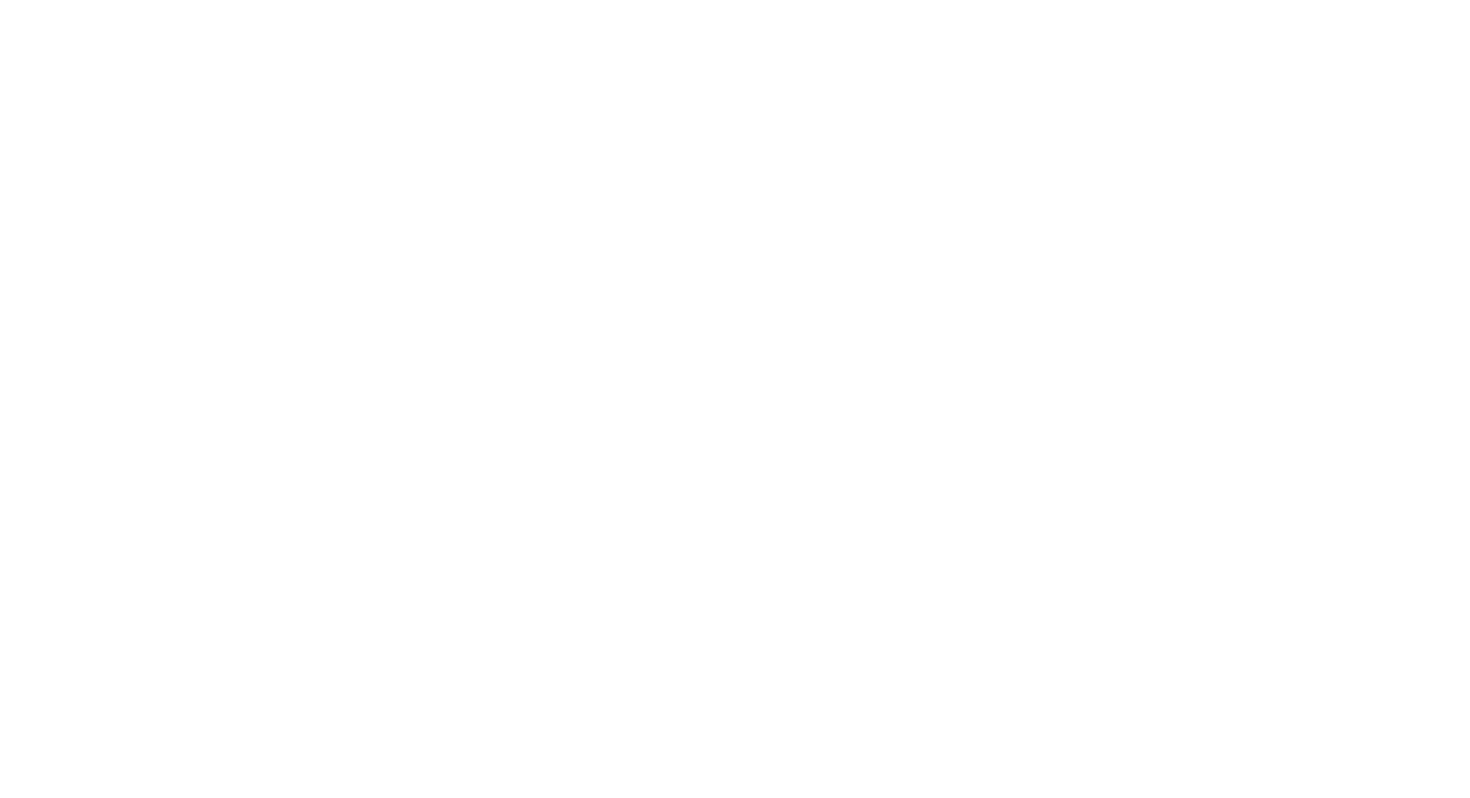 scroll, scrollTop: 0, scrollLeft: 0, axis: both 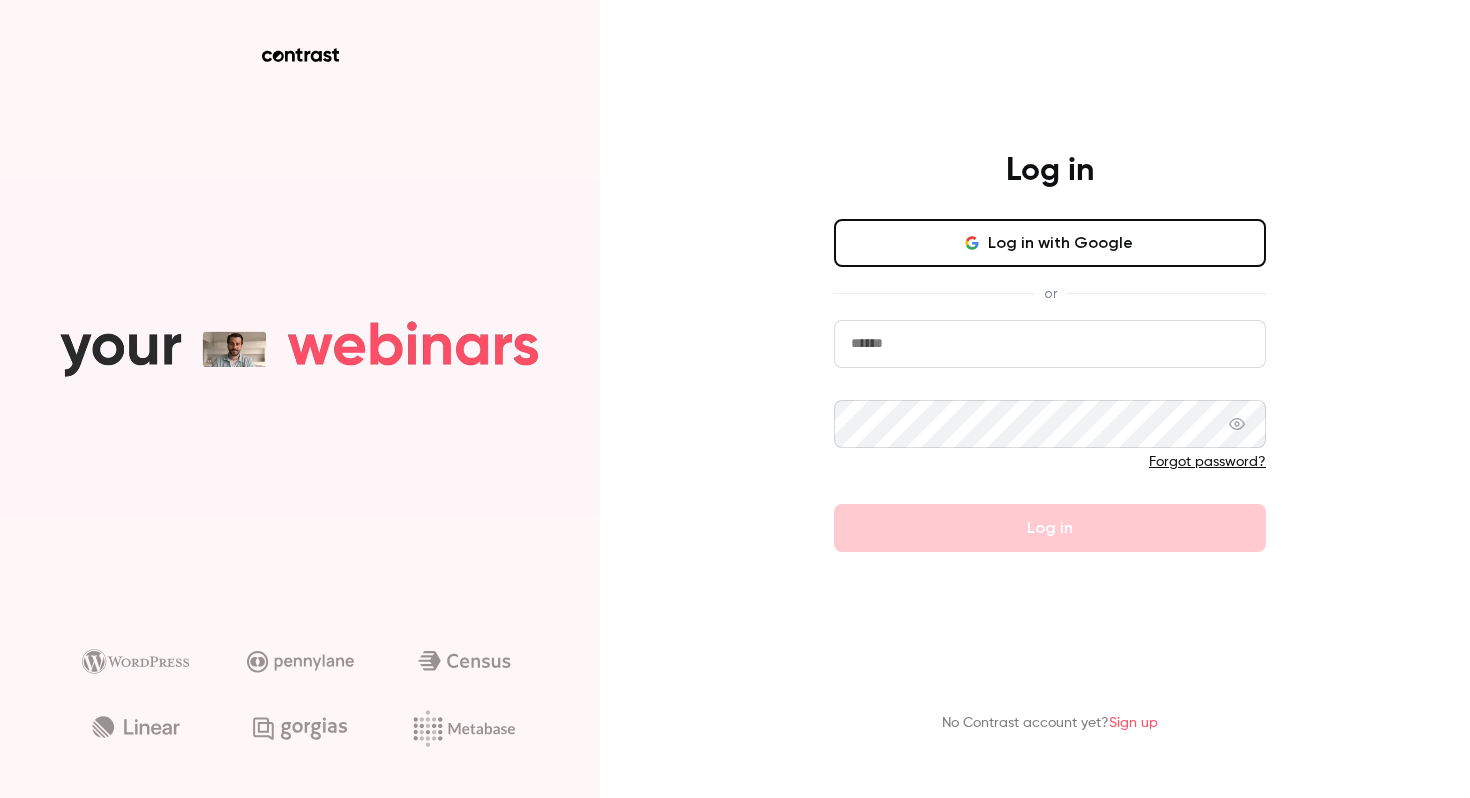 click on "Log in with Google" at bounding box center [1050, 243] 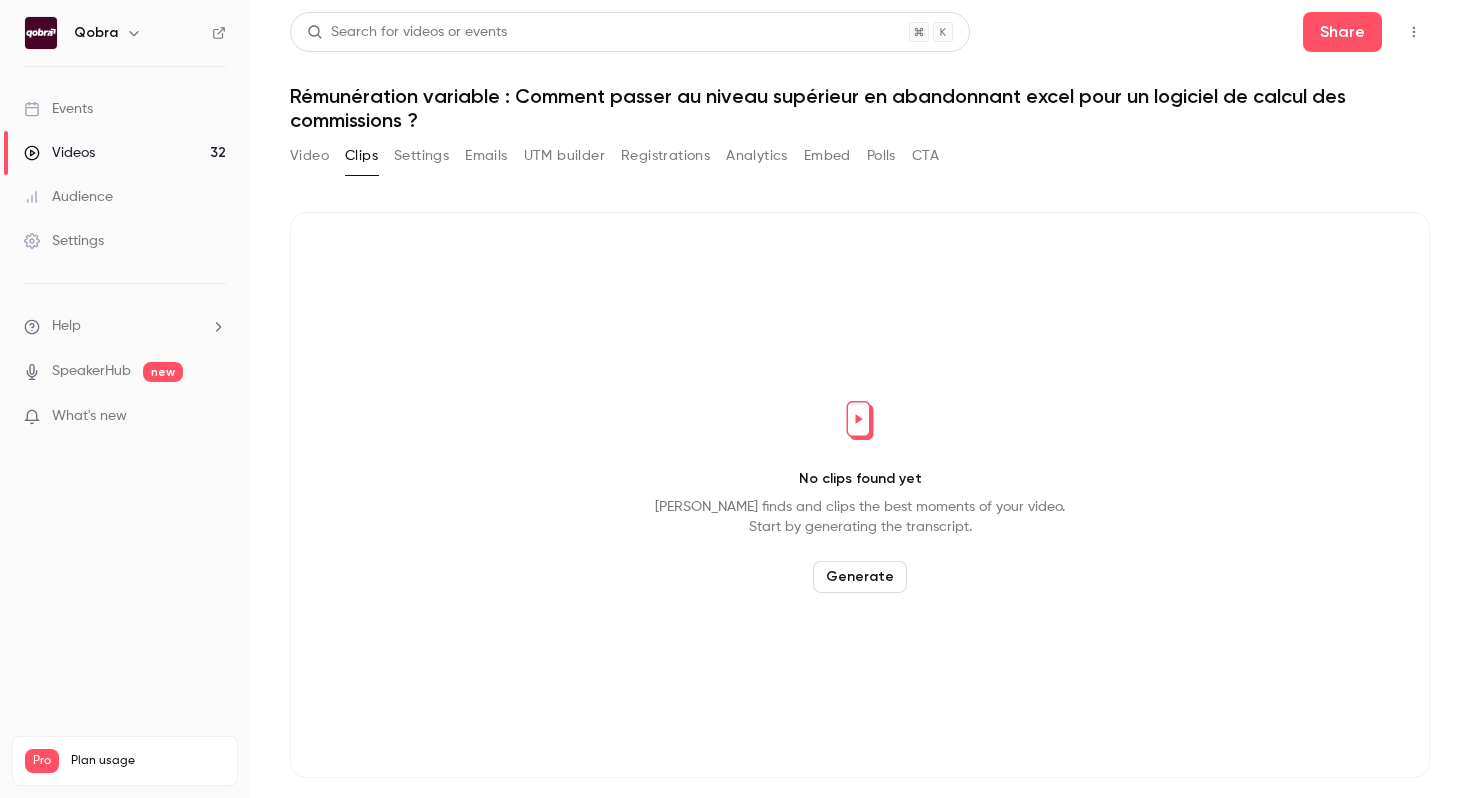click on "Events" at bounding box center (58, 109) 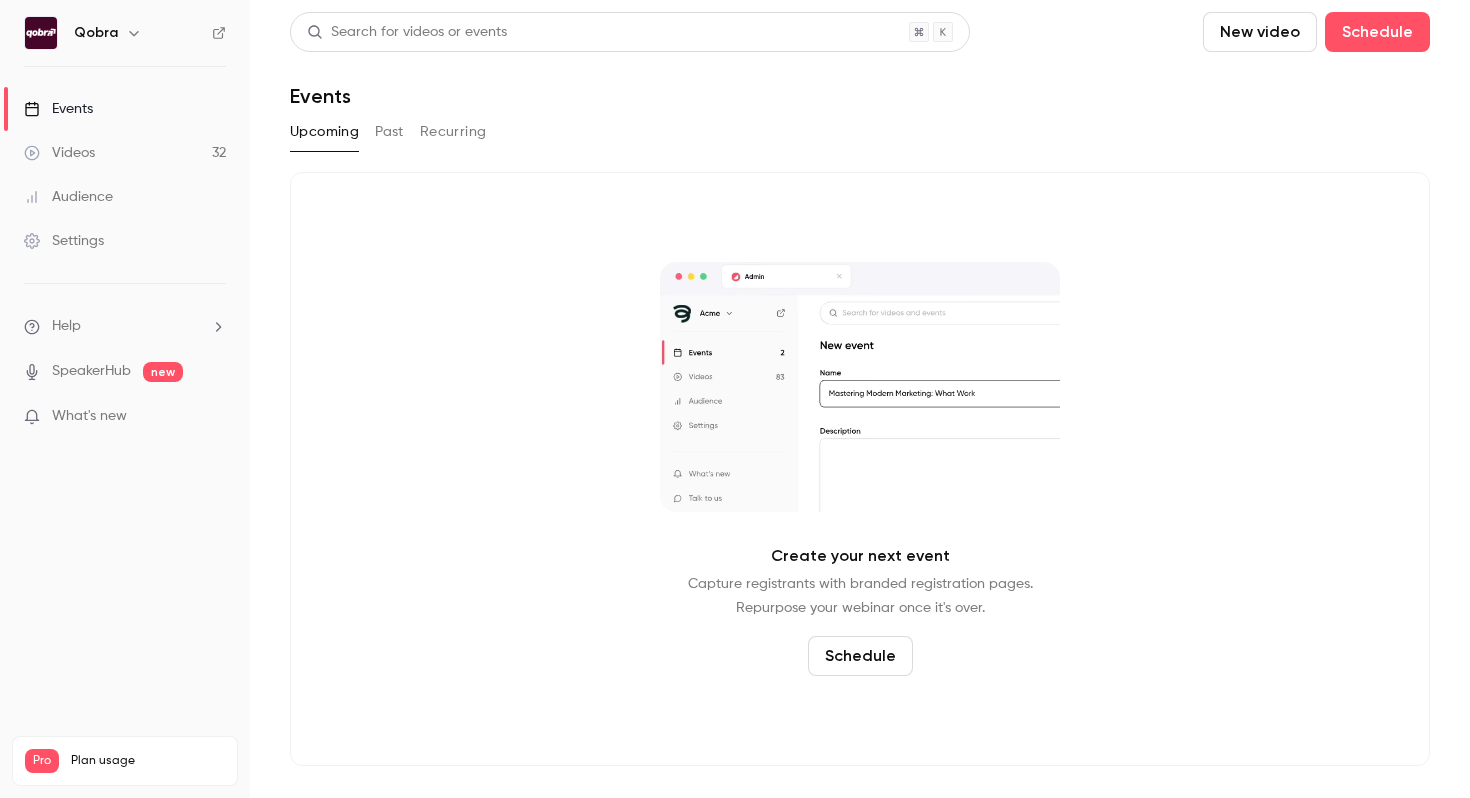 click on "Schedule" at bounding box center (860, 656) 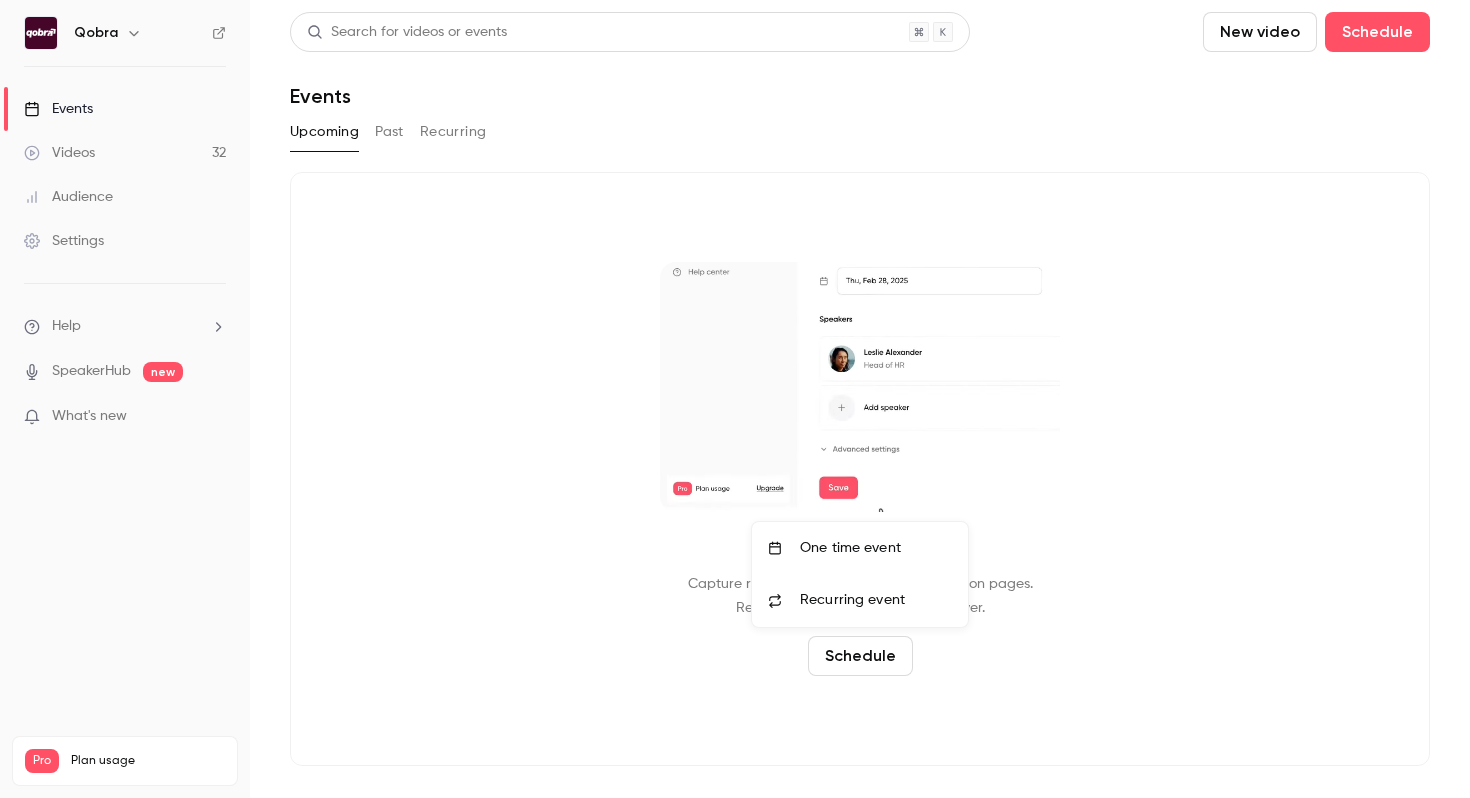 click on "One time event" at bounding box center (876, 548) 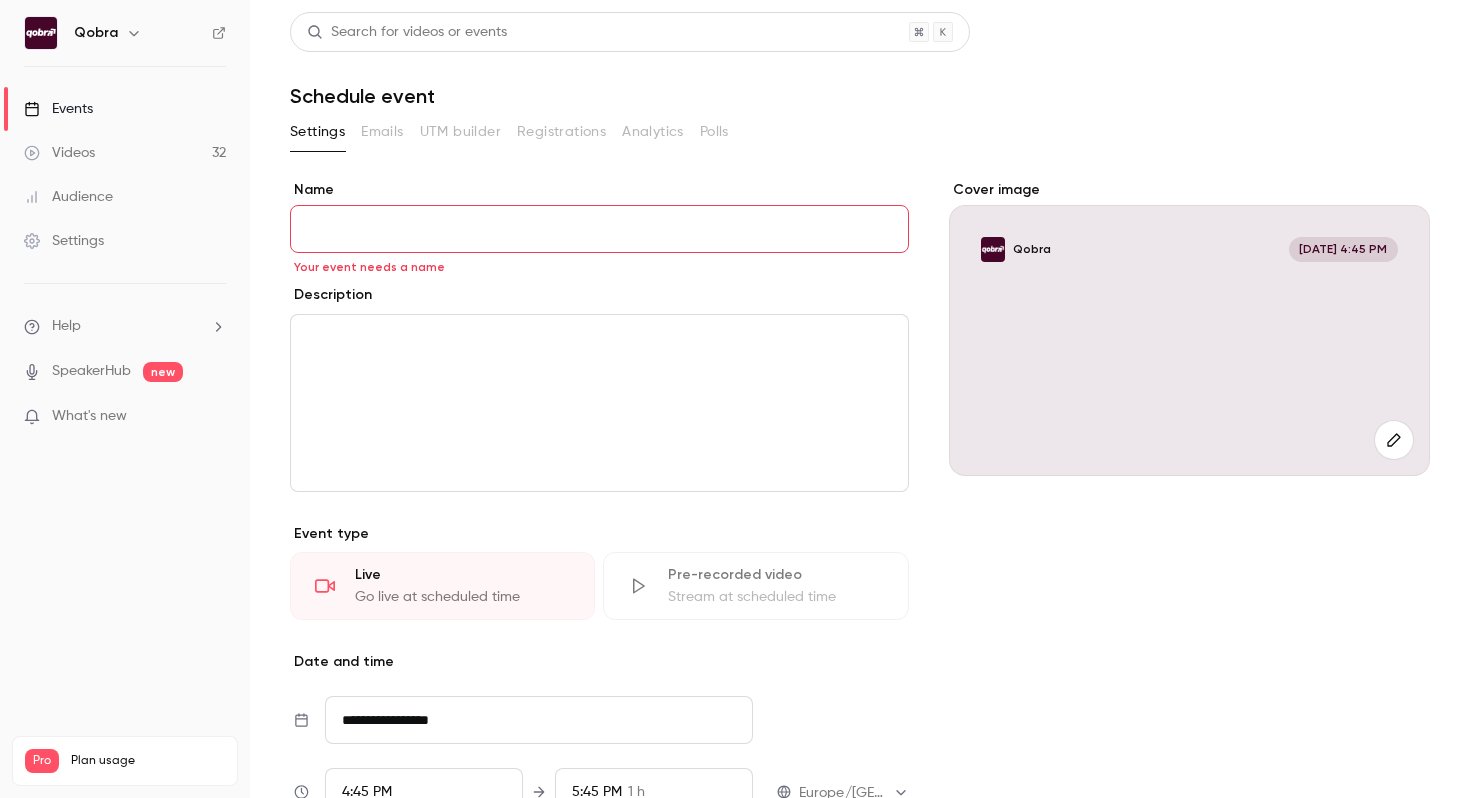 paste on "**********" 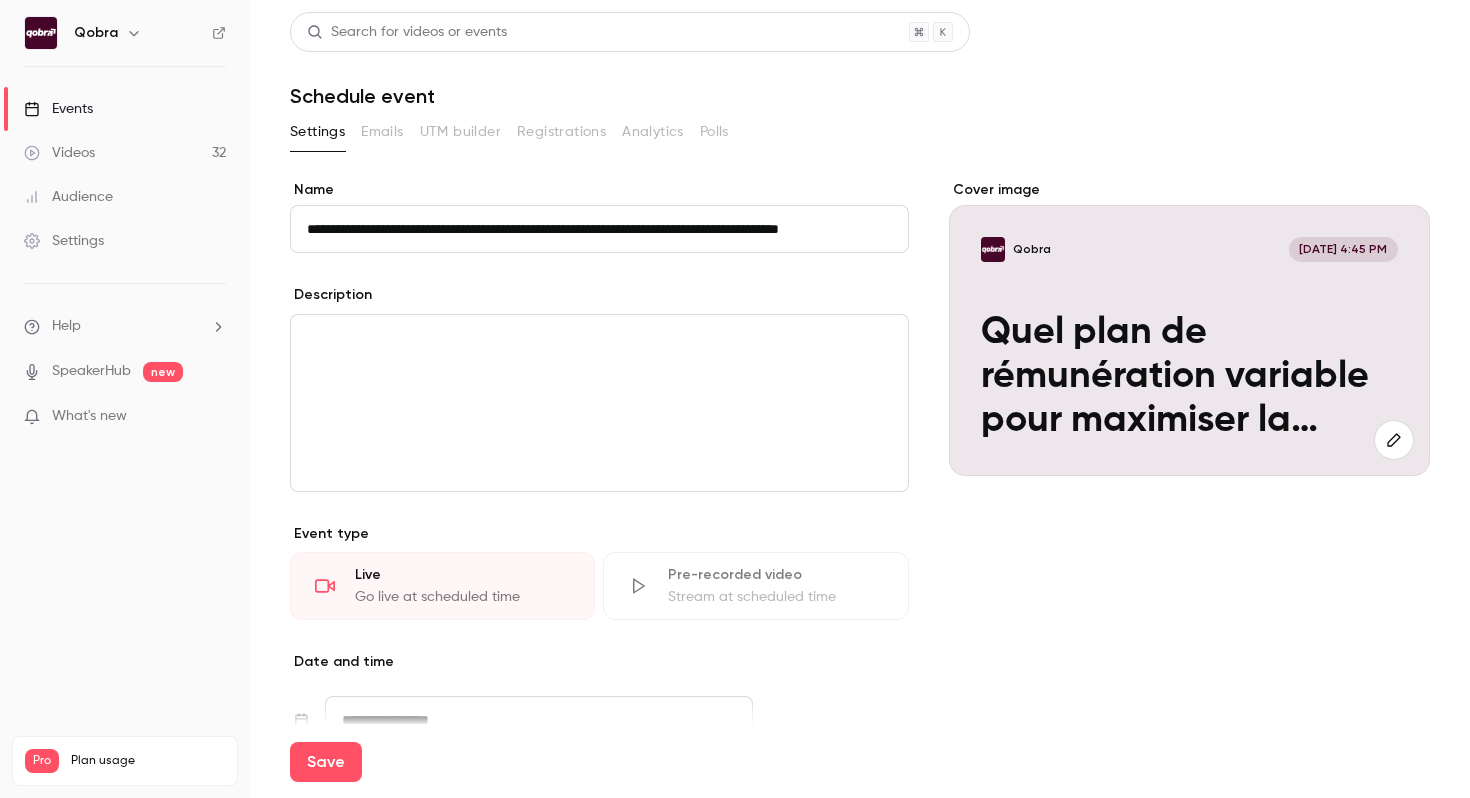 scroll, scrollTop: 0, scrollLeft: 50, axis: horizontal 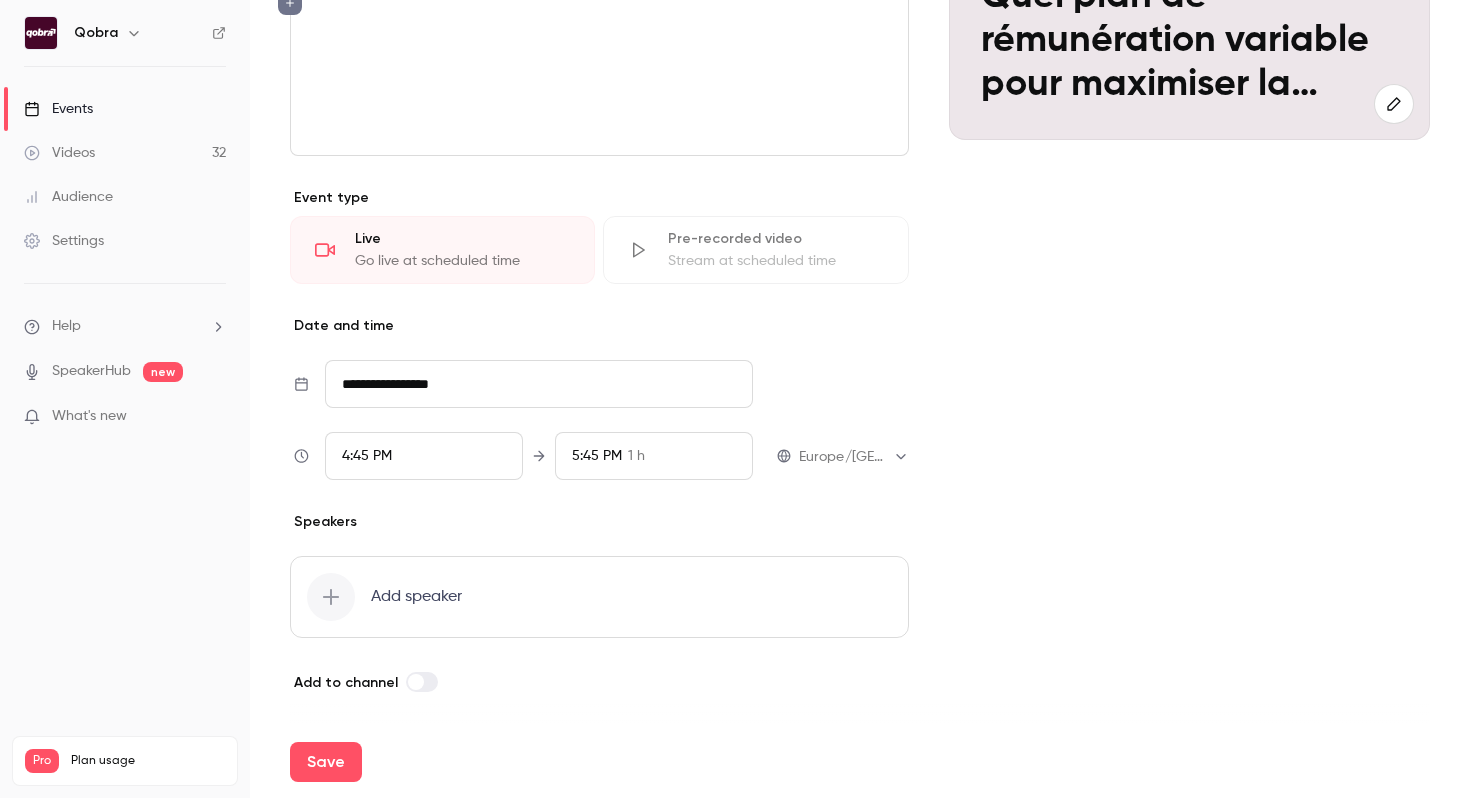 click on "**********" at bounding box center (523, 384) 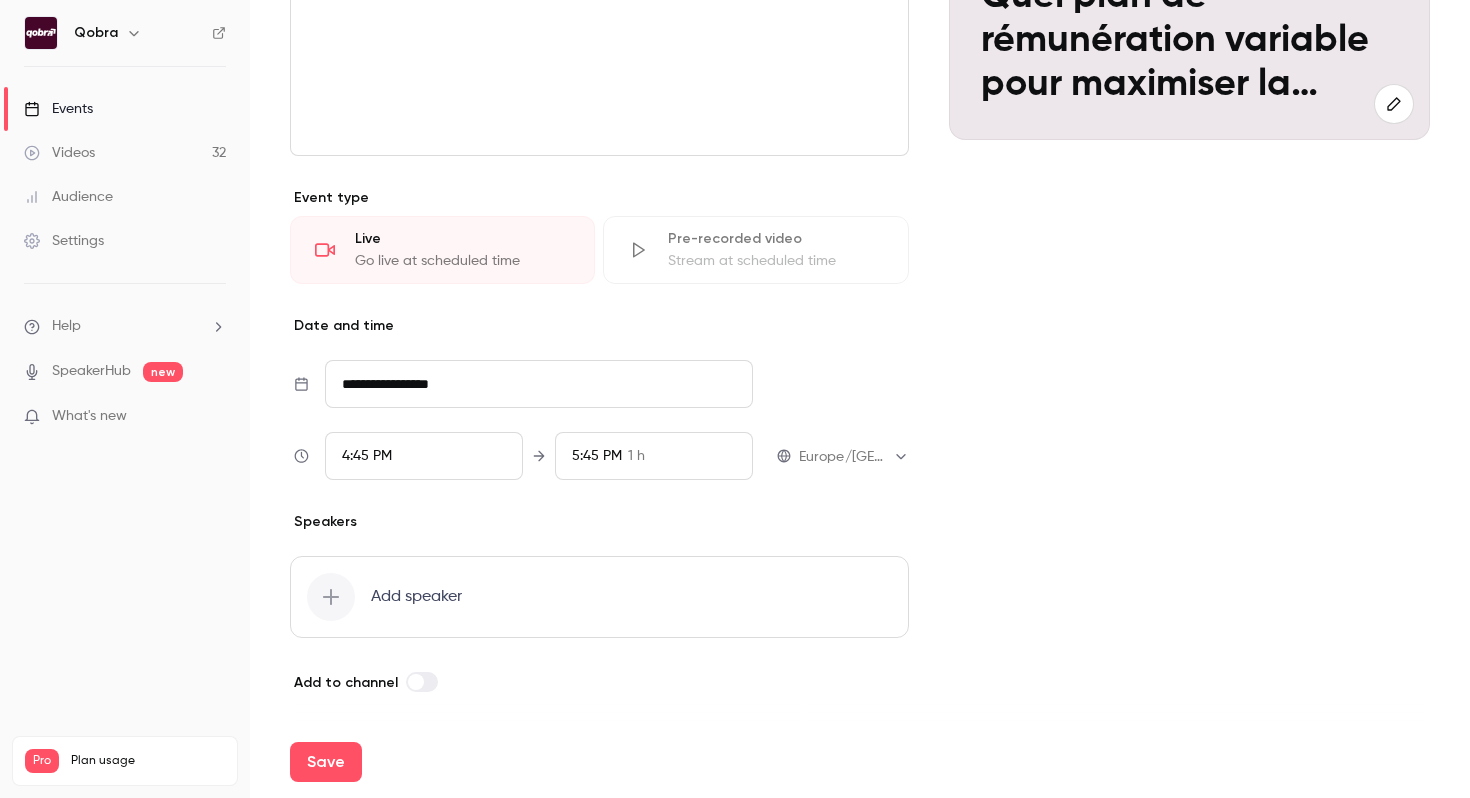 click on "**********" at bounding box center (539, 384) 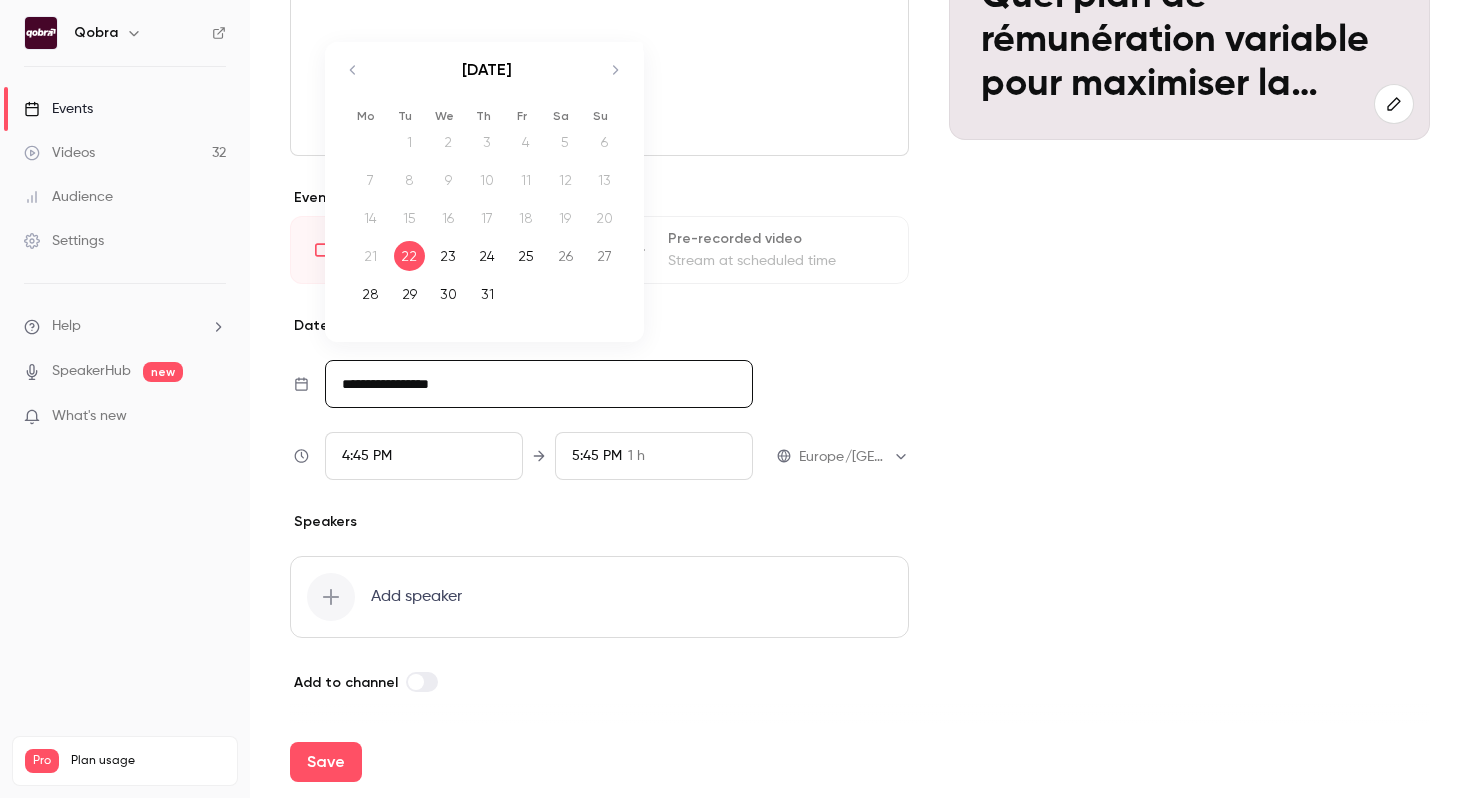 click 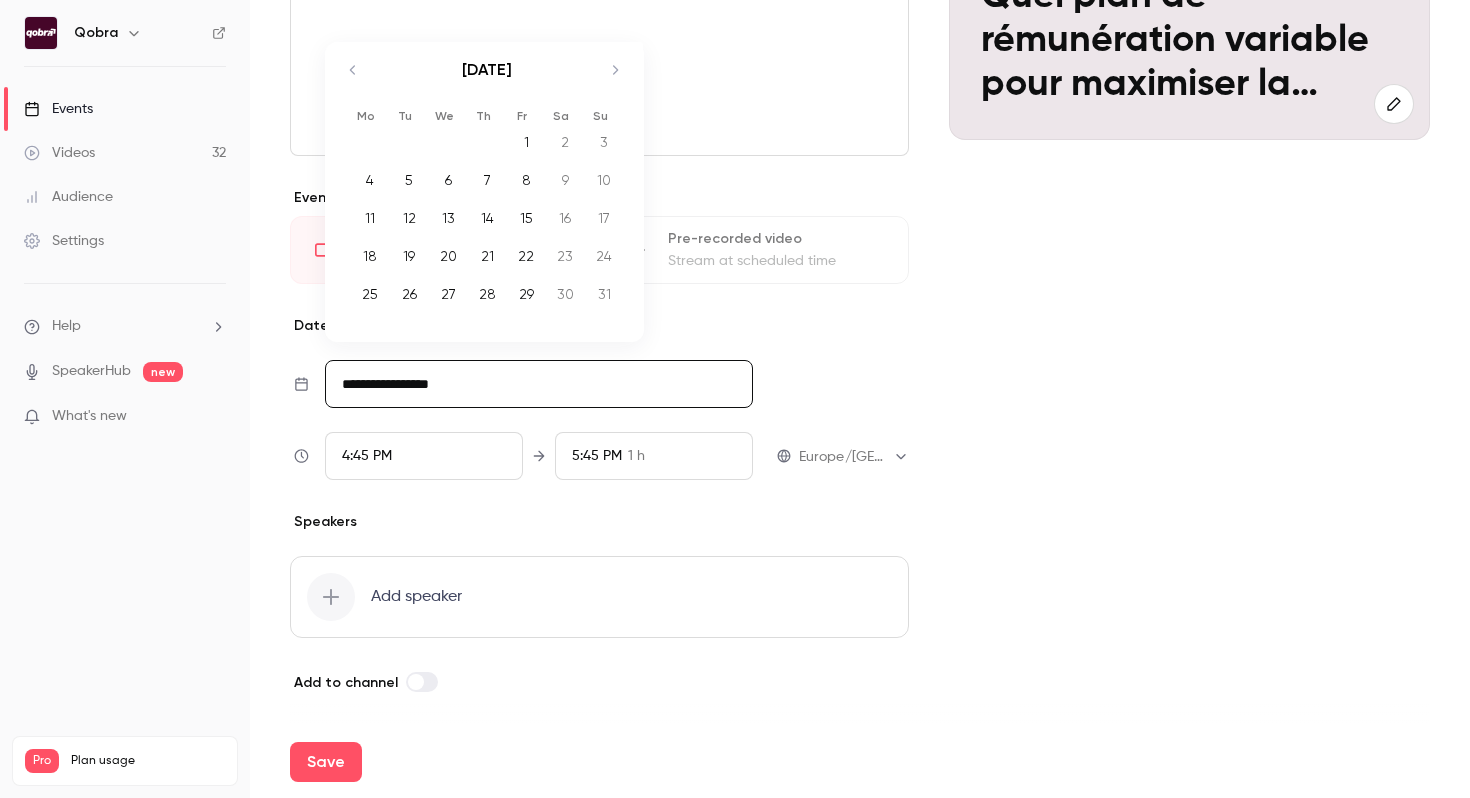 click 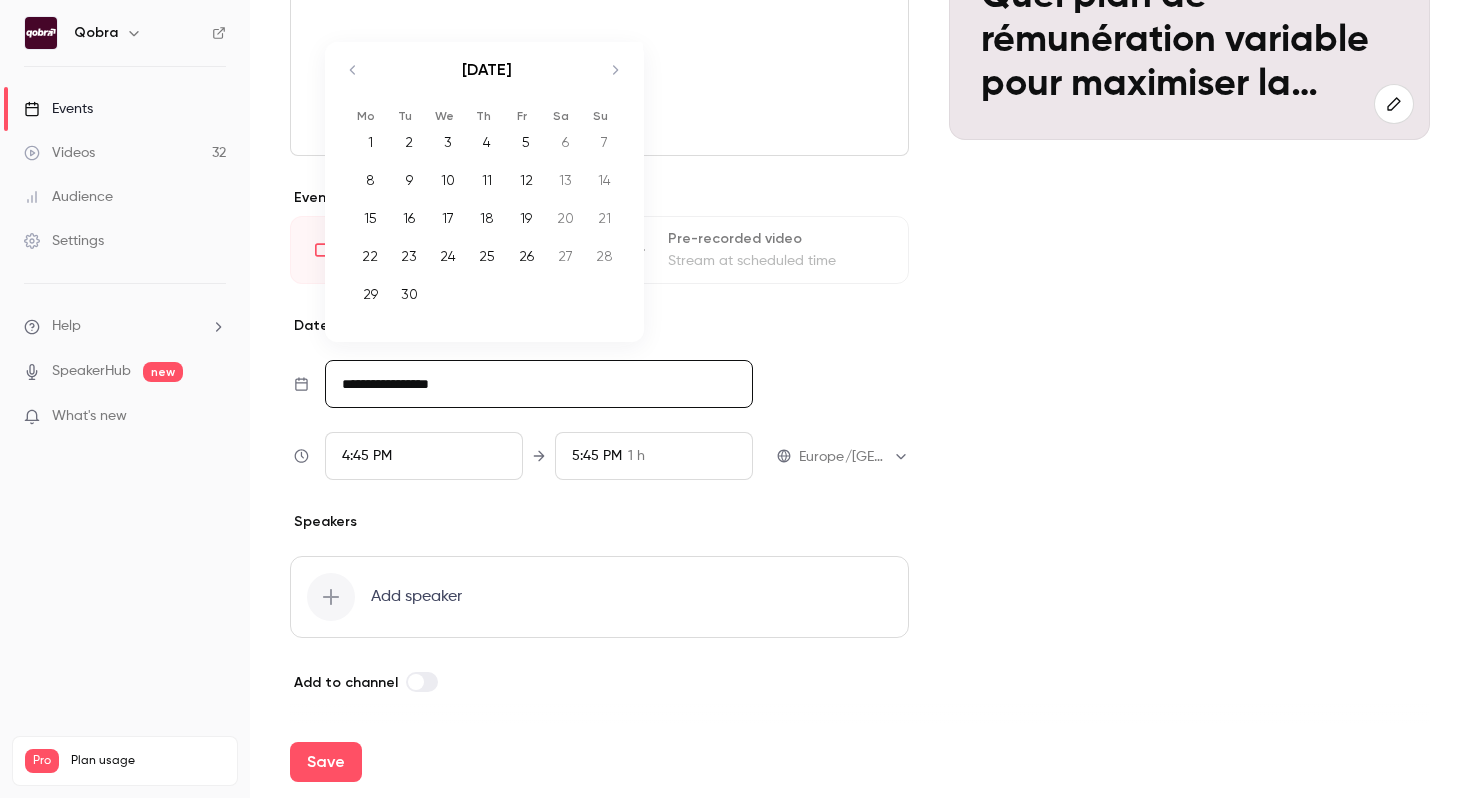 click on "24" at bounding box center (448, 256) 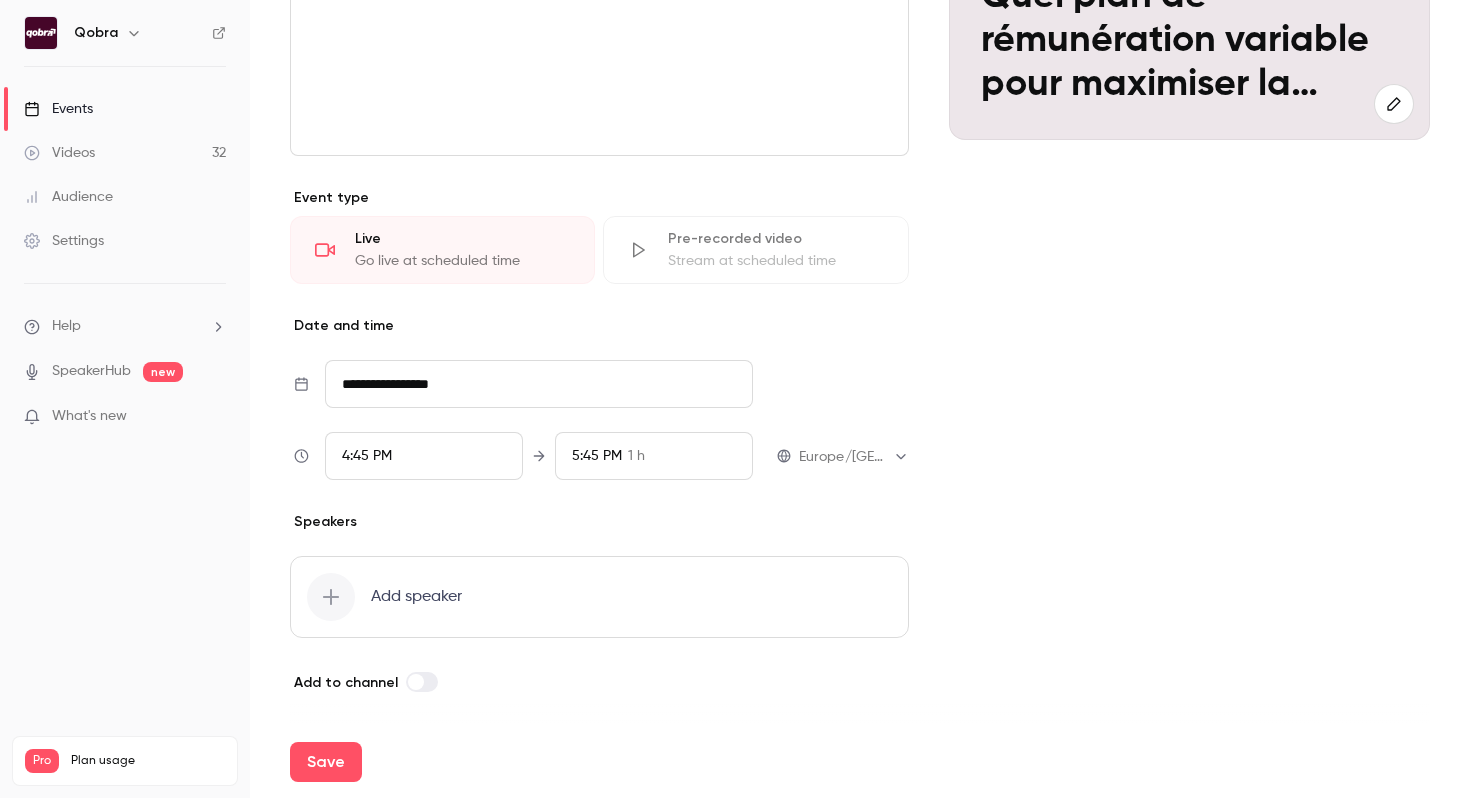 click on "4:45 PM" at bounding box center [367, 456] 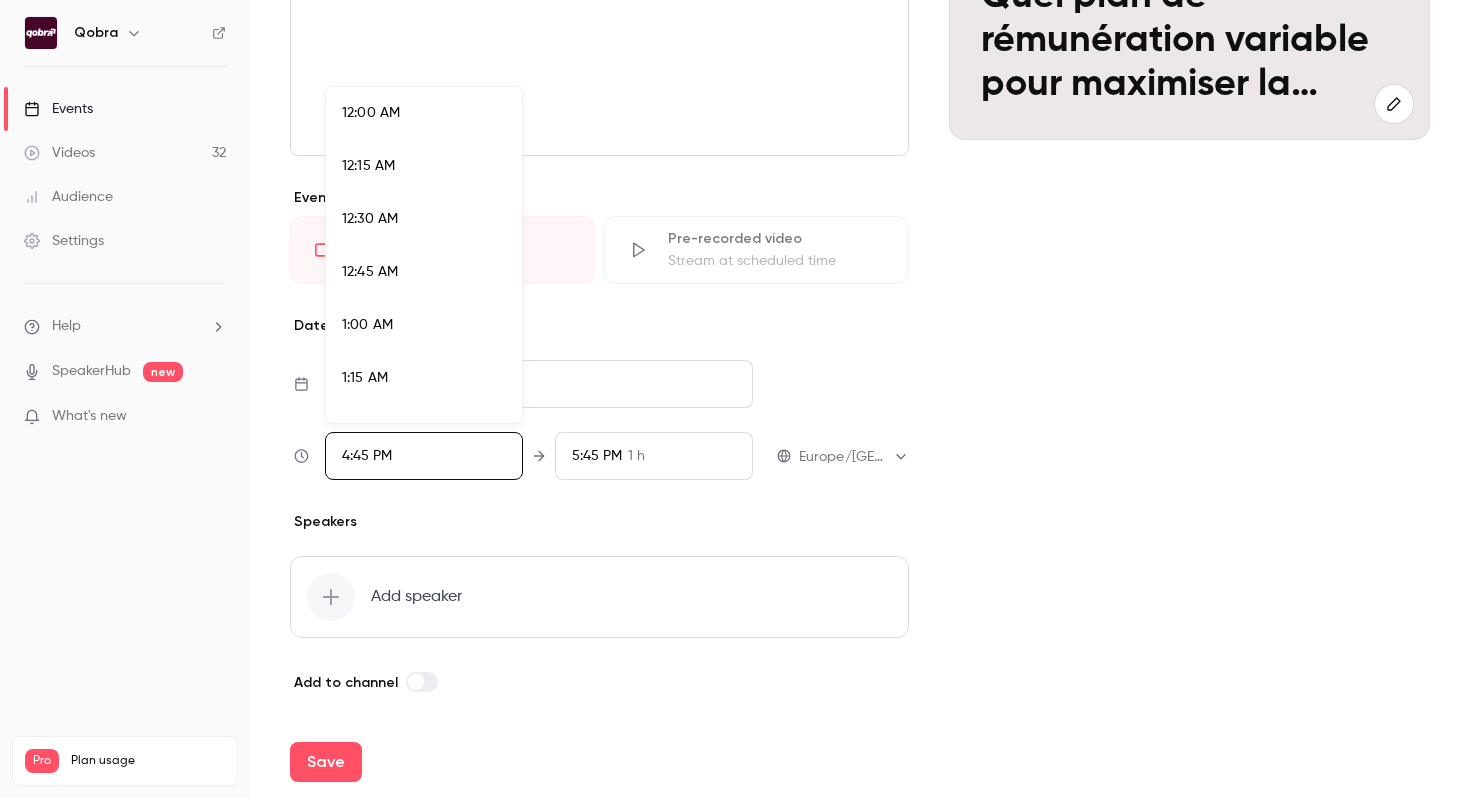 scroll, scrollTop: 3409, scrollLeft: 0, axis: vertical 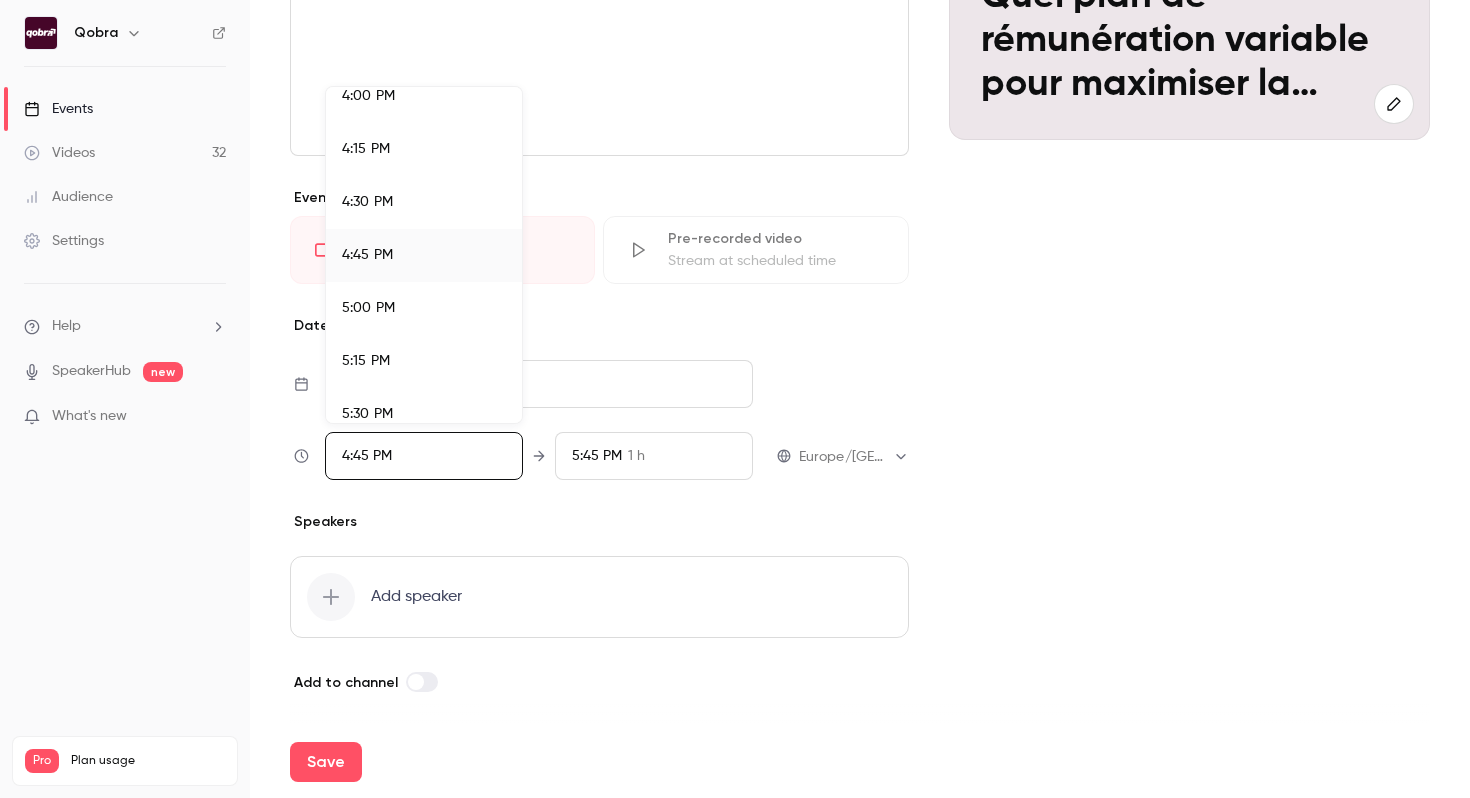 click on "5:00 PM" at bounding box center [424, 308] 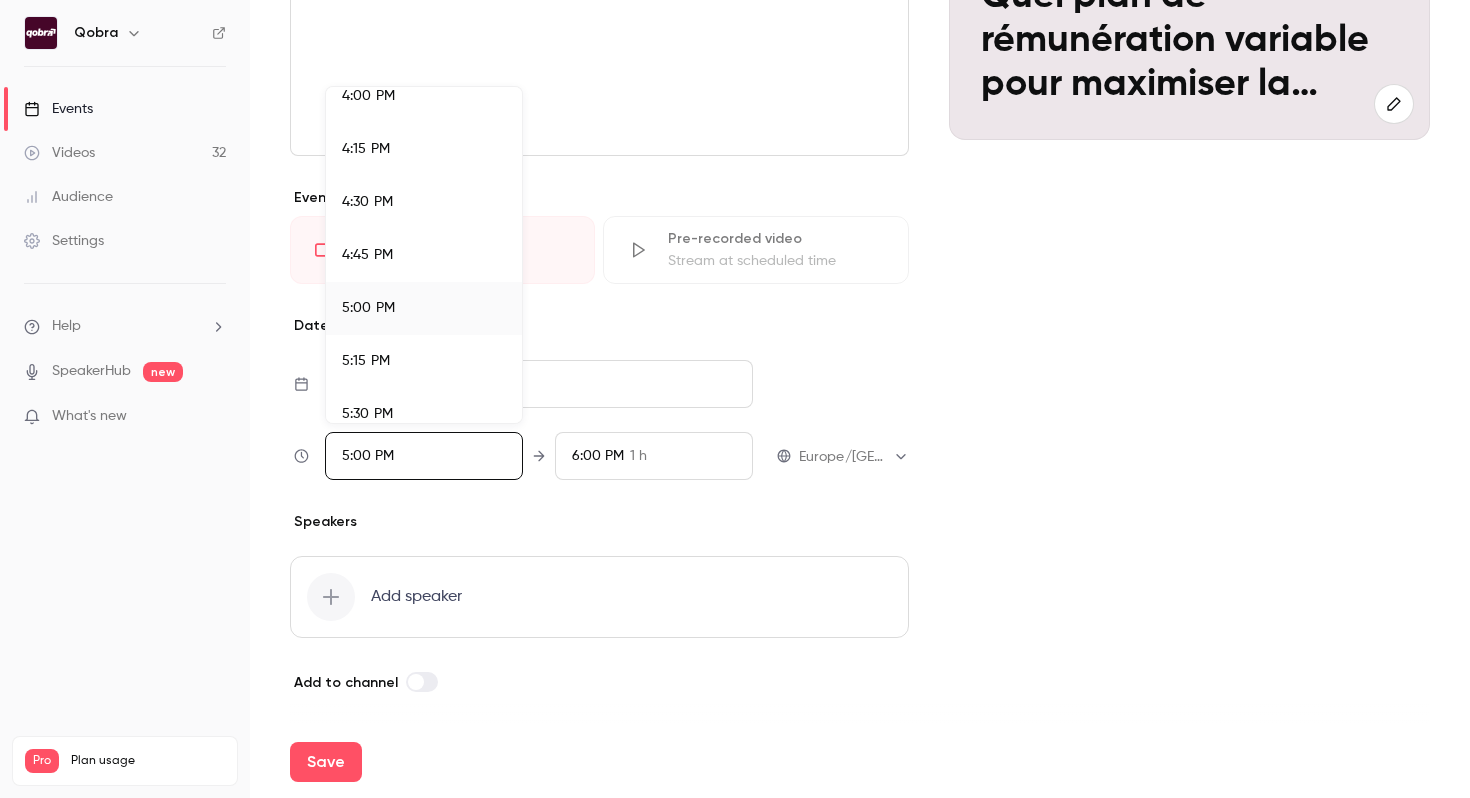click at bounding box center (735, 399) 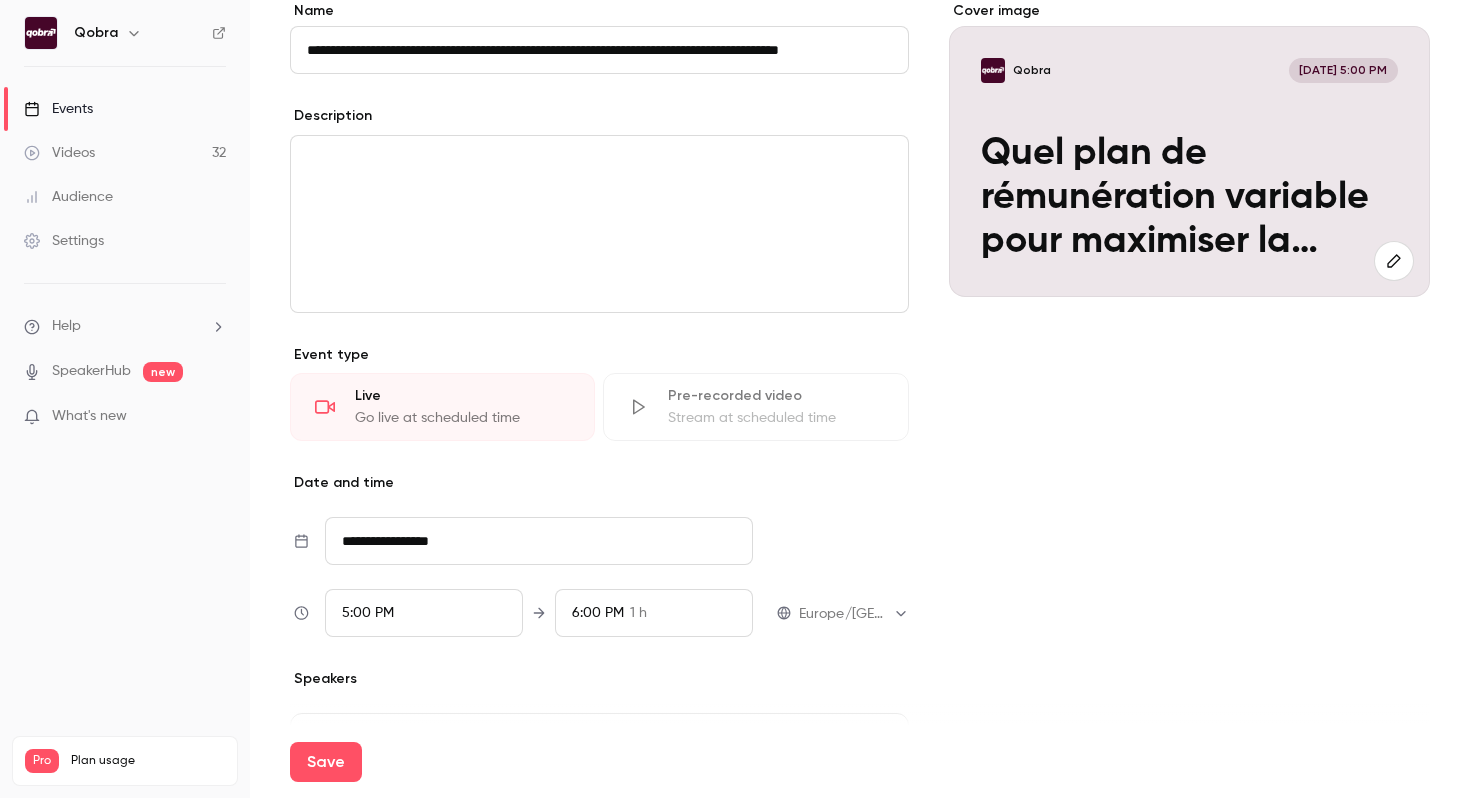 scroll, scrollTop: 336, scrollLeft: 0, axis: vertical 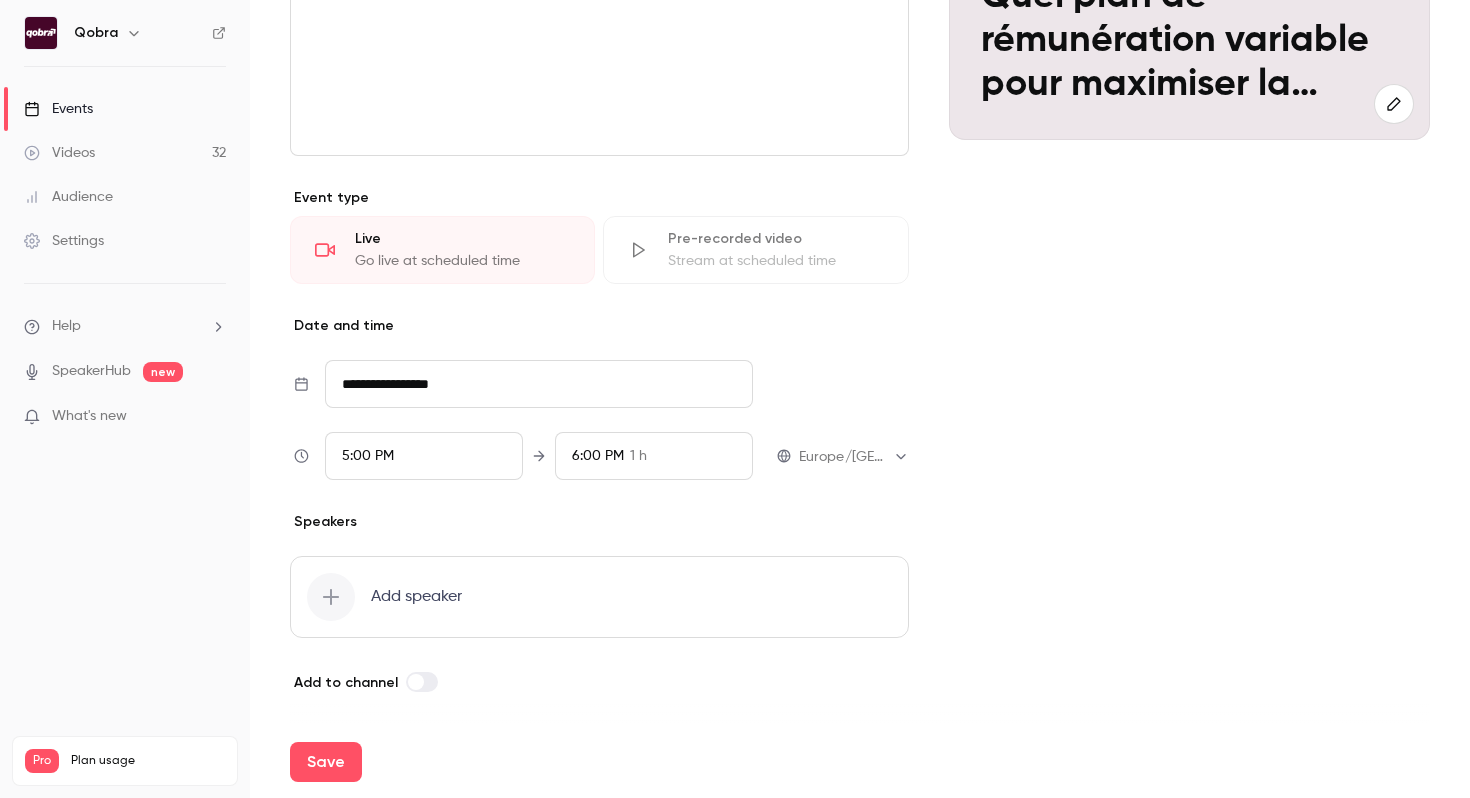 click 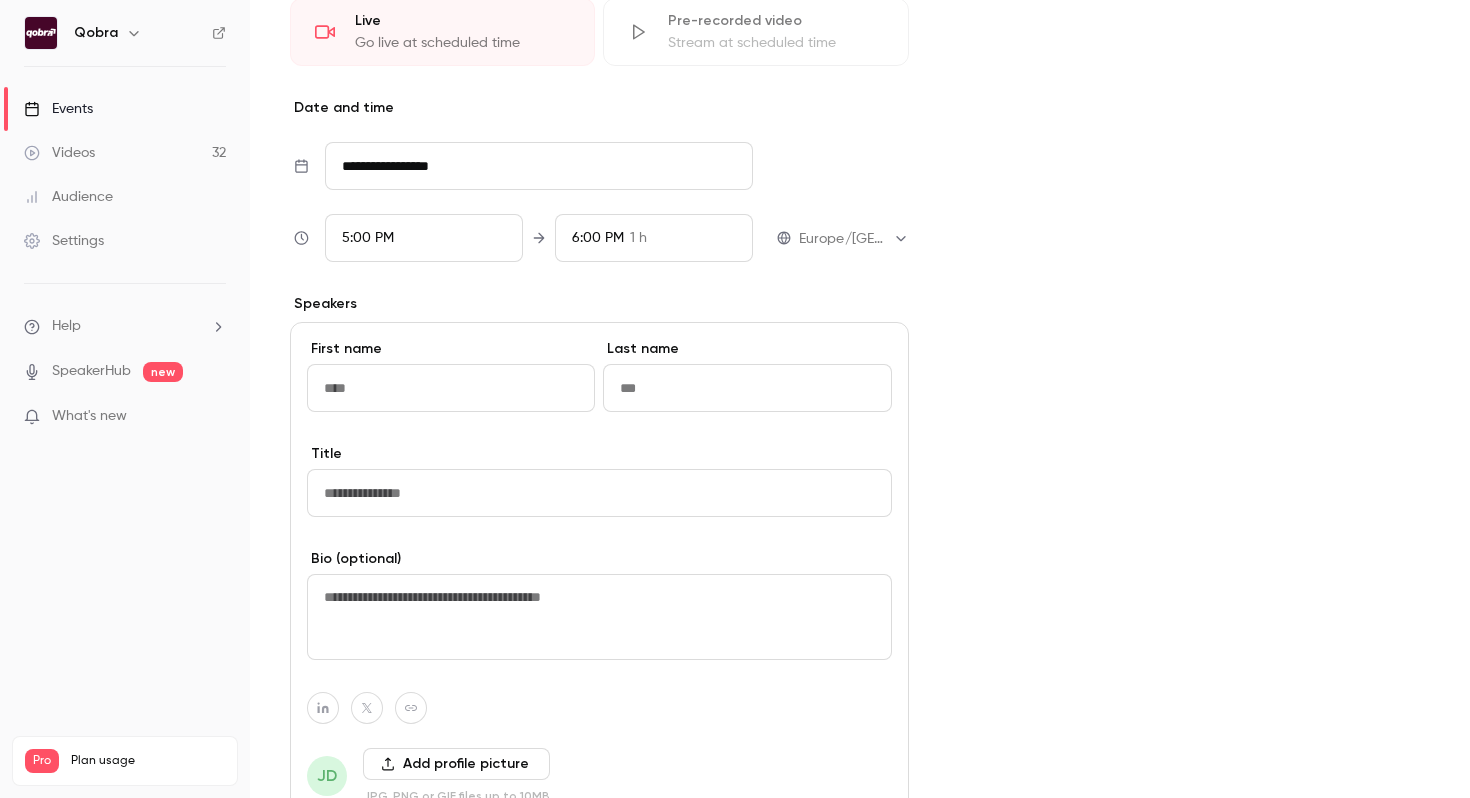 scroll, scrollTop: 621, scrollLeft: 0, axis: vertical 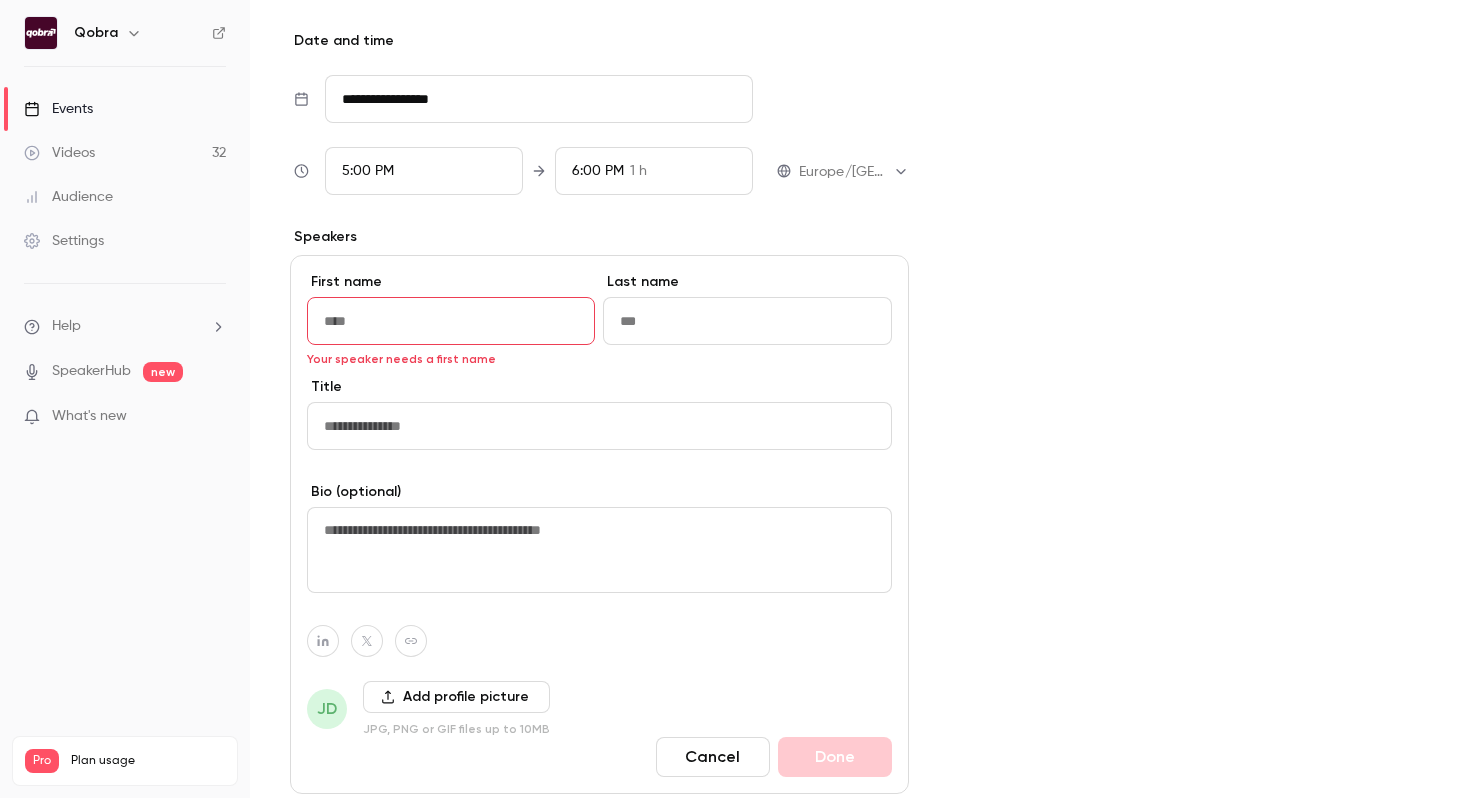 paste on "********" 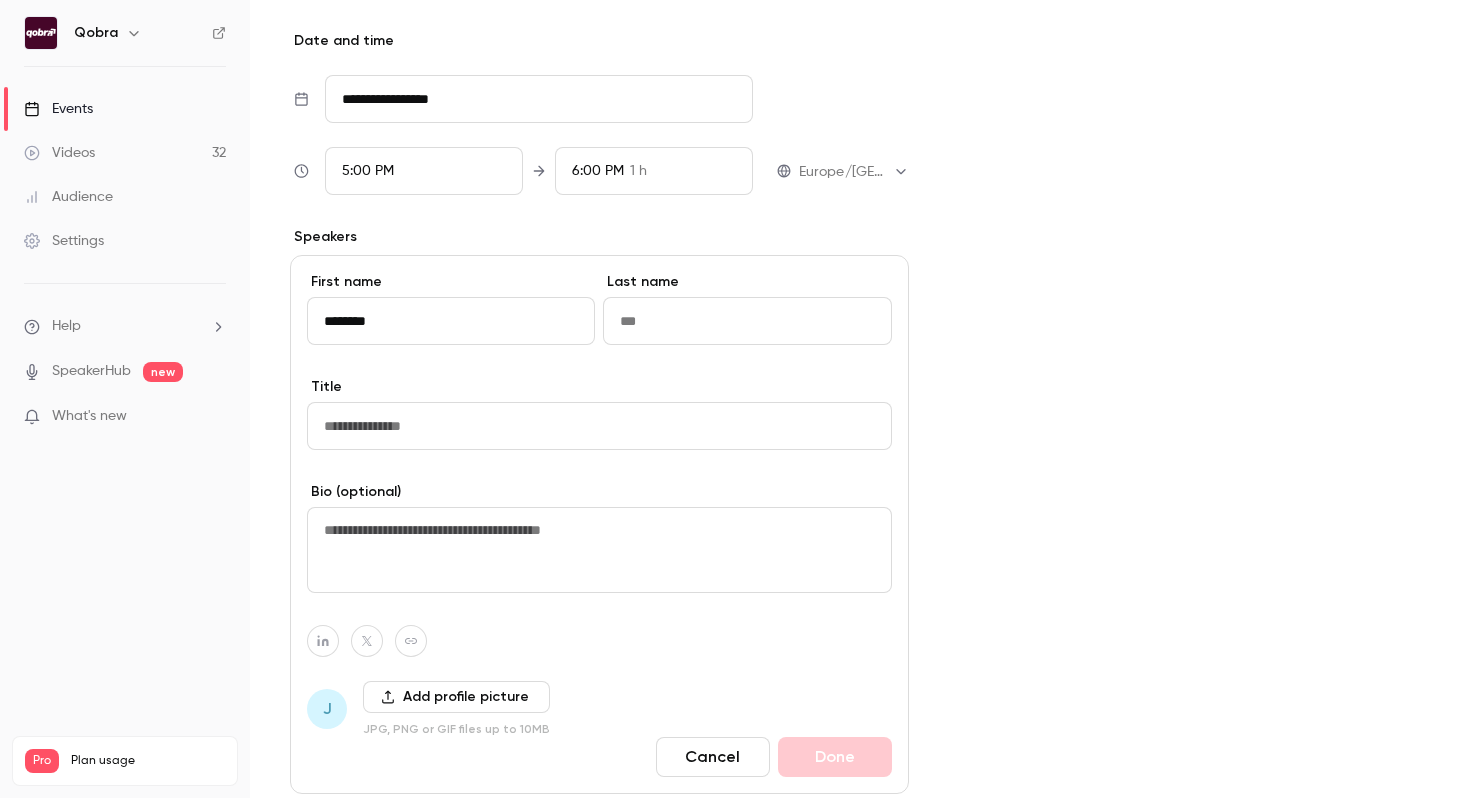 type on "********" 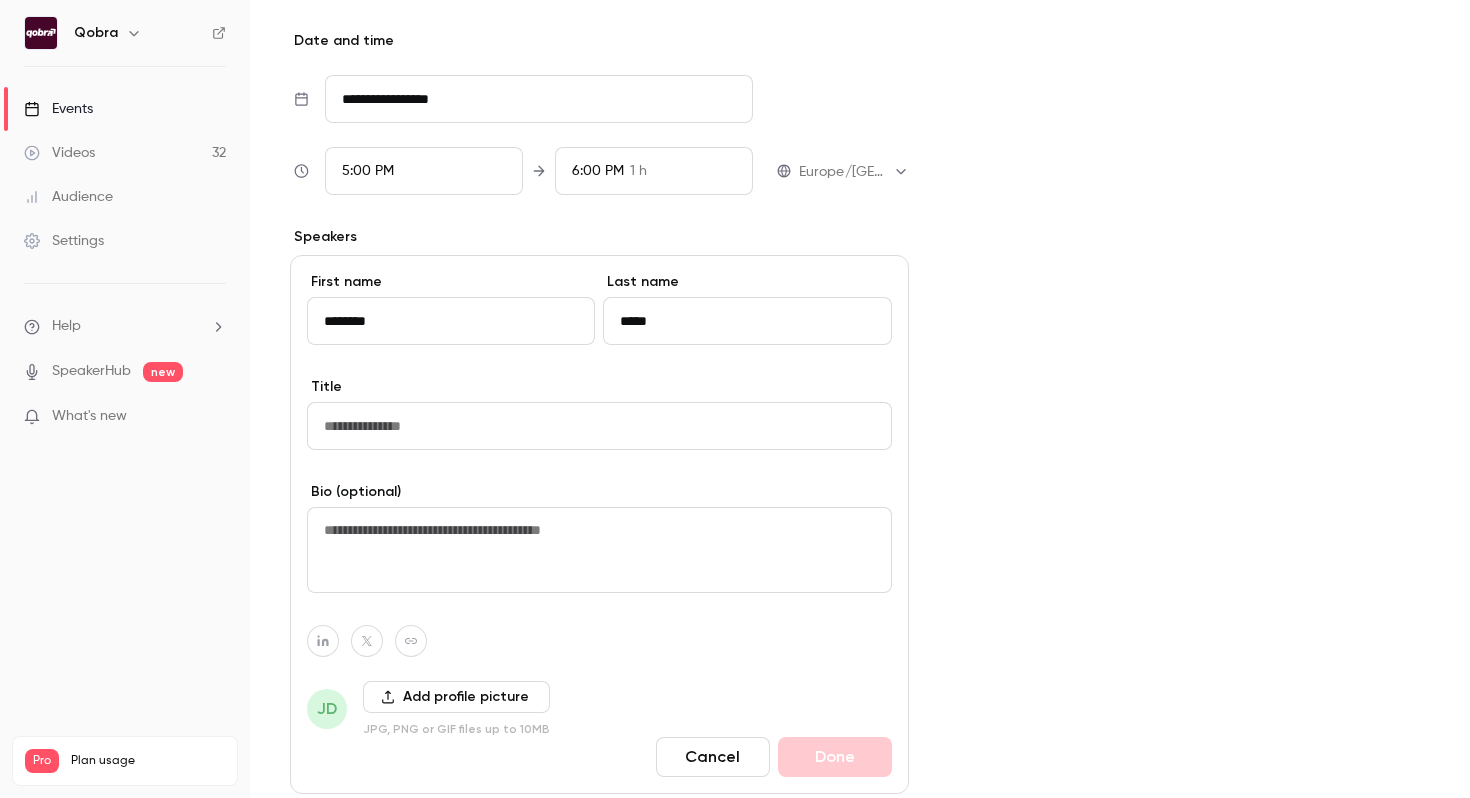 type on "*****" 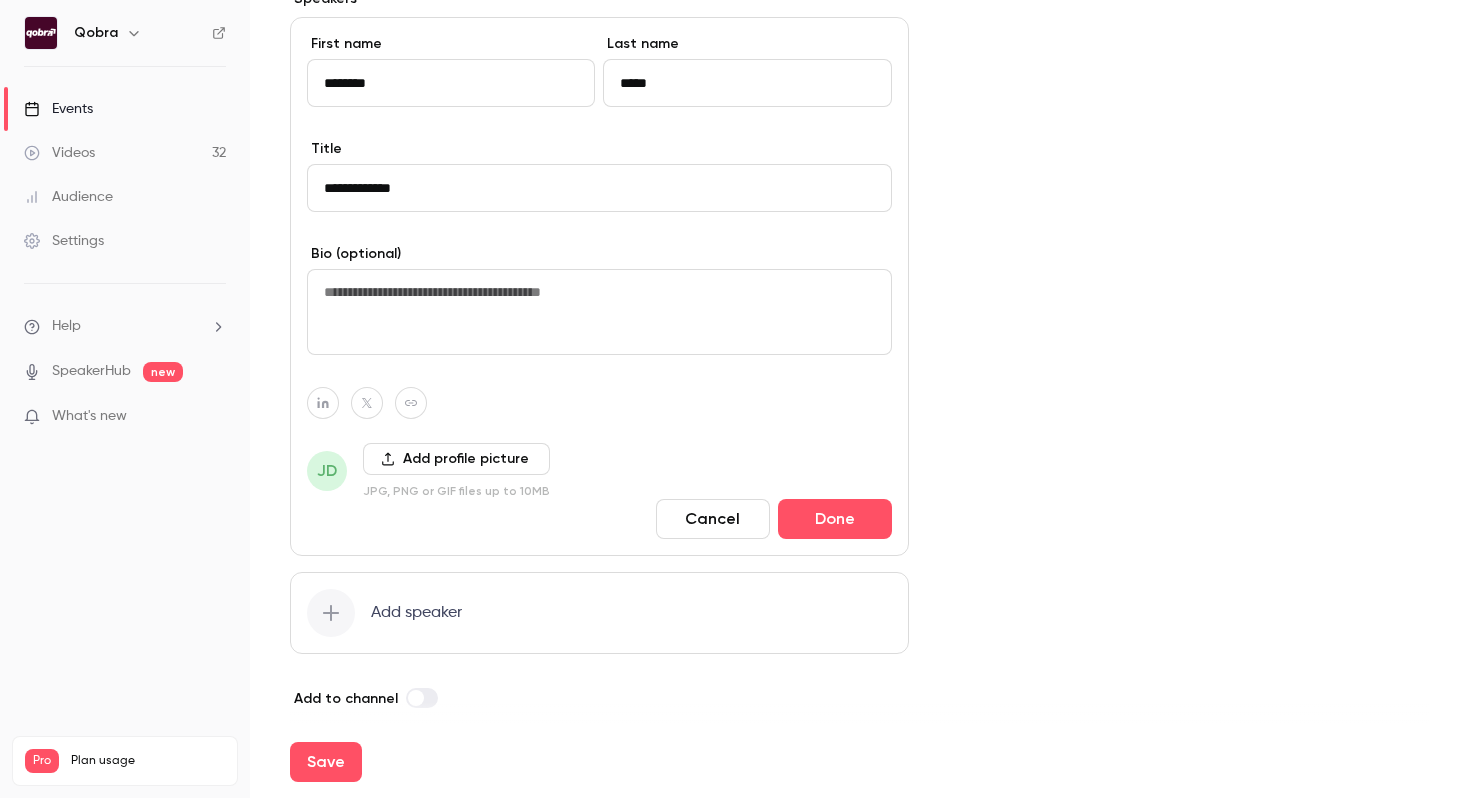 scroll, scrollTop: 863, scrollLeft: 0, axis: vertical 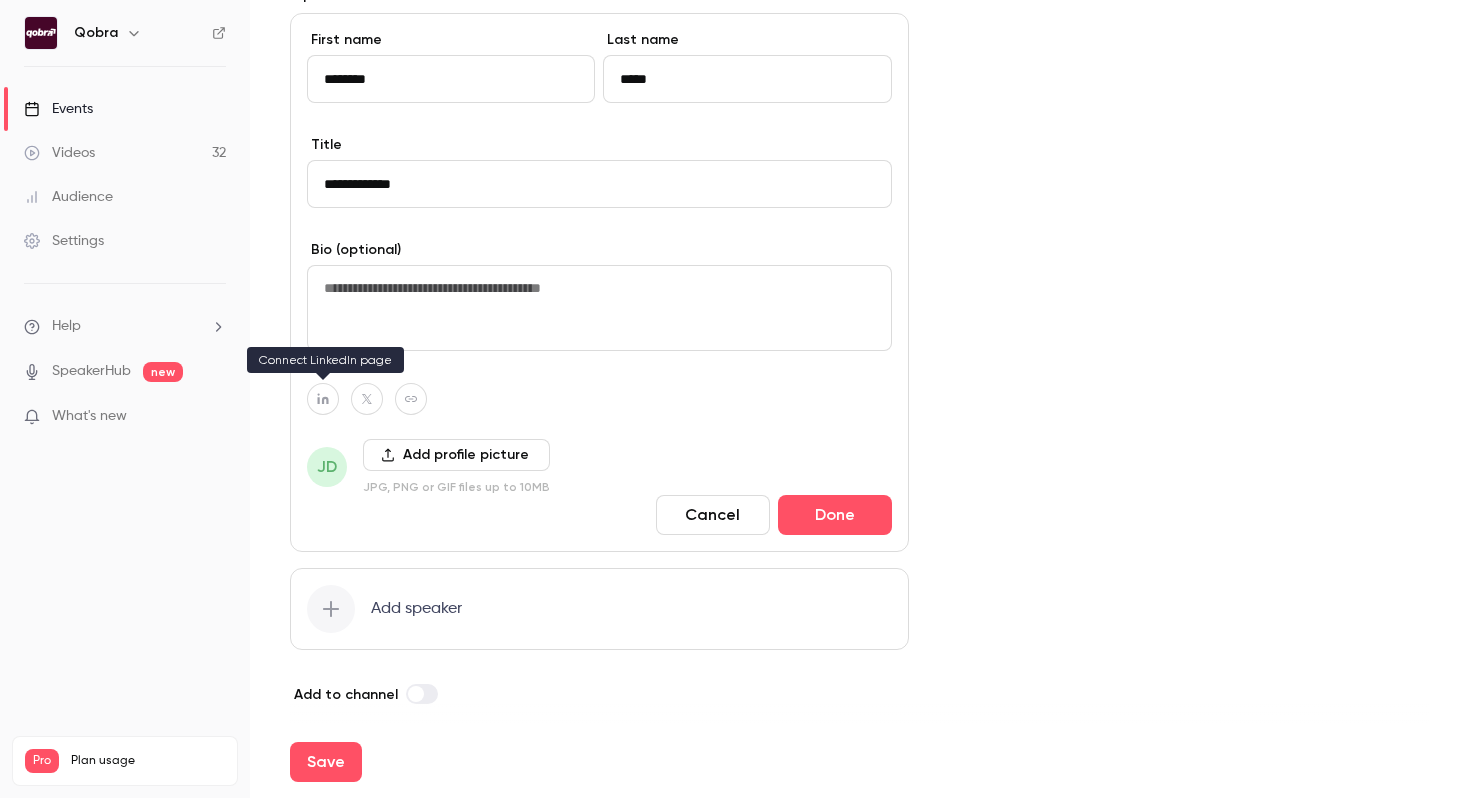type on "**********" 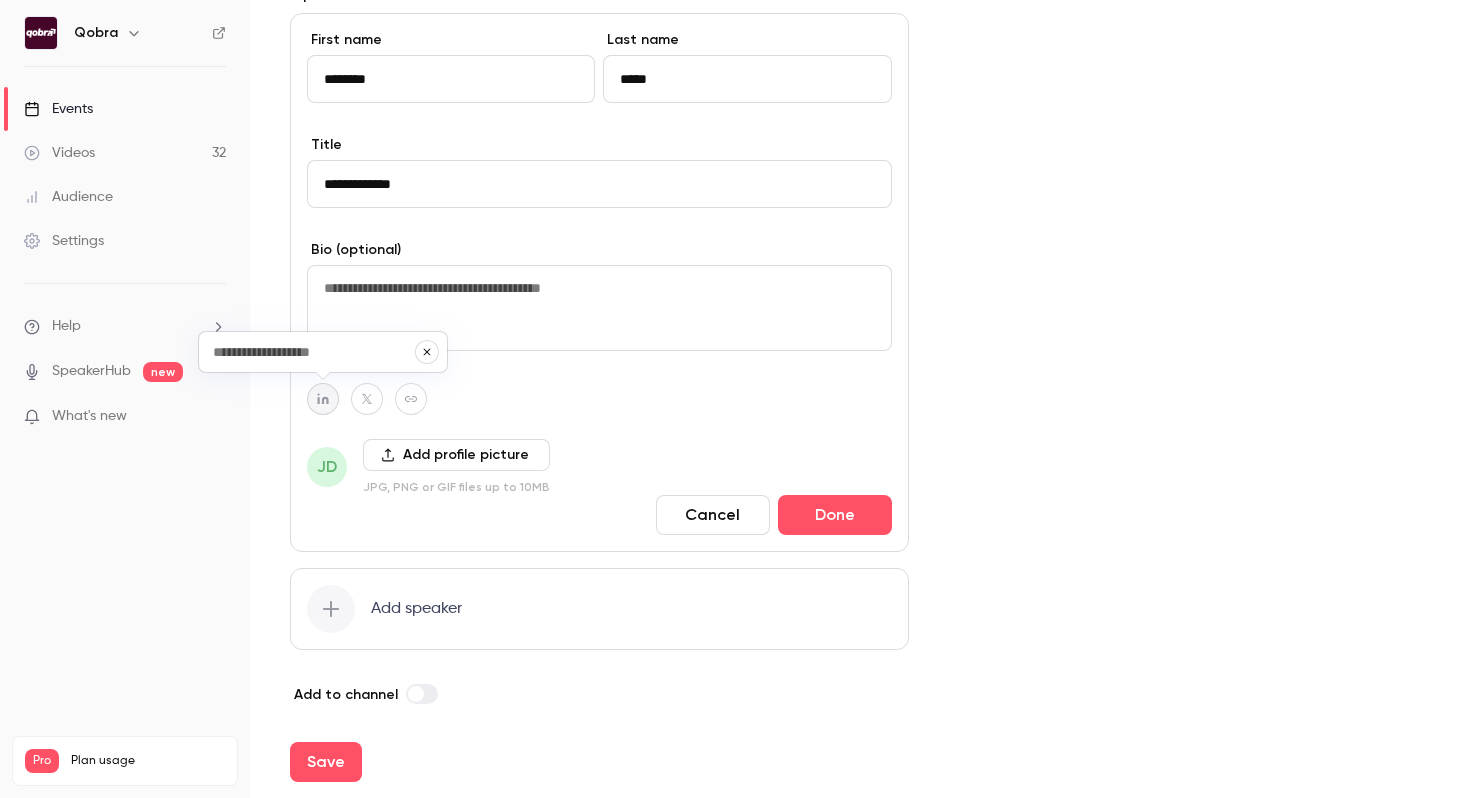 click at bounding box center (313, 352) 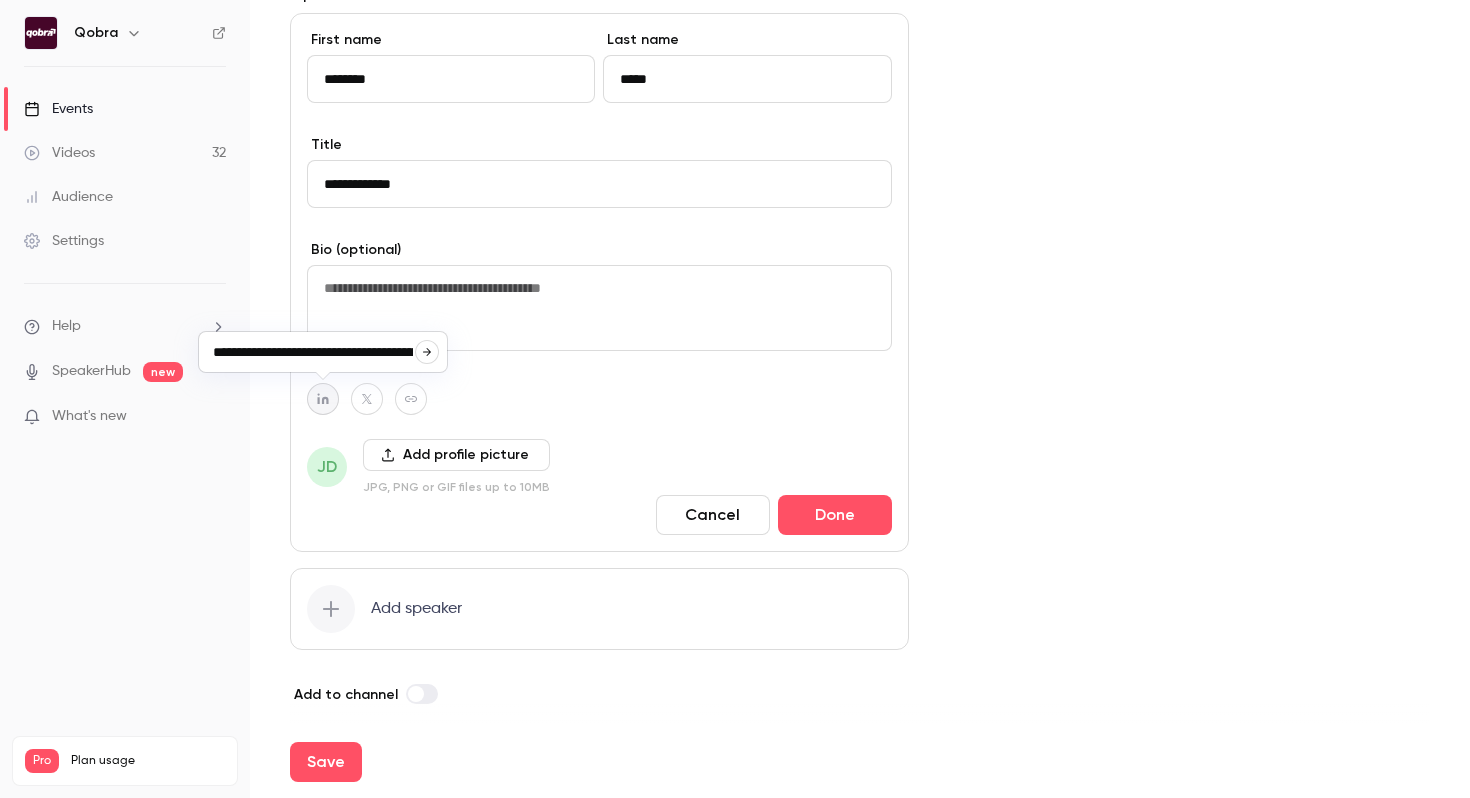 scroll, scrollTop: 0, scrollLeft: 66, axis: horizontal 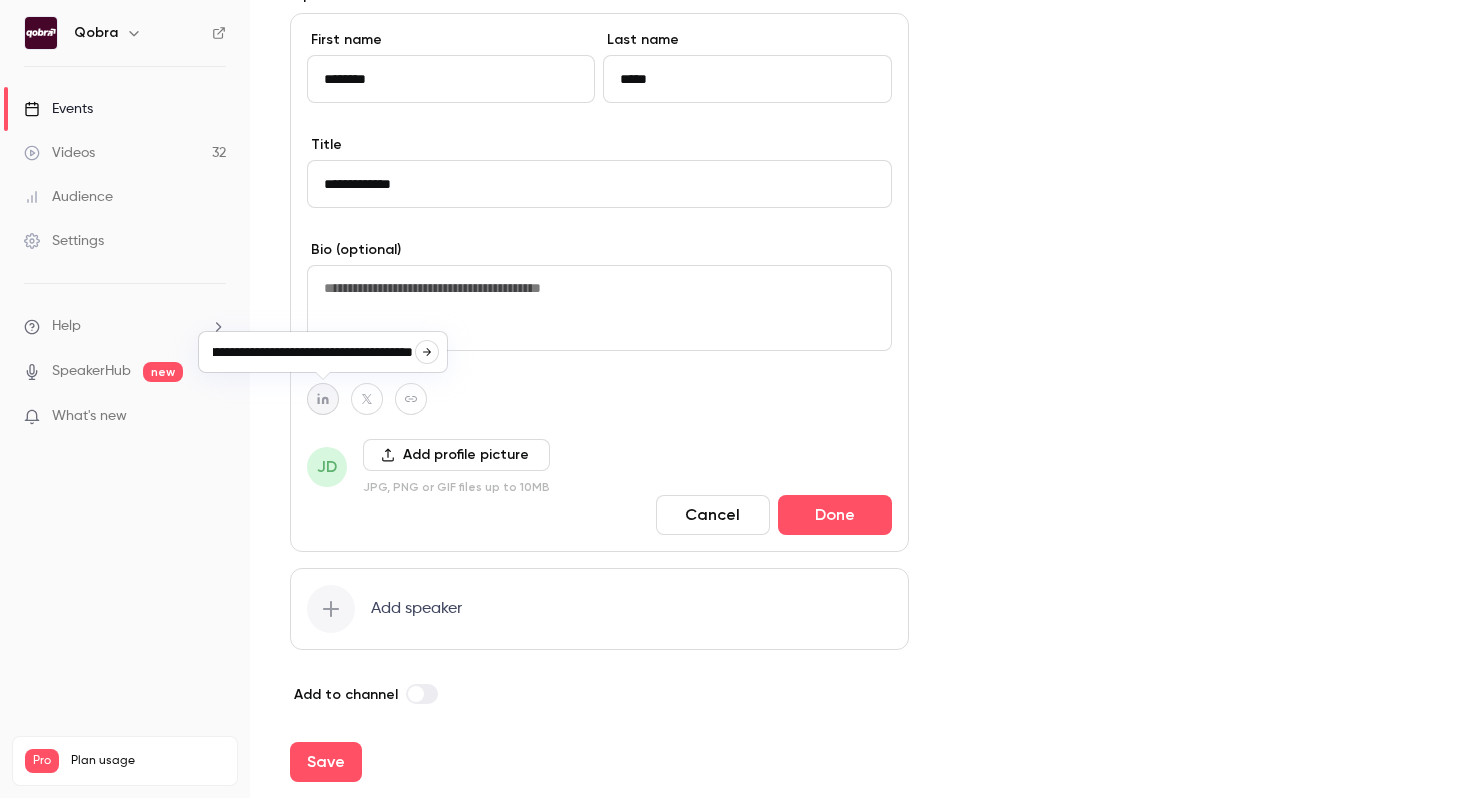 click at bounding box center [427, 352] 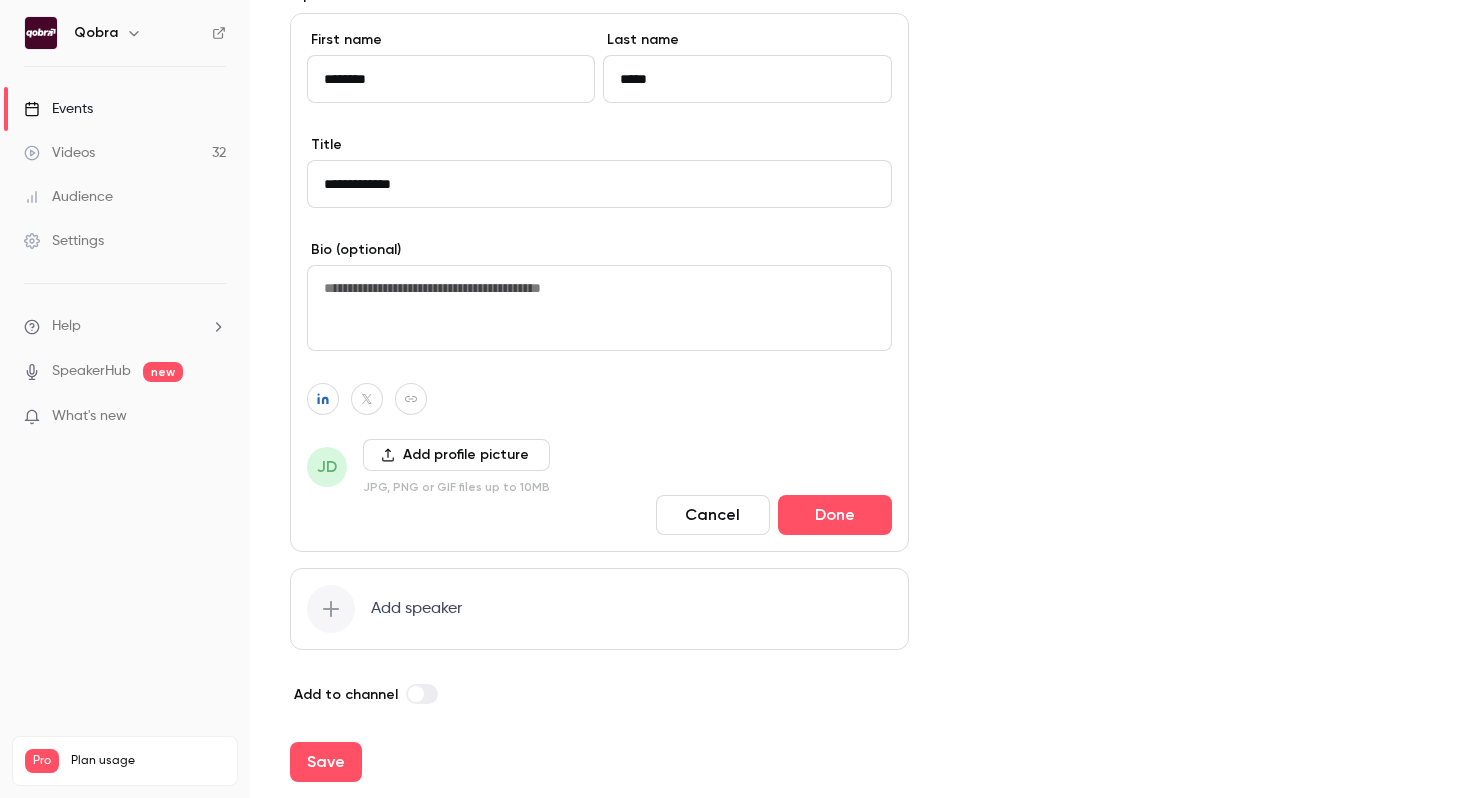 scroll, scrollTop: 0, scrollLeft: 0, axis: both 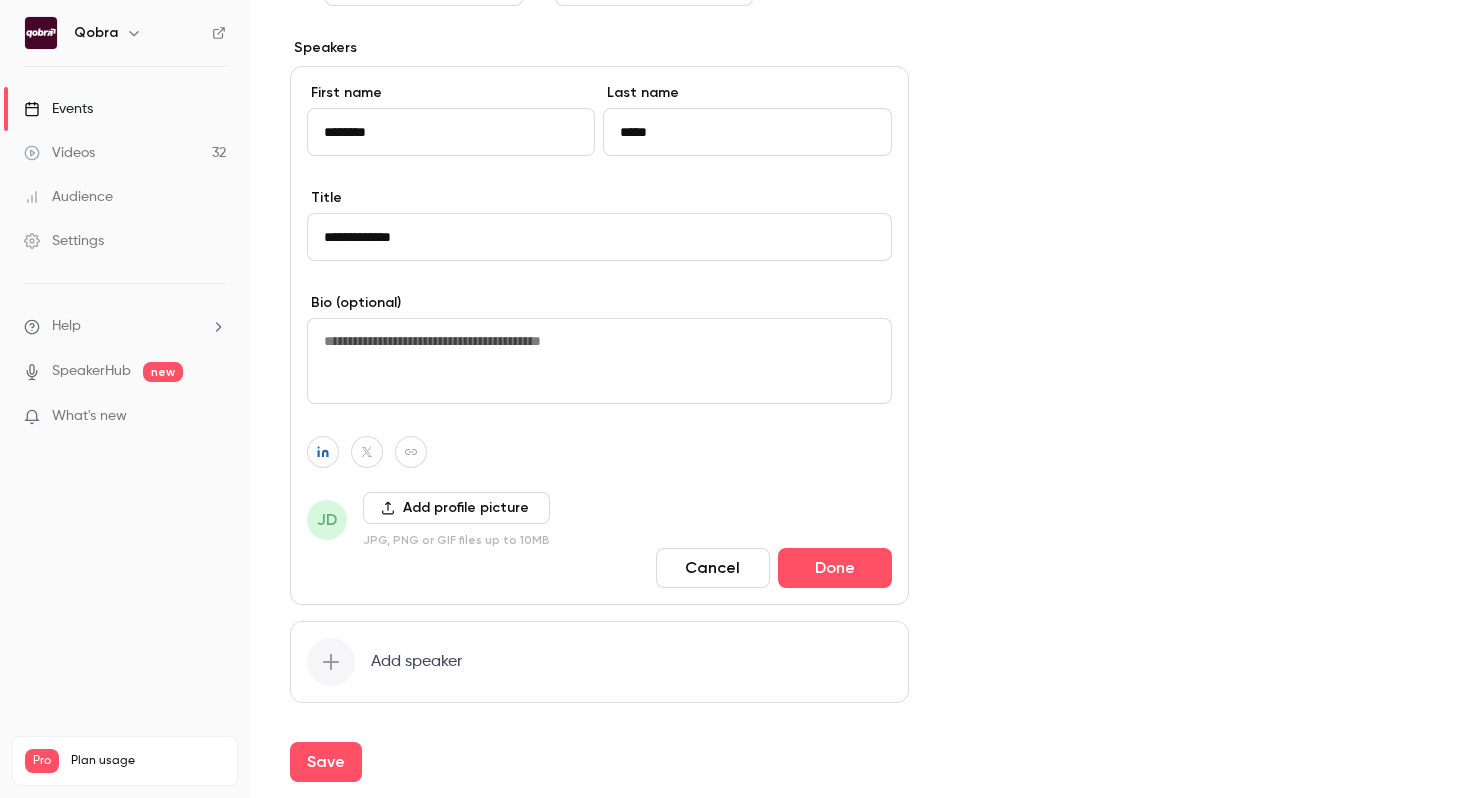 click on "Add profile picture" at bounding box center [456, 508] 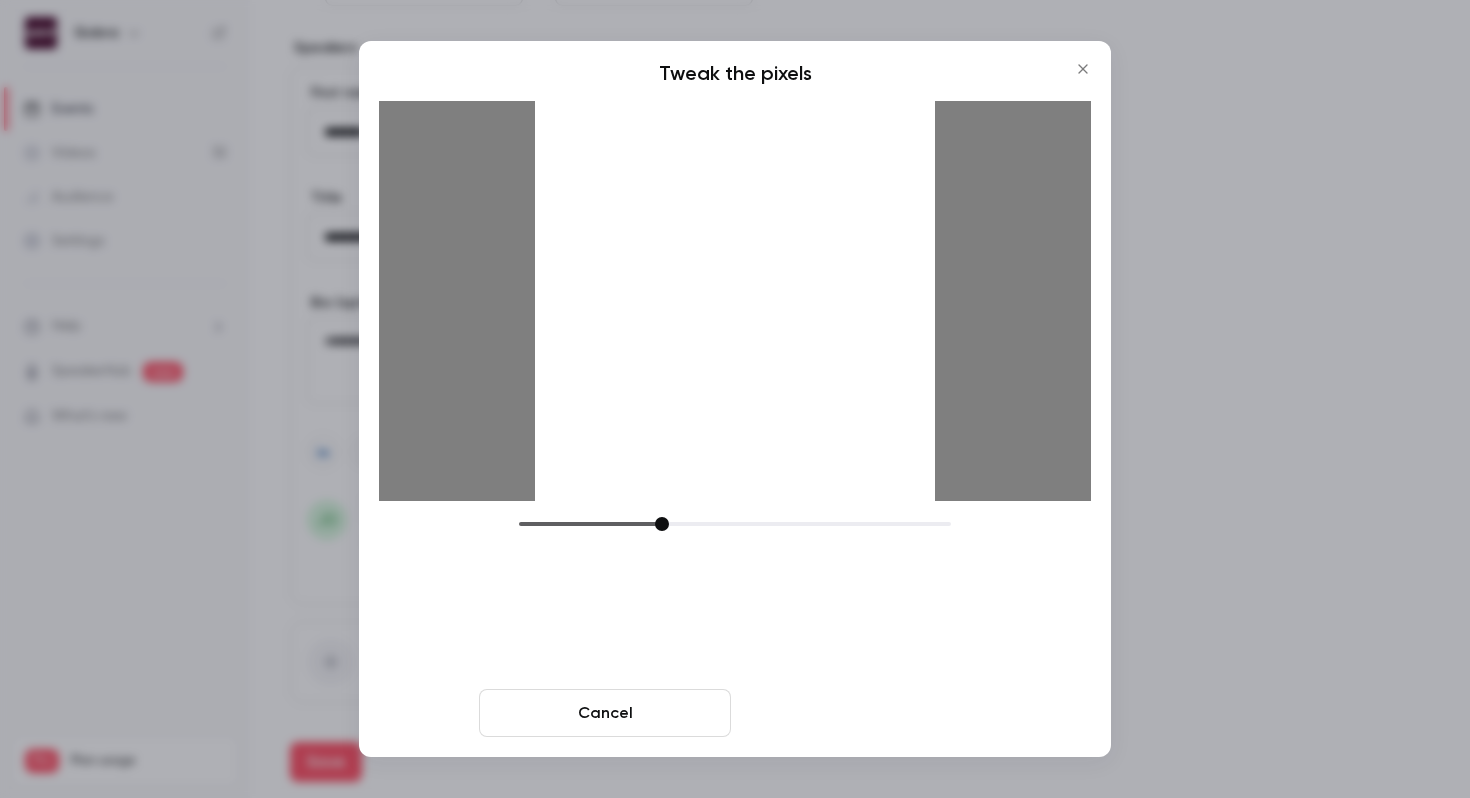 click on "Crop and save" at bounding box center [865, 713] 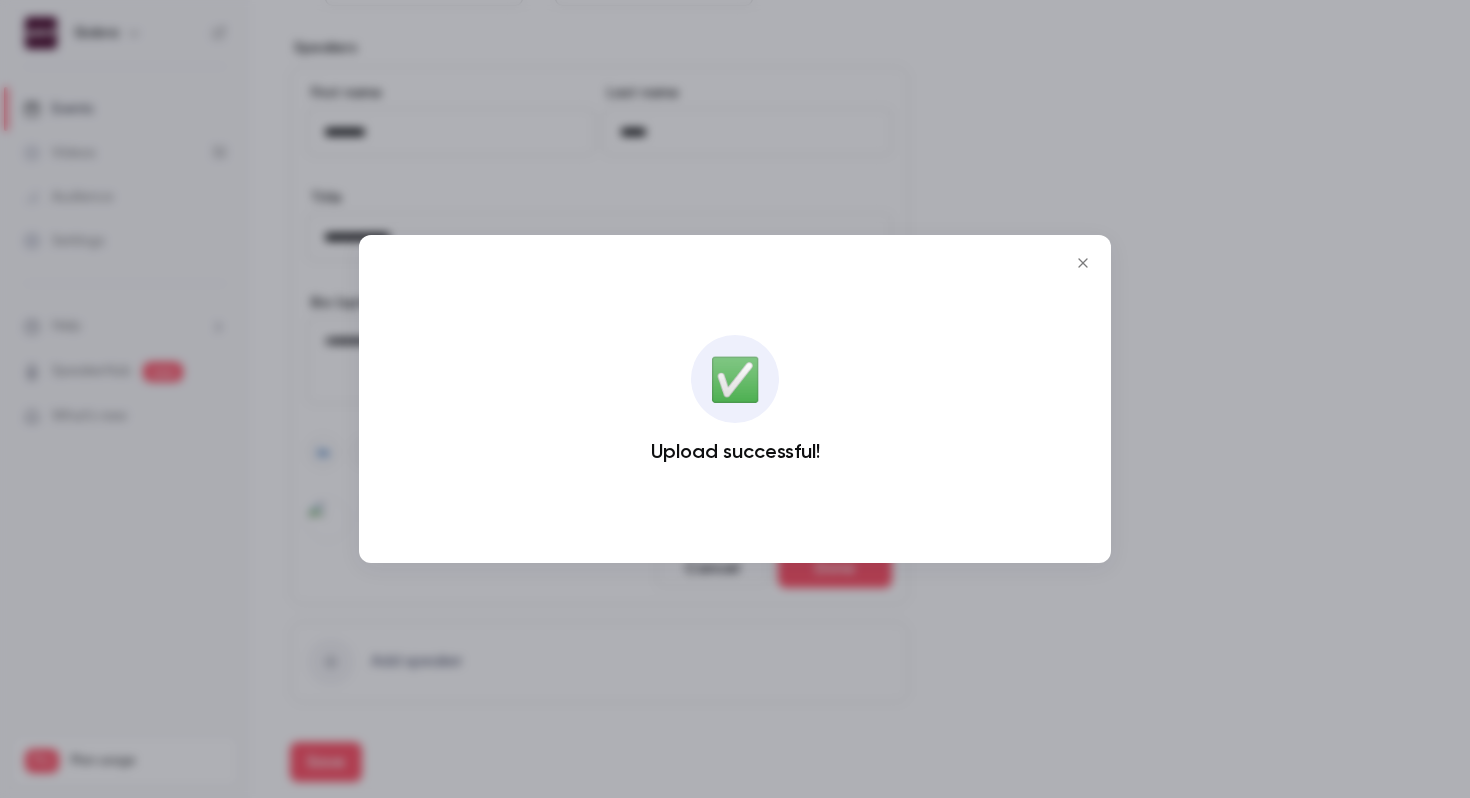 click 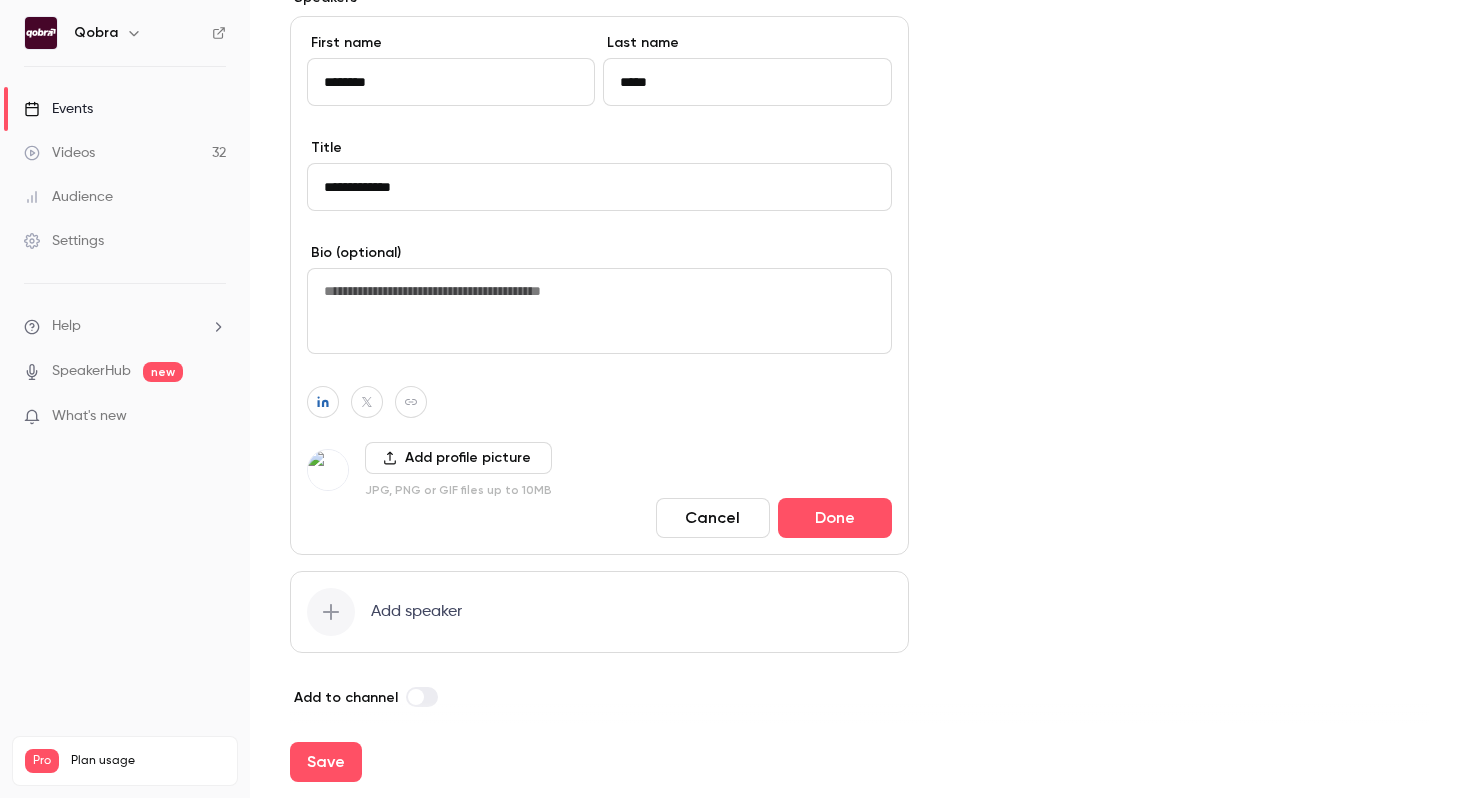 scroll, scrollTop: 875, scrollLeft: 0, axis: vertical 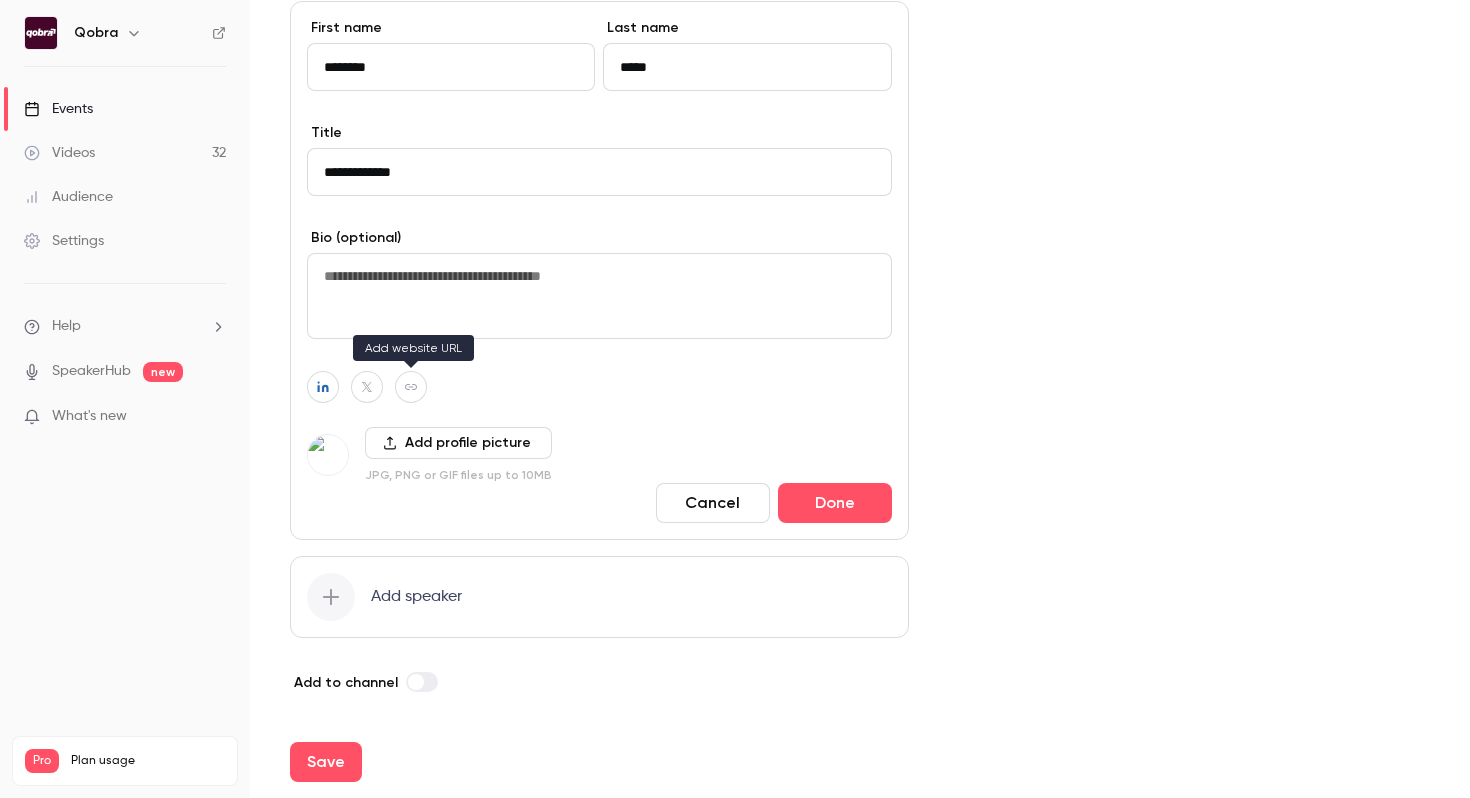 click at bounding box center (411, 387) 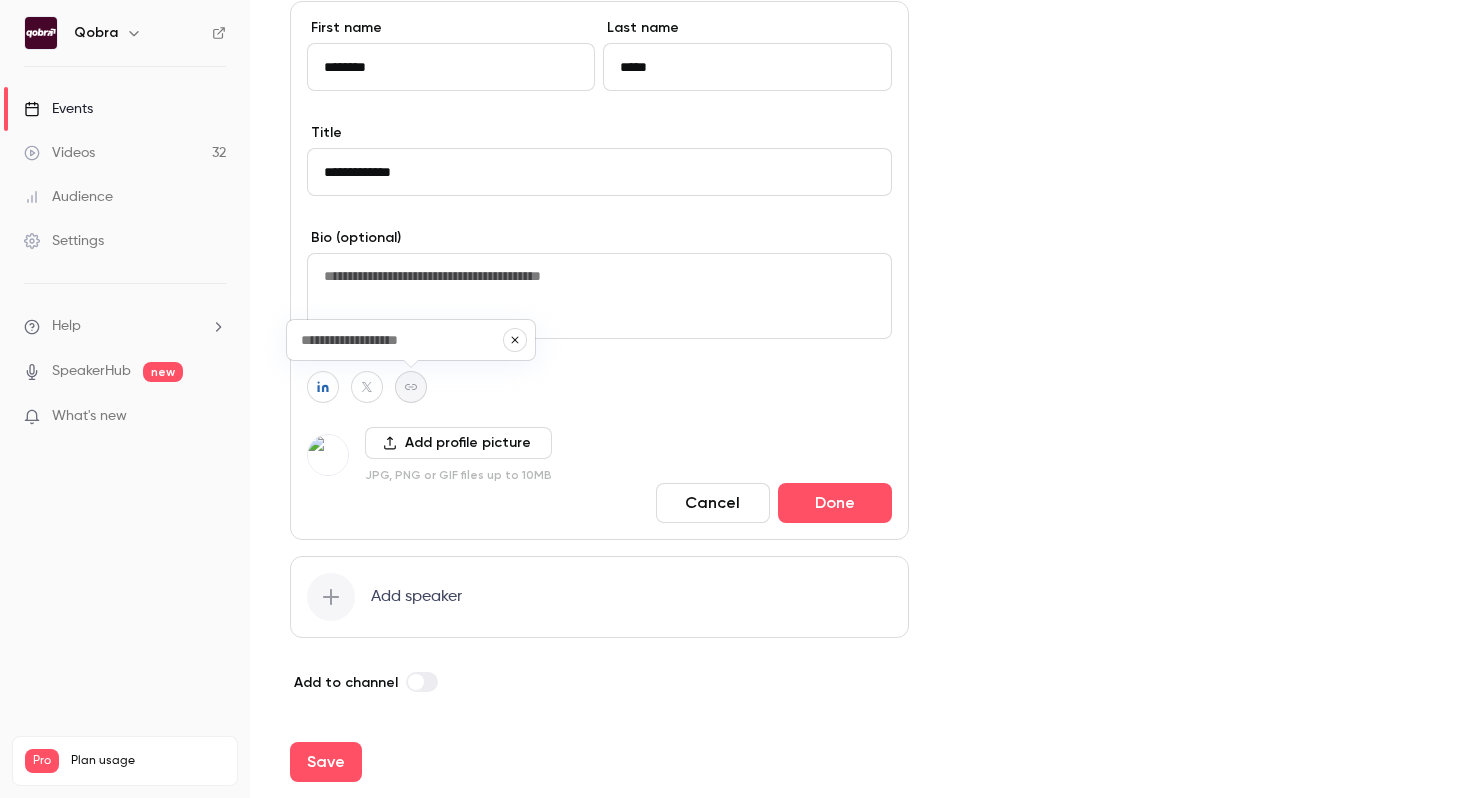 paste on "**********" 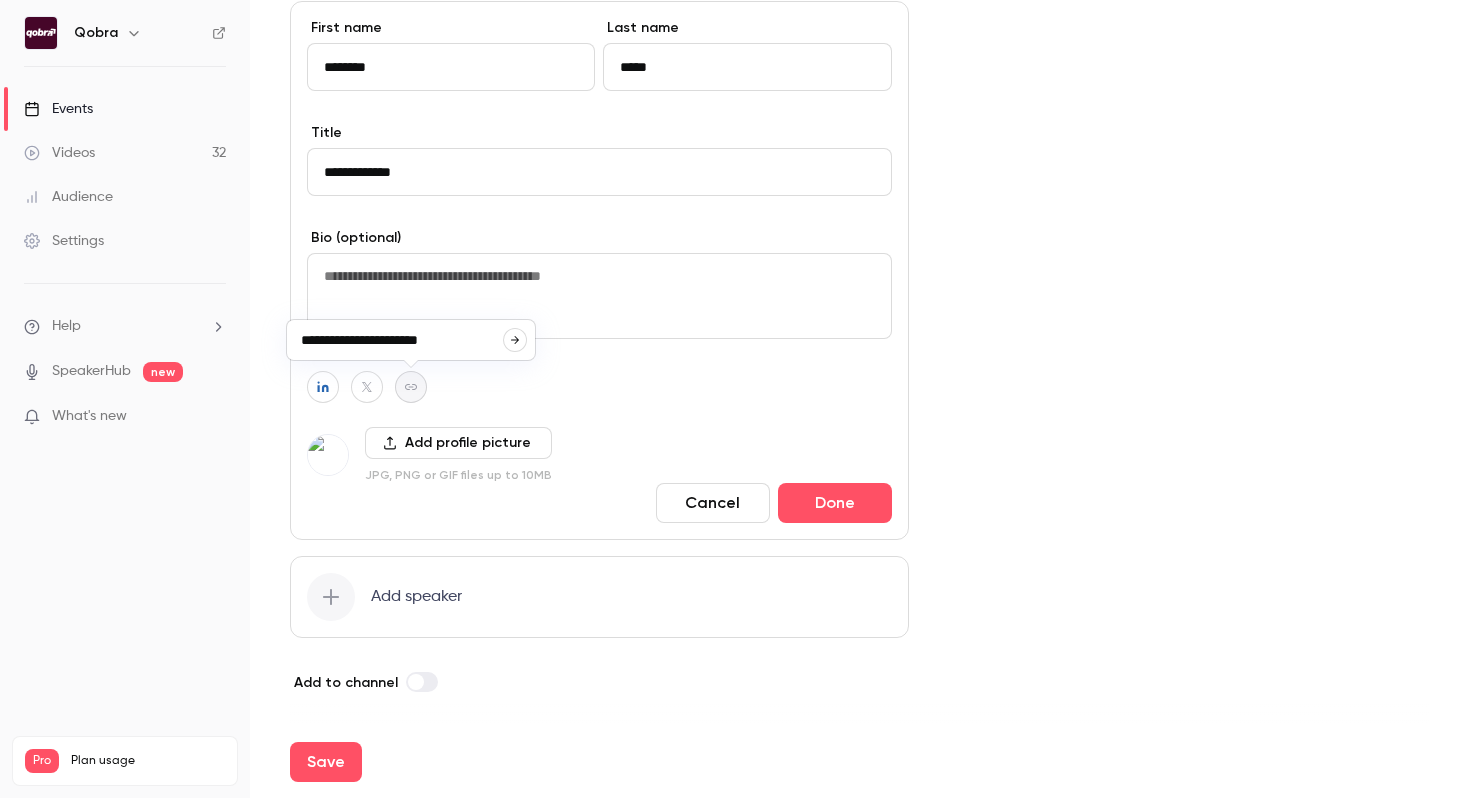 click 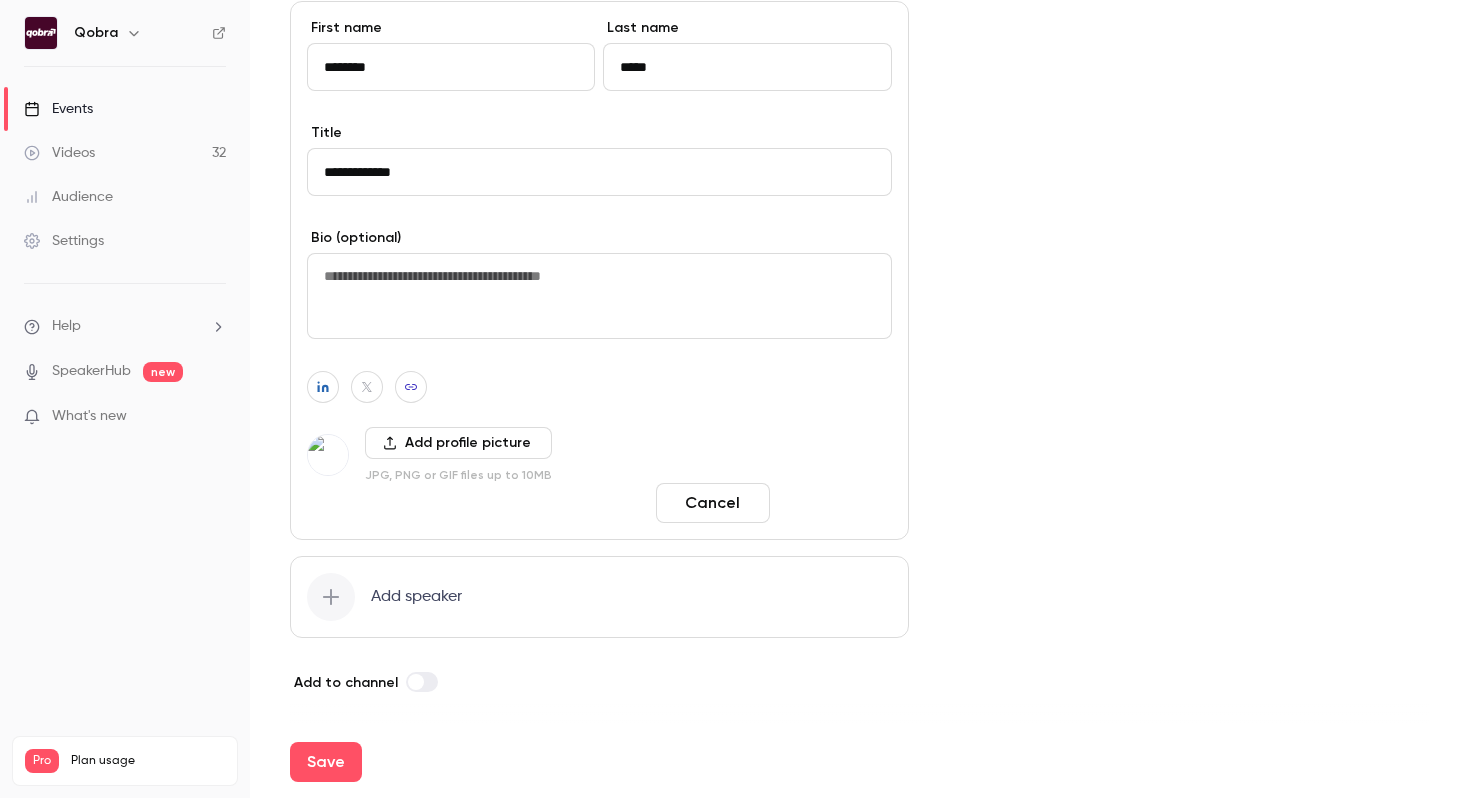 click on "Done" at bounding box center [835, 503] 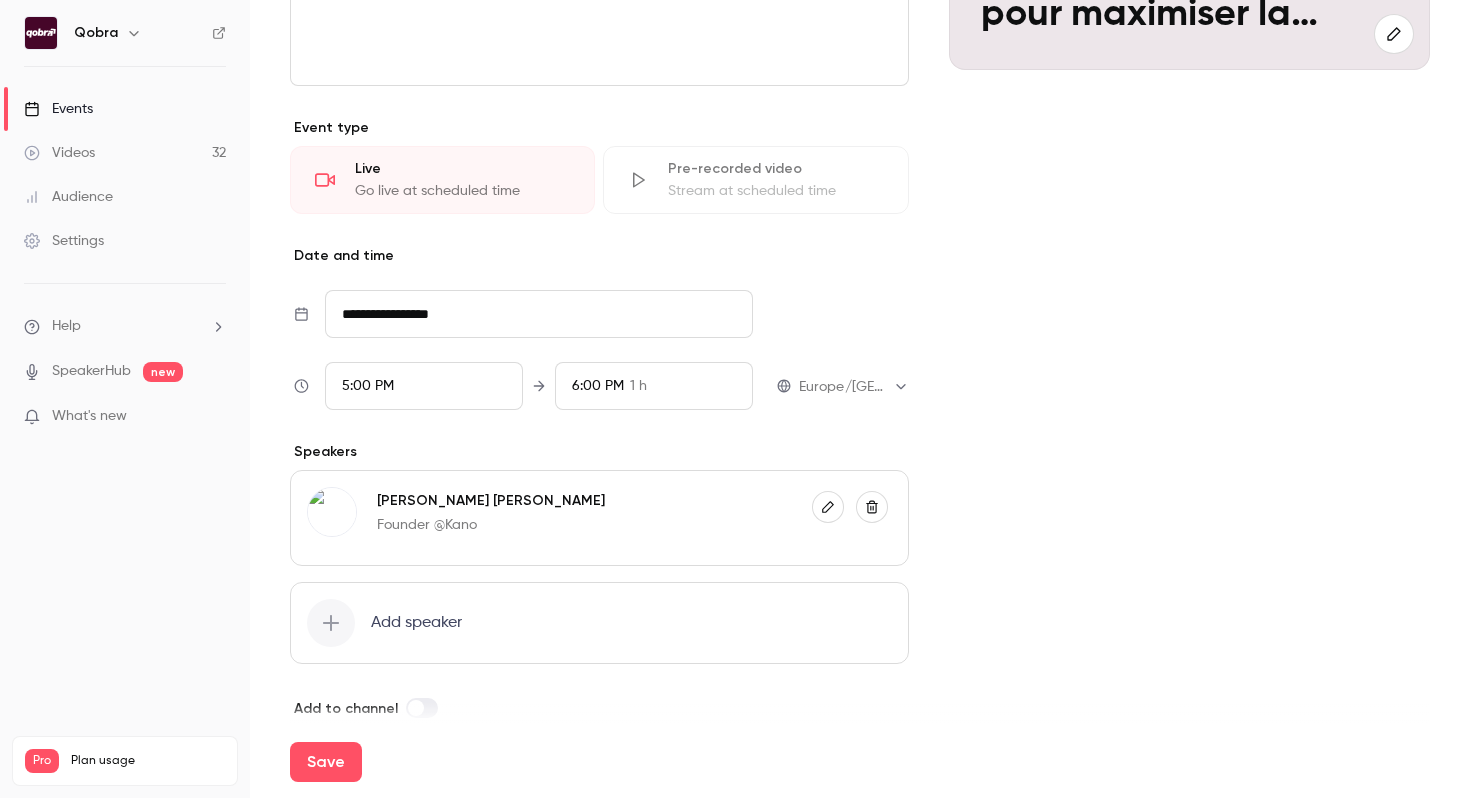 scroll, scrollTop: 432, scrollLeft: 0, axis: vertical 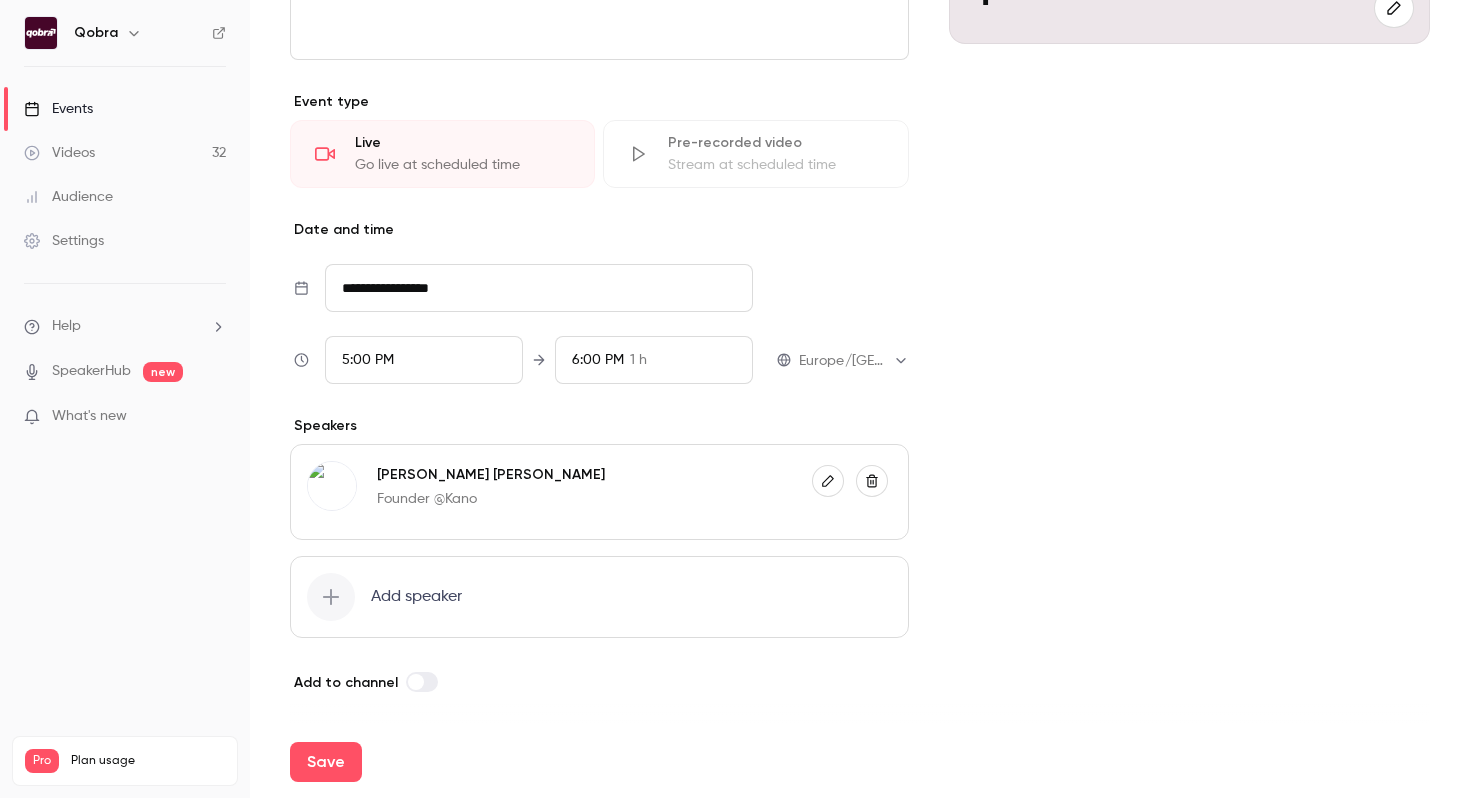click on "Add speaker" at bounding box center [416, 597] 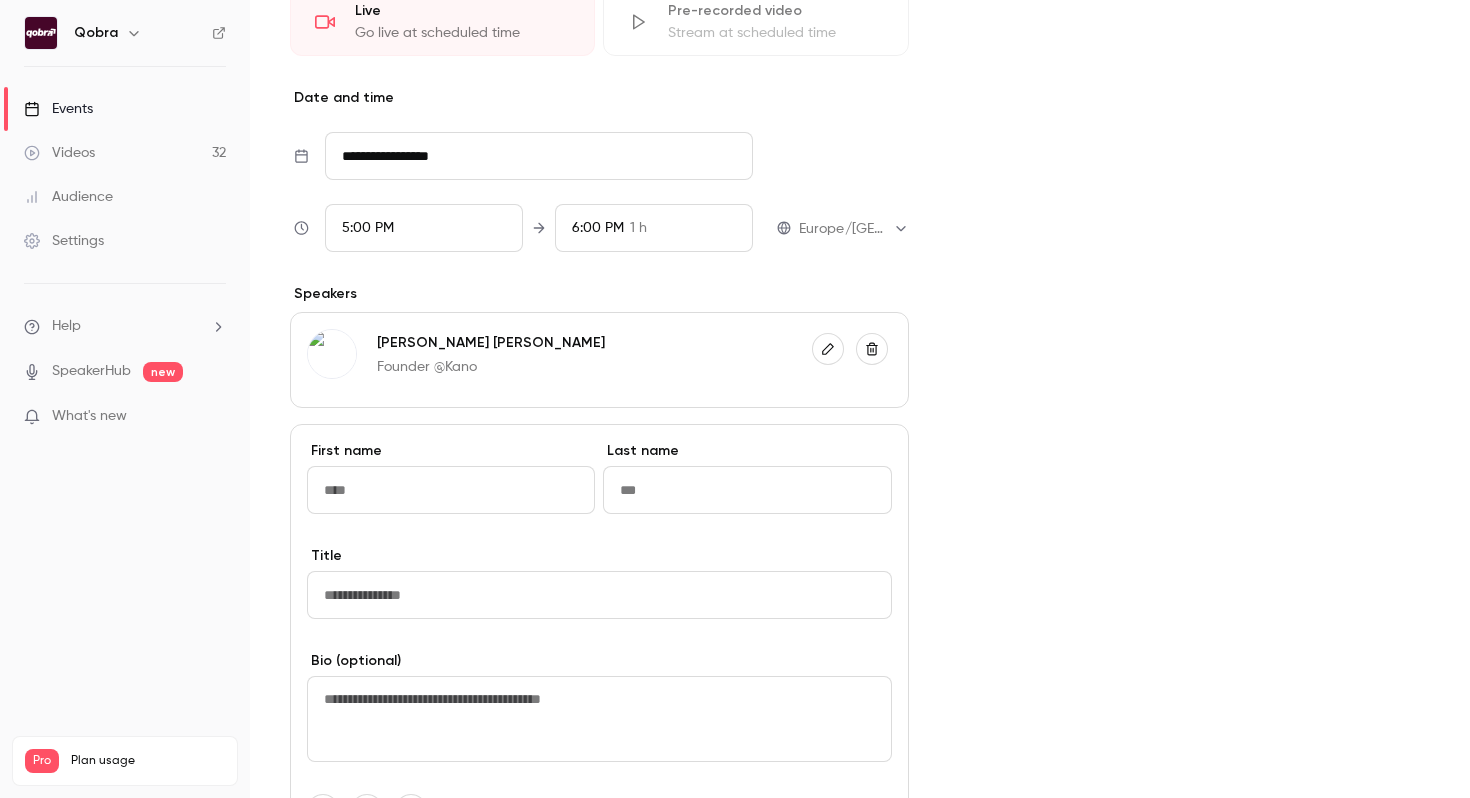 scroll, scrollTop: 606, scrollLeft: 0, axis: vertical 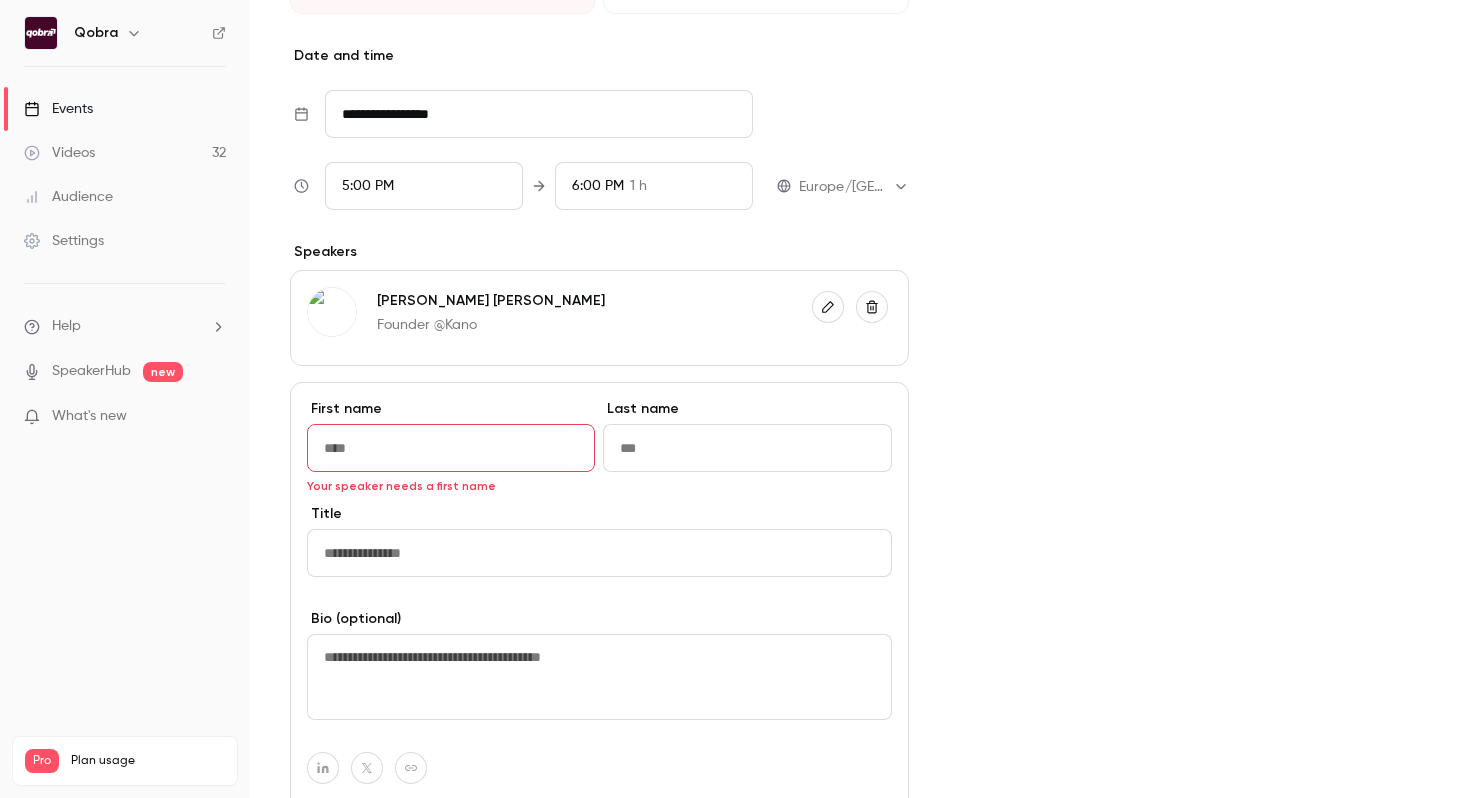 click at bounding box center (451, 448) 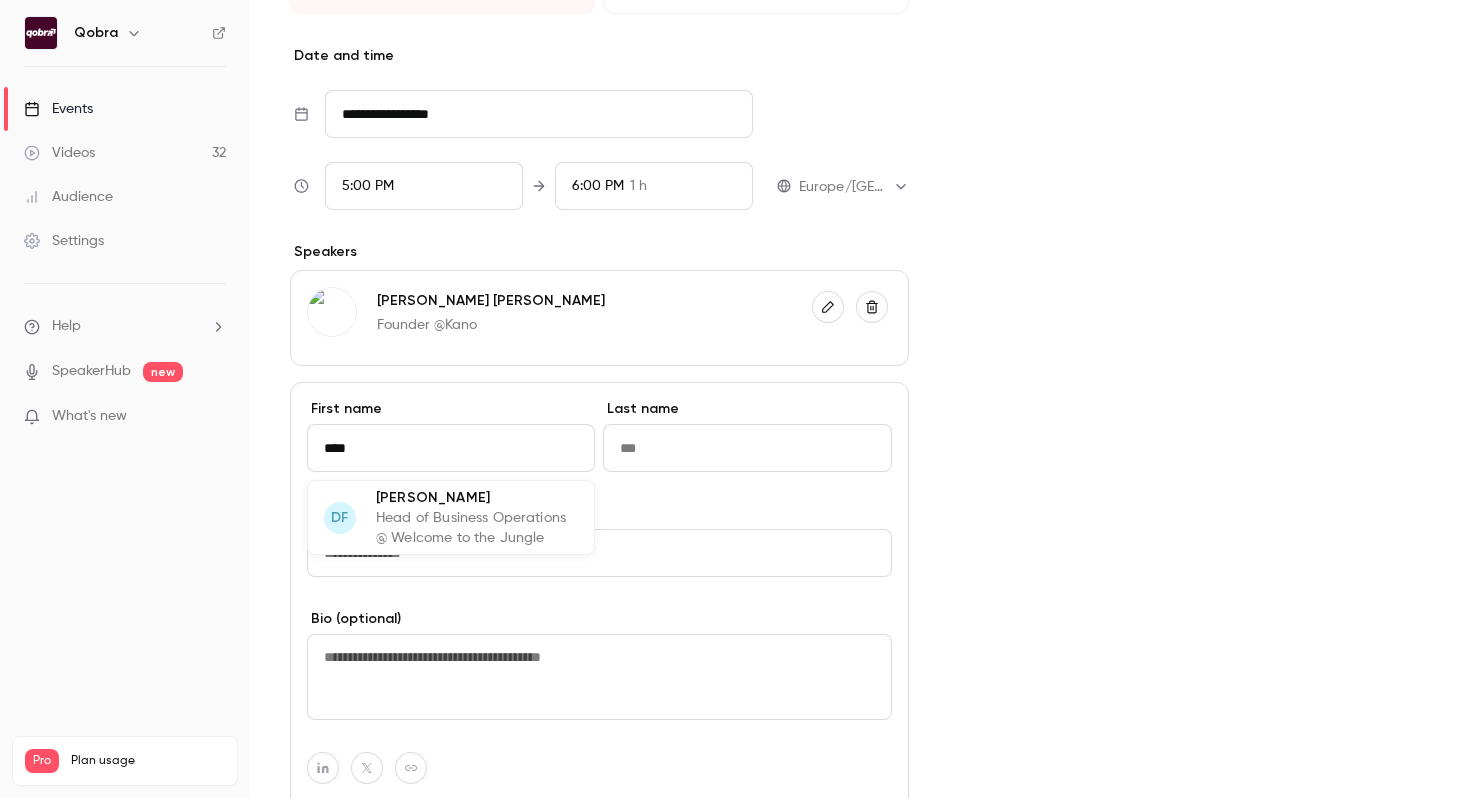 type on "****" 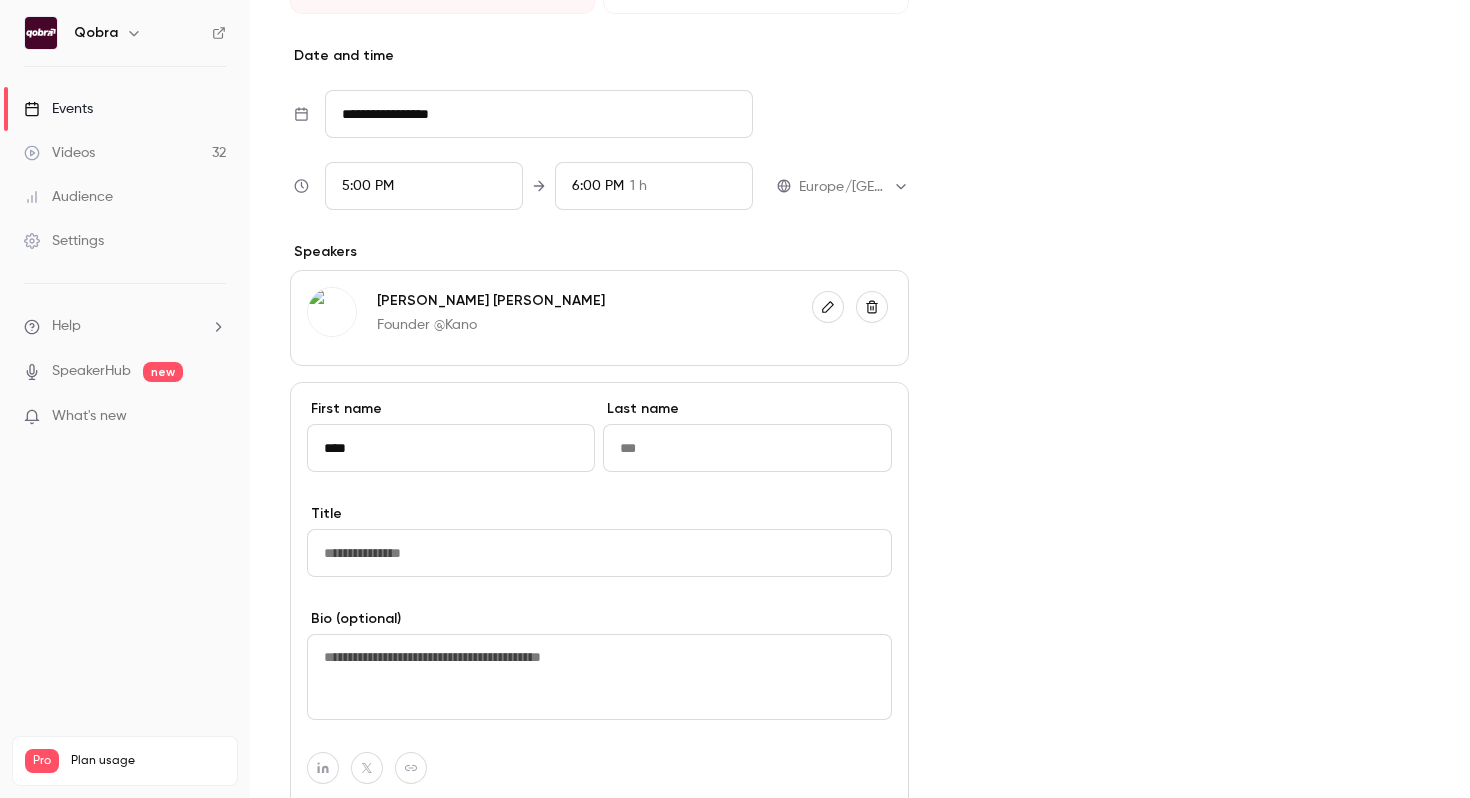paste on "******" 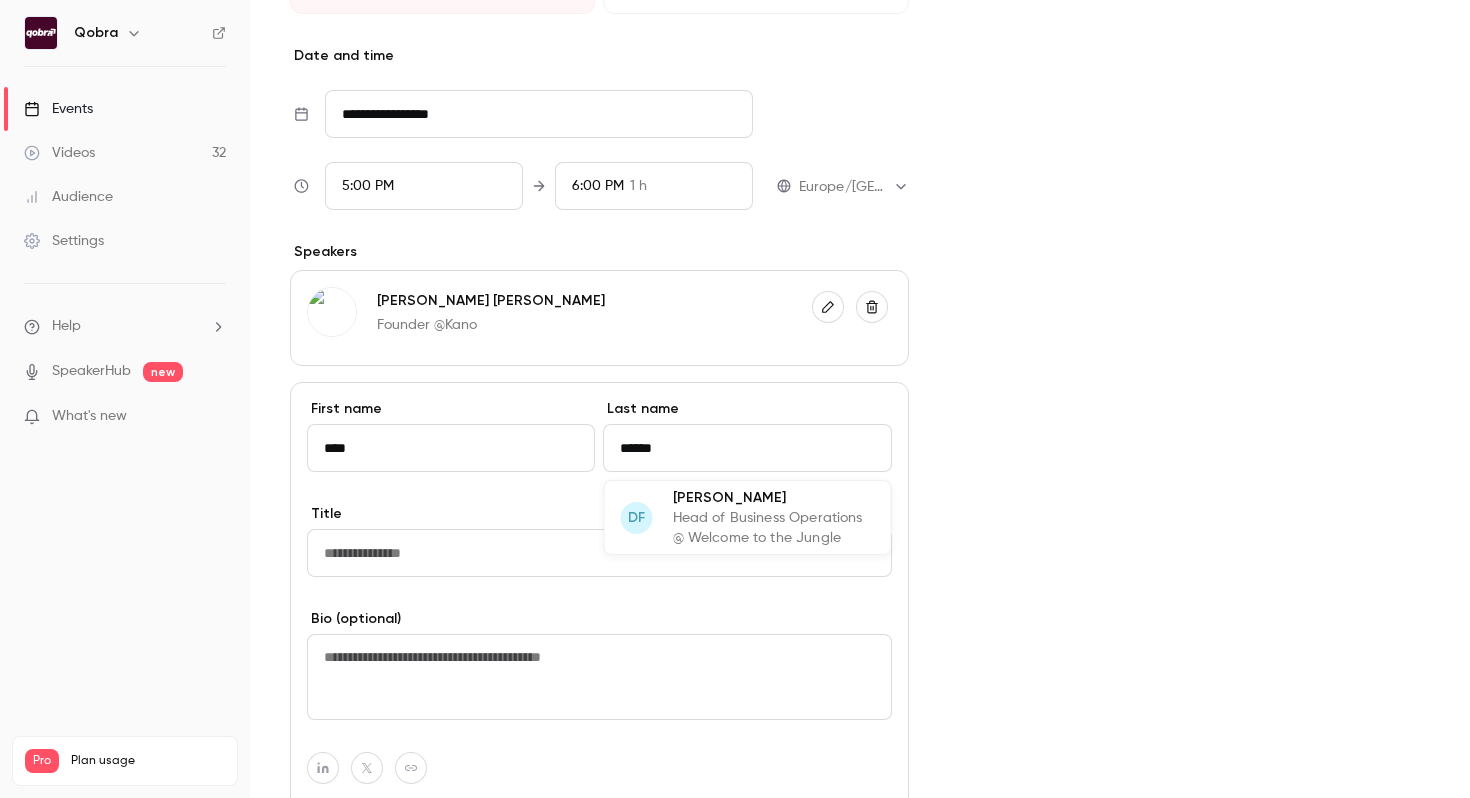 type on "******" 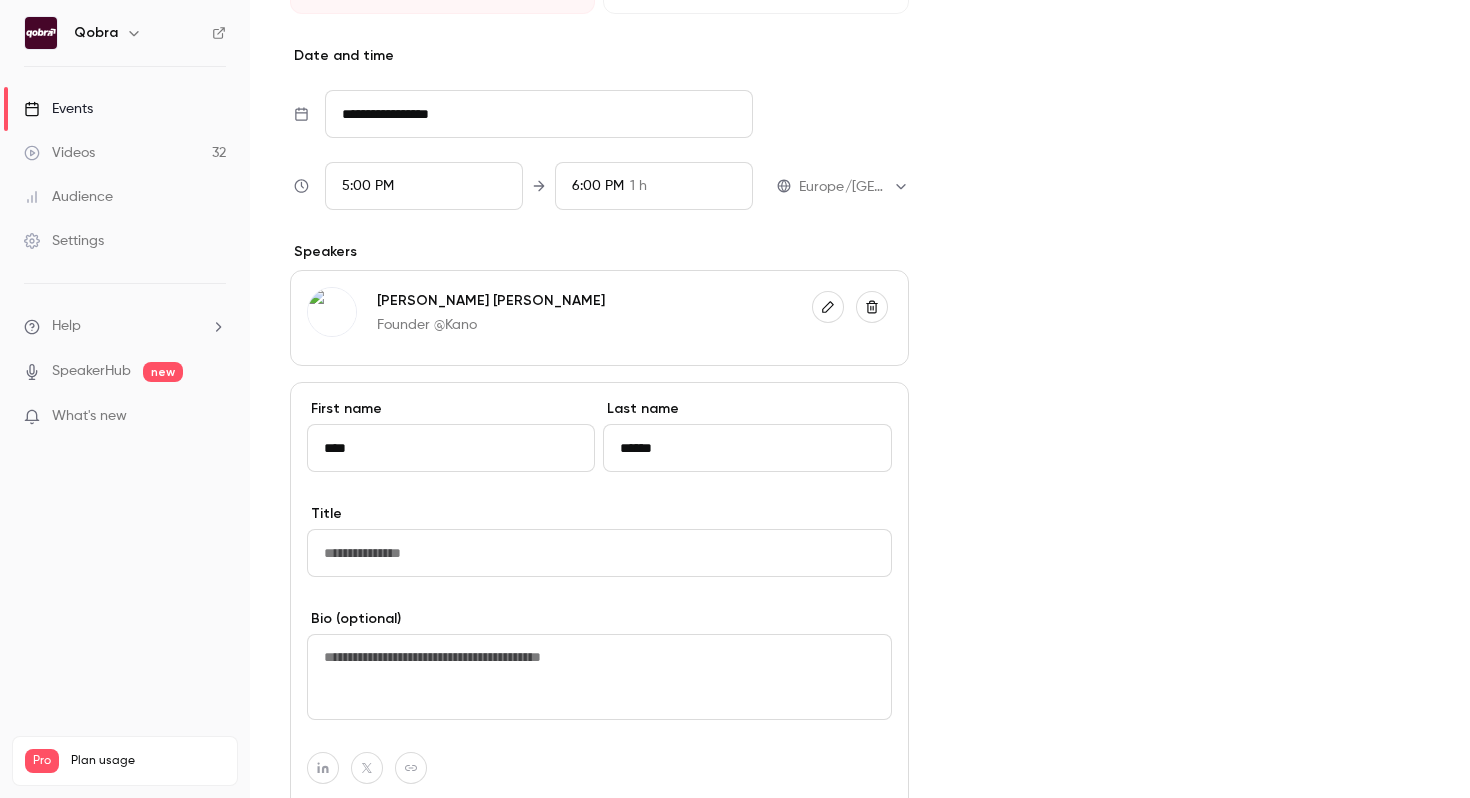 click on "******" at bounding box center (747, 448) 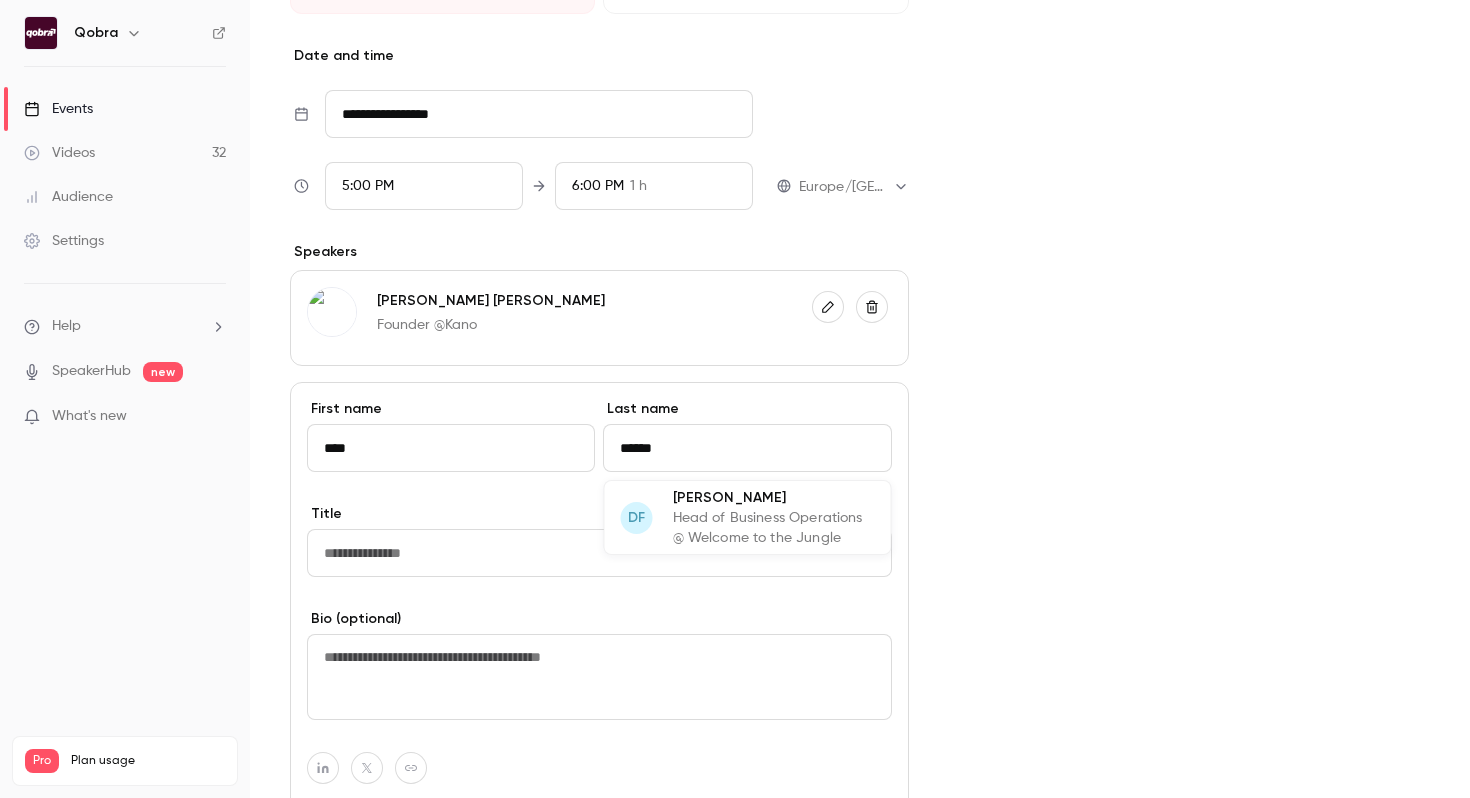 click on "Head of Business Operations @ Welcome to the Jungle" at bounding box center (774, 528) 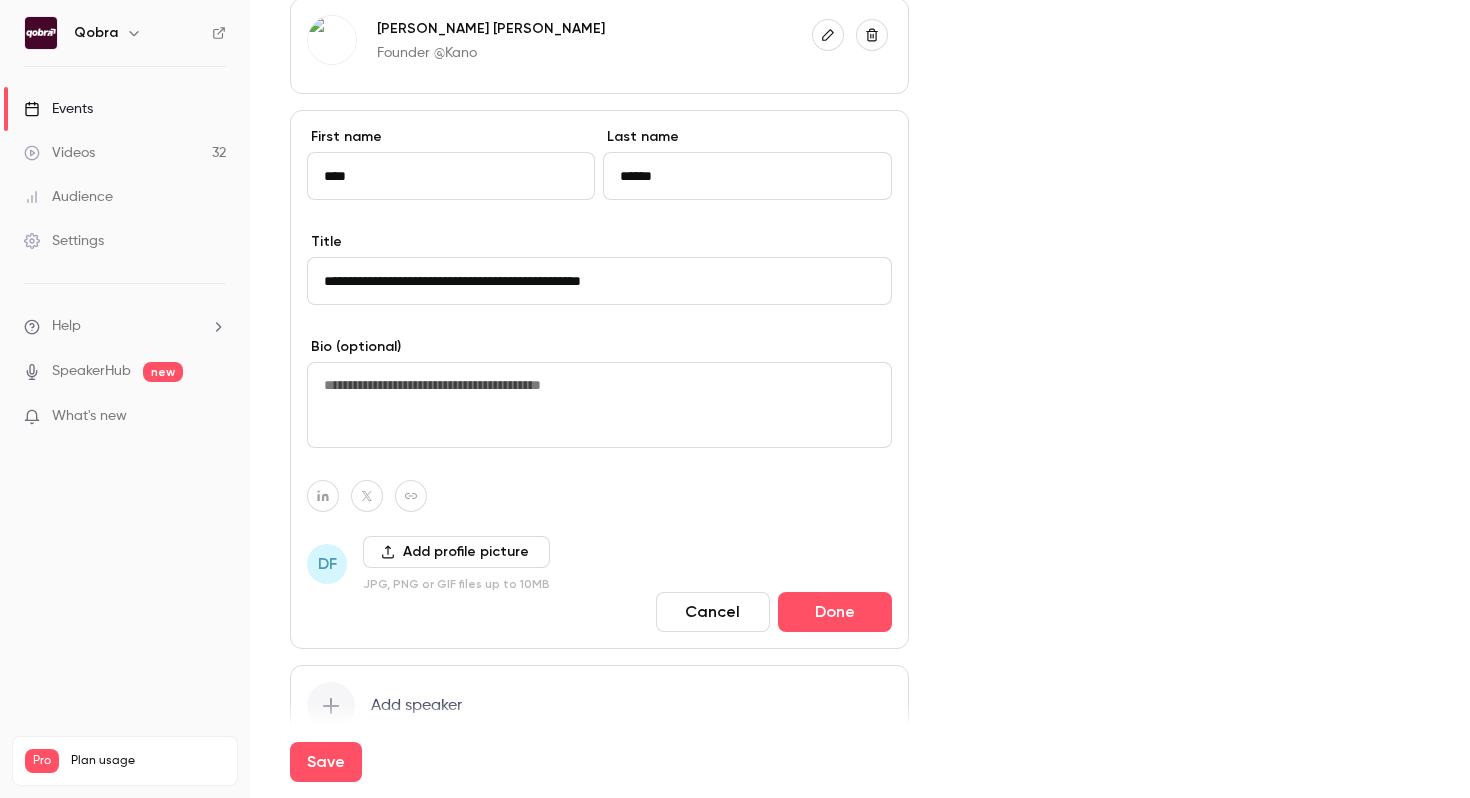 scroll, scrollTop: 894, scrollLeft: 0, axis: vertical 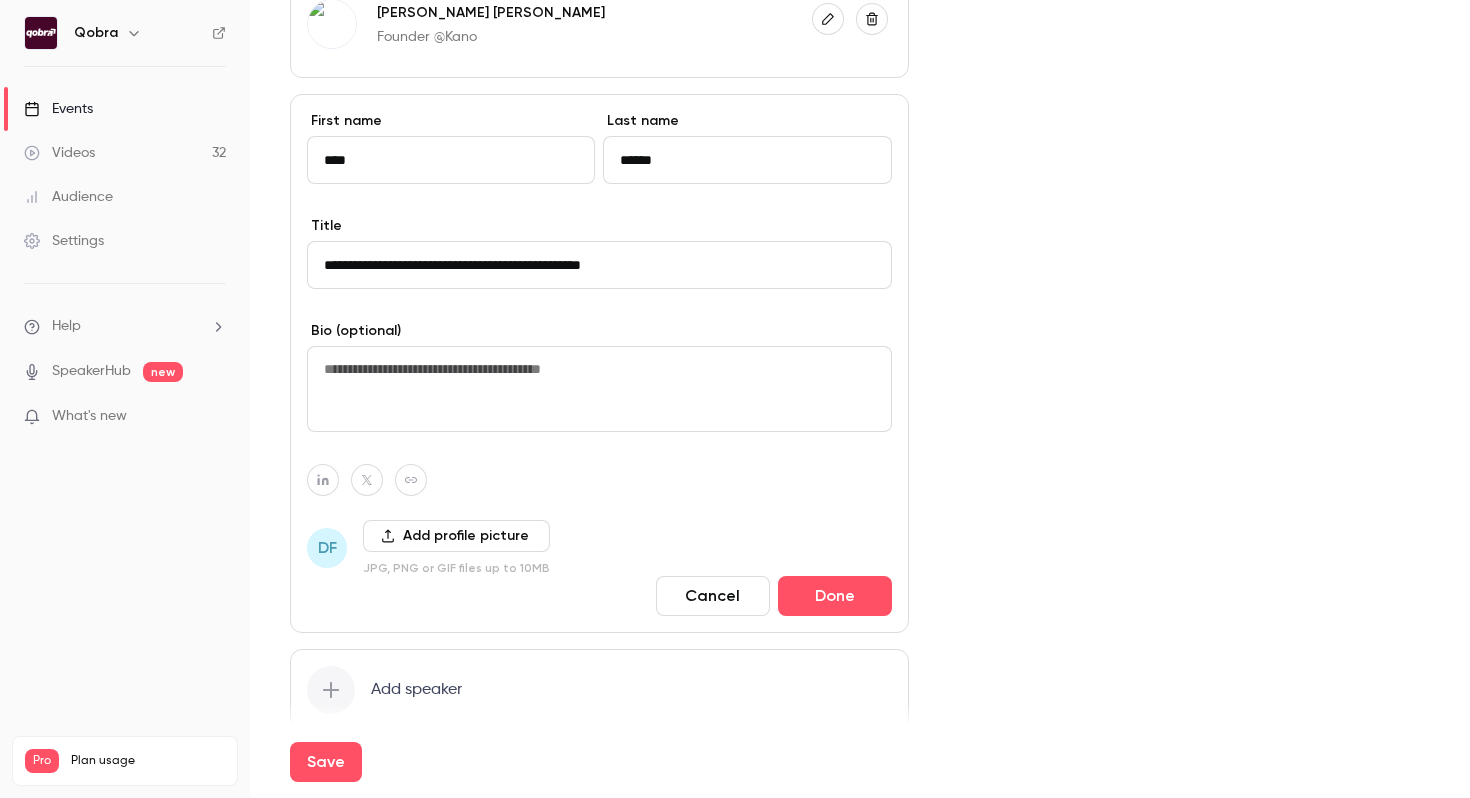click on "**********" at bounding box center [599, 265] 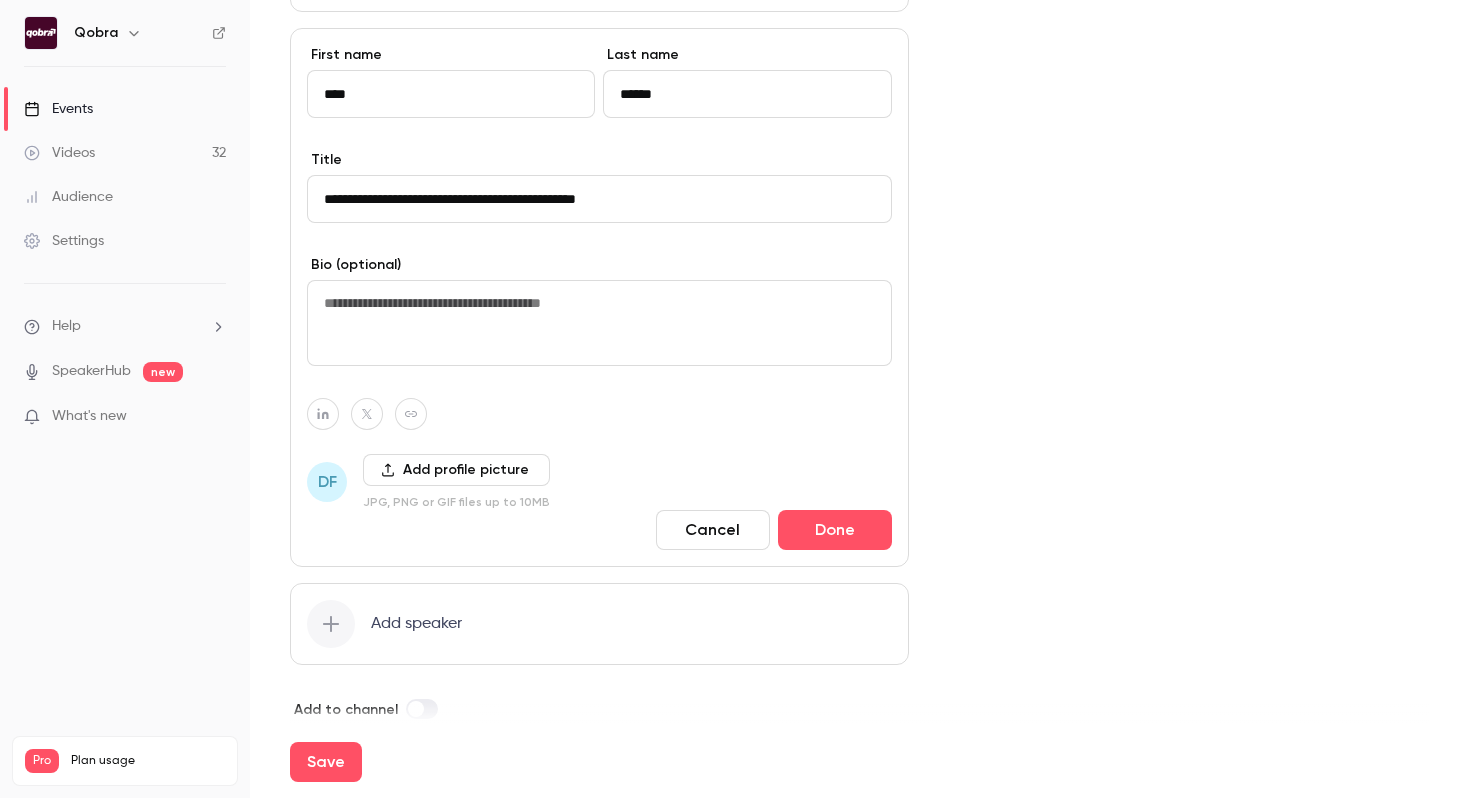 scroll, scrollTop: 987, scrollLeft: 0, axis: vertical 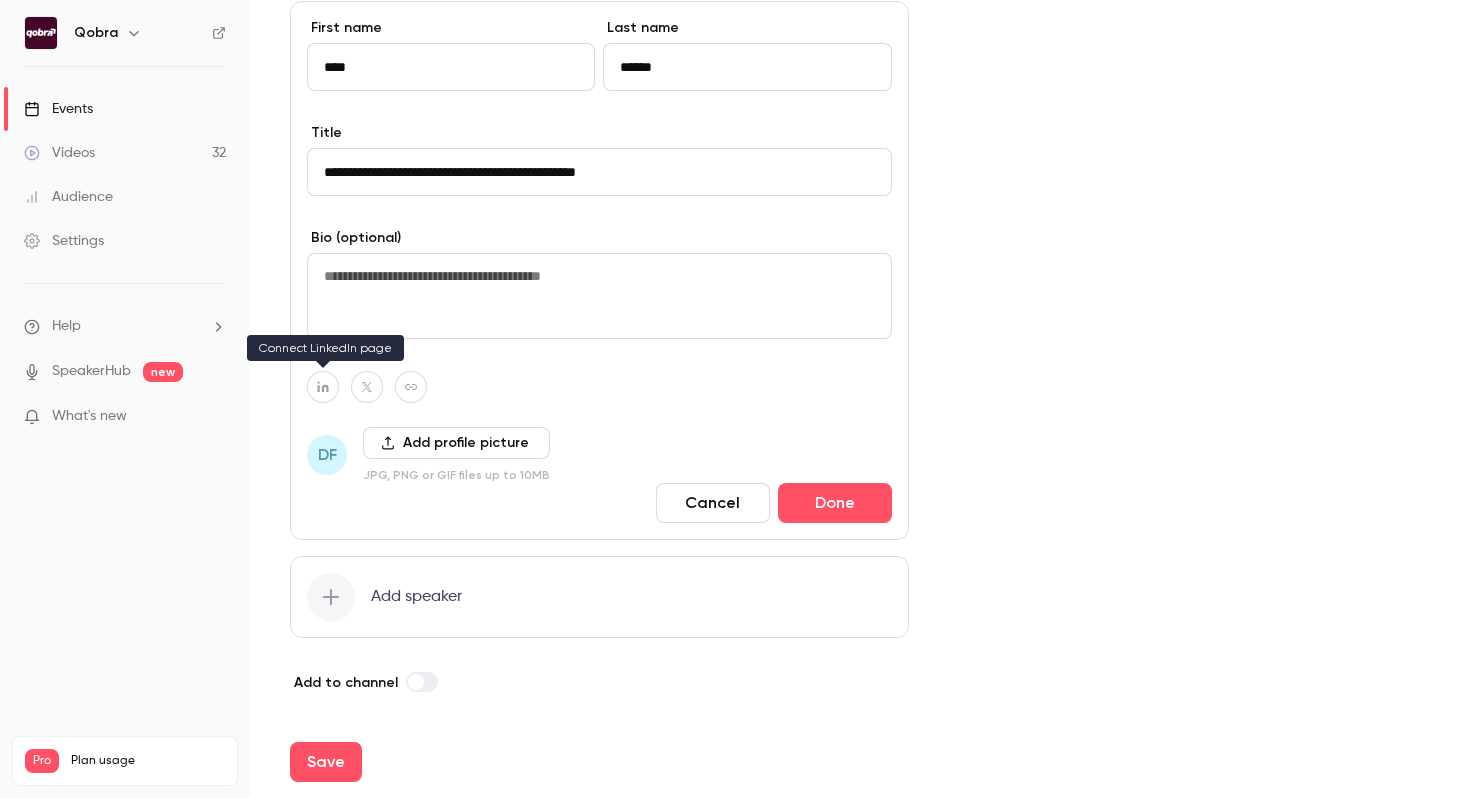 type on "**********" 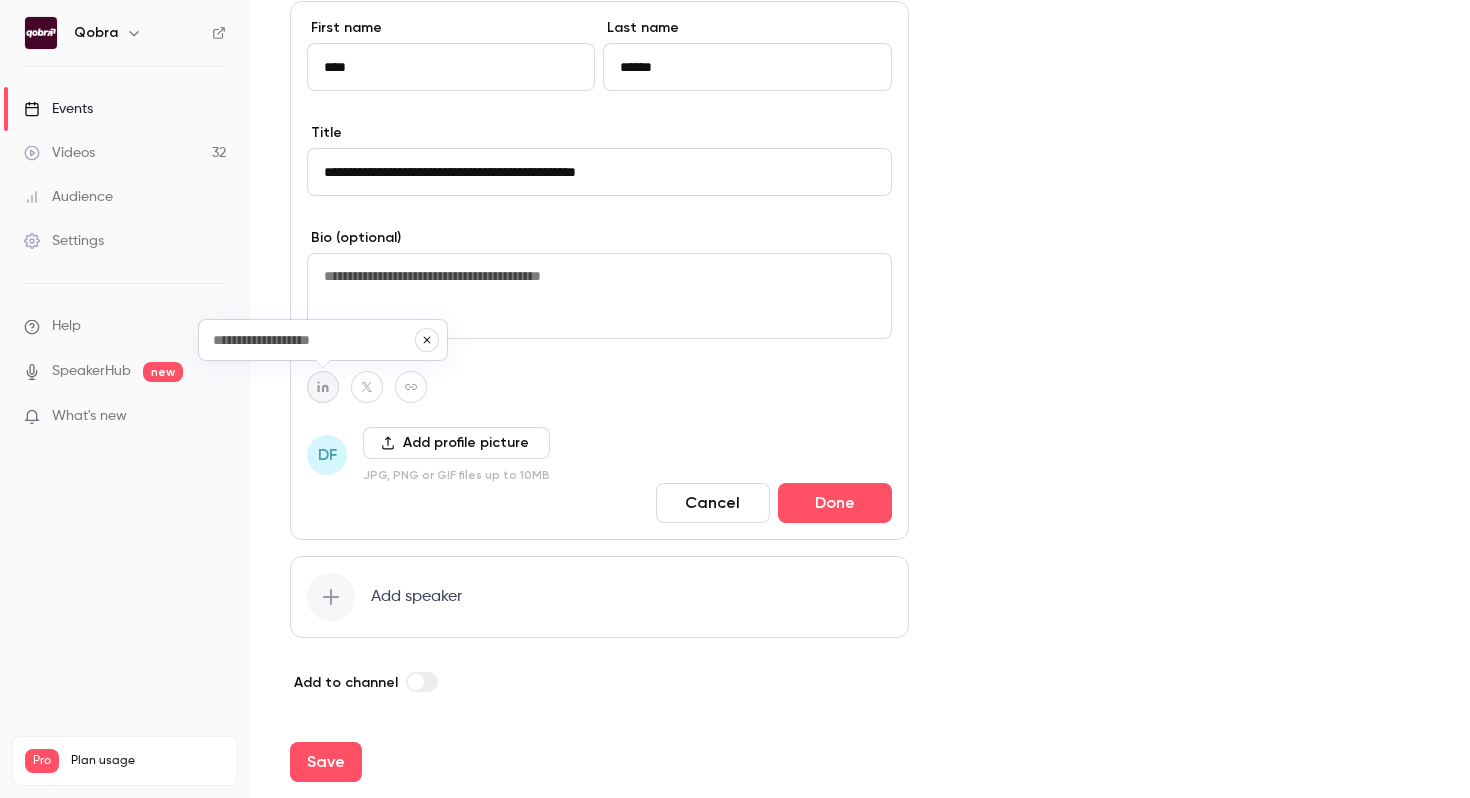 paste on "**********" 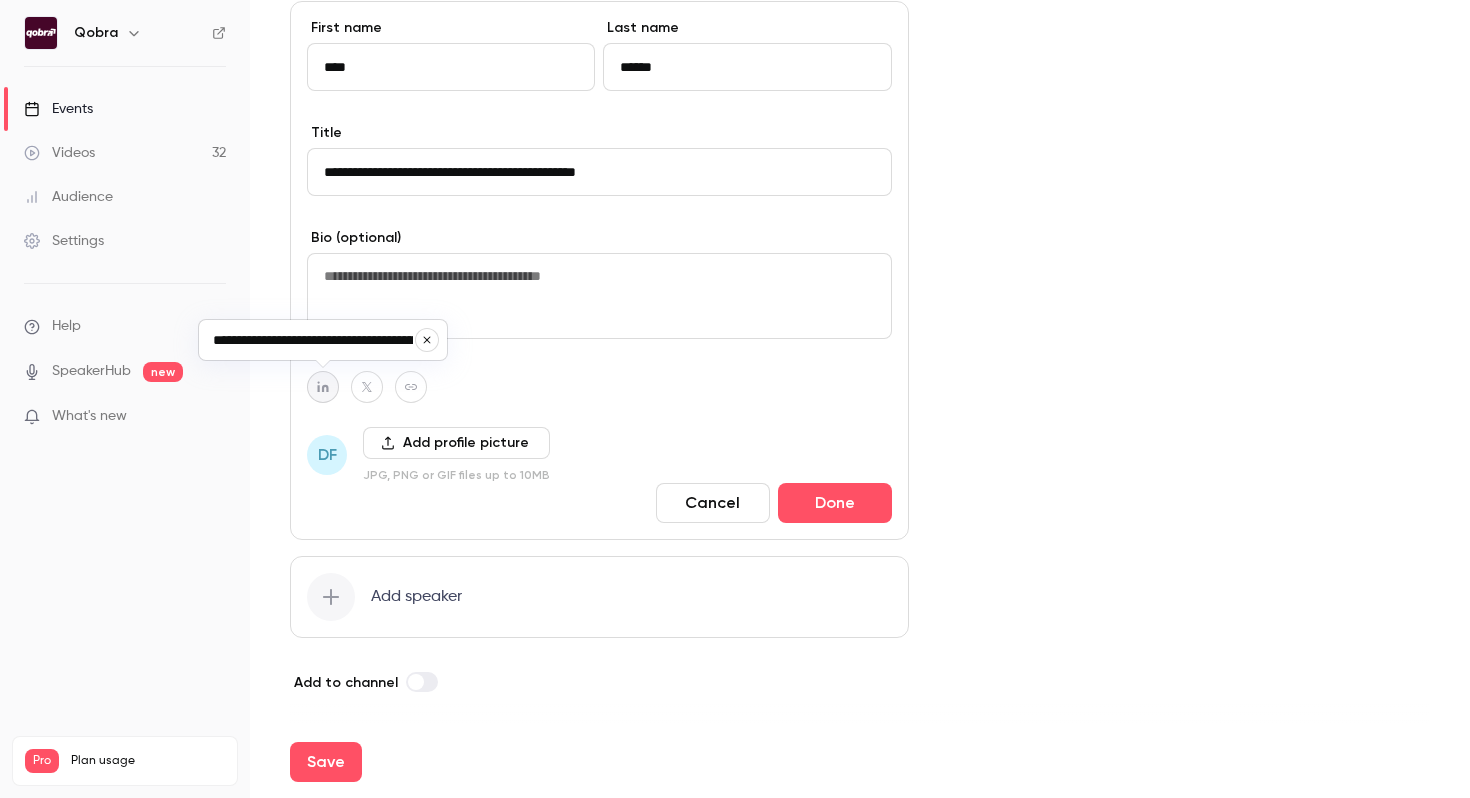 scroll, scrollTop: 0, scrollLeft: 115, axis: horizontal 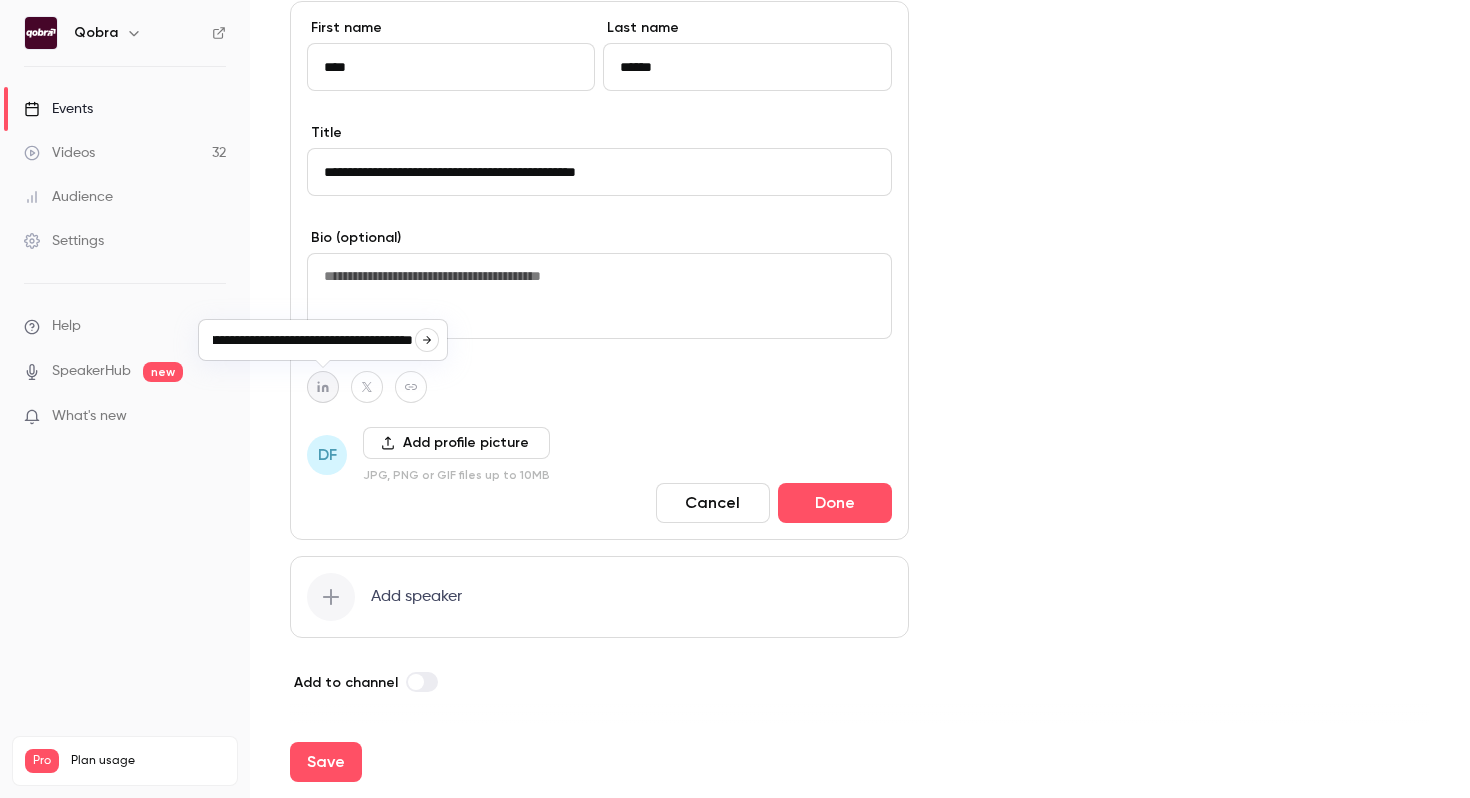 click 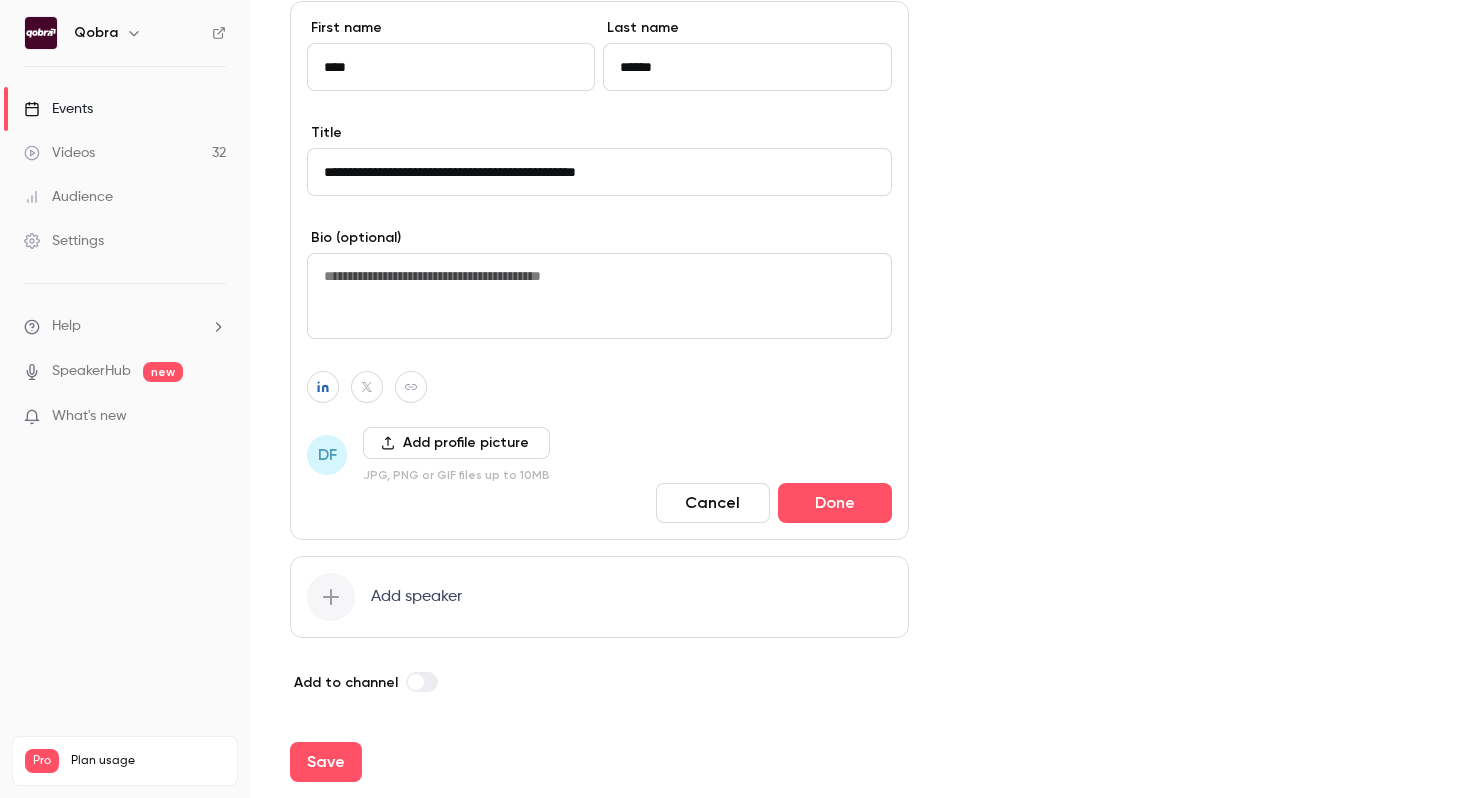click at bounding box center (411, 387) 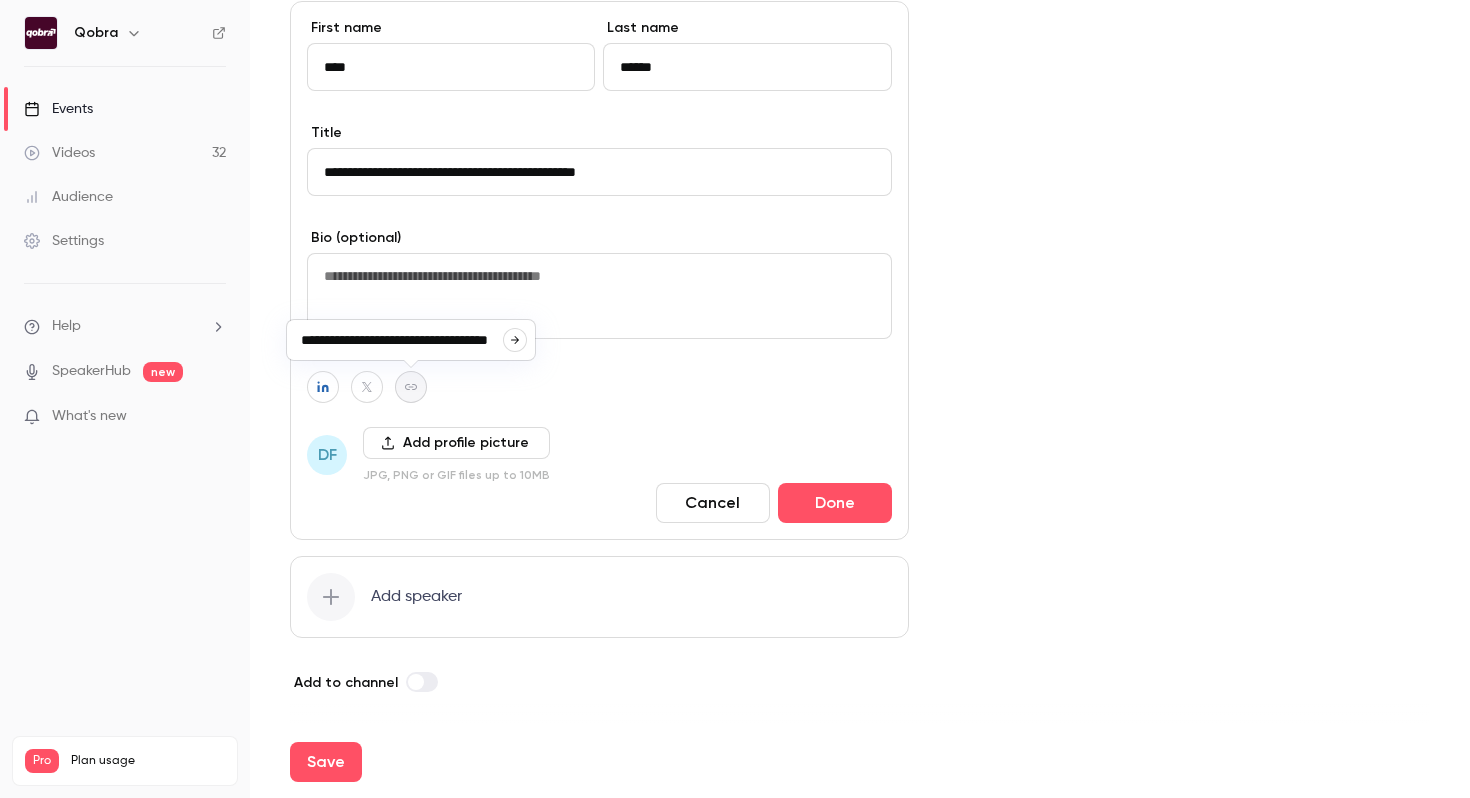 scroll, scrollTop: 0, scrollLeft: 41, axis: horizontal 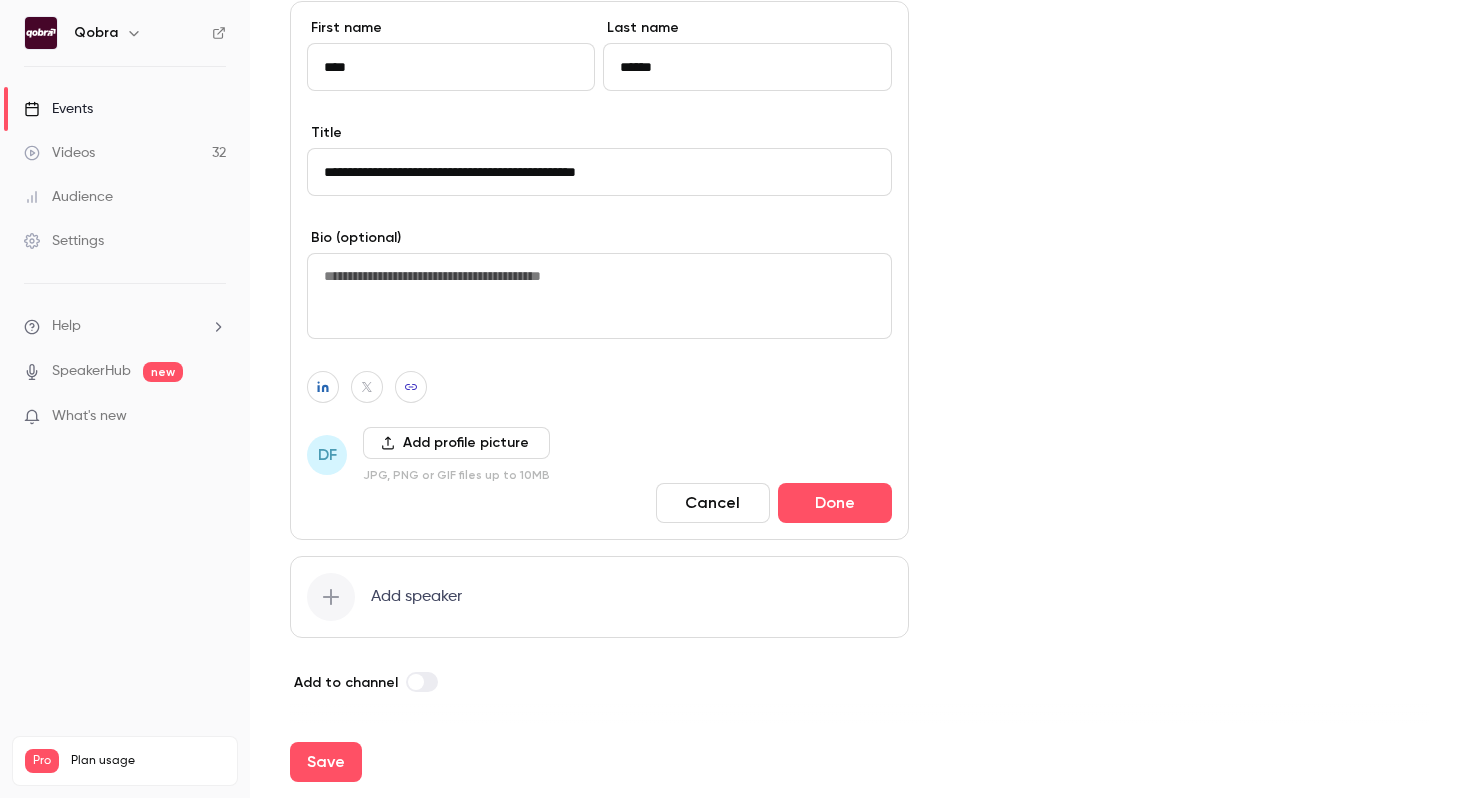 click on "Add profile picture" at bounding box center (456, 443) 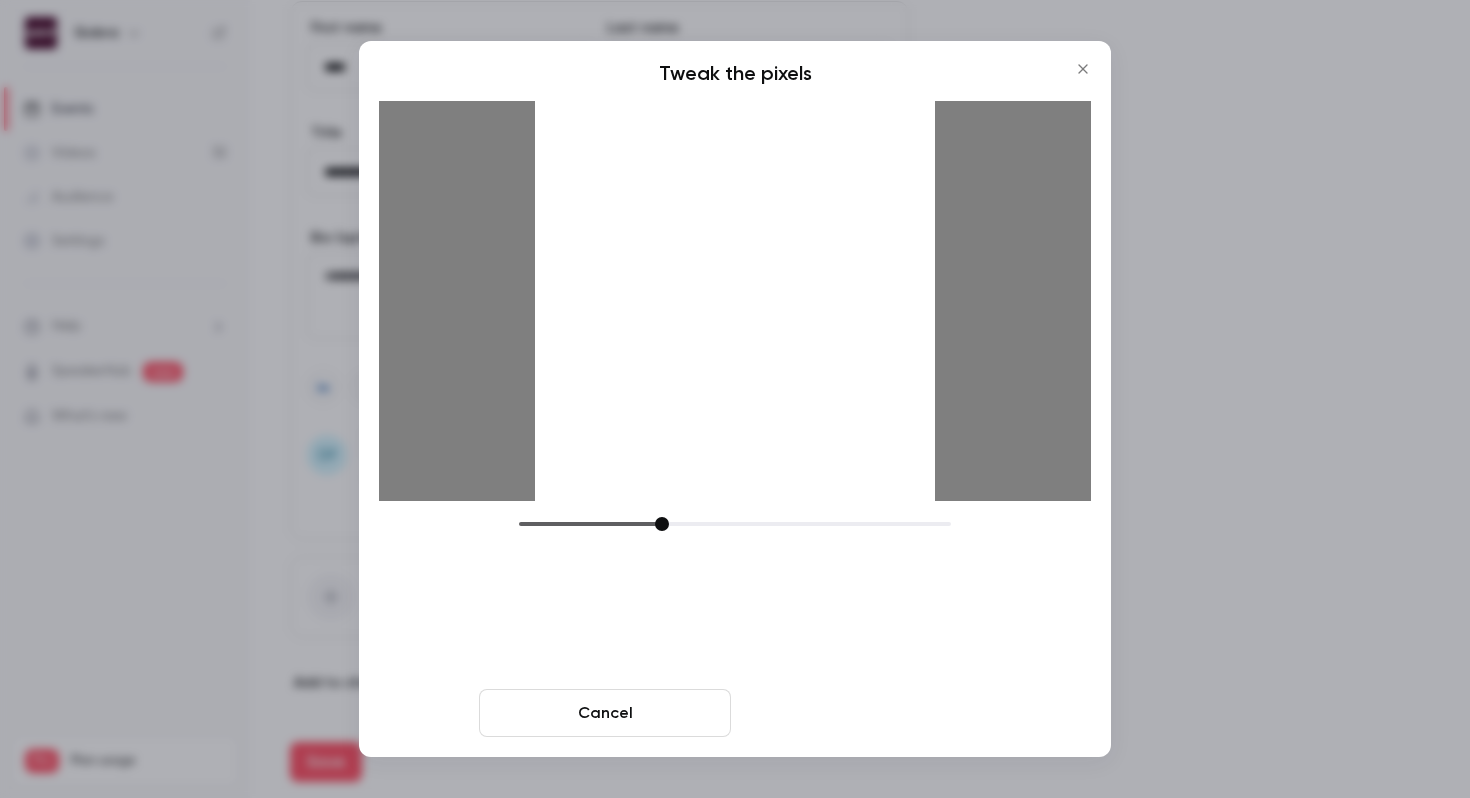 click on "Crop and save" at bounding box center (865, 713) 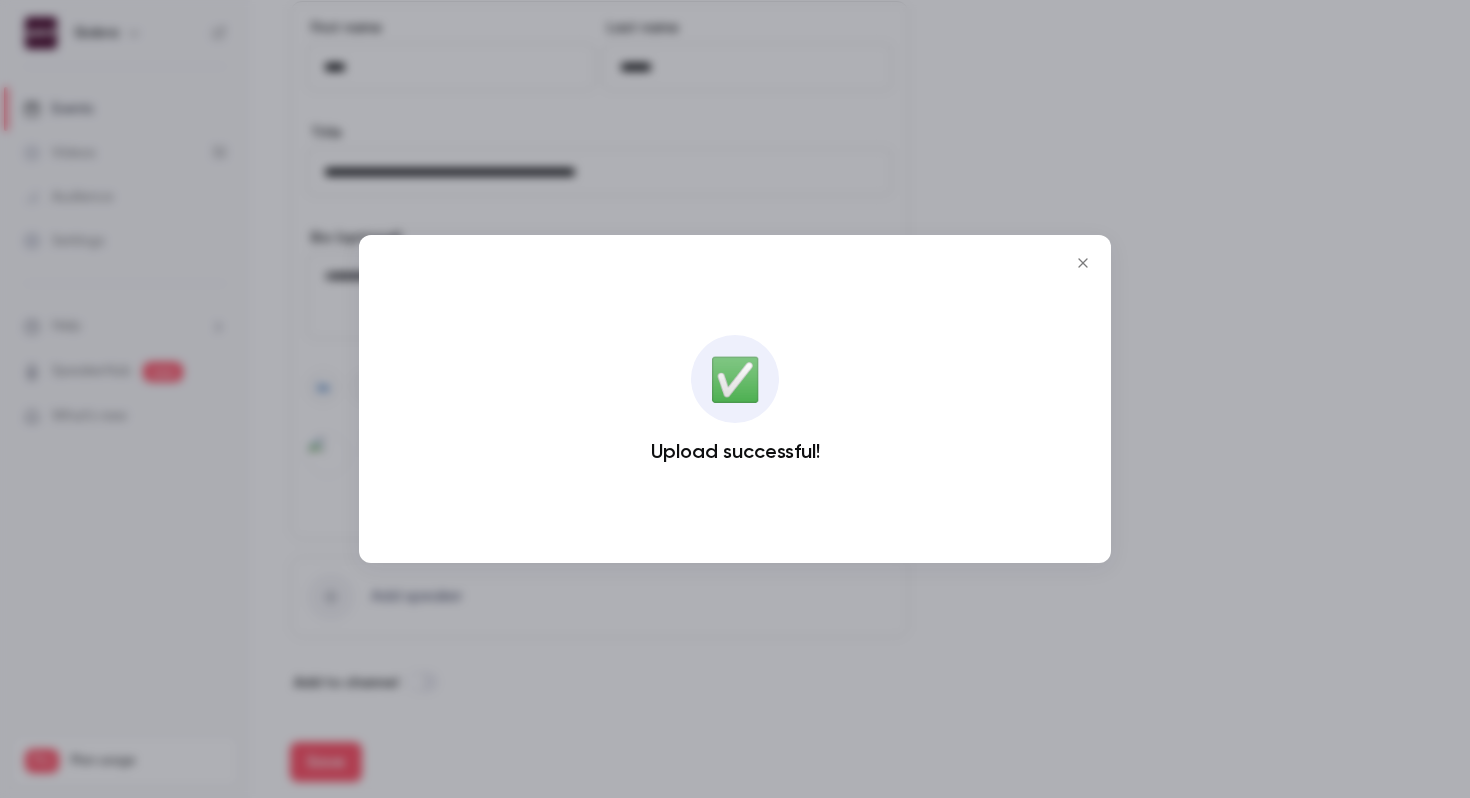 click 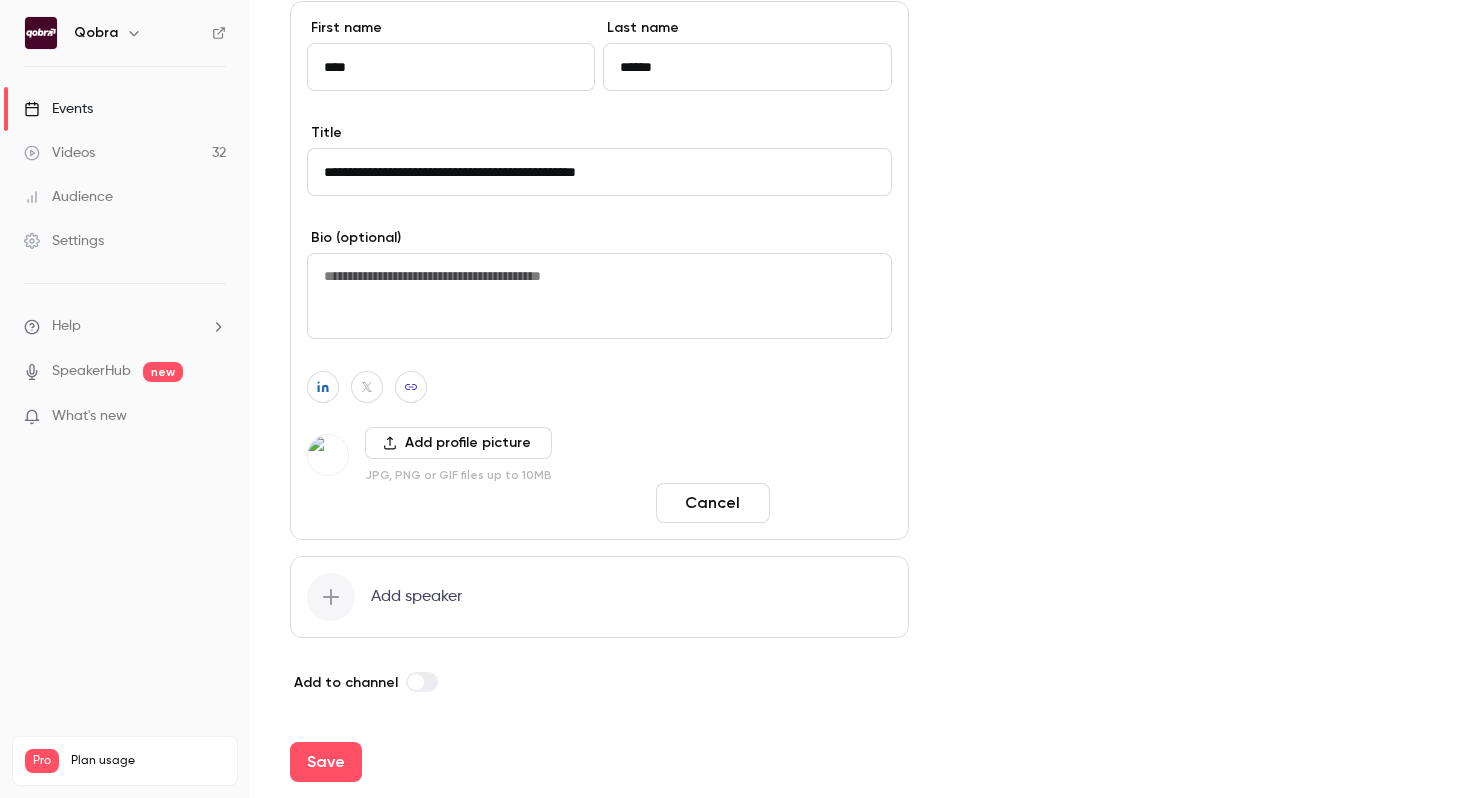 click on "Done" at bounding box center (835, 503) 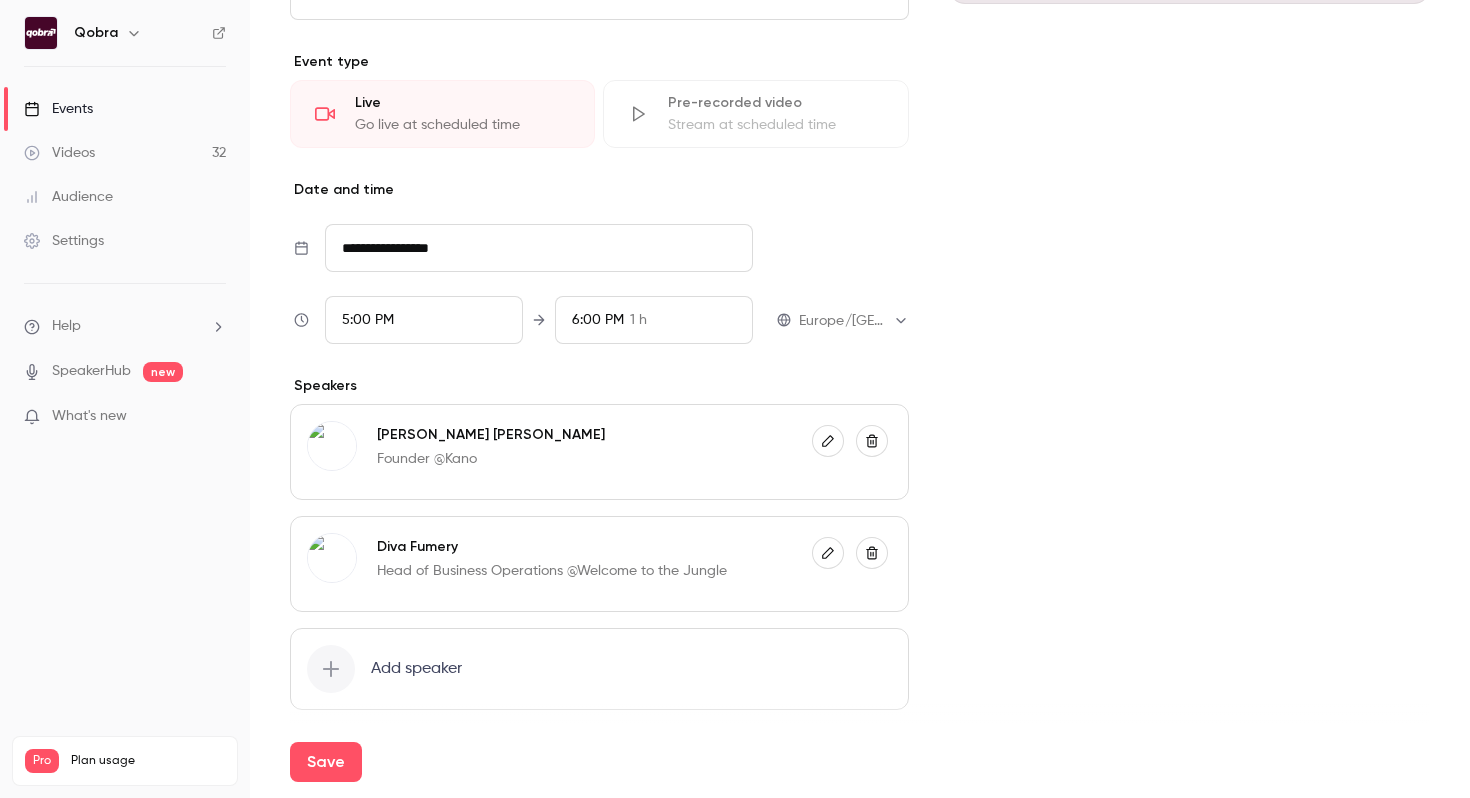 scroll, scrollTop: 544, scrollLeft: 0, axis: vertical 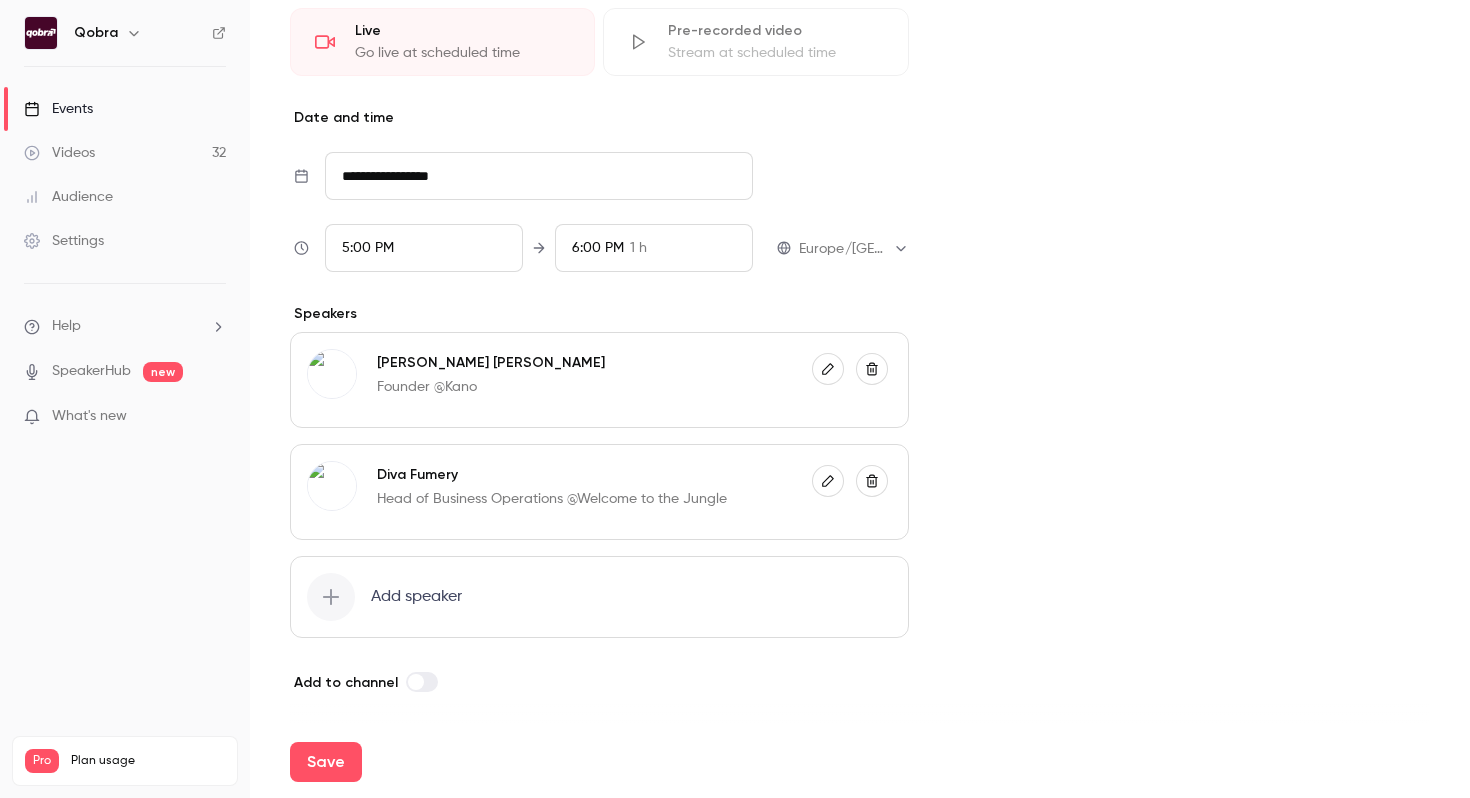 click on "Add speaker" at bounding box center (599, 597) 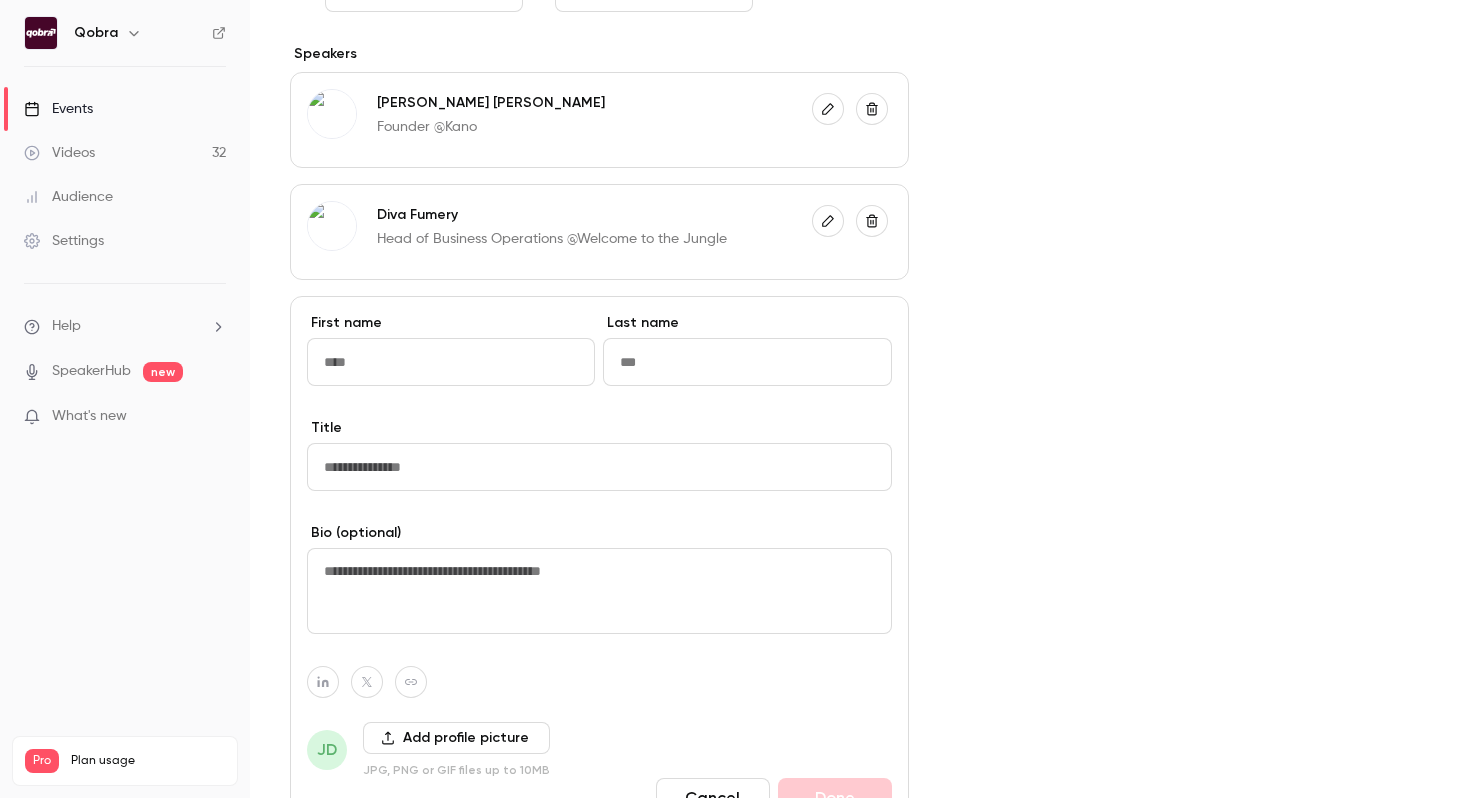 scroll, scrollTop: 805, scrollLeft: 0, axis: vertical 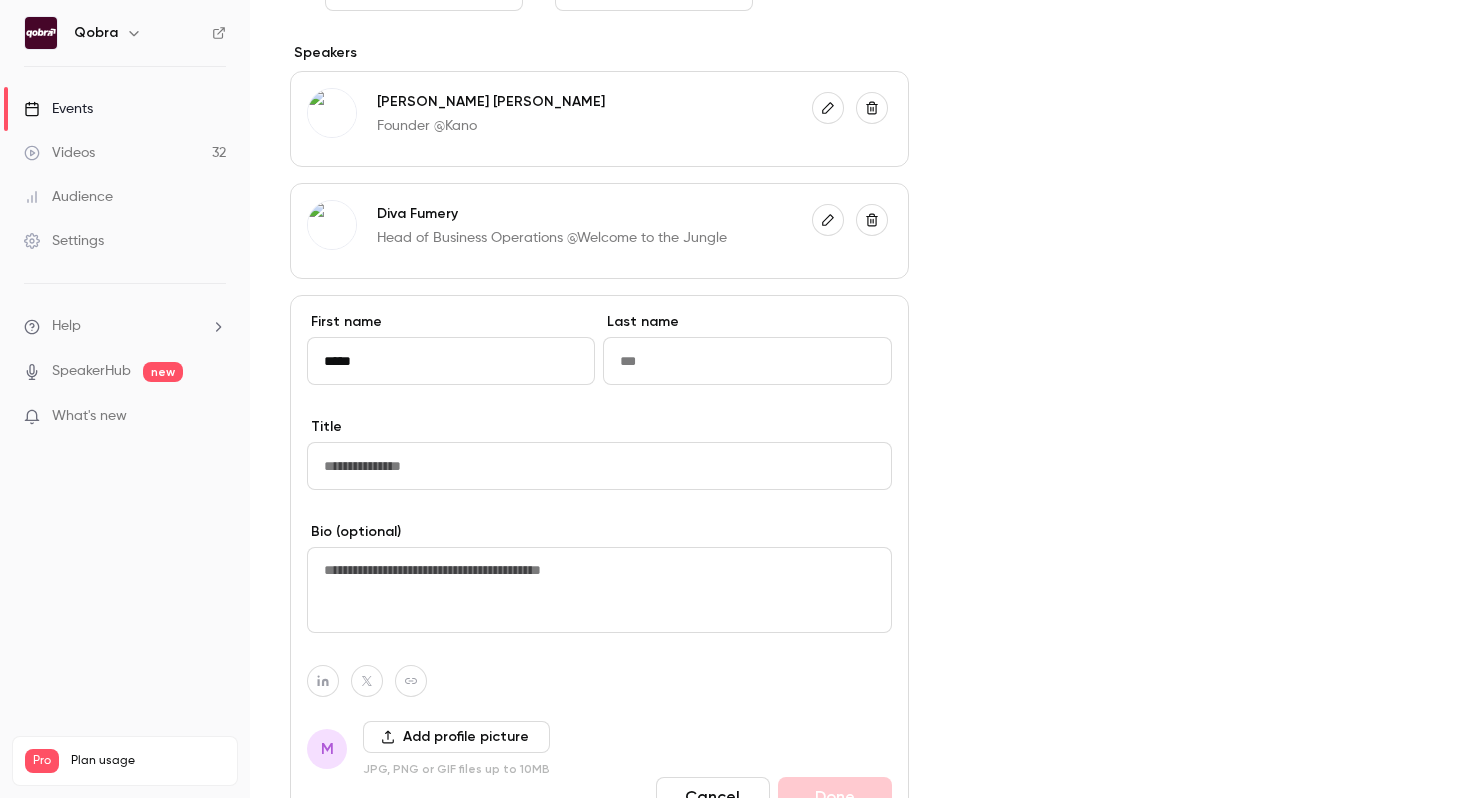 type on "*****" 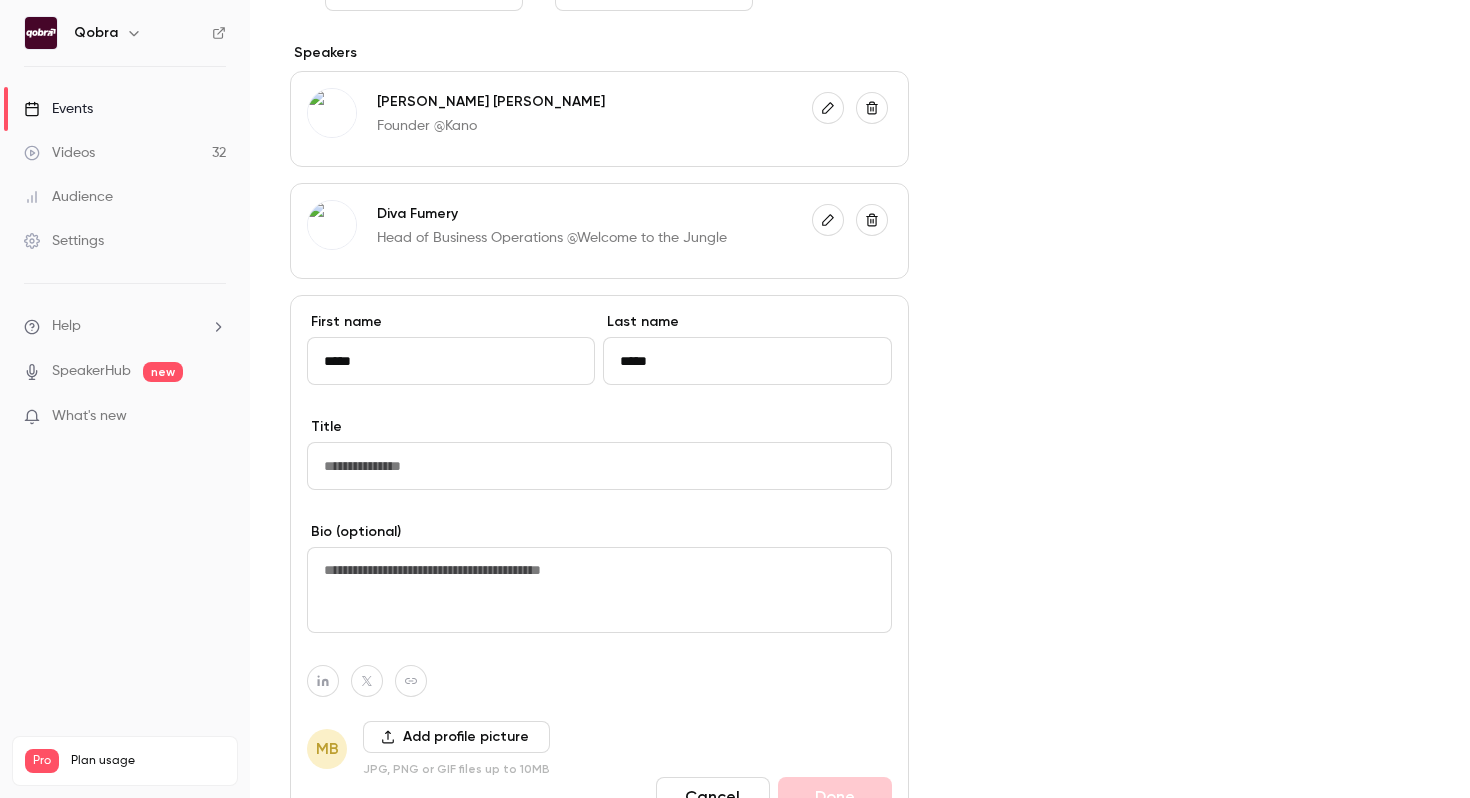 type on "*****" 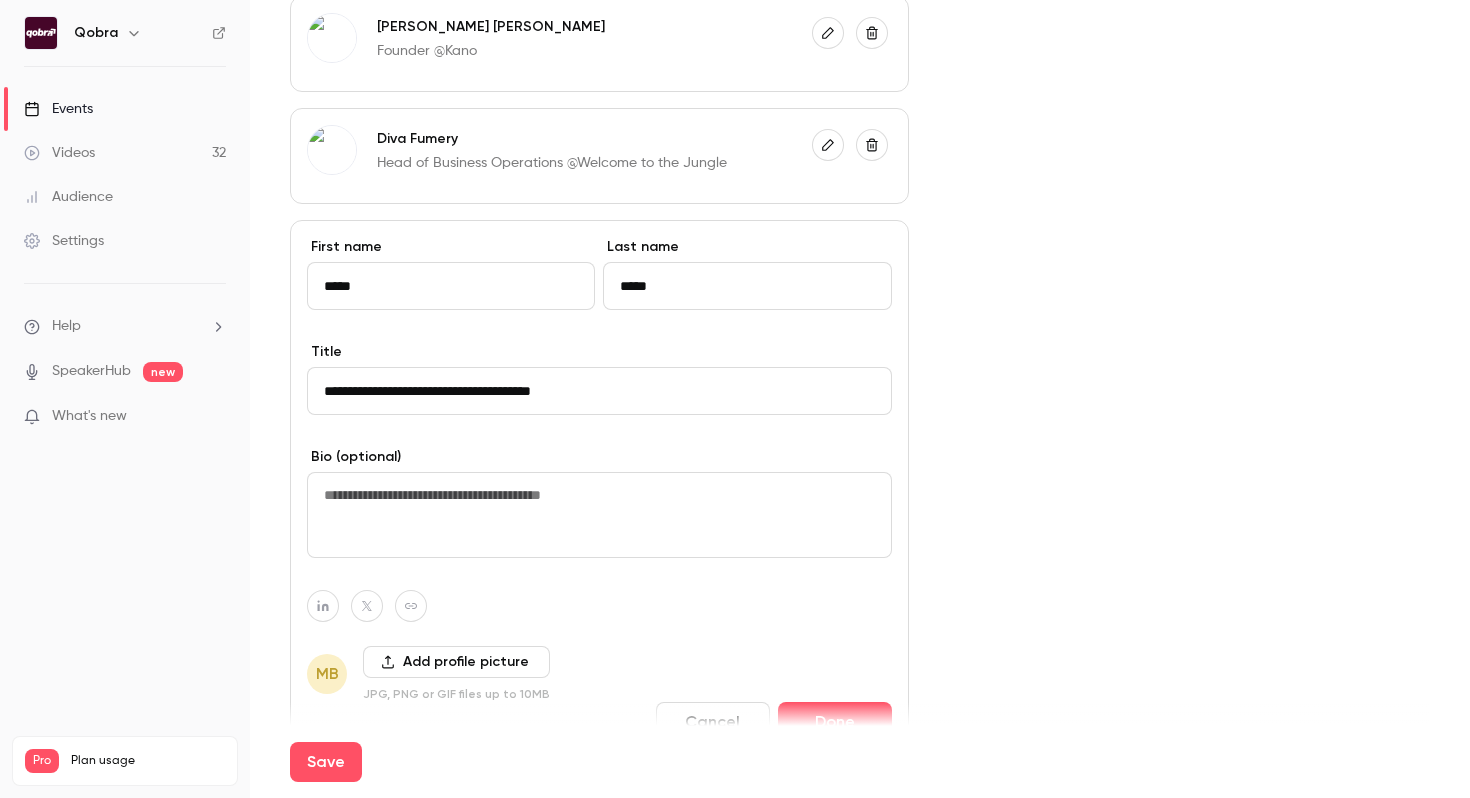 scroll, scrollTop: 884, scrollLeft: 0, axis: vertical 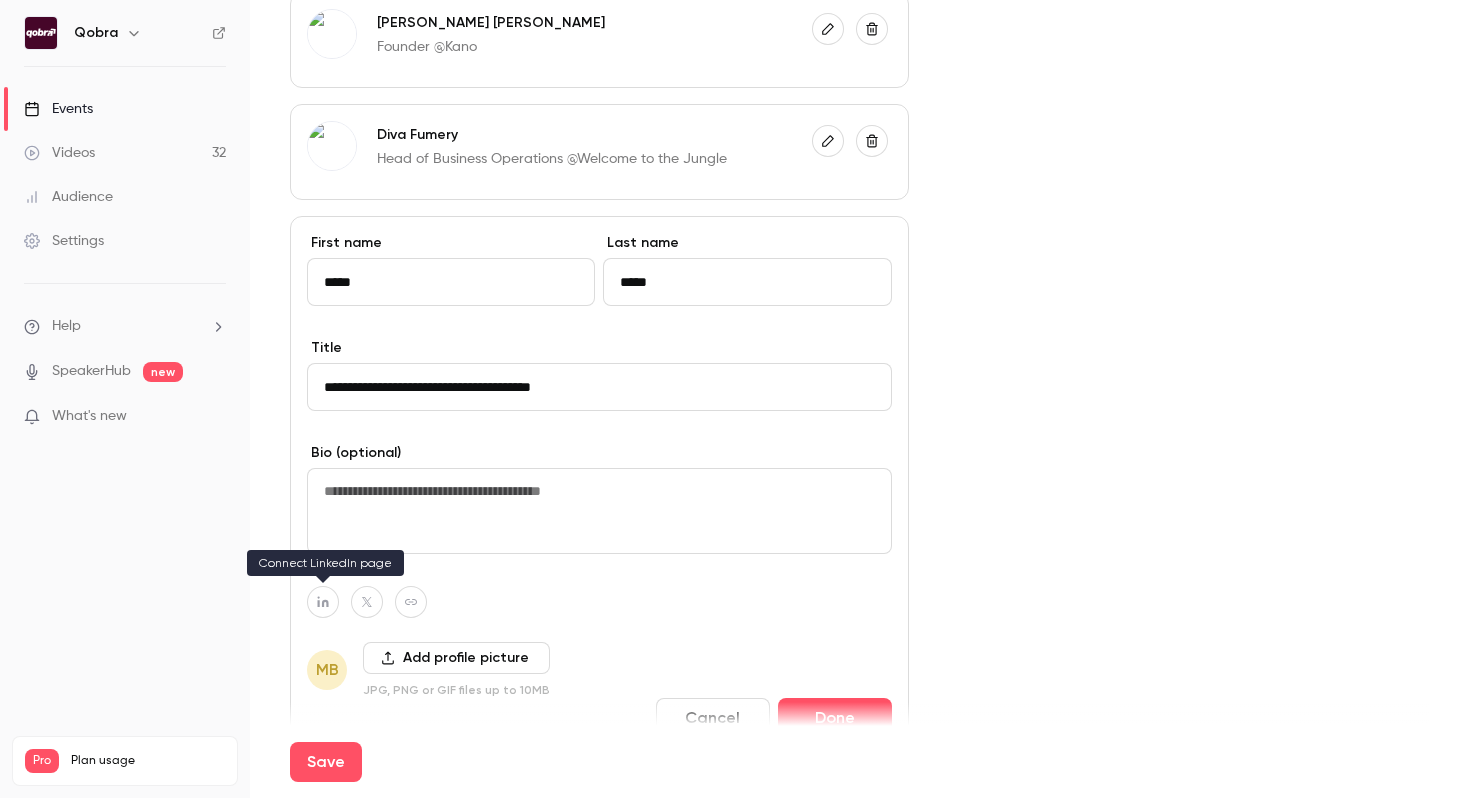 type on "**********" 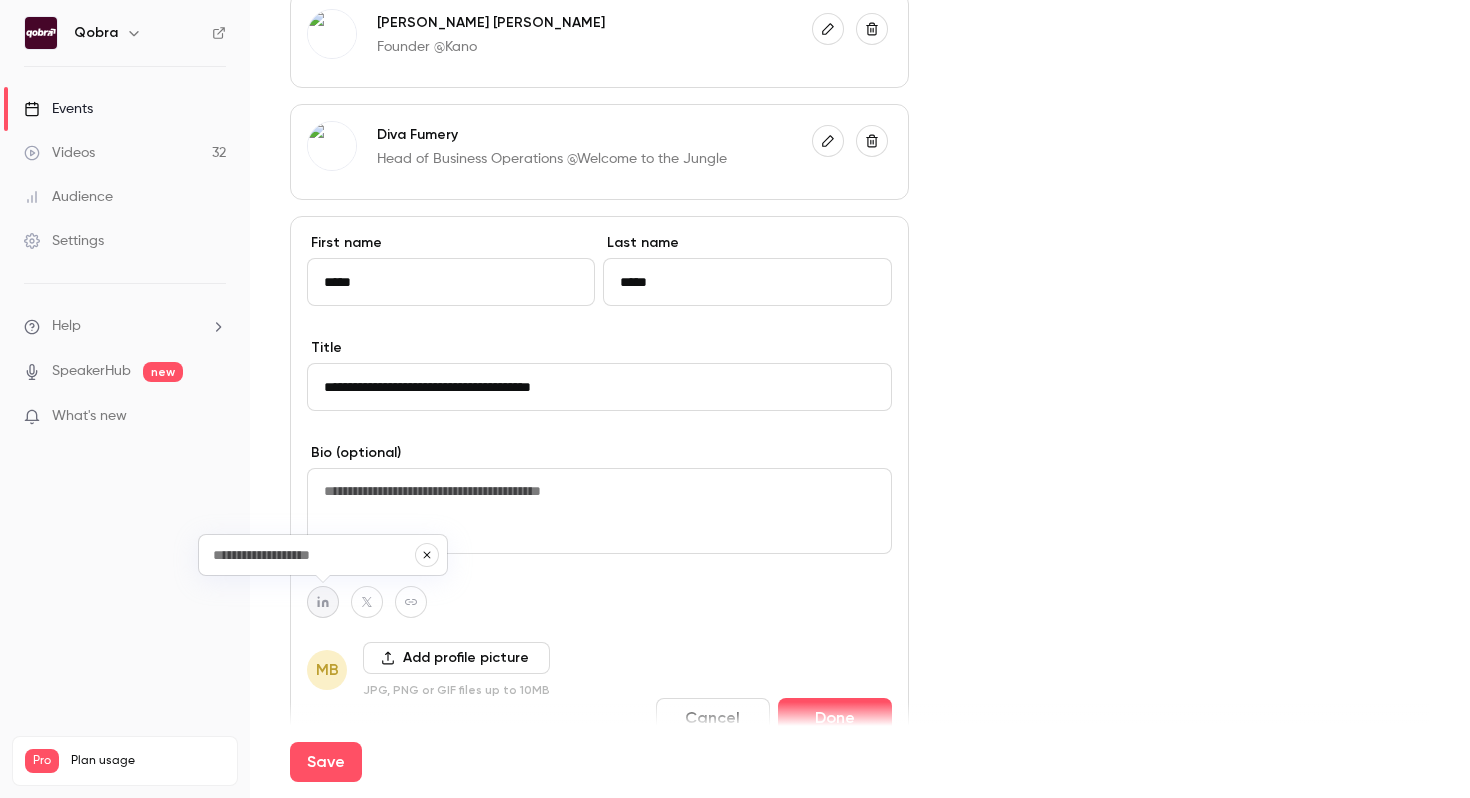 paste on "**********" 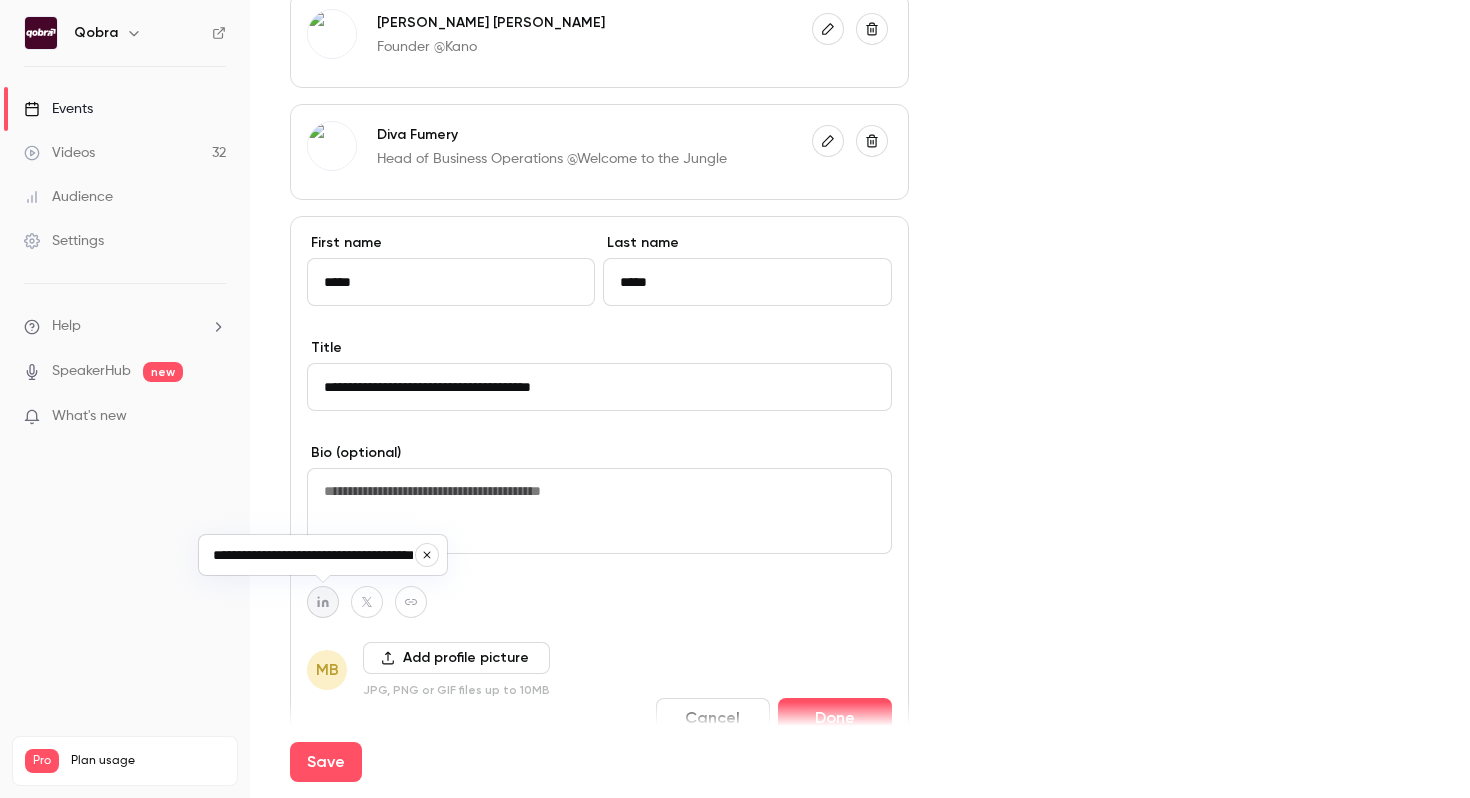 scroll, scrollTop: 0, scrollLeft: 56, axis: horizontal 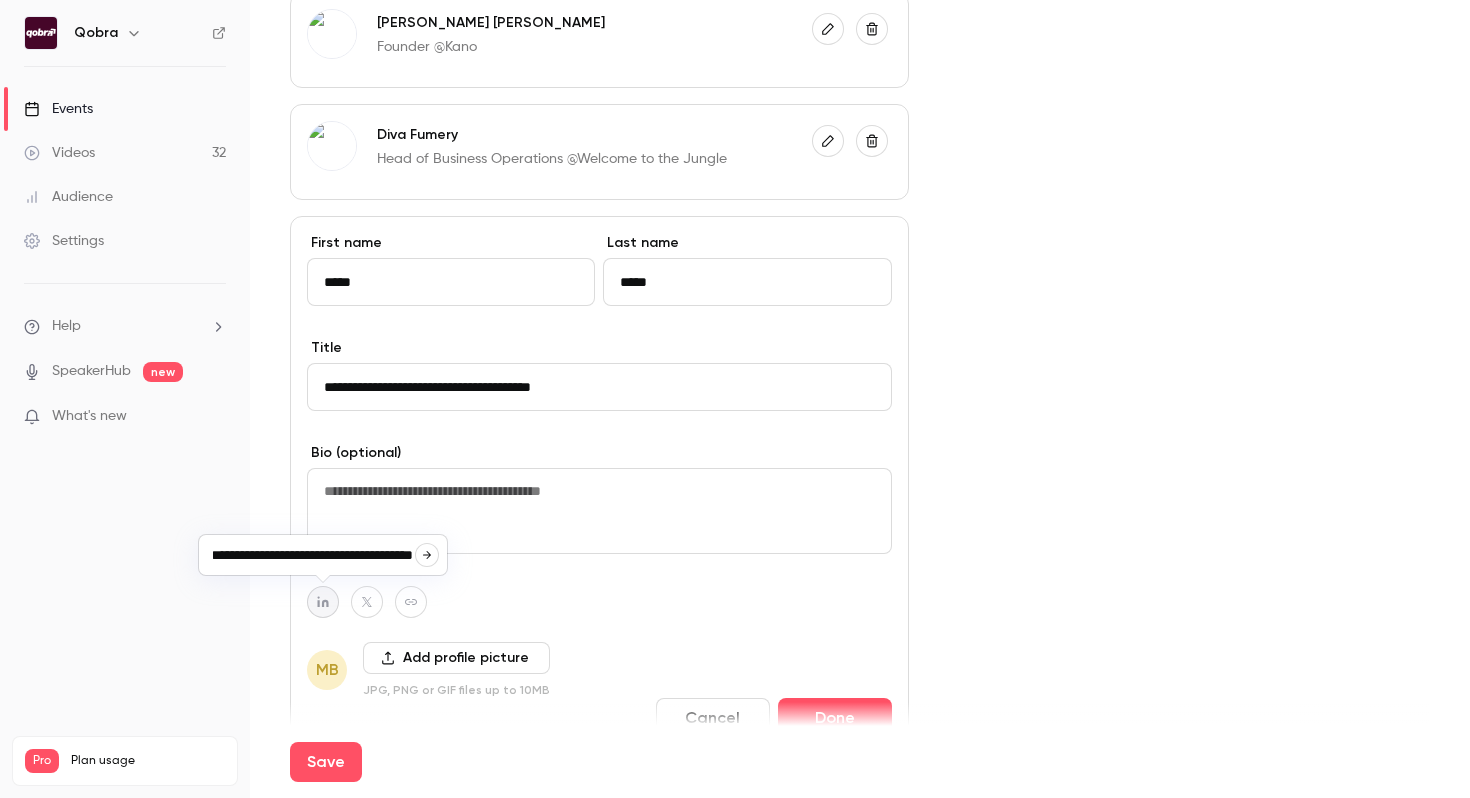click 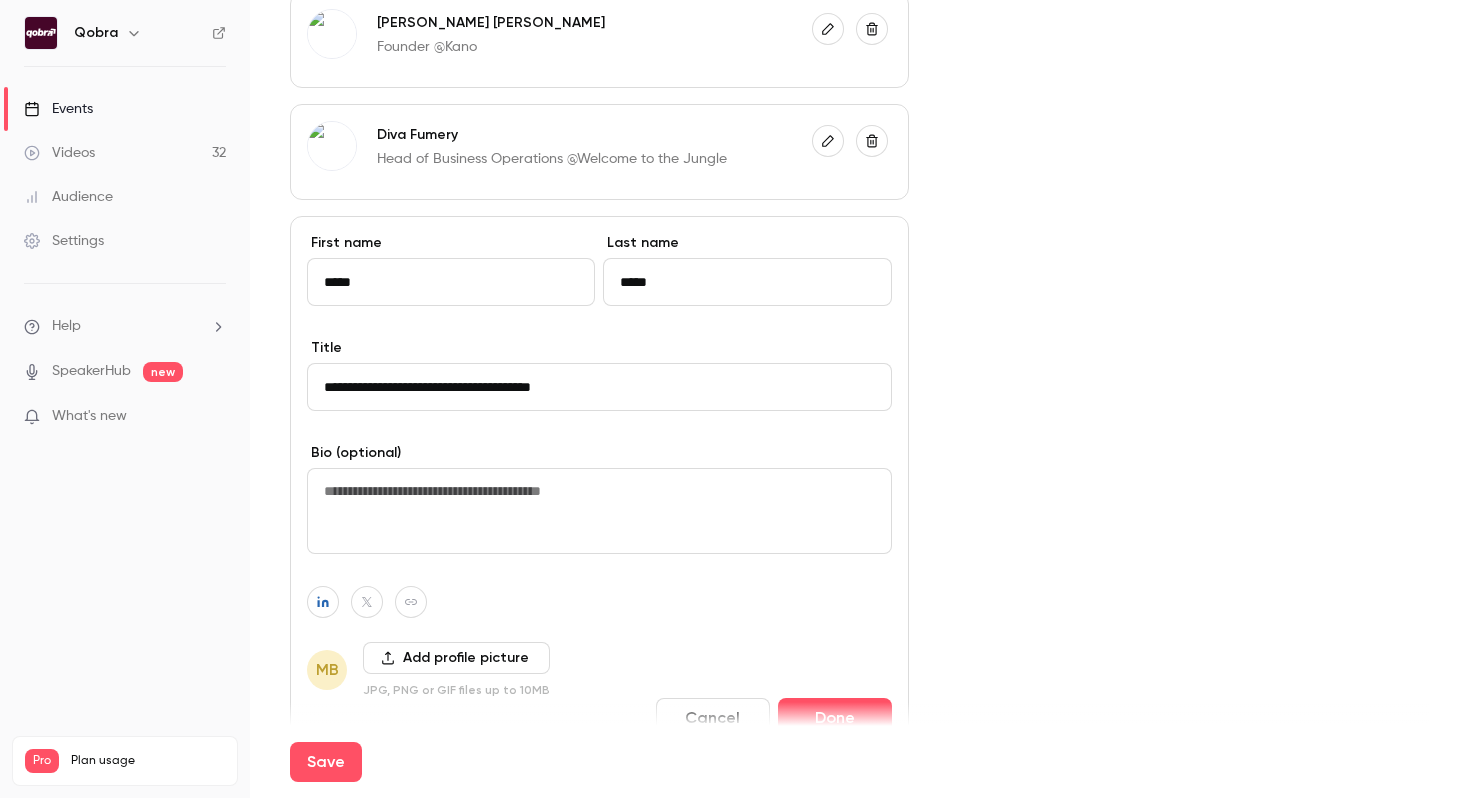 click at bounding box center (411, 602) 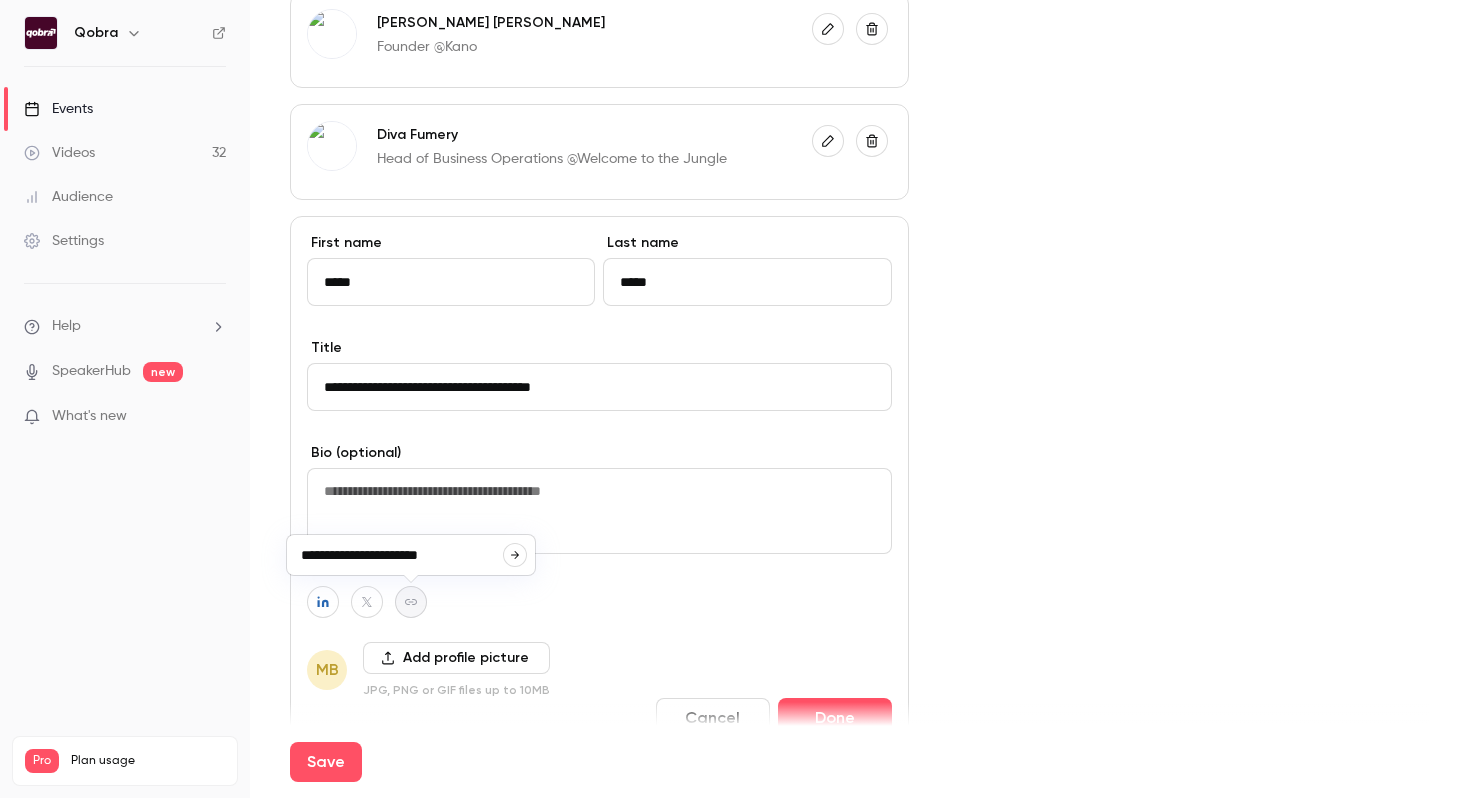 click 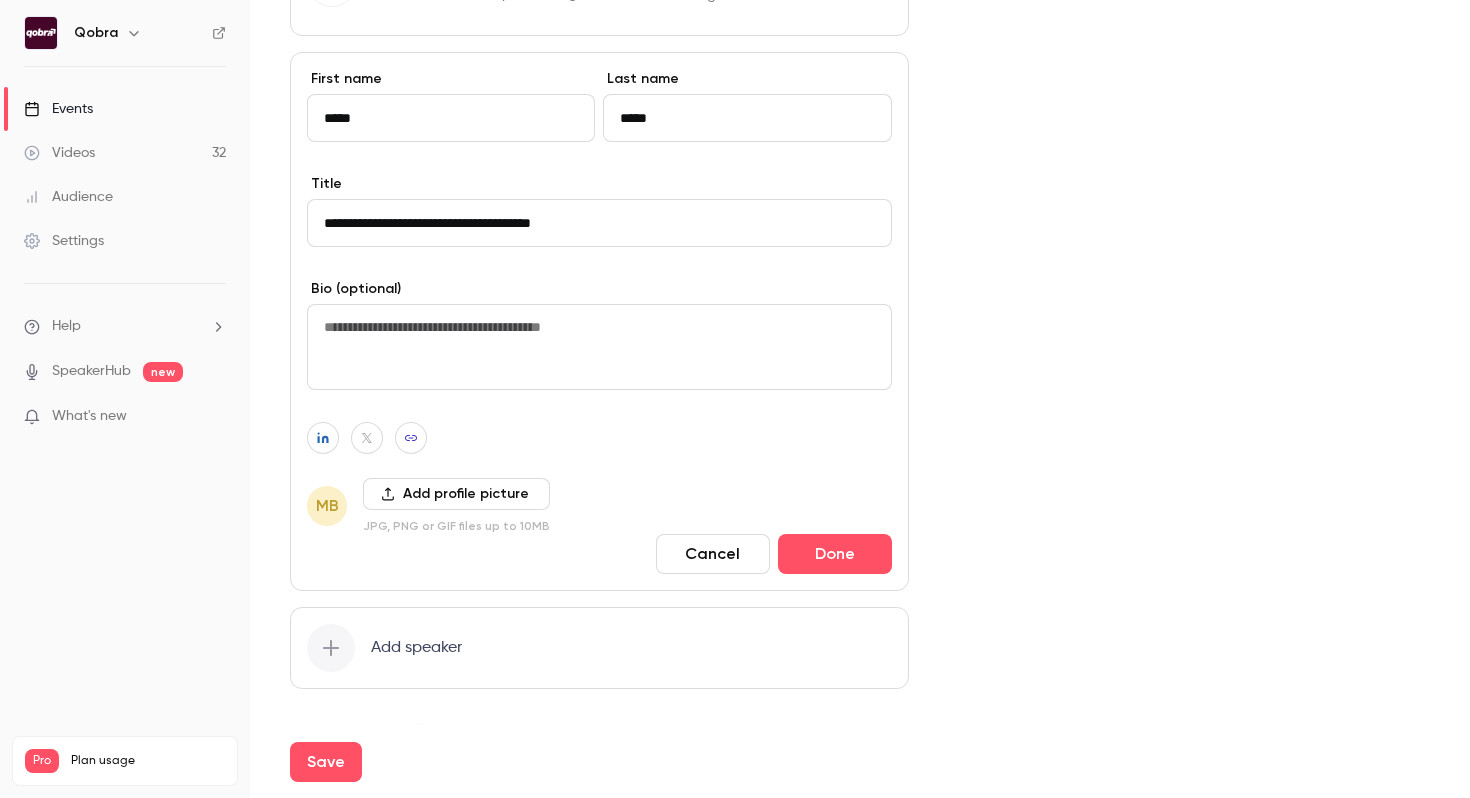 scroll, scrollTop: 1099, scrollLeft: 0, axis: vertical 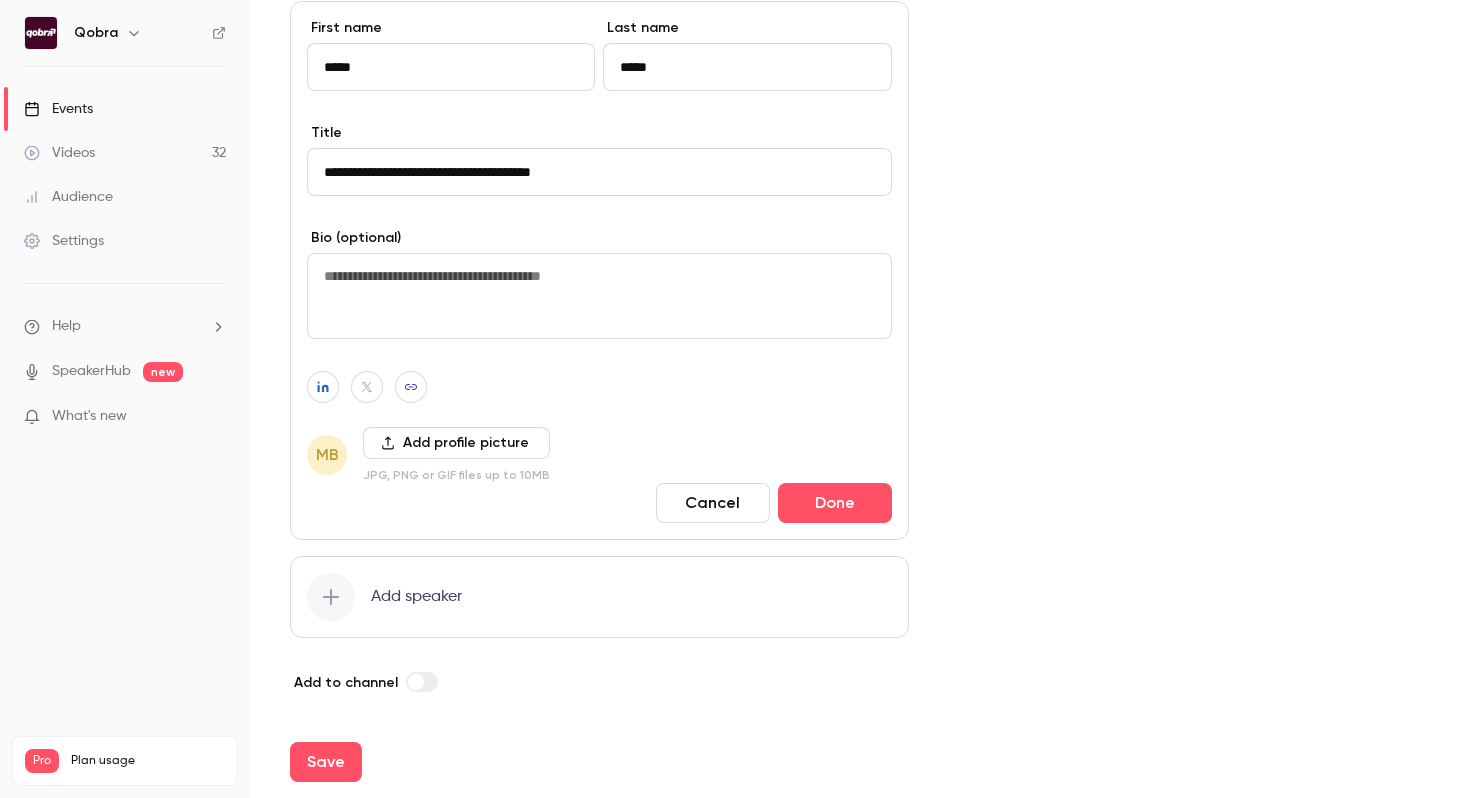 click on "Add profile picture" at bounding box center [456, 443] 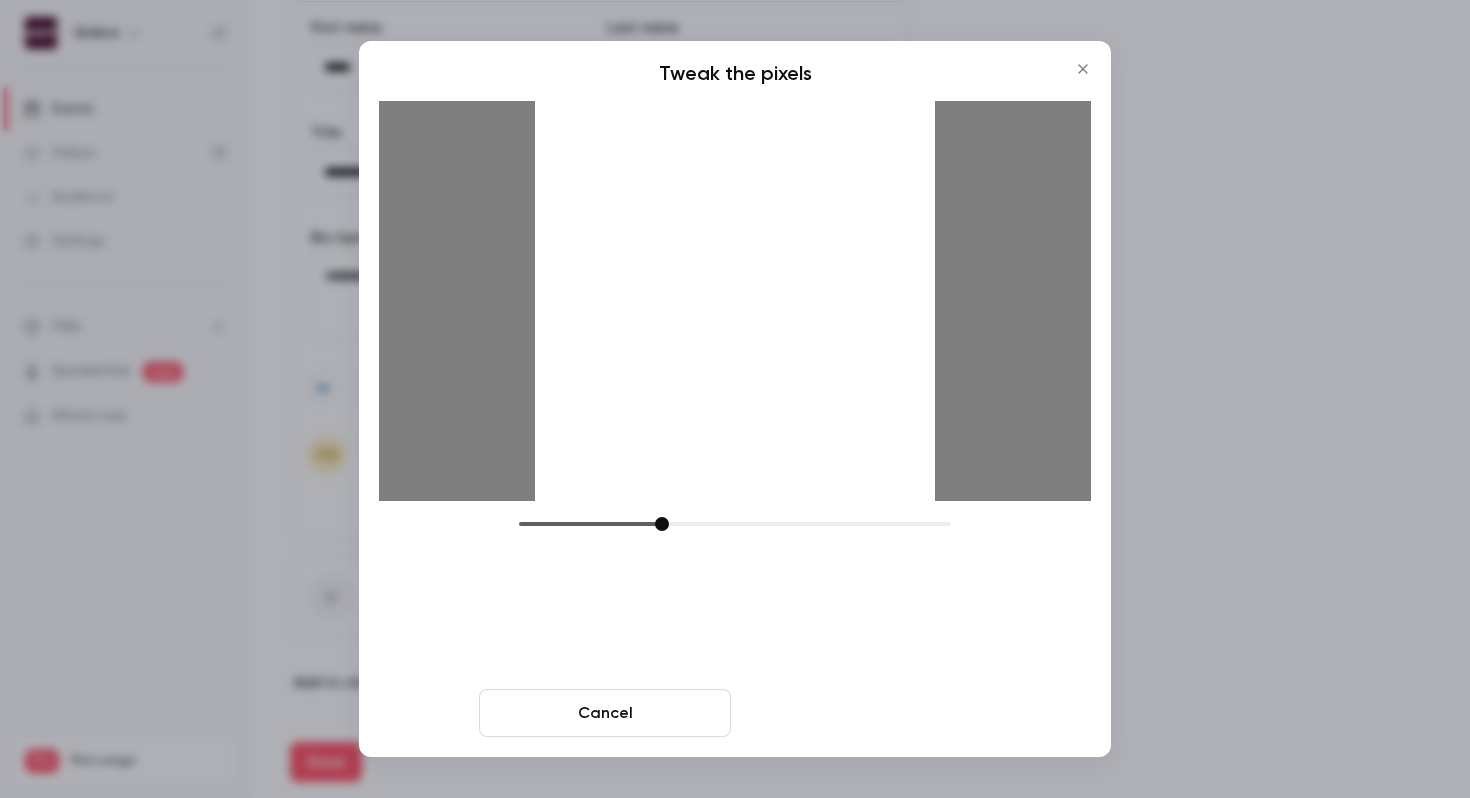 click on "Crop and save" at bounding box center [865, 713] 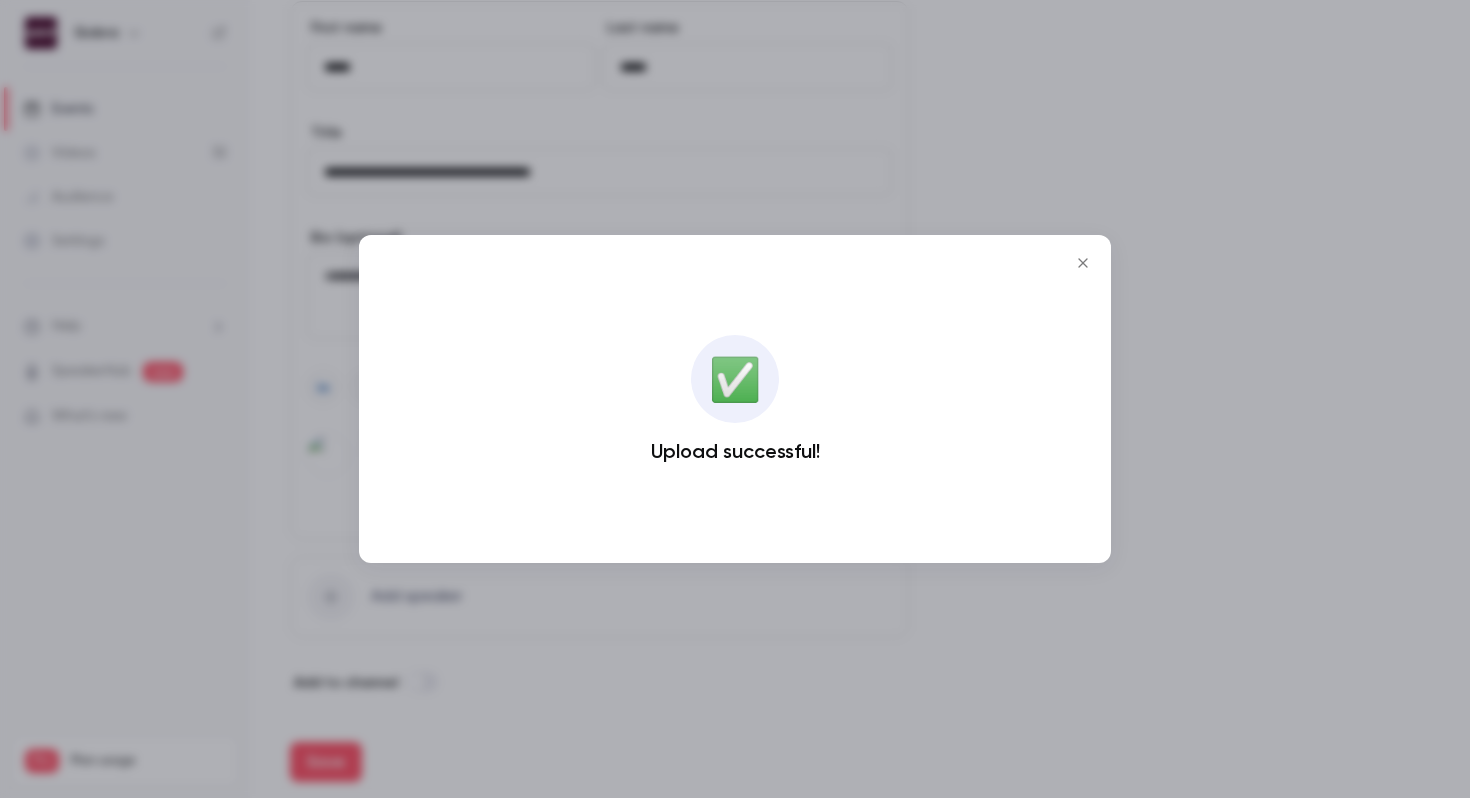 click 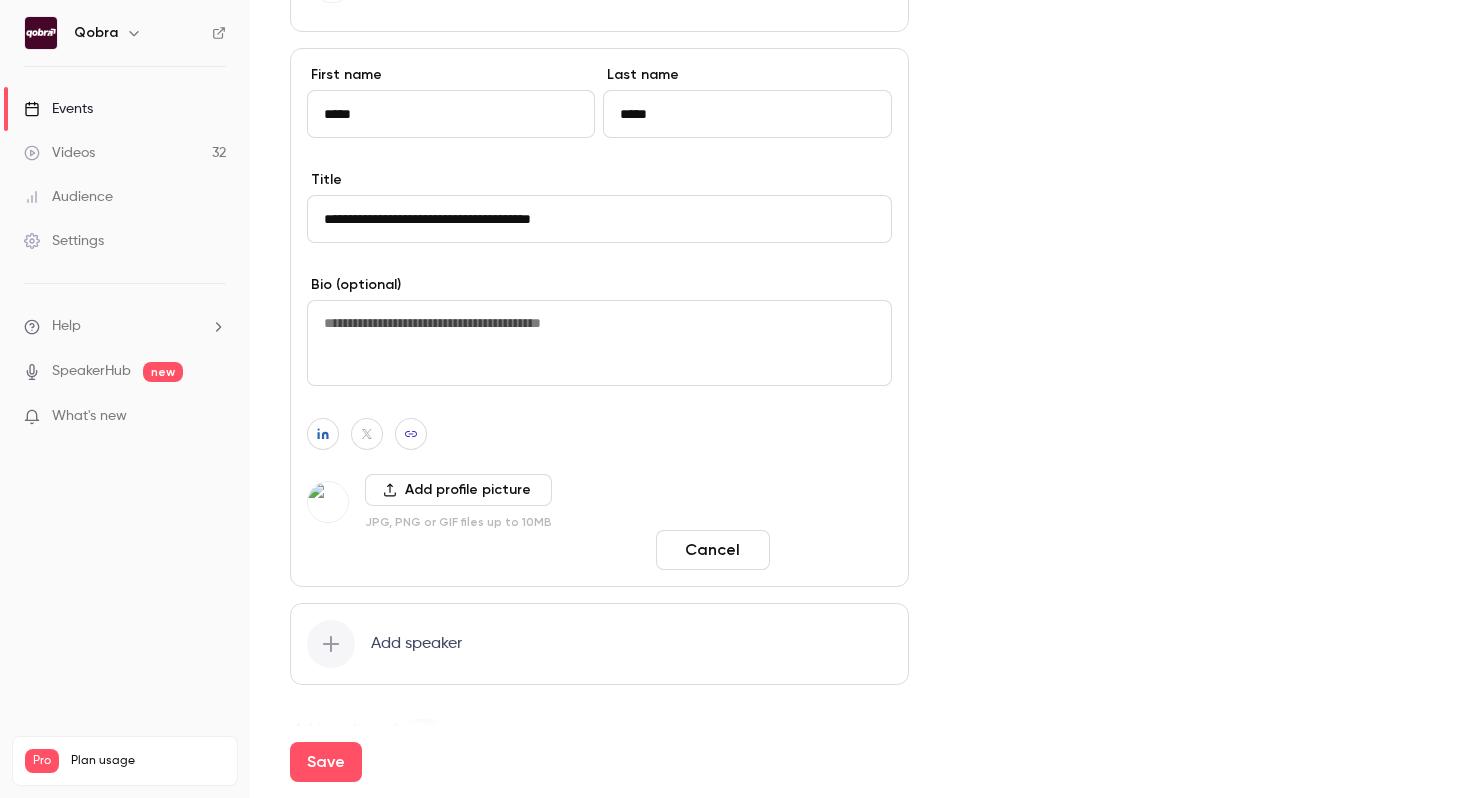 click on "Done" at bounding box center (835, 550) 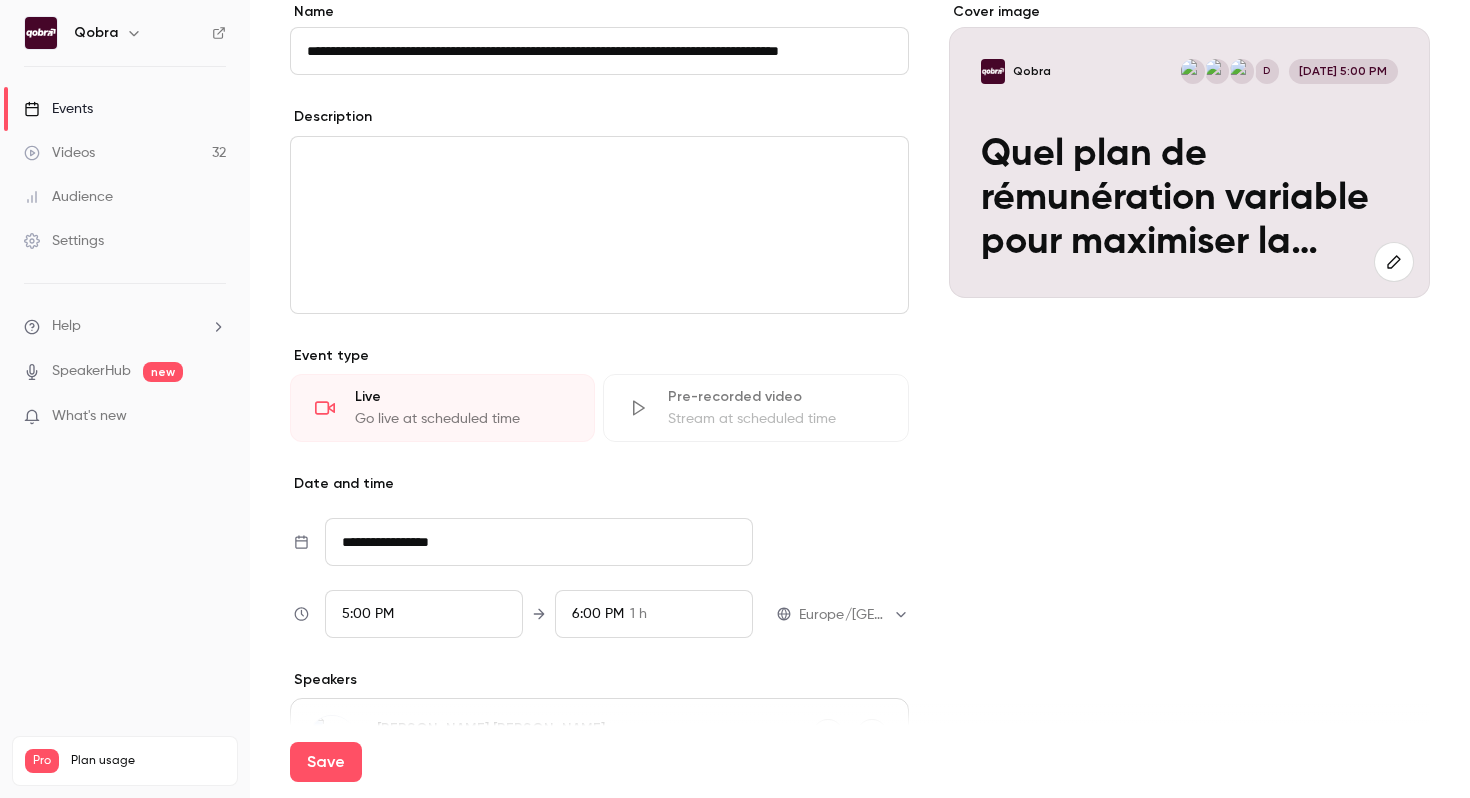 scroll, scrollTop: 0, scrollLeft: 0, axis: both 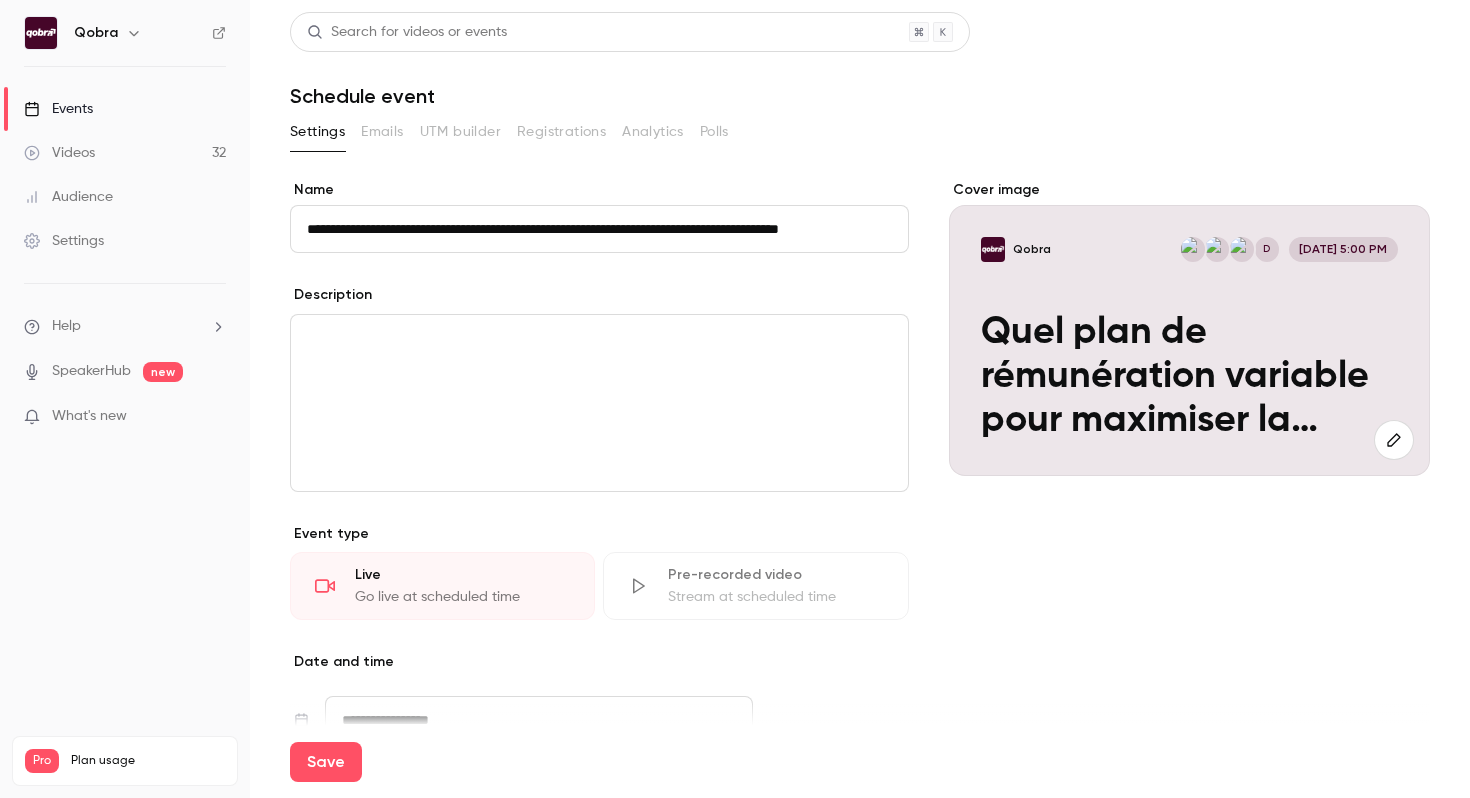 click on "**********" at bounding box center (599, 229) 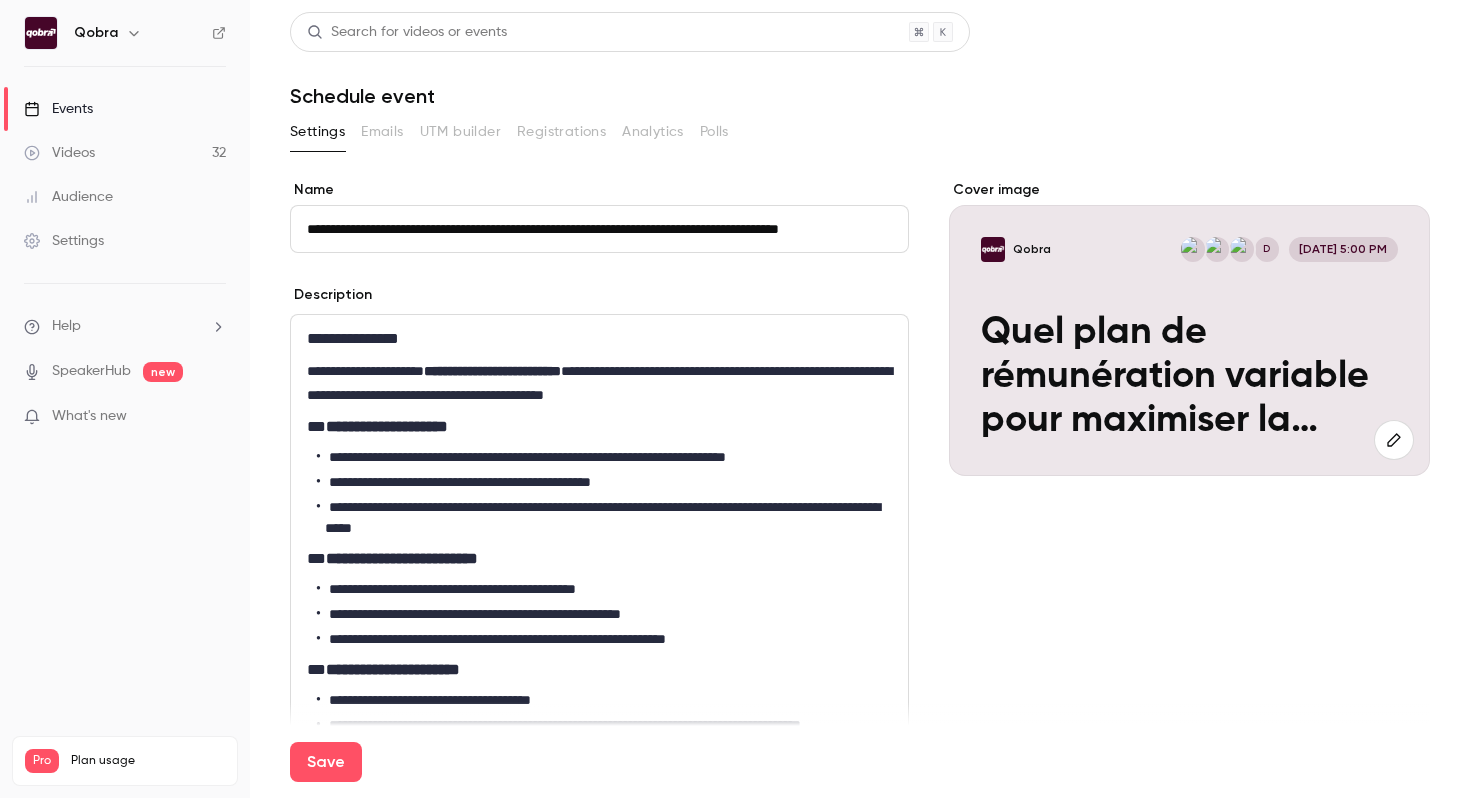 scroll, scrollTop: 0, scrollLeft: 0, axis: both 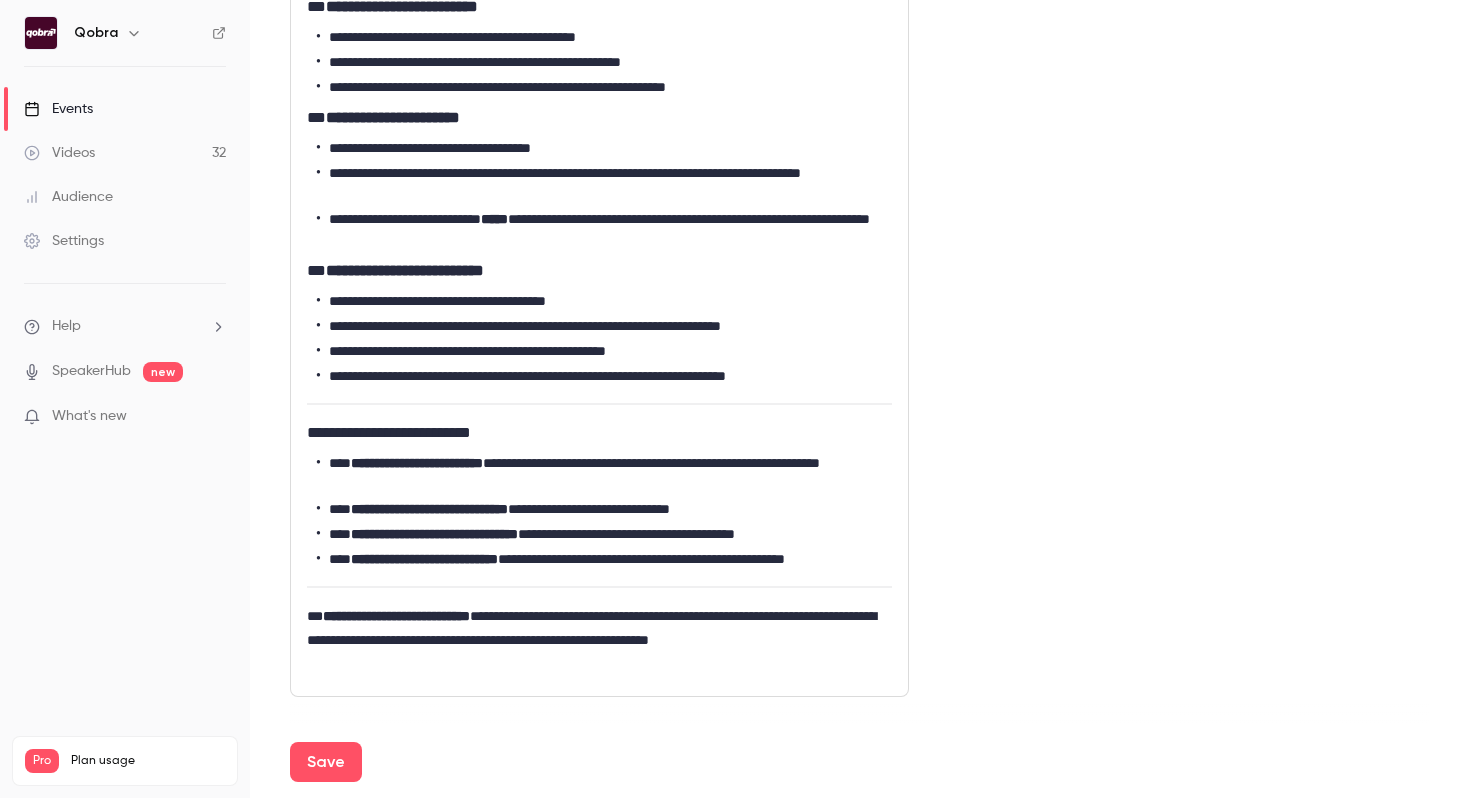 click on "**********" at bounding box center (599, 229) 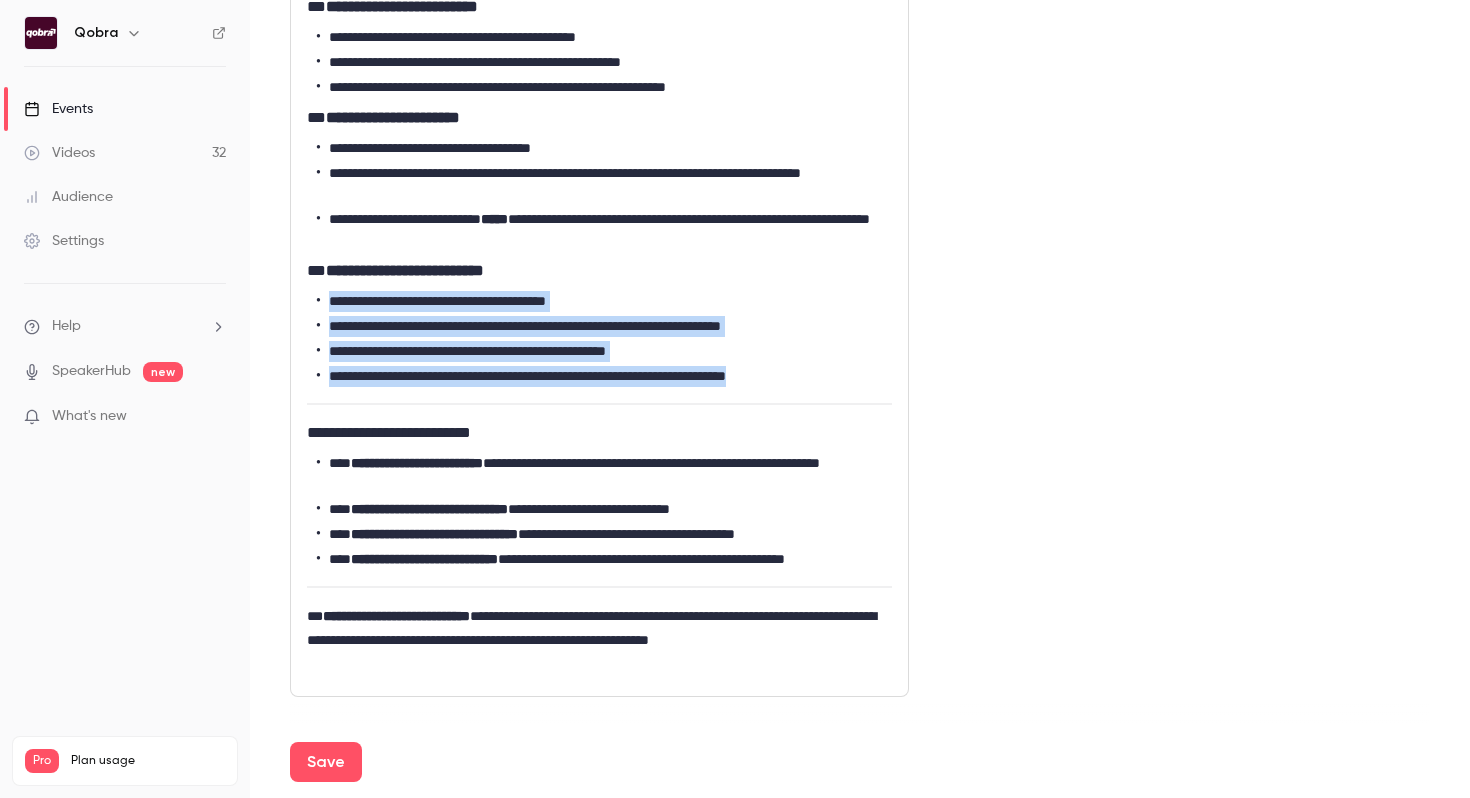 click at bounding box center [599, 404] 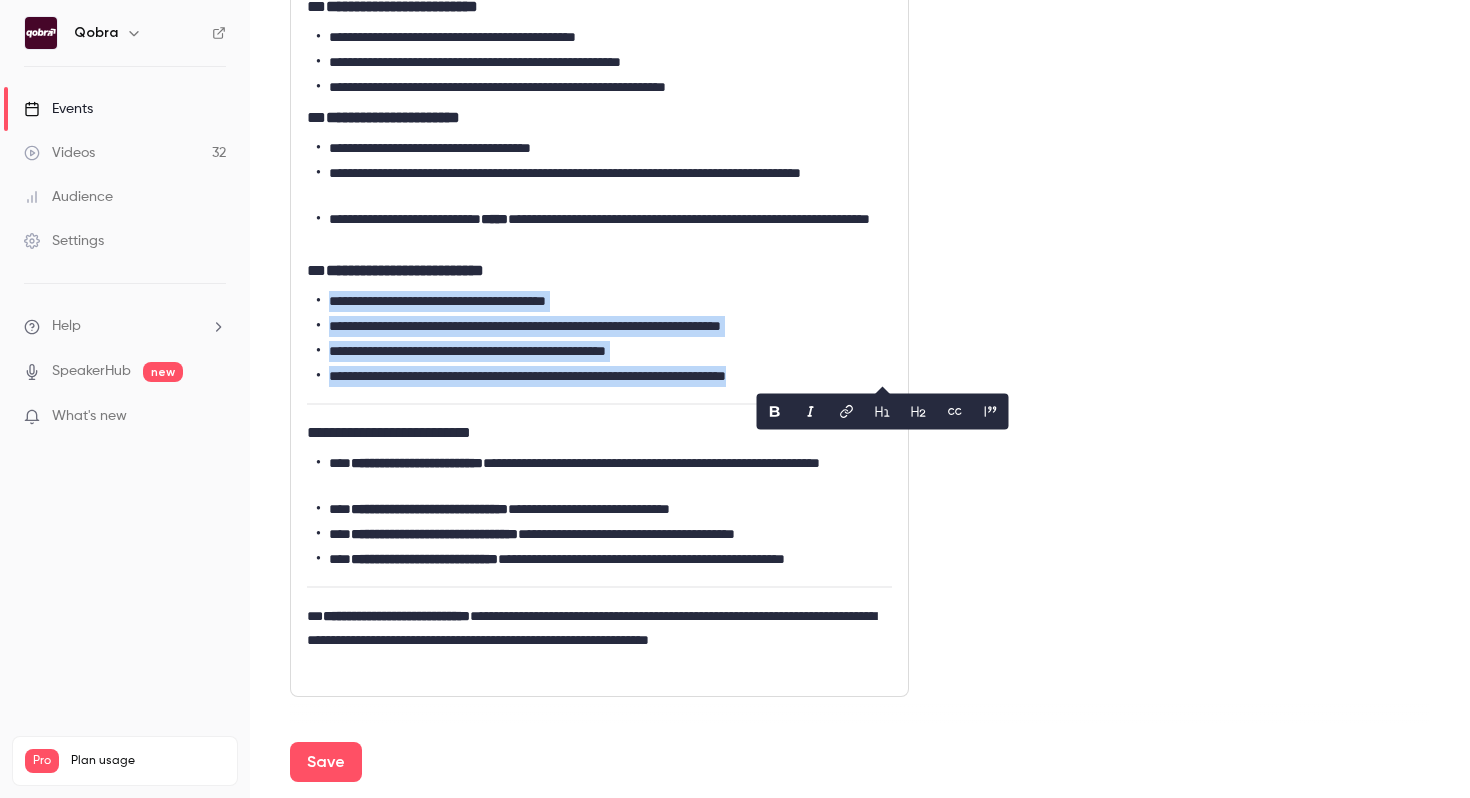 click at bounding box center [883, 412] 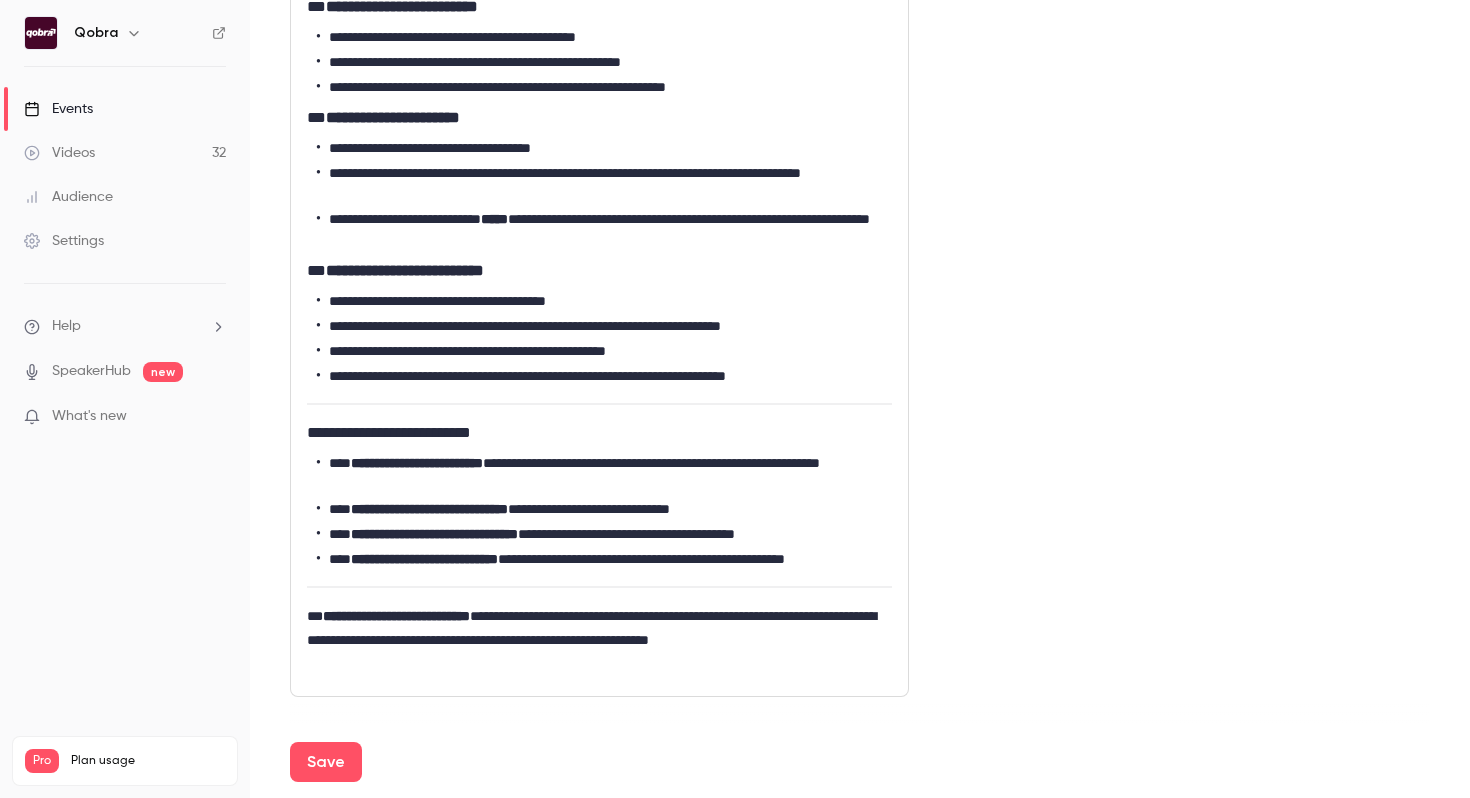 click on "**********" at bounding box center [599, 229] 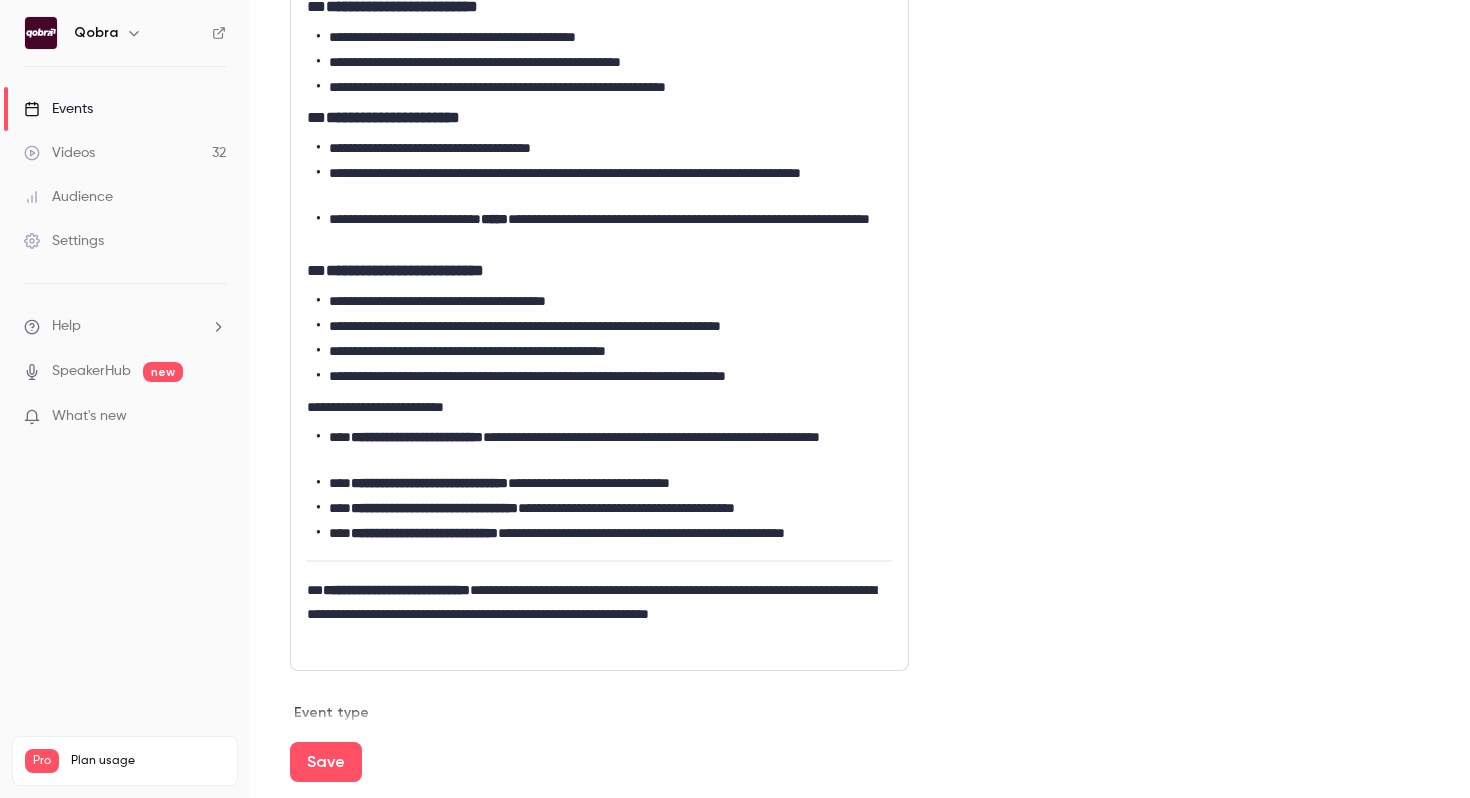 click on "**********" at bounding box center [599, 614] 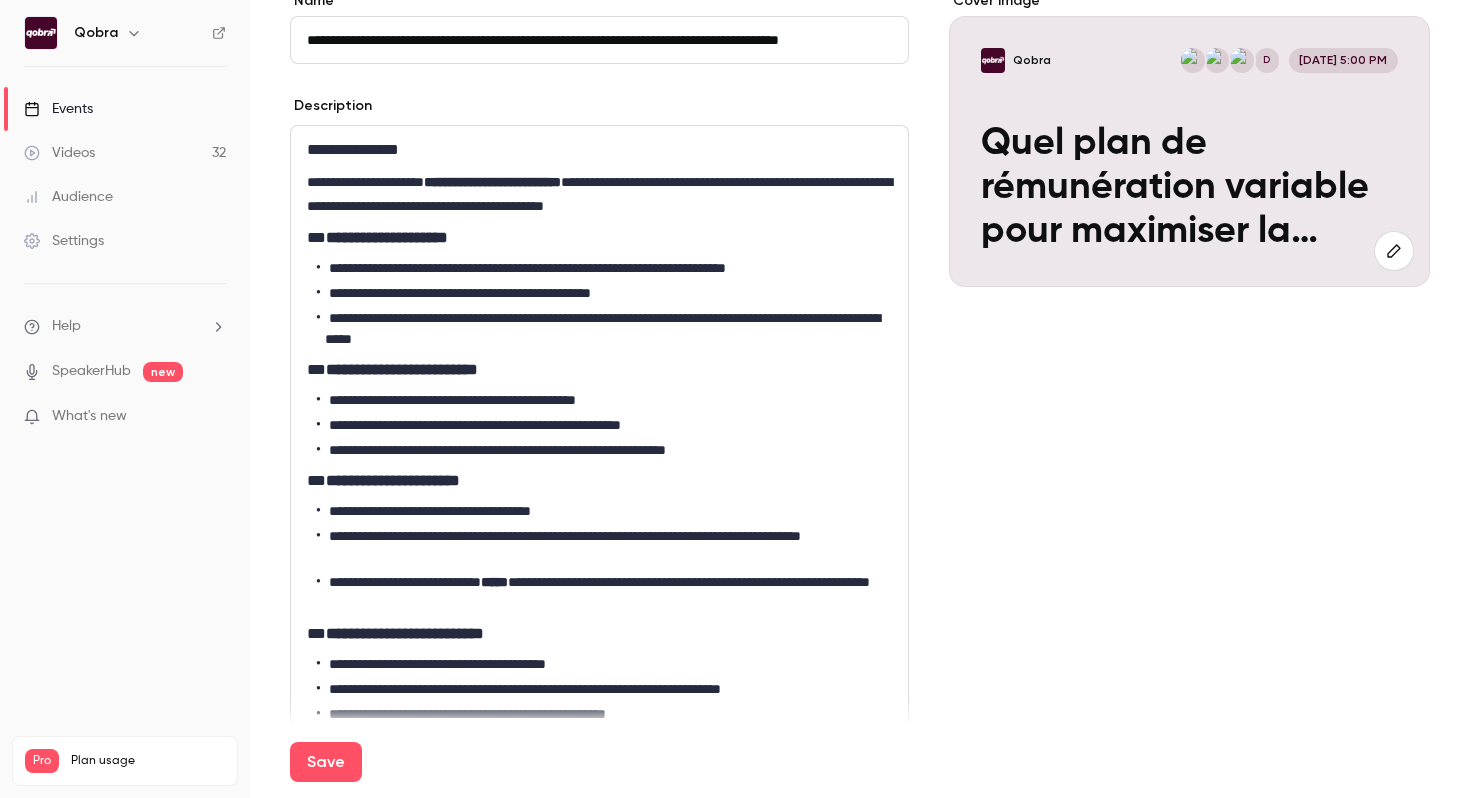 scroll, scrollTop: 177, scrollLeft: 0, axis: vertical 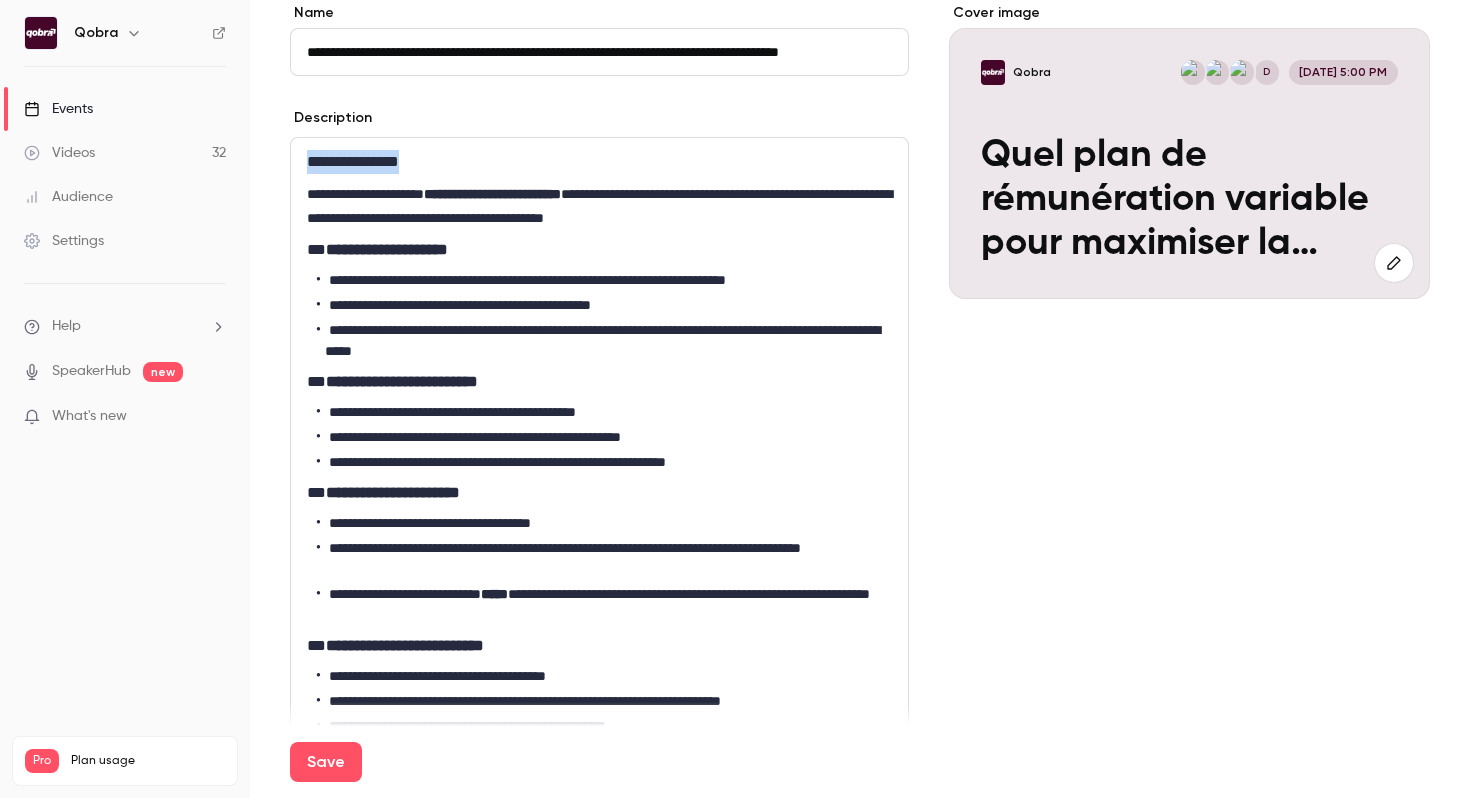 drag, startPoint x: 455, startPoint y: 152, endPoint x: 227, endPoint y: 152, distance: 228 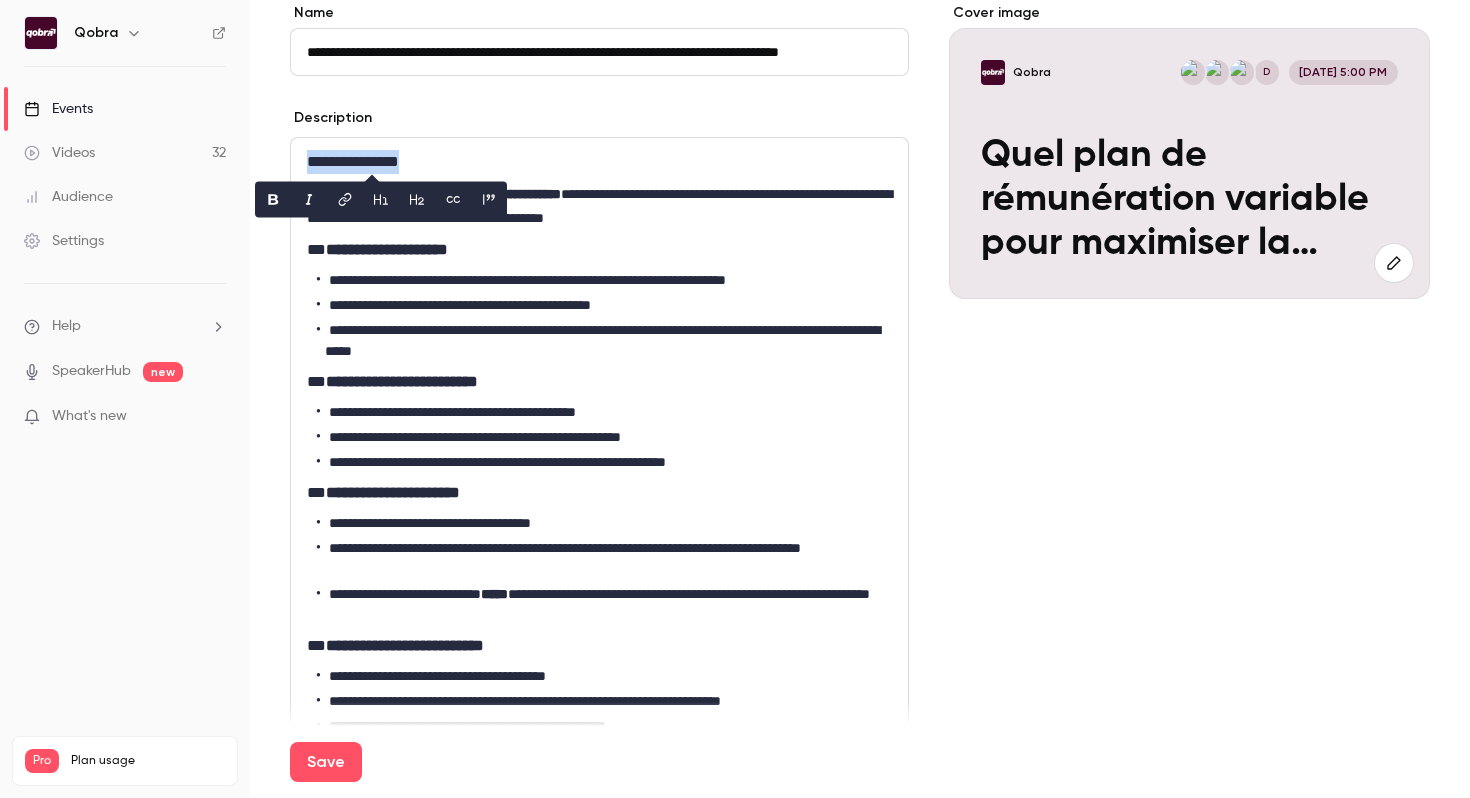 click at bounding box center (381, 200) 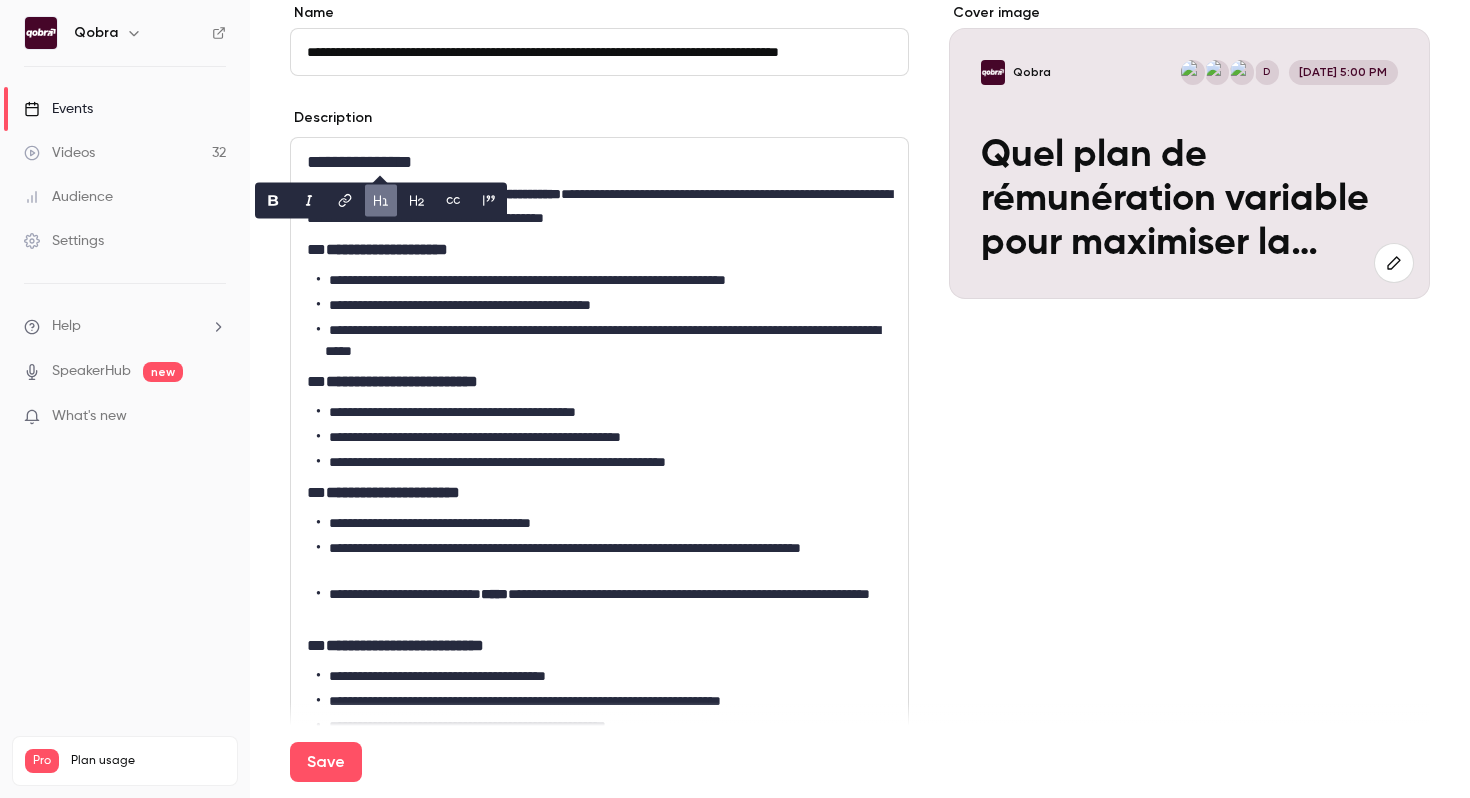 click on "**********" at bounding box center (492, 194) 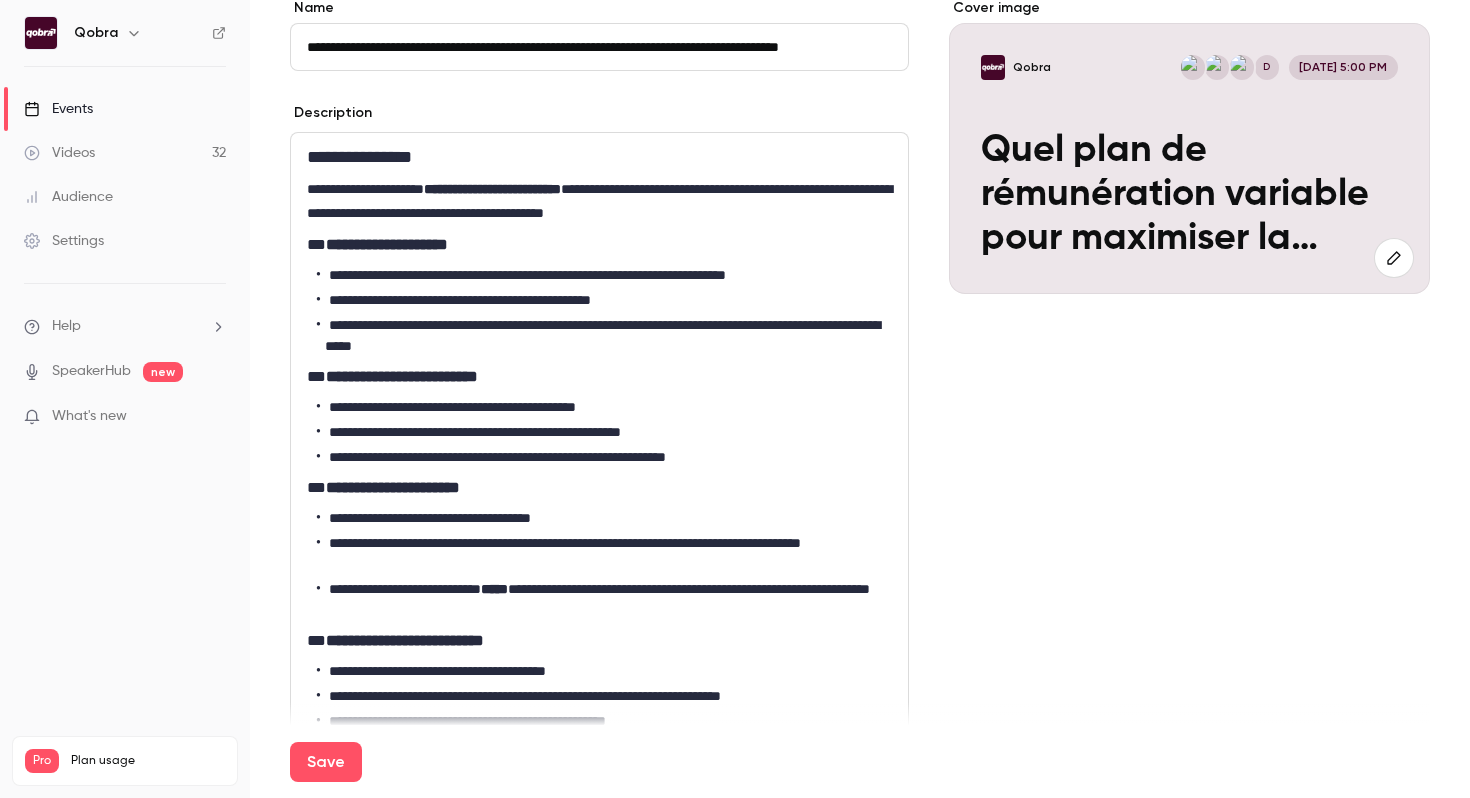 scroll, scrollTop: 185, scrollLeft: 0, axis: vertical 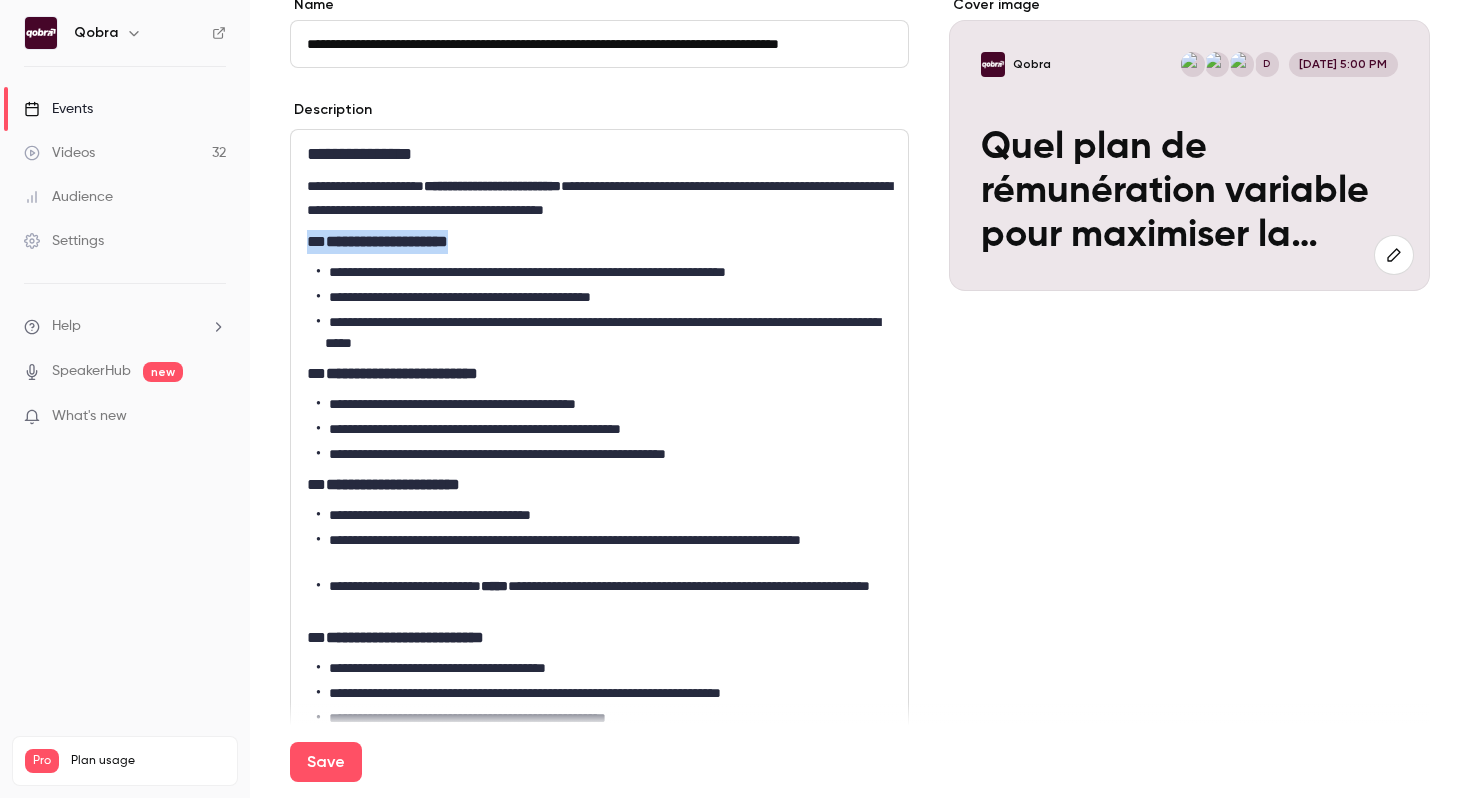 drag, startPoint x: 526, startPoint y: 248, endPoint x: 242, endPoint y: 248, distance: 284 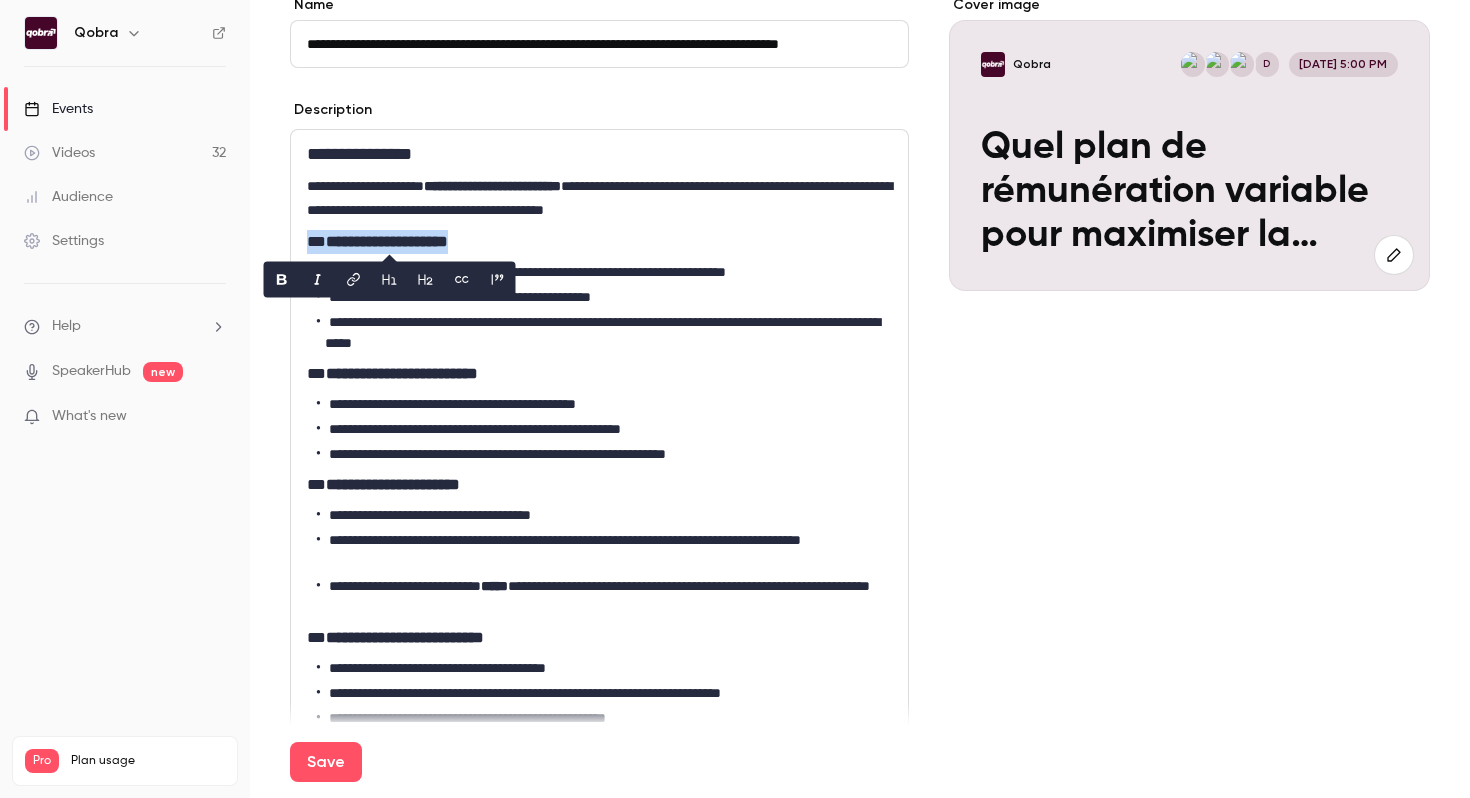 click 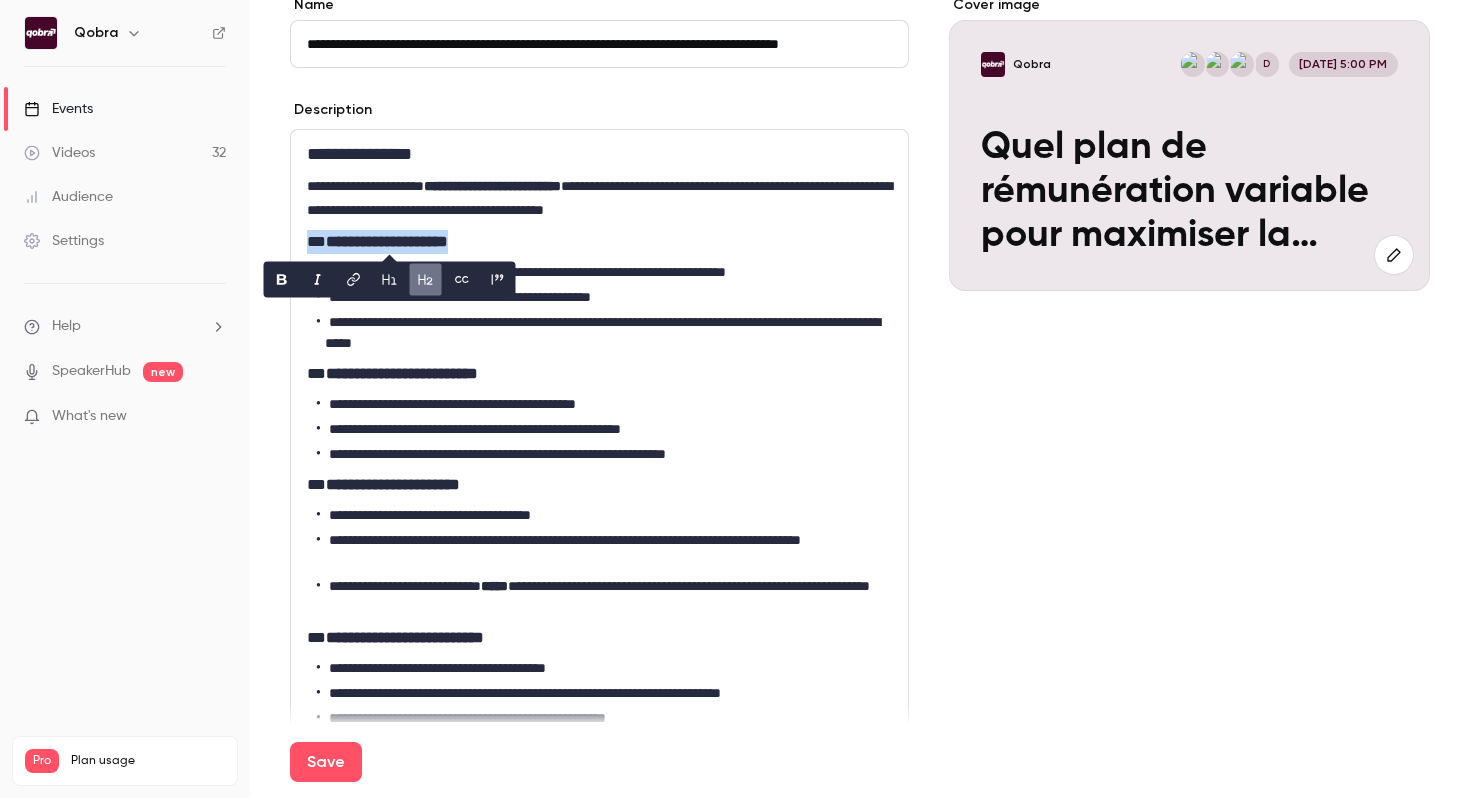 click on "**********" at bounding box center (604, 272) 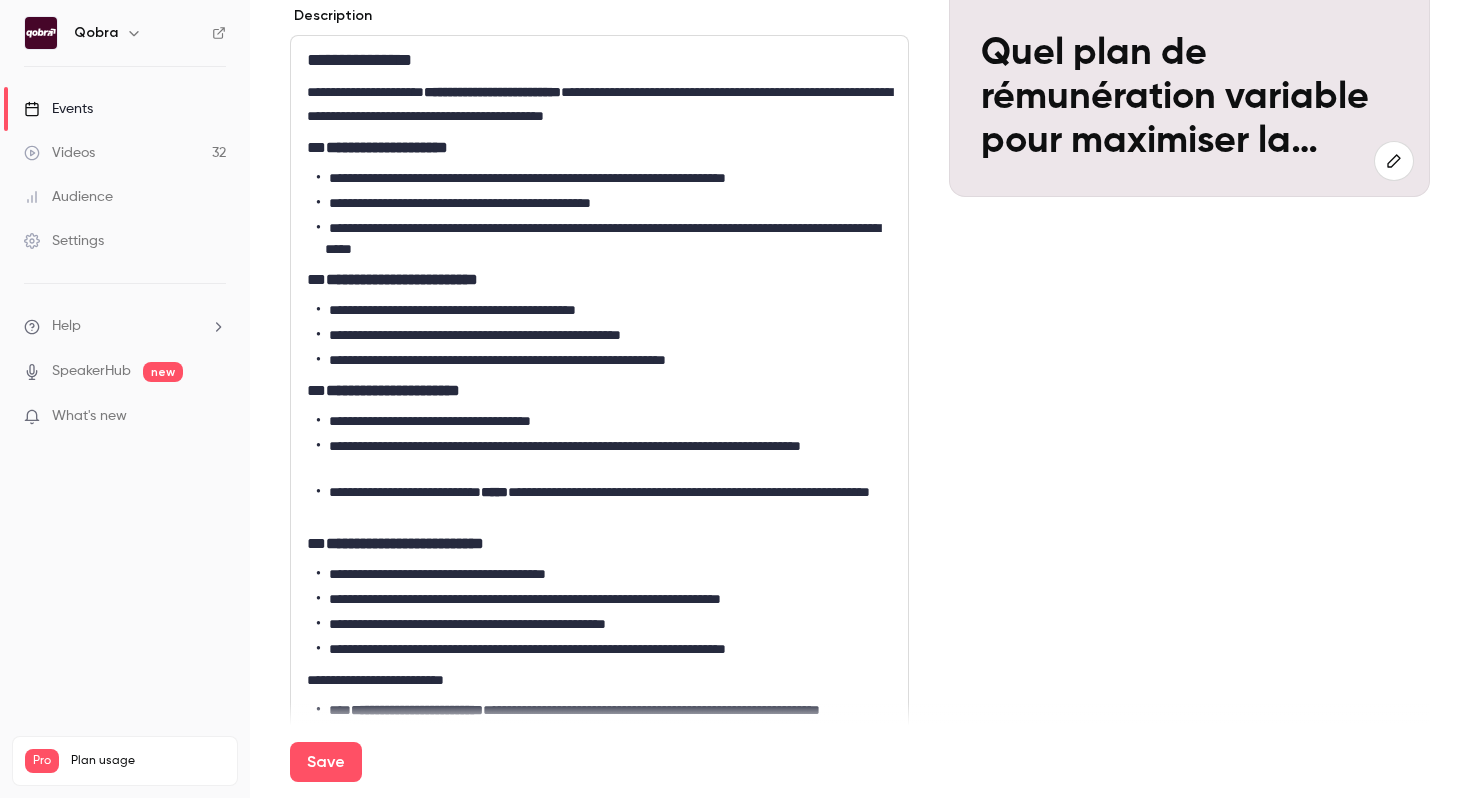 scroll, scrollTop: 280, scrollLeft: 0, axis: vertical 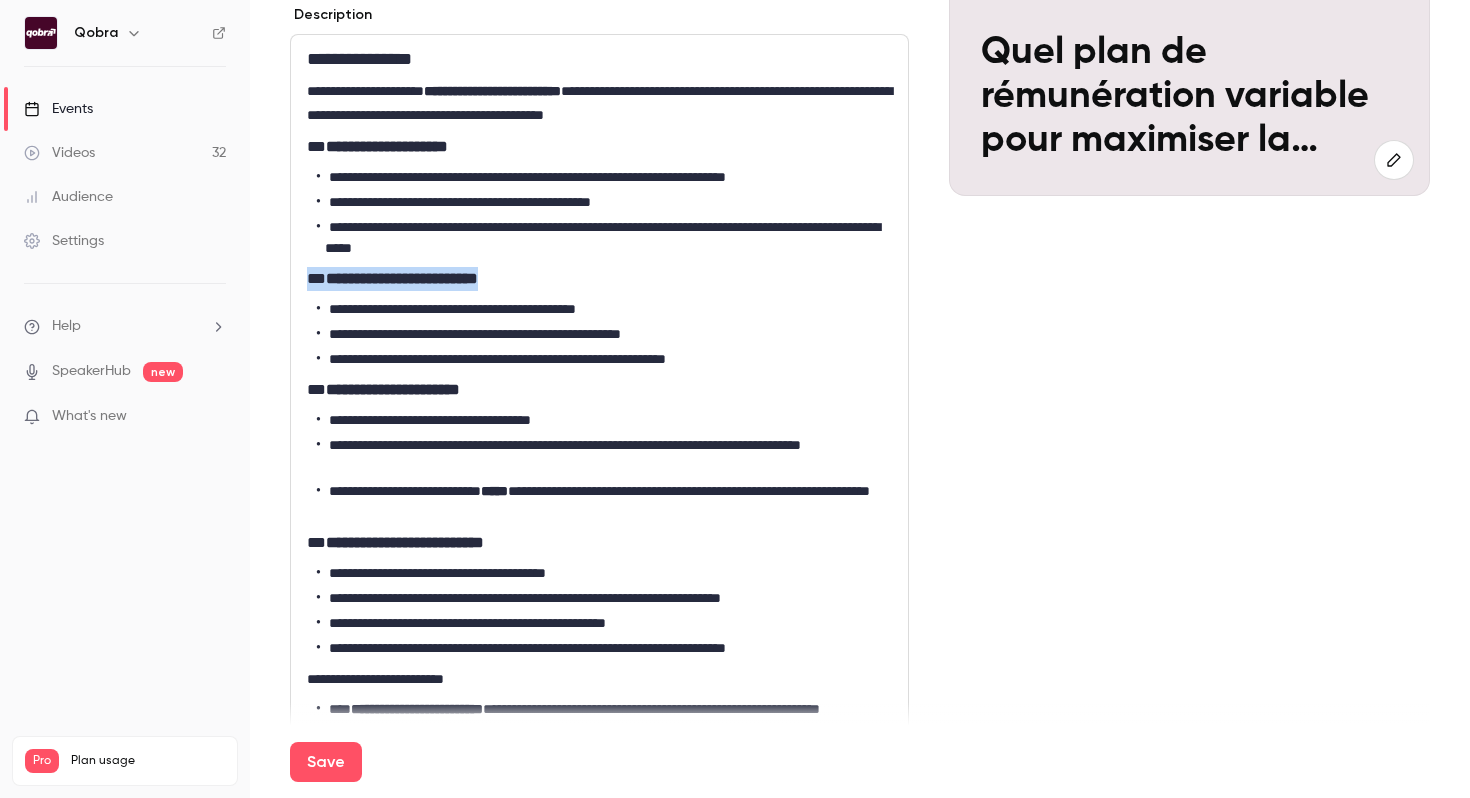 drag, startPoint x: 553, startPoint y: 275, endPoint x: 185, endPoint y: 275, distance: 368 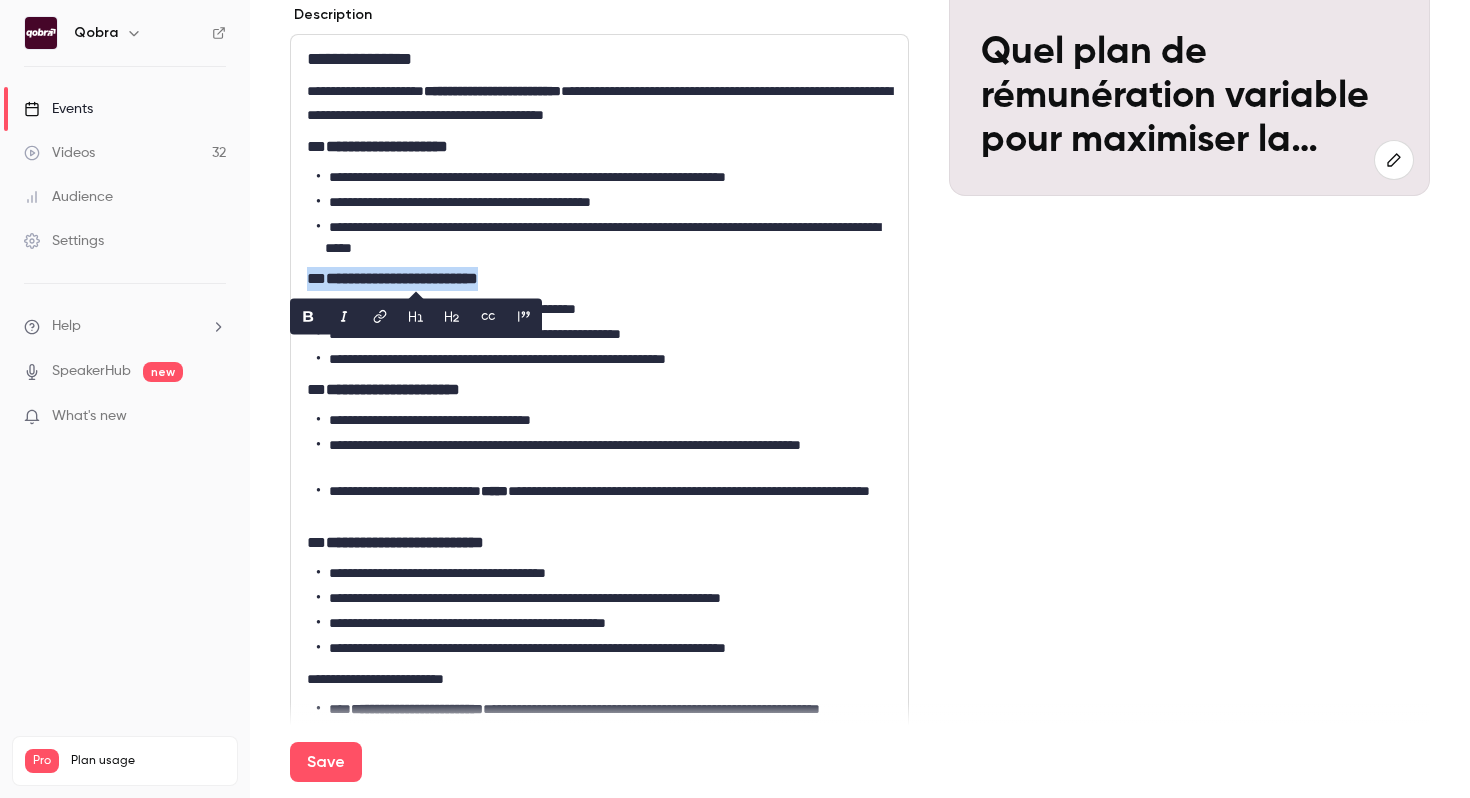 click at bounding box center (452, 317) 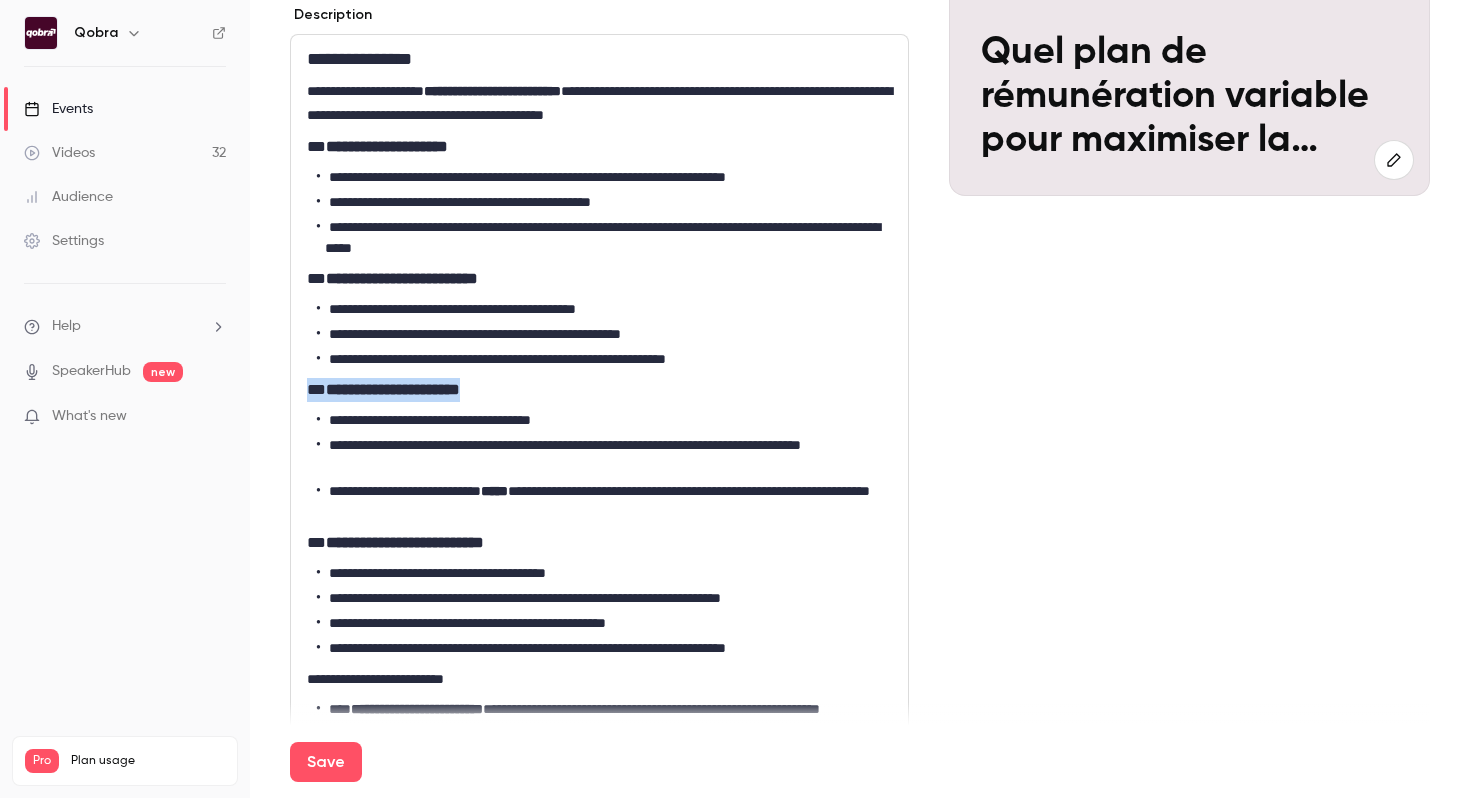 drag, startPoint x: 561, startPoint y: 393, endPoint x: 225, endPoint y: 393, distance: 336 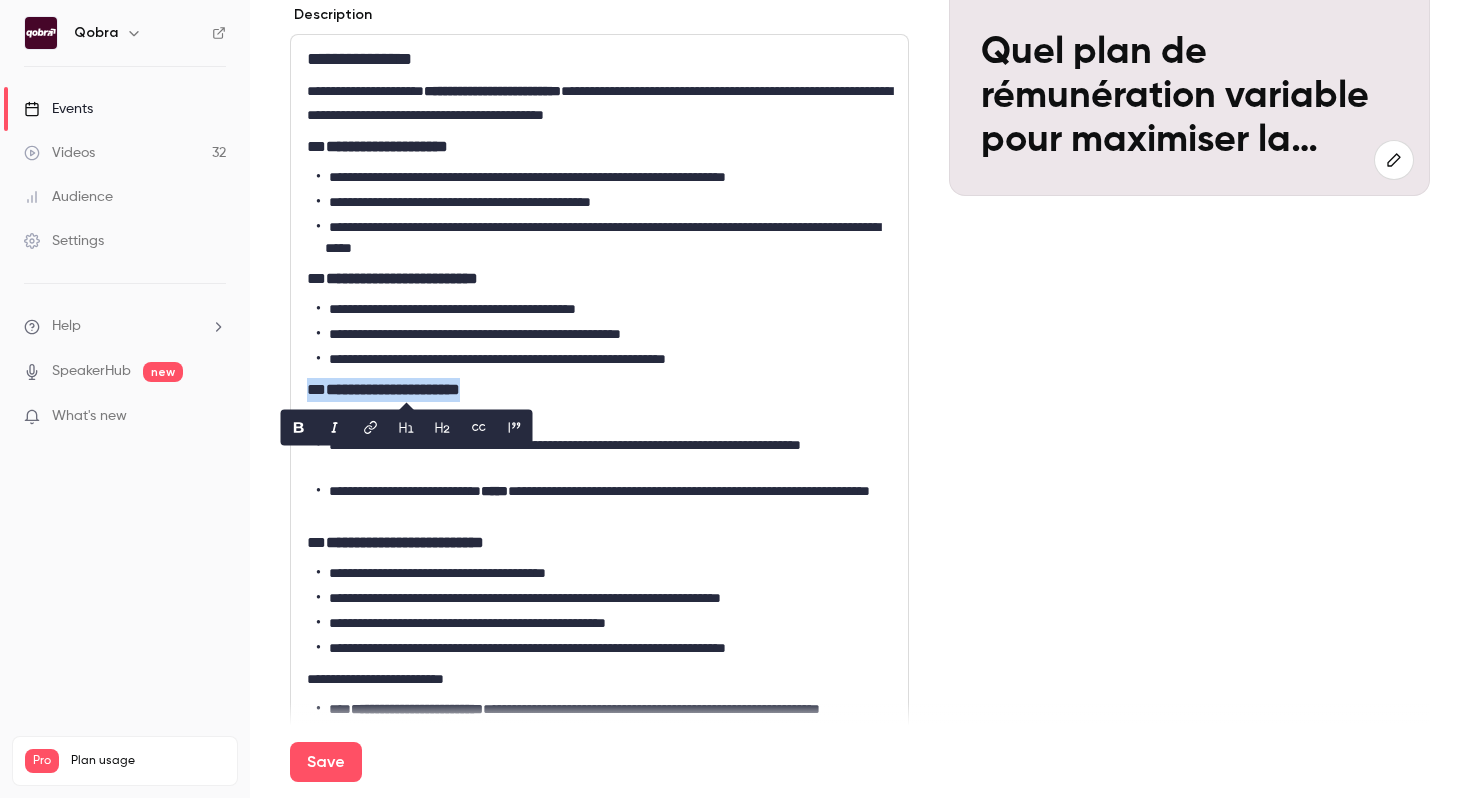 click at bounding box center [443, 428] 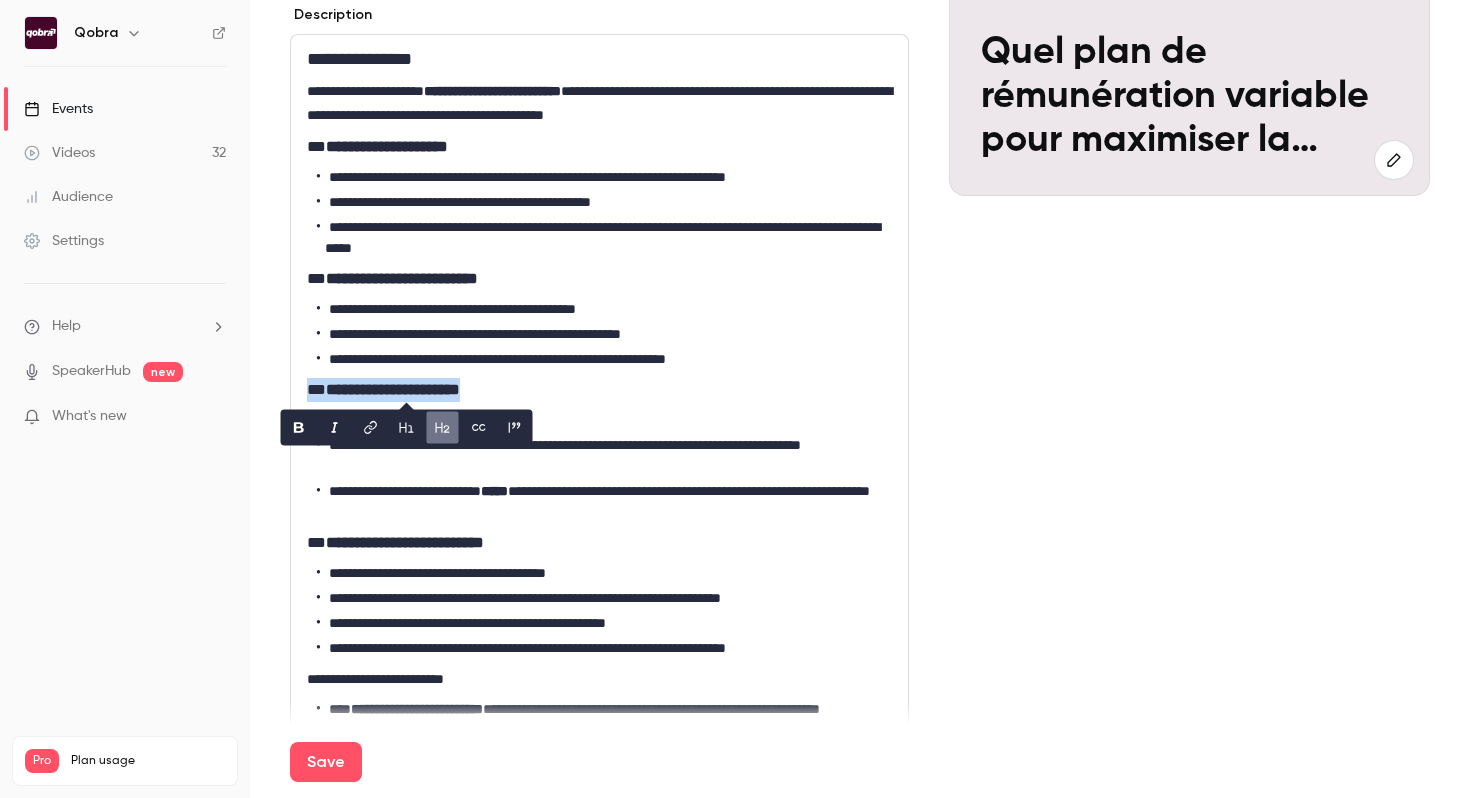 click on "**********" at bounding box center (599, 491) 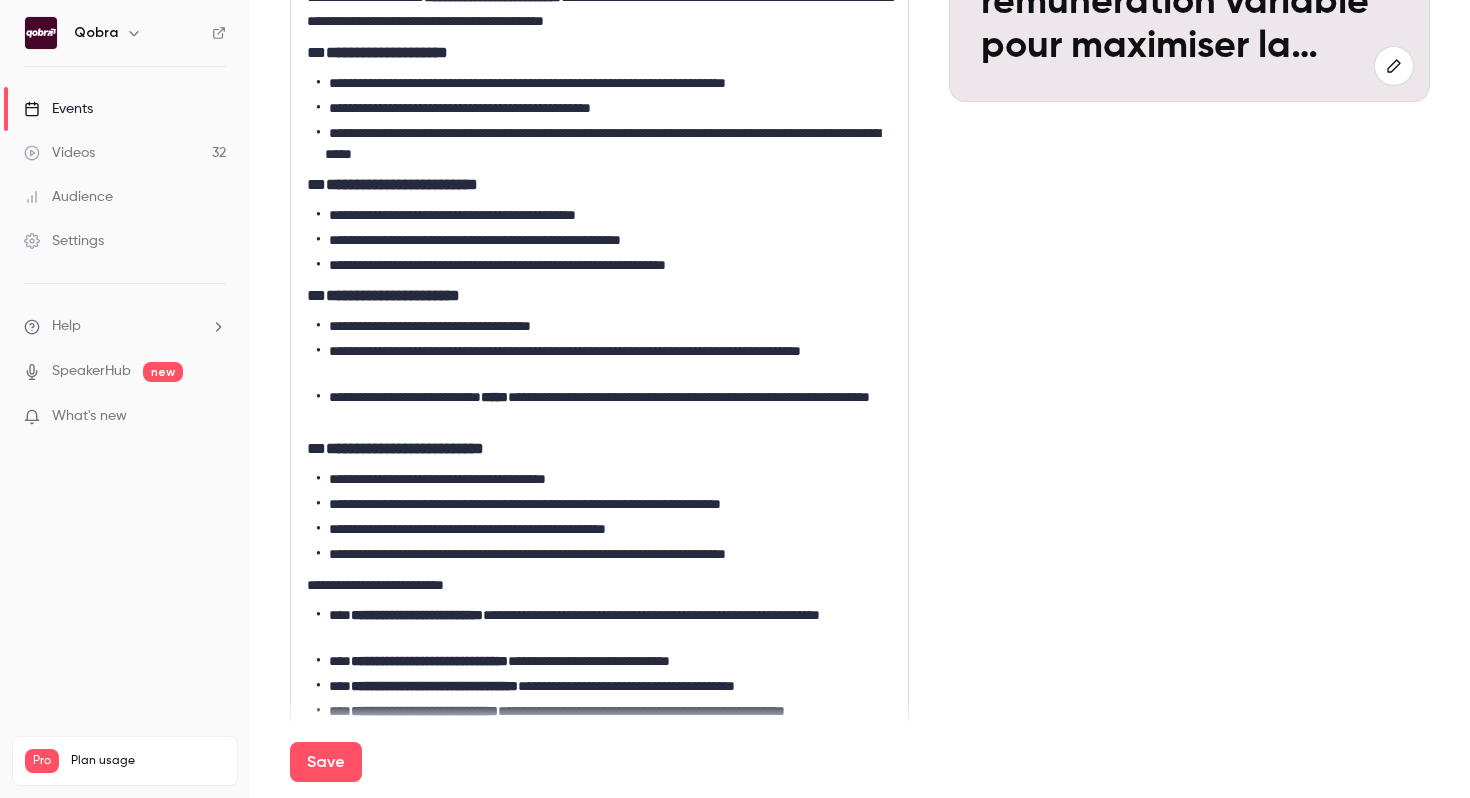 scroll, scrollTop: 374, scrollLeft: 0, axis: vertical 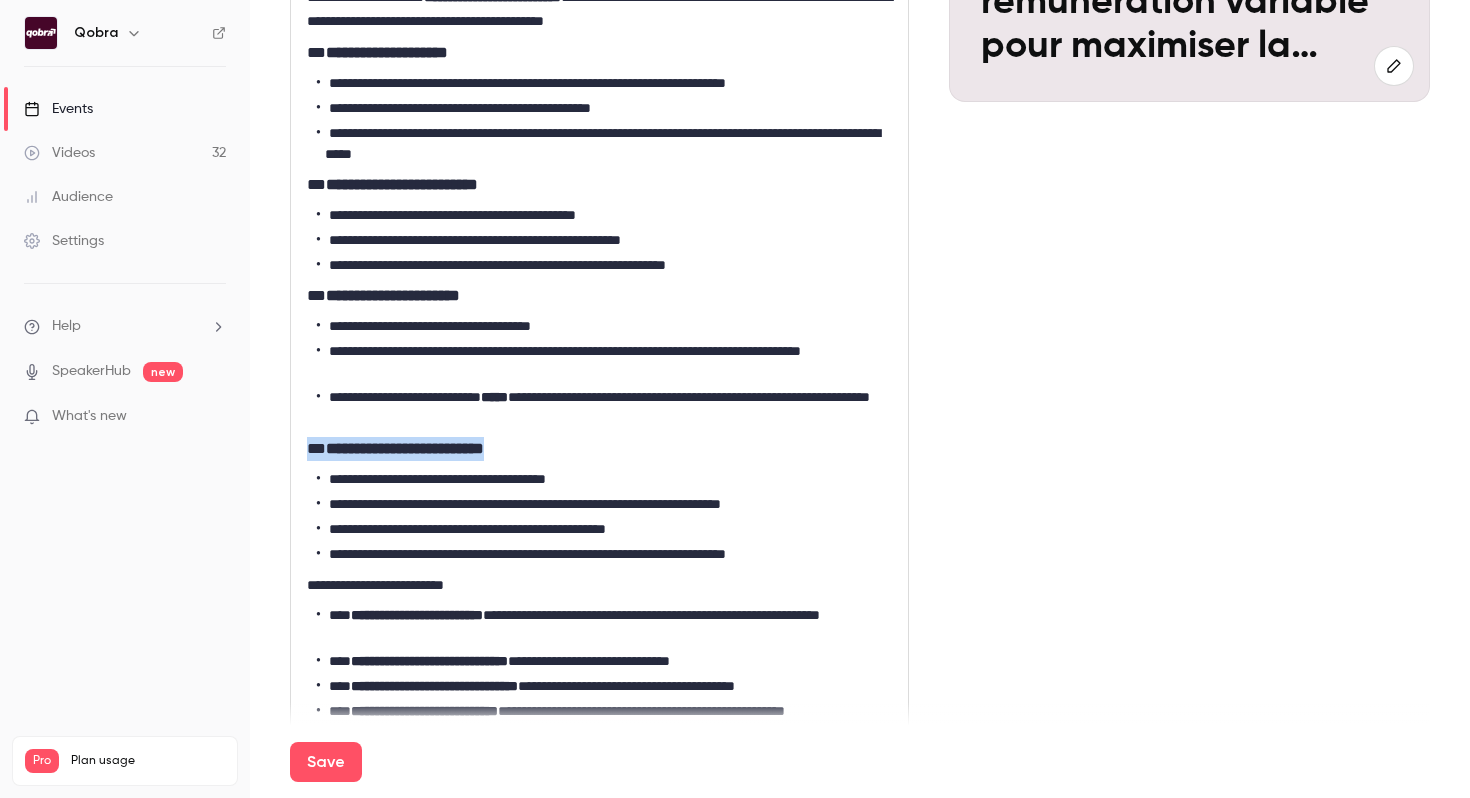 drag, startPoint x: 537, startPoint y: 444, endPoint x: 265, endPoint y: 446, distance: 272.00735 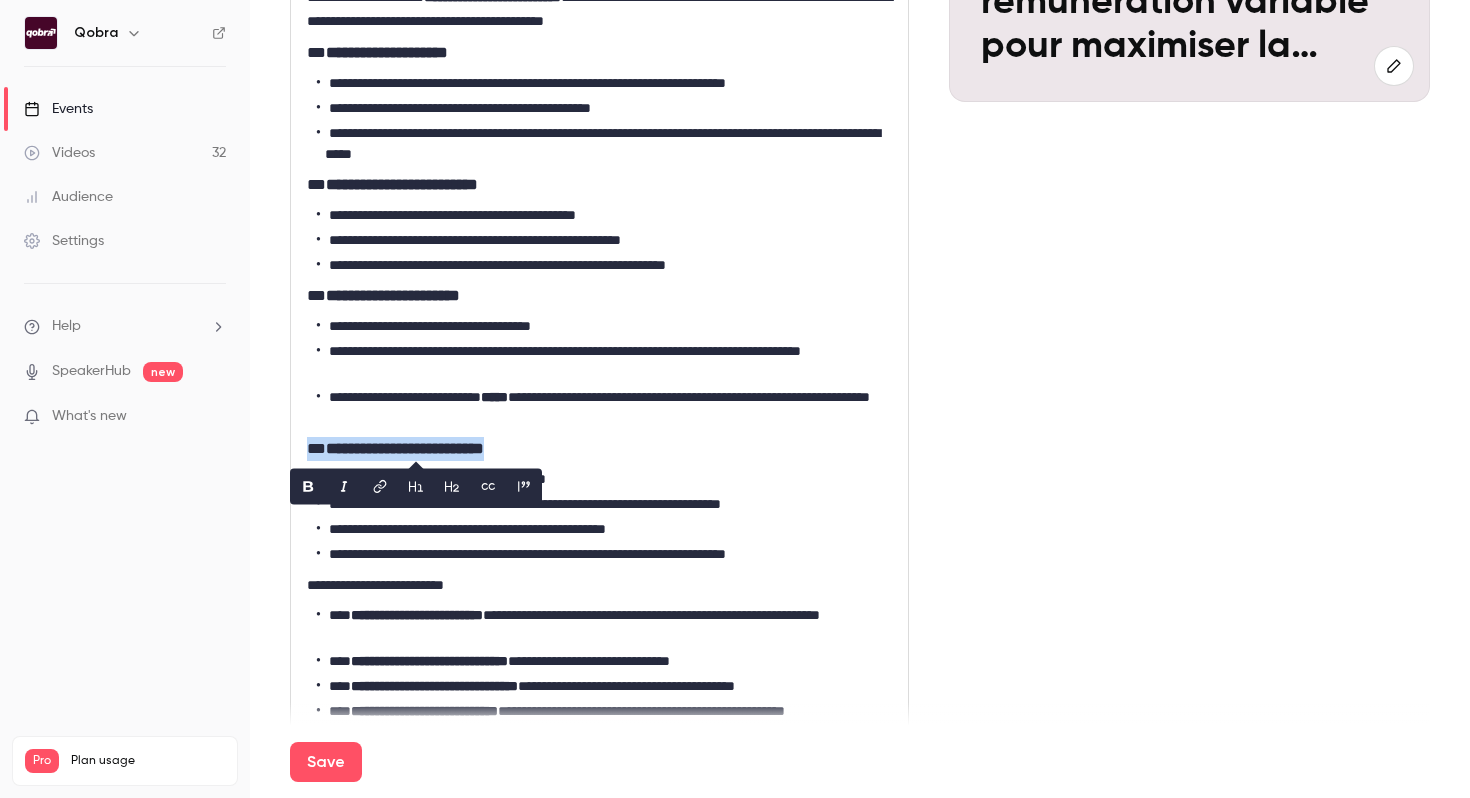 click 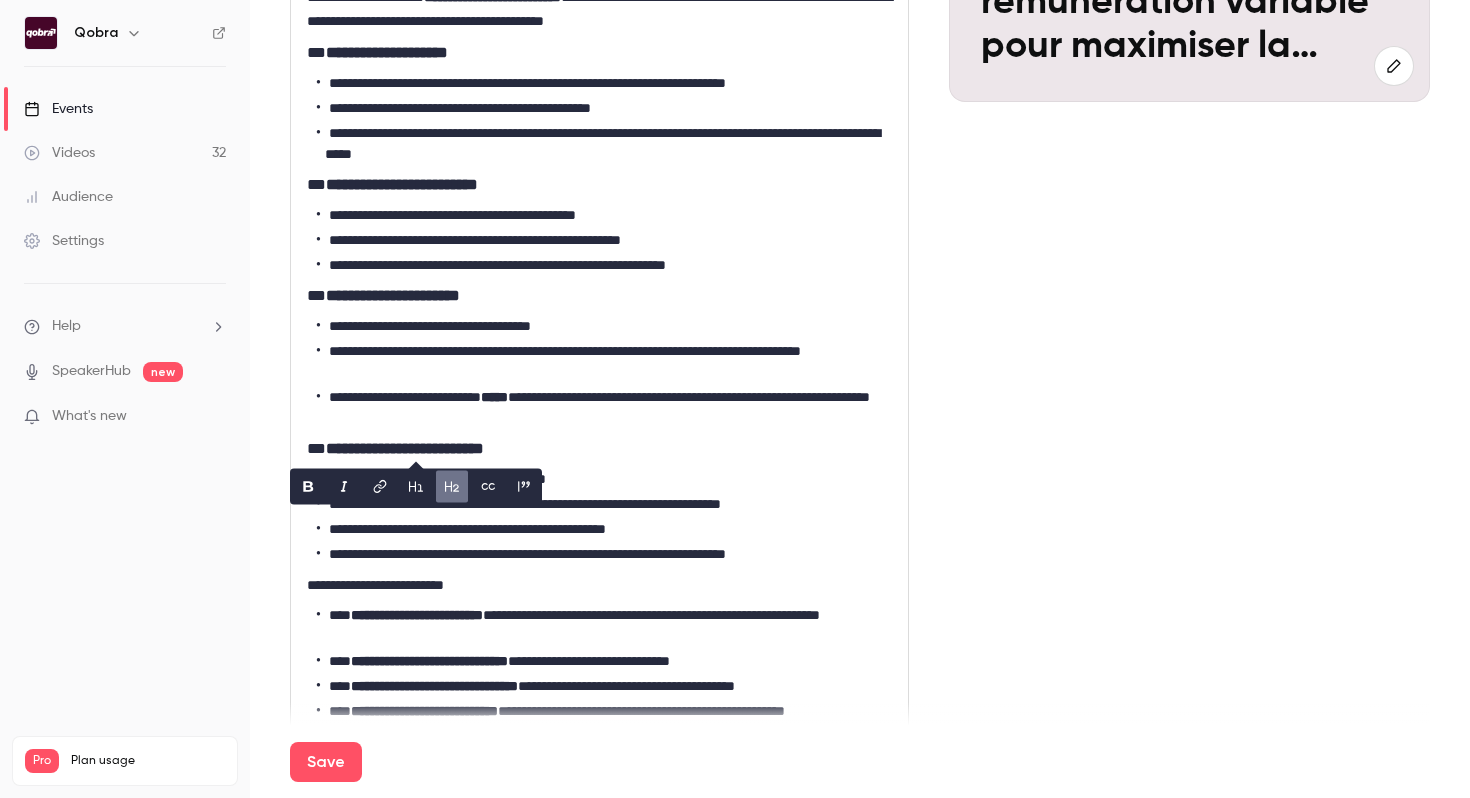 click on "**********" at bounding box center [599, 449] 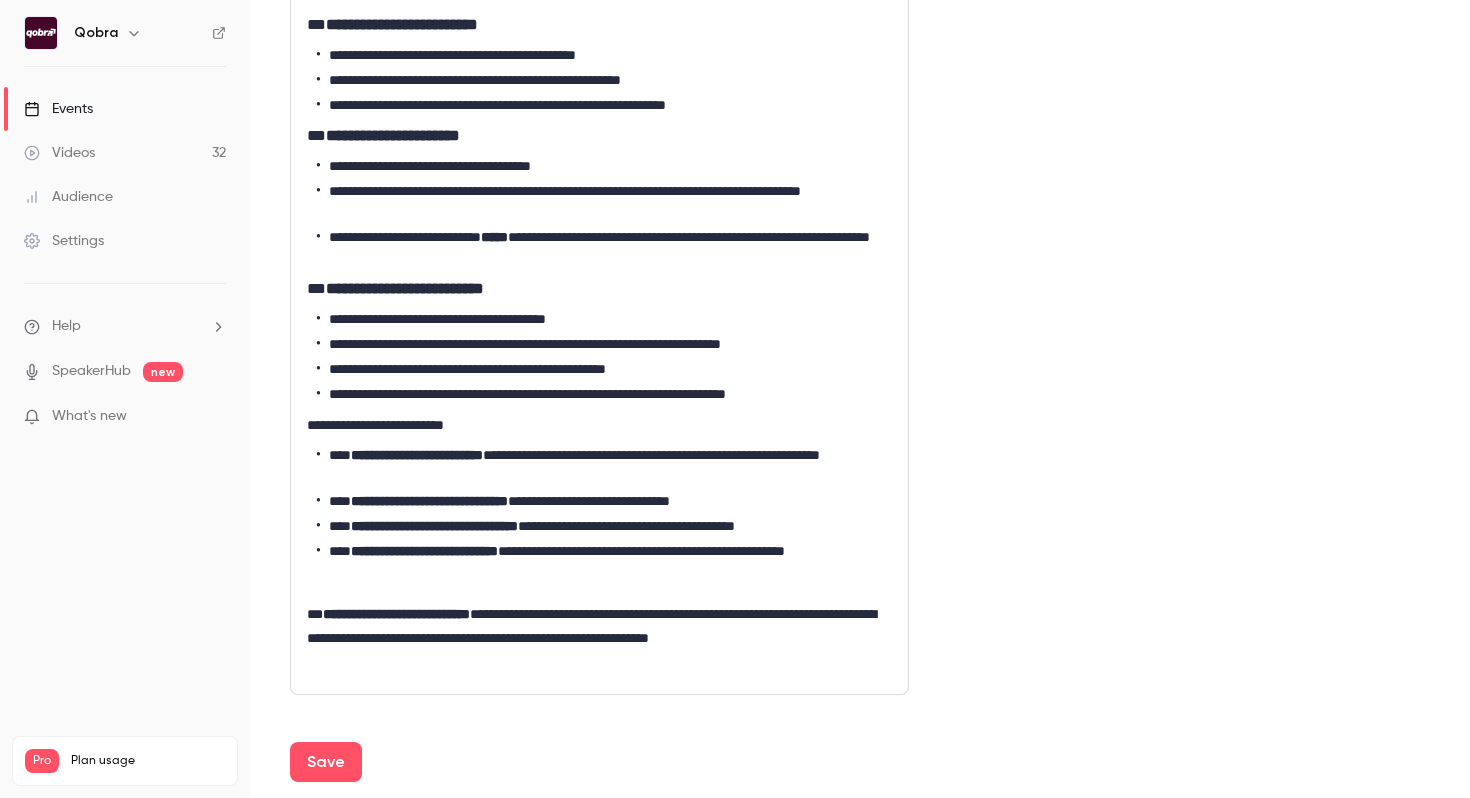 scroll, scrollTop: 539, scrollLeft: 0, axis: vertical 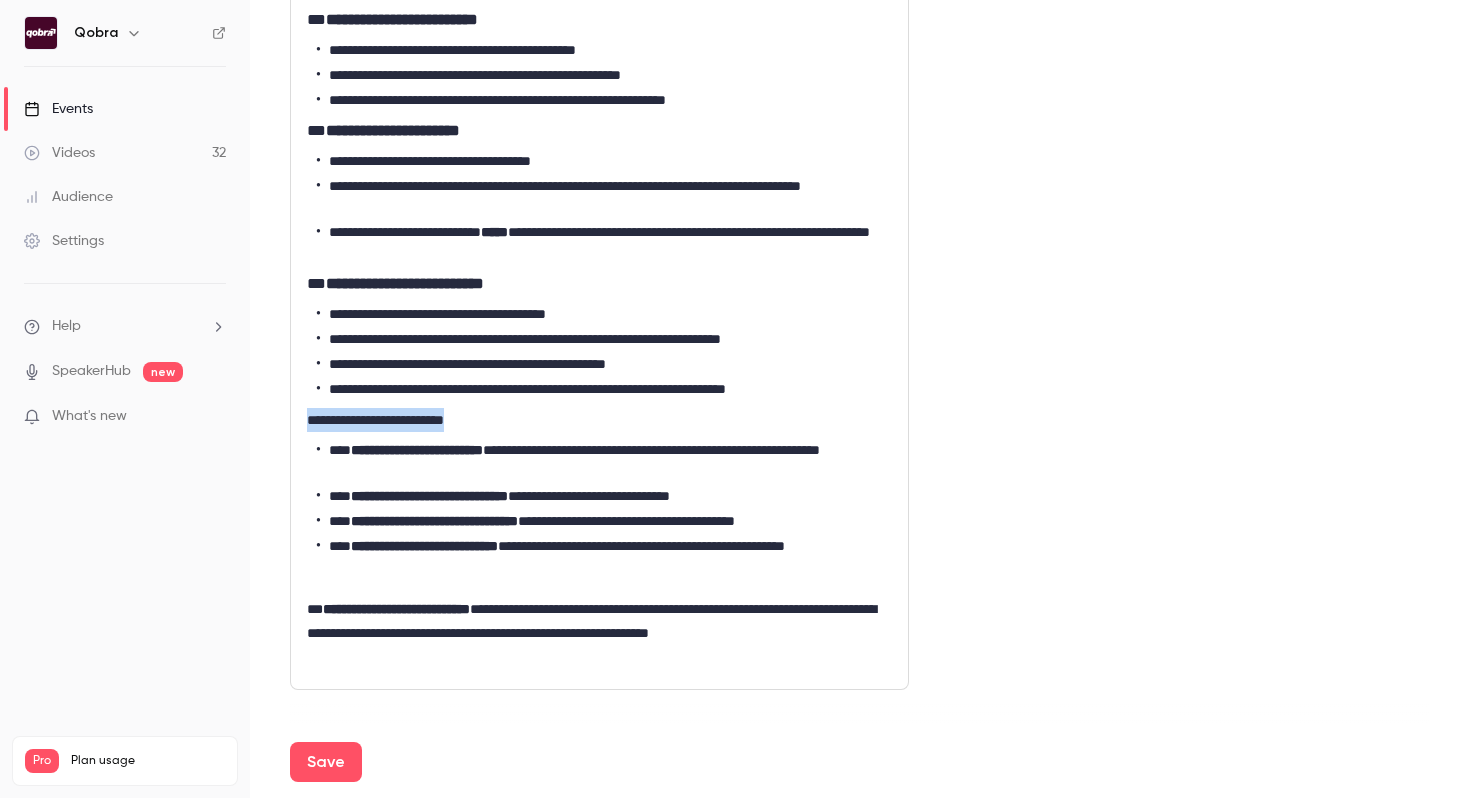 drag, startPoint x: 526, startPoint y: 424, endPoint x: 184, endPoint y: 424, distance: 342 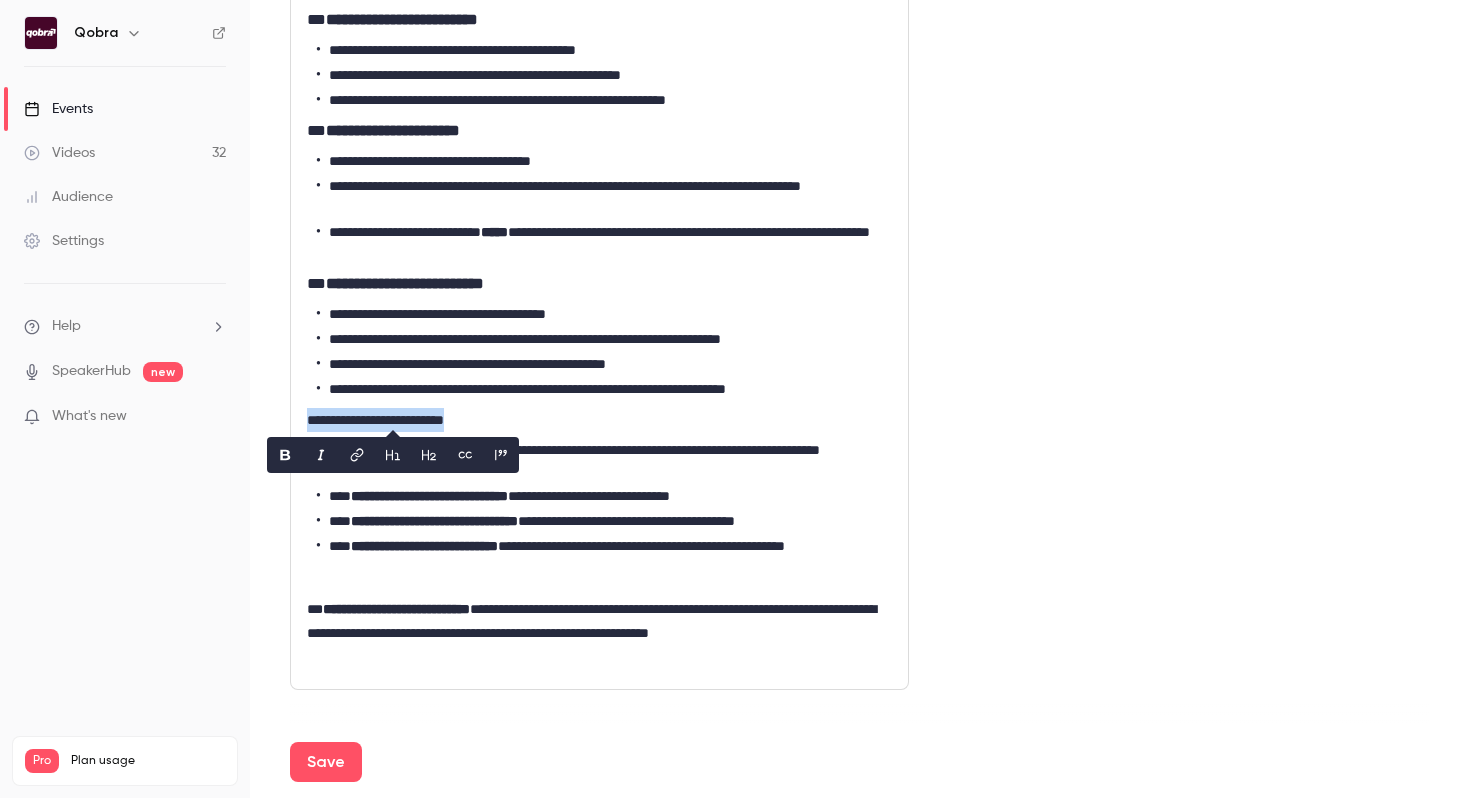 click 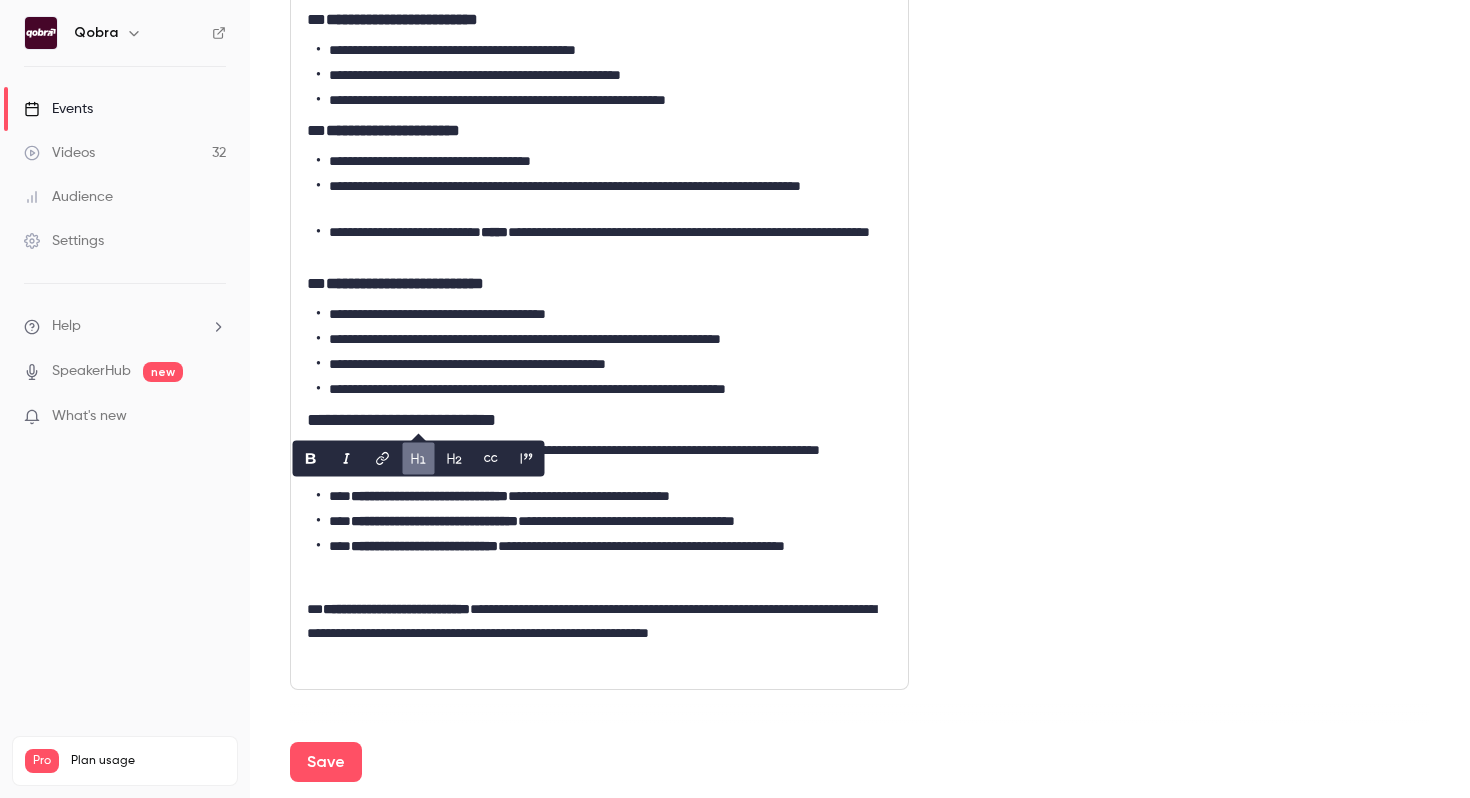 click on "**********" at bounding box center (604, 389) 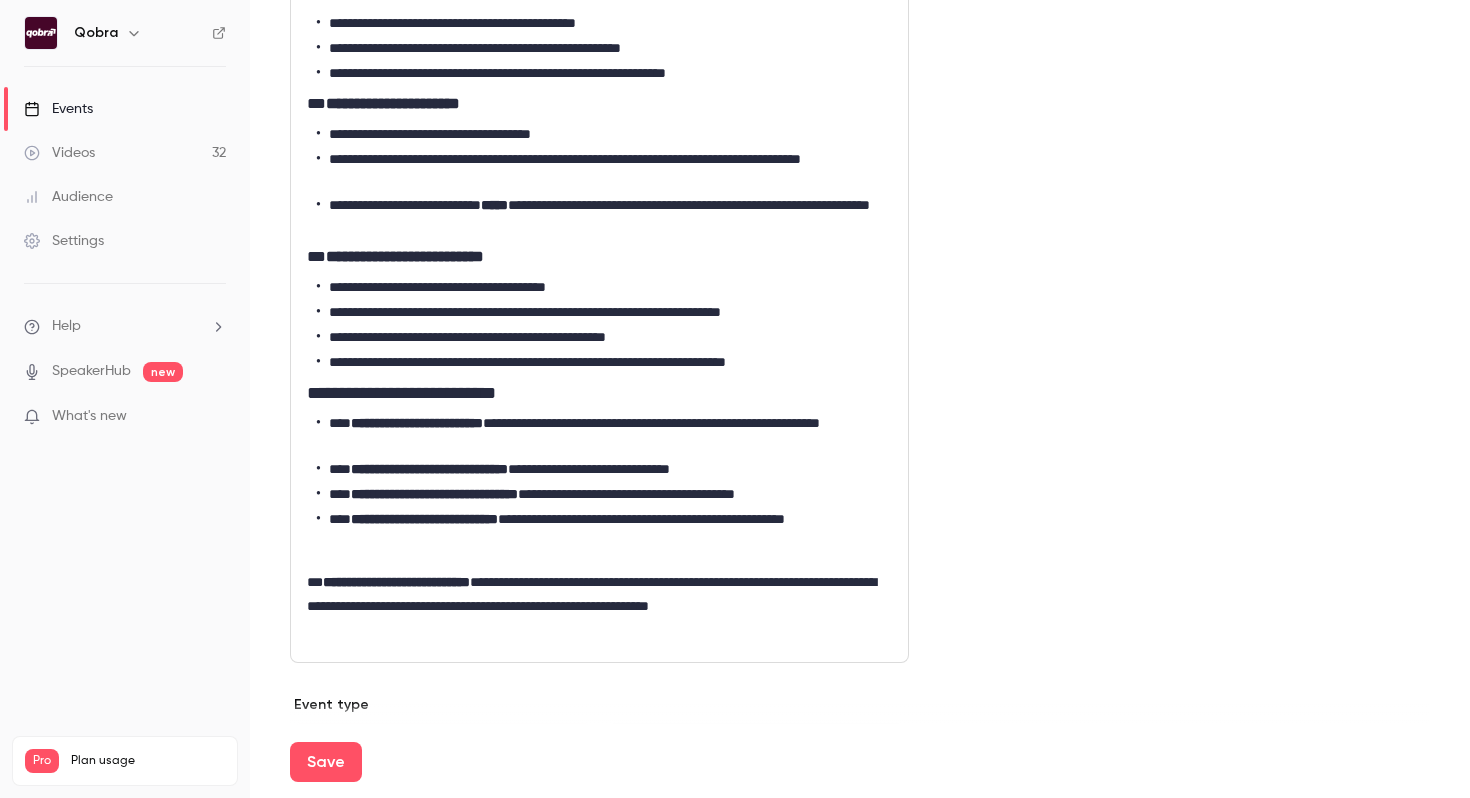 scroll, scrollTop: 568, scrollLeft: 0, axis: vertical 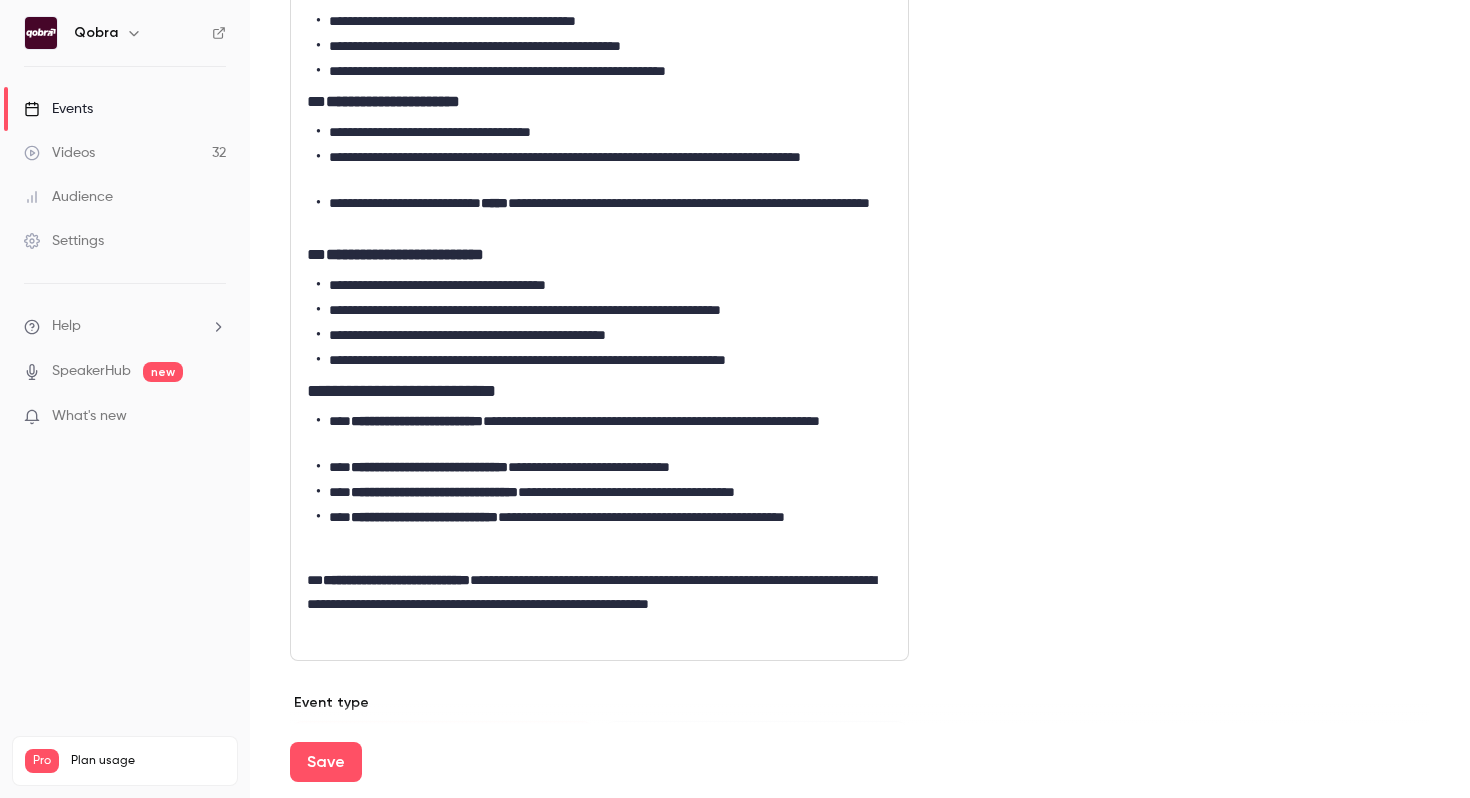 click at bounding box center (599, 548) 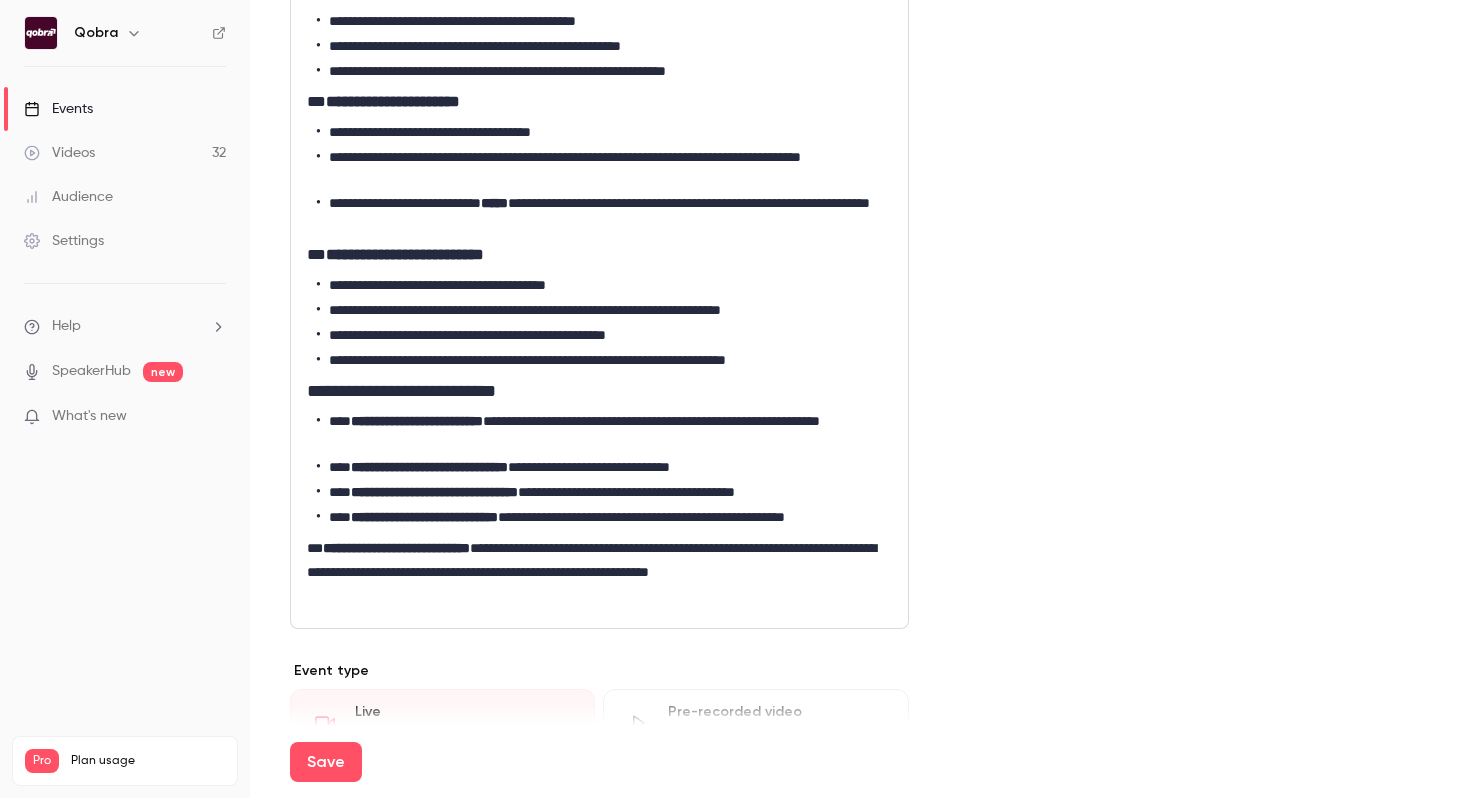 click on "**********" at bounding box center [599, 572] 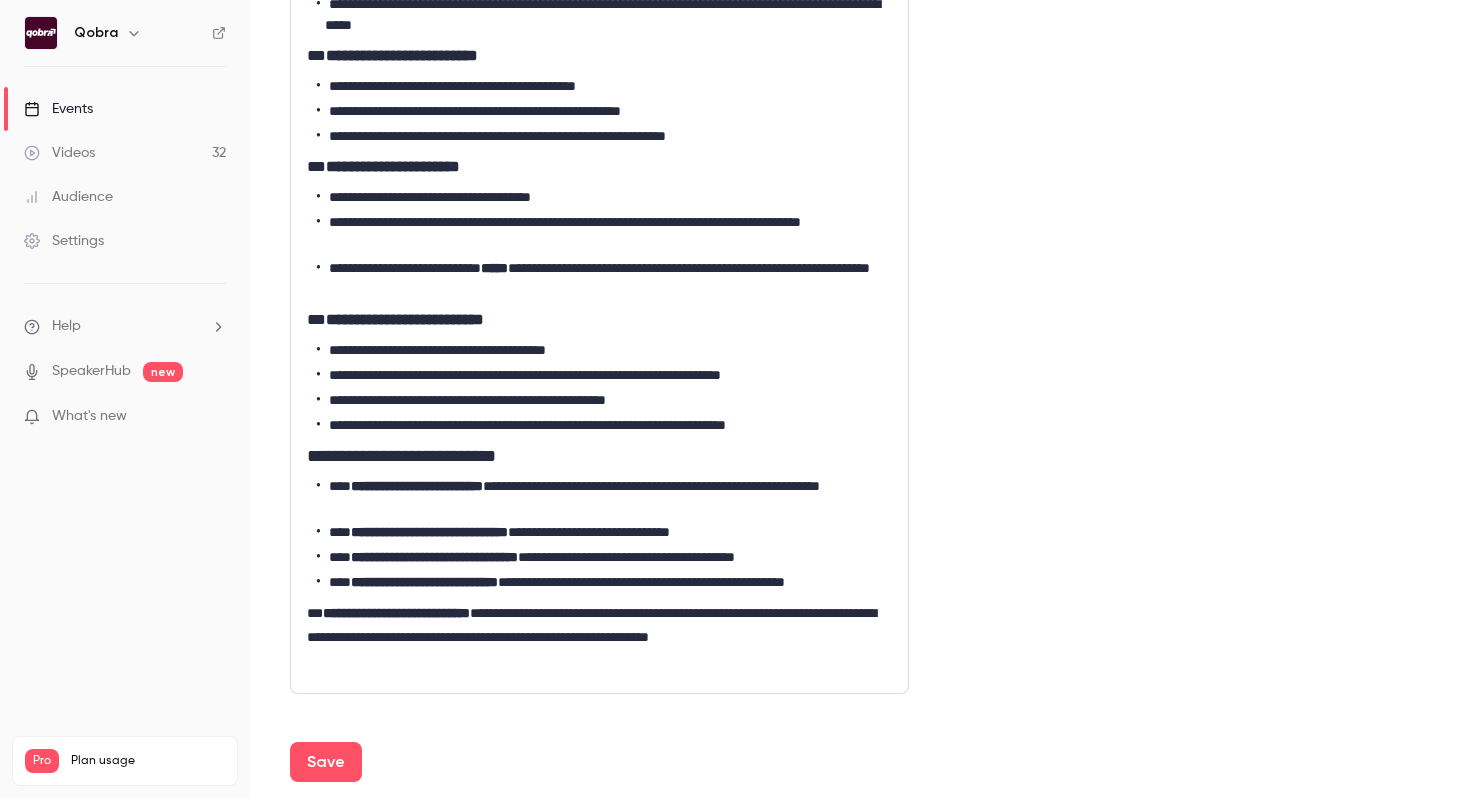 scroll, scrollTop: 501, scrollLeft: 0, axis: vertical 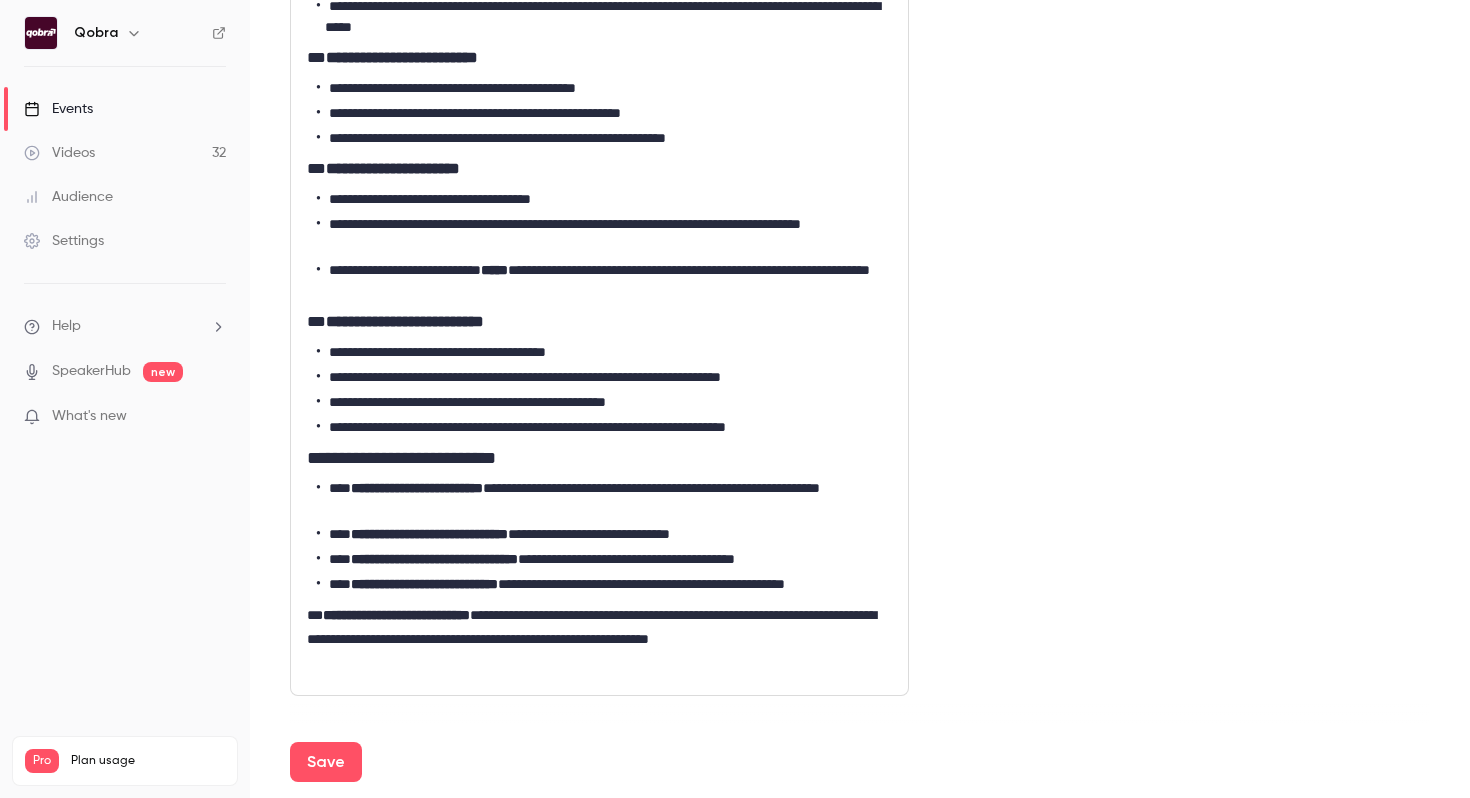 click on "**********" at bounding box center [604, 427] 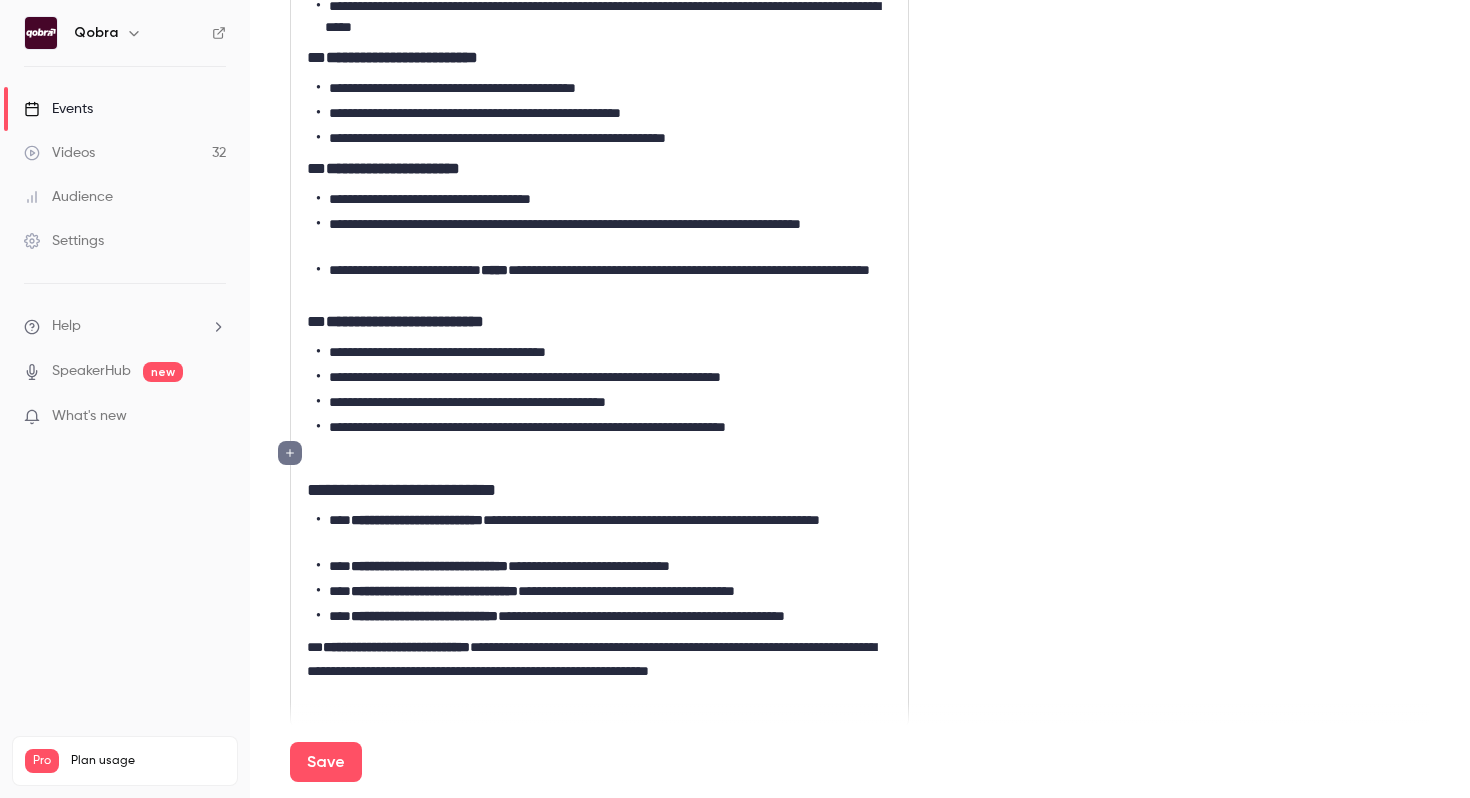 scroll, scrollTop: 543, scrollLeft: 0, axis: vertical 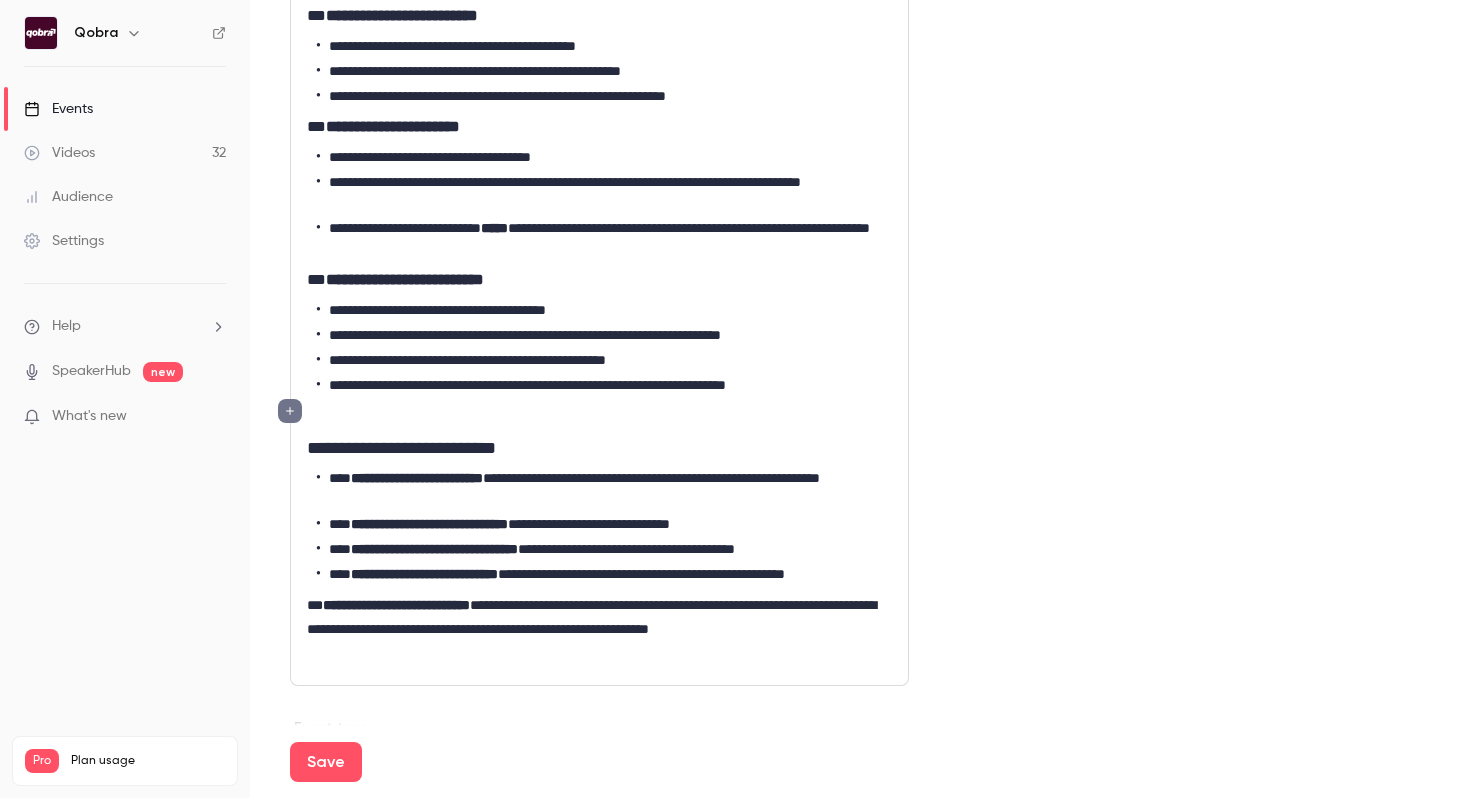 click on "**********" at bounding box center (604, 574) 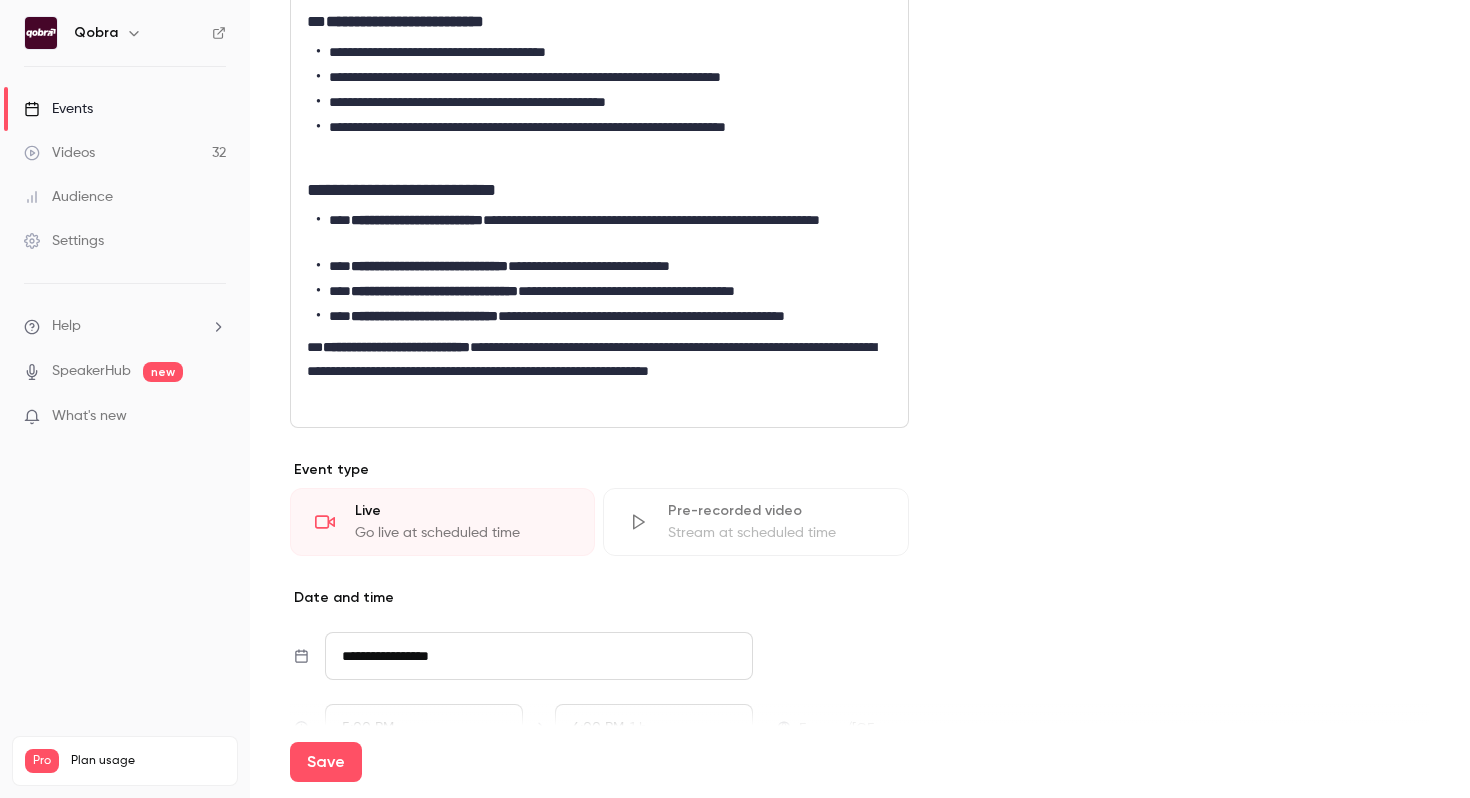 scroll, scrollTop: 796, scrollLeft: 0, axis: vertical 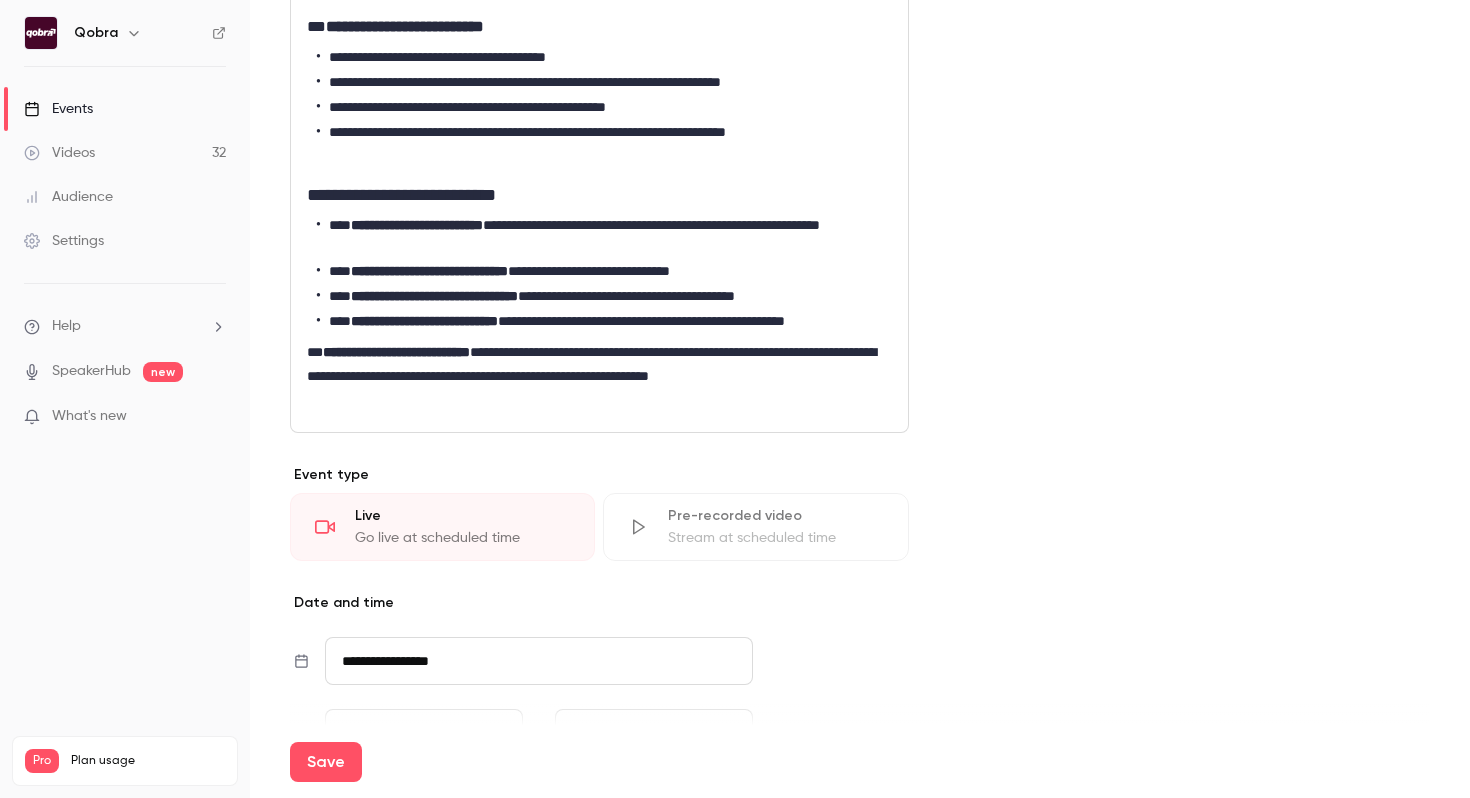 click at bounding box center [599, 163] 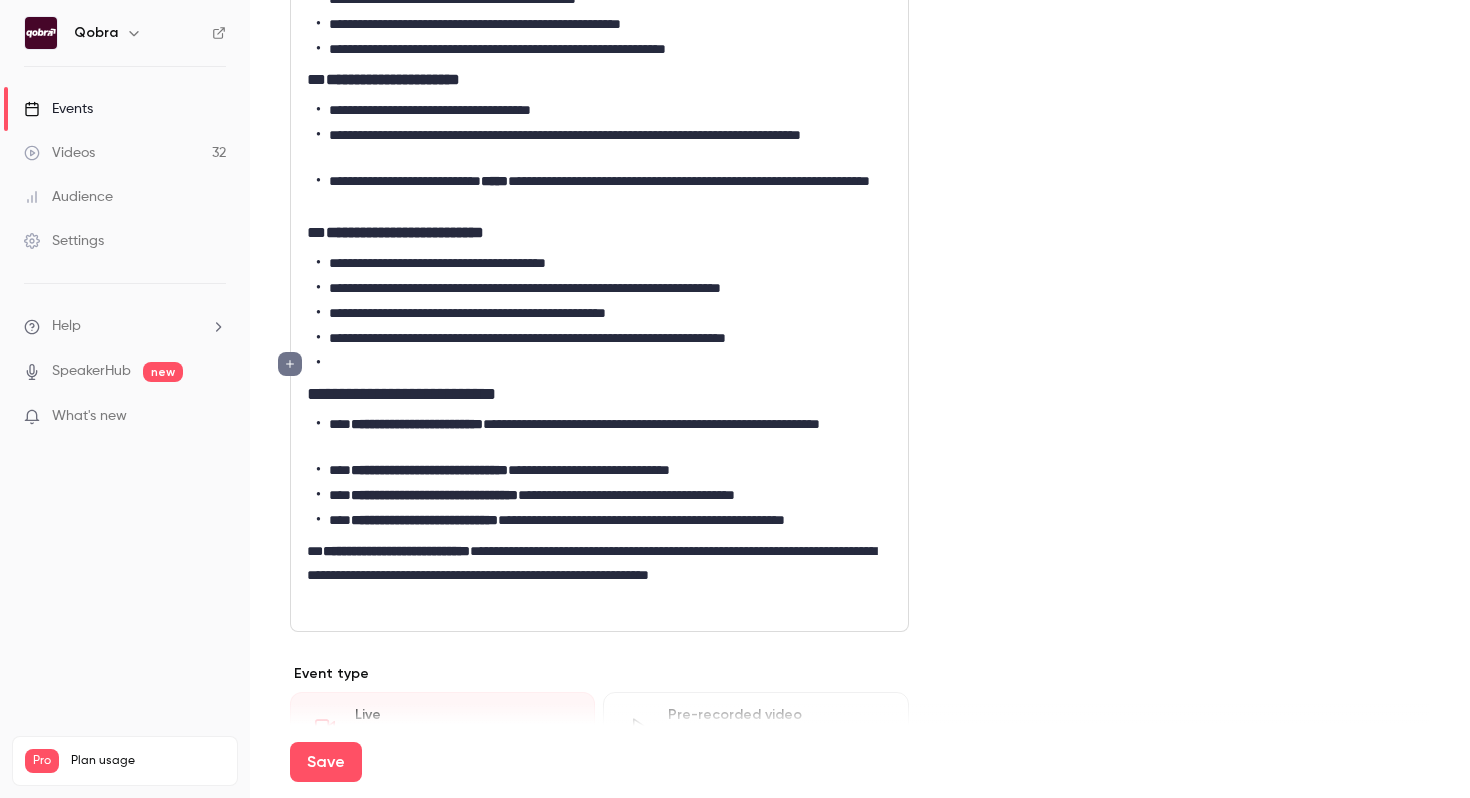 scroll, scrollTop: 610, scrollLeft: 0, axis: vertical 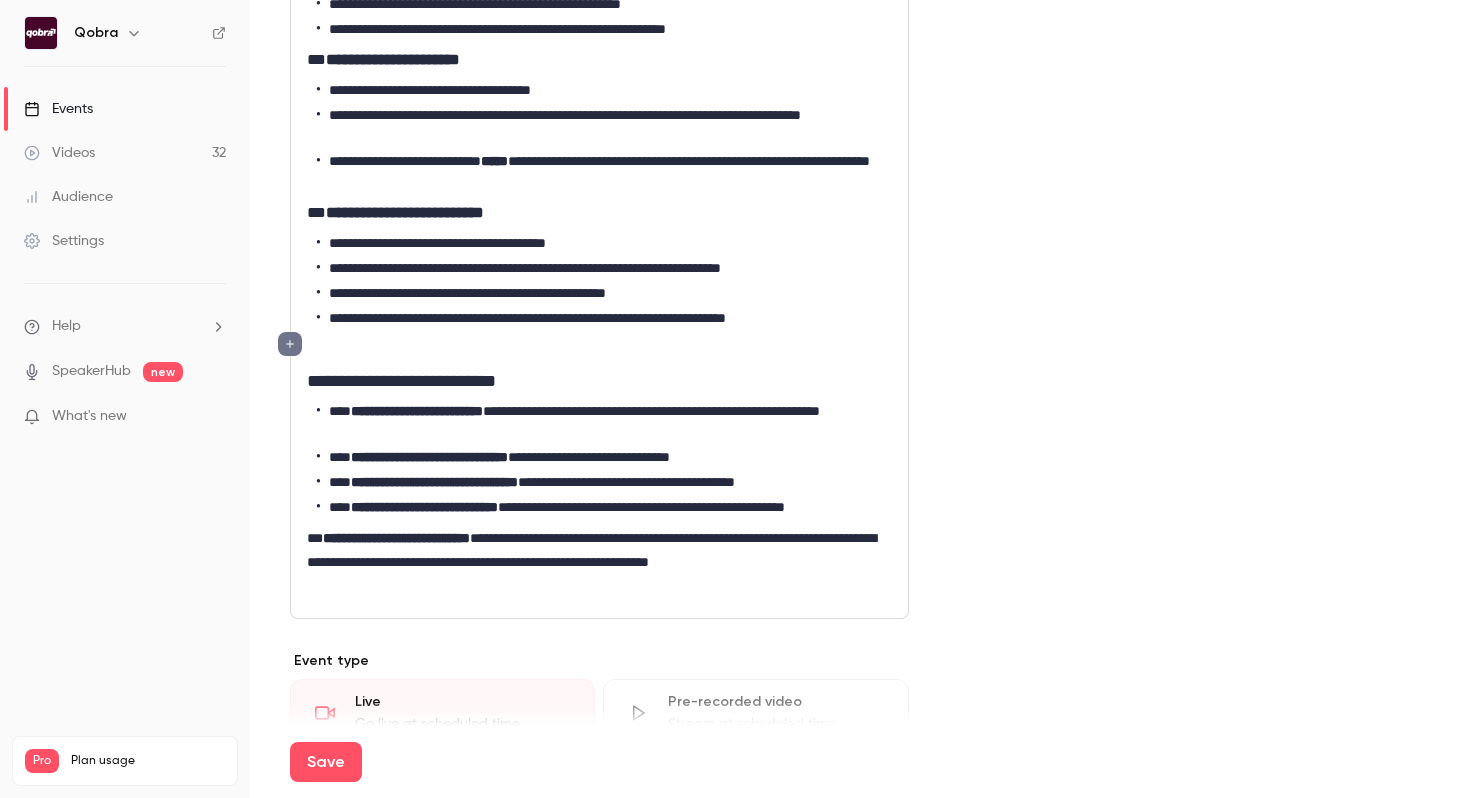 click on "**********" at bounding box center (604, 507) 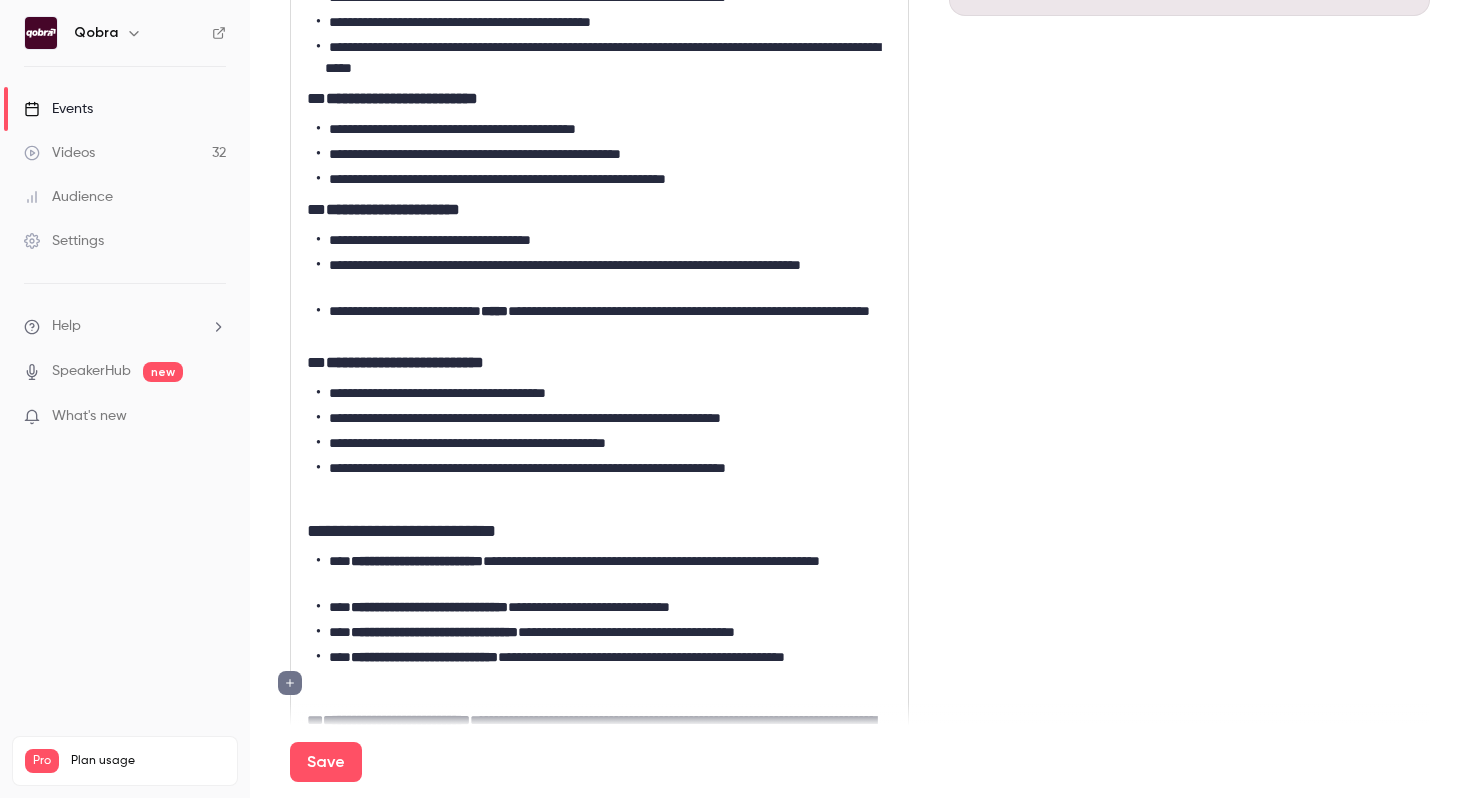 scroll, scrollTop: 0, scrollLeft: 0, axis: both 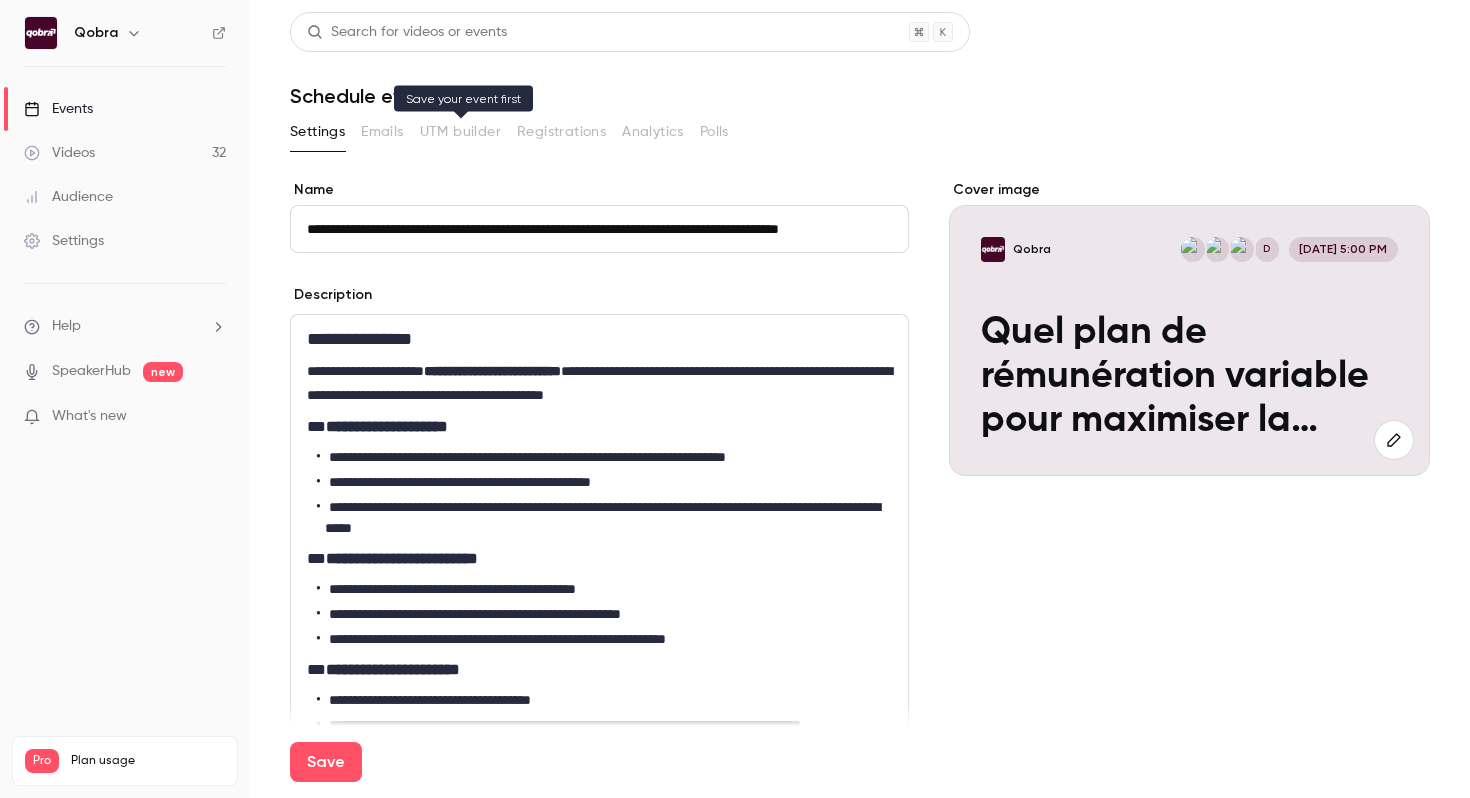 click on "Settings Emails UTM builder Registrations Analytics Polls" at bounding box center (860, 132) 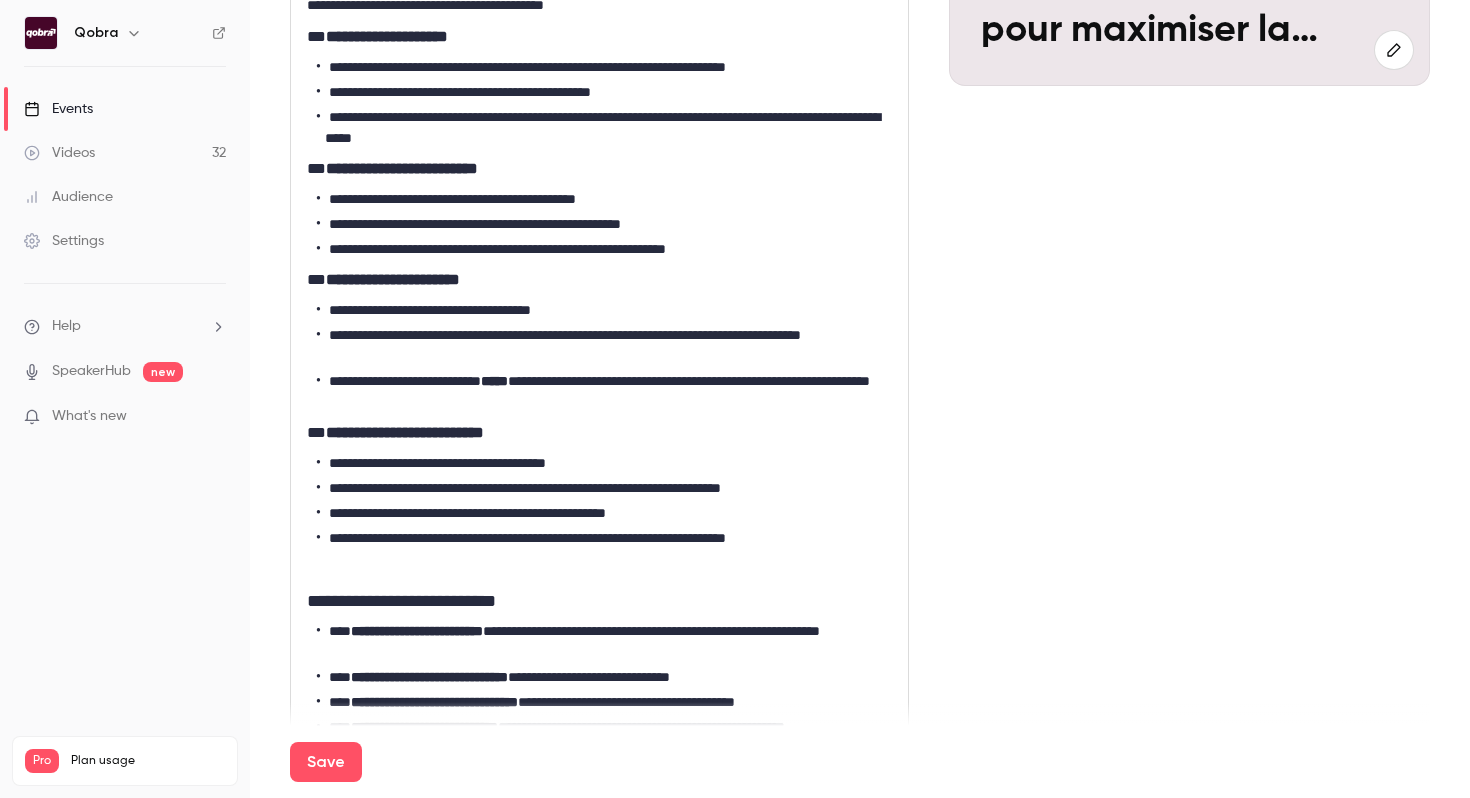 scroll, scrollTop: 0, scrollLeft: 0, axis: both 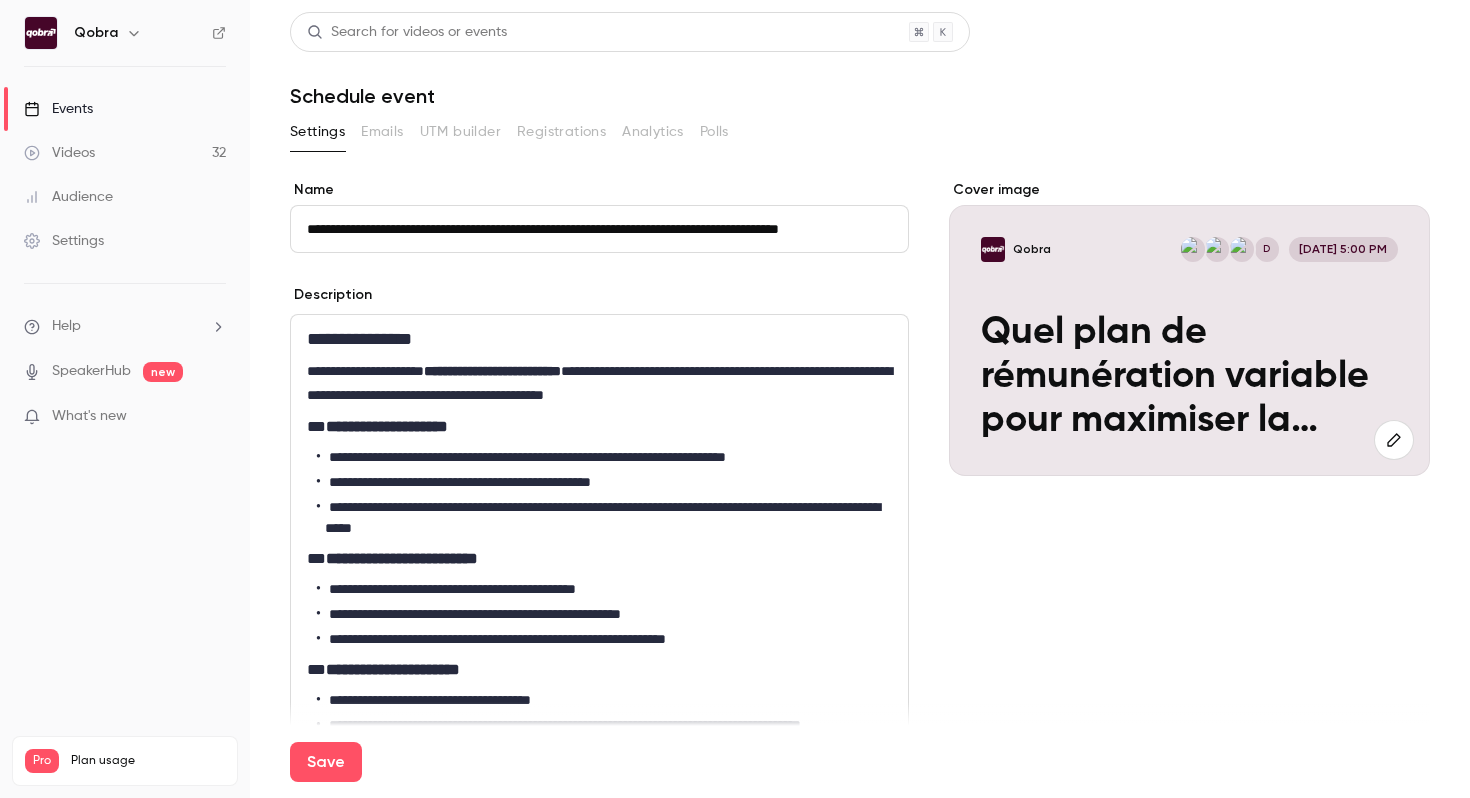 click on "**********" at bounding box center (599, 229) 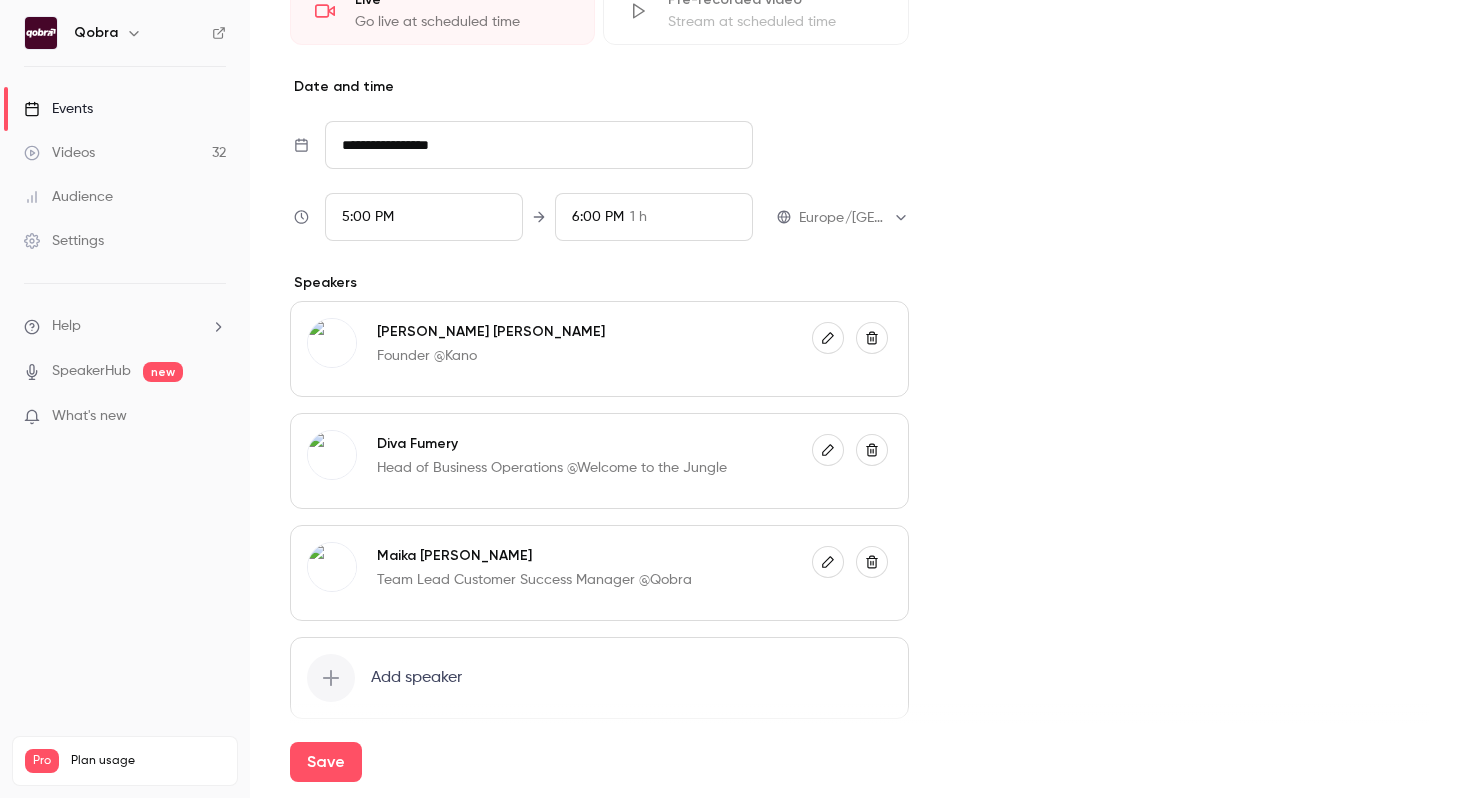 scroll, scrollTop: 1425, scrollLeft: 0, axis: vertical 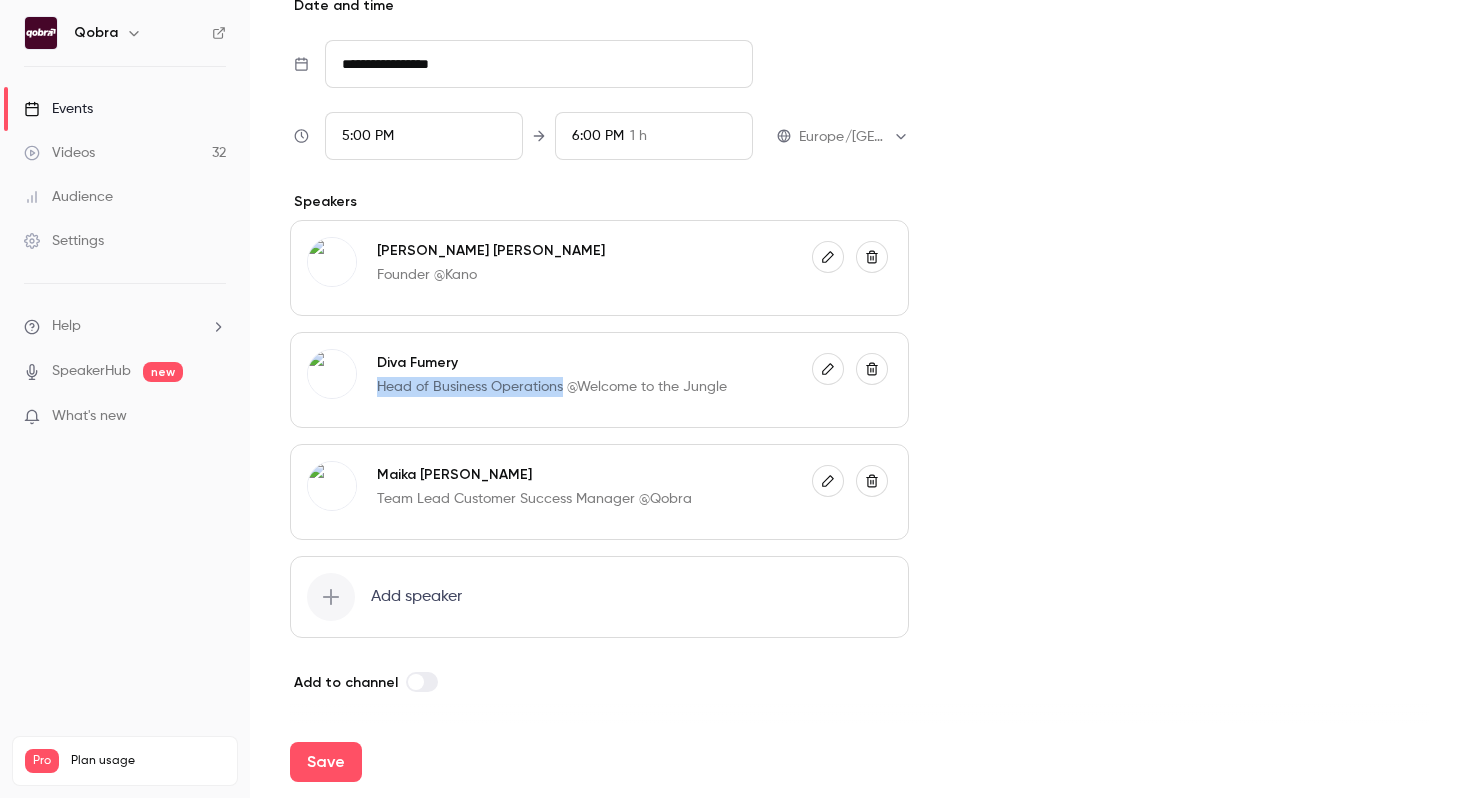 drag, startPoint x: 380, startPoint y: 380, endPoint x: 561, endPoint y: 379, distance: 181.00276 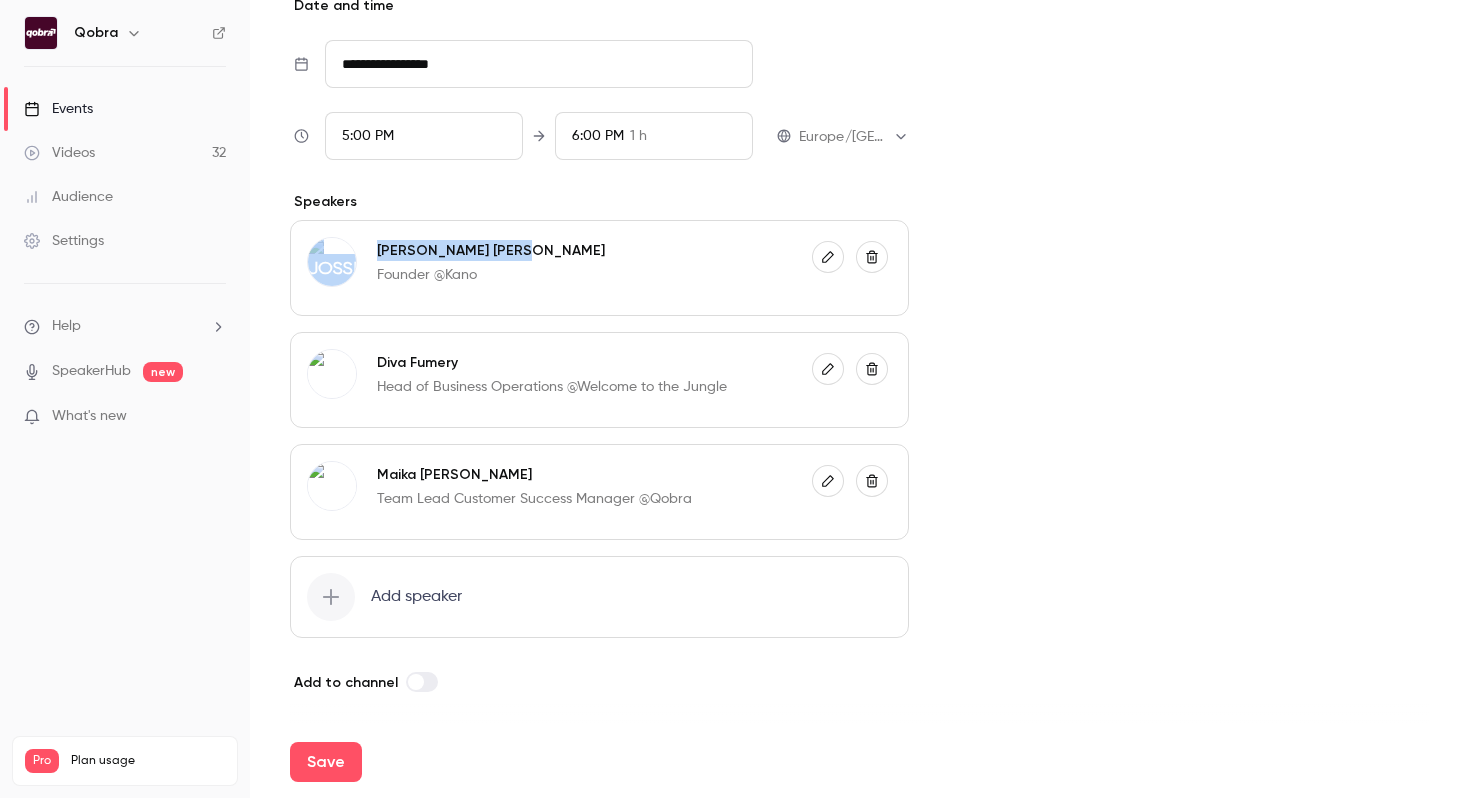 drag, startPoint x: 497, startPoint y: 256, endPoint x: 352, endPoint y: 256, distance: 145 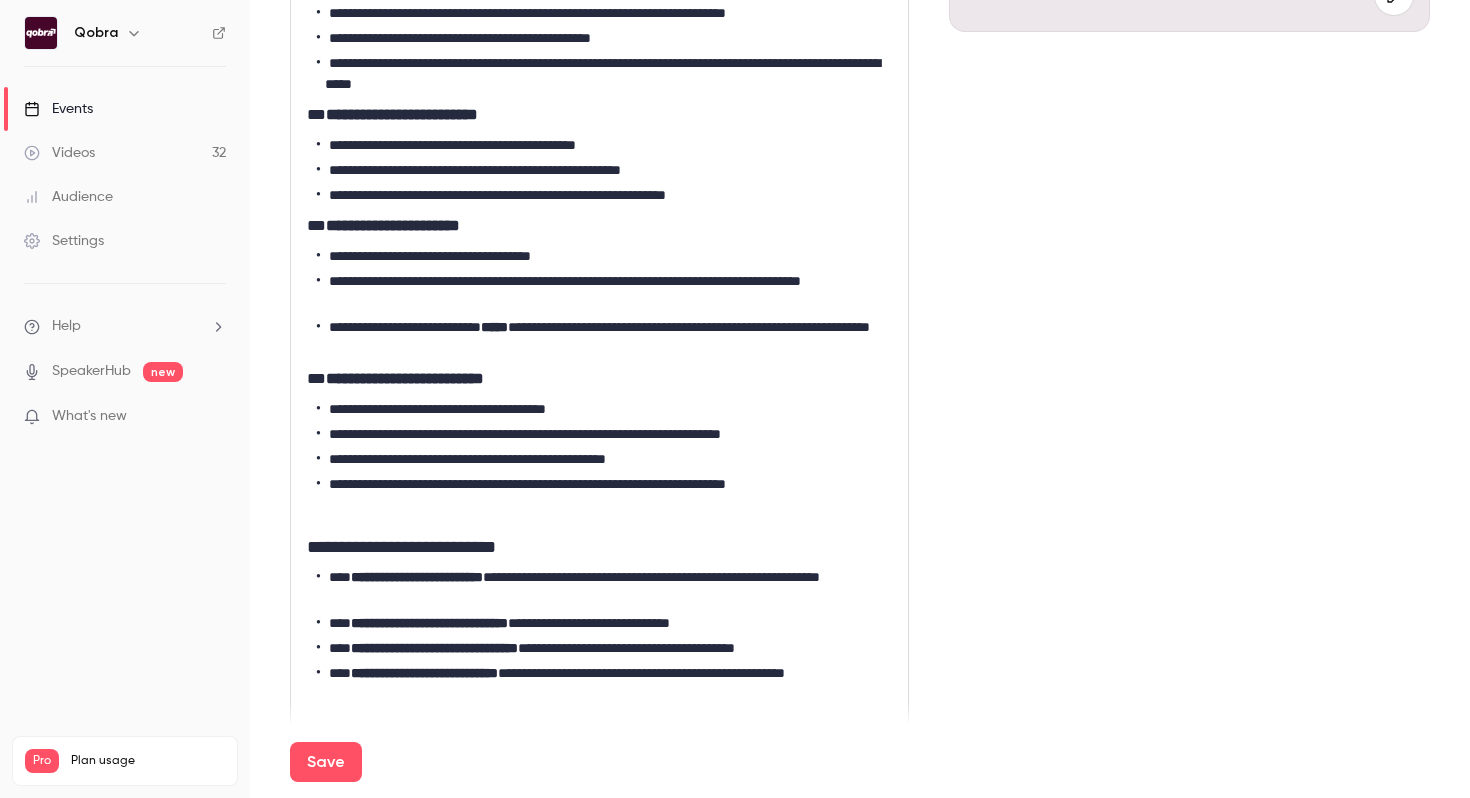 scroll, scrollTop: 0, scrollLeft: 0, axis: both 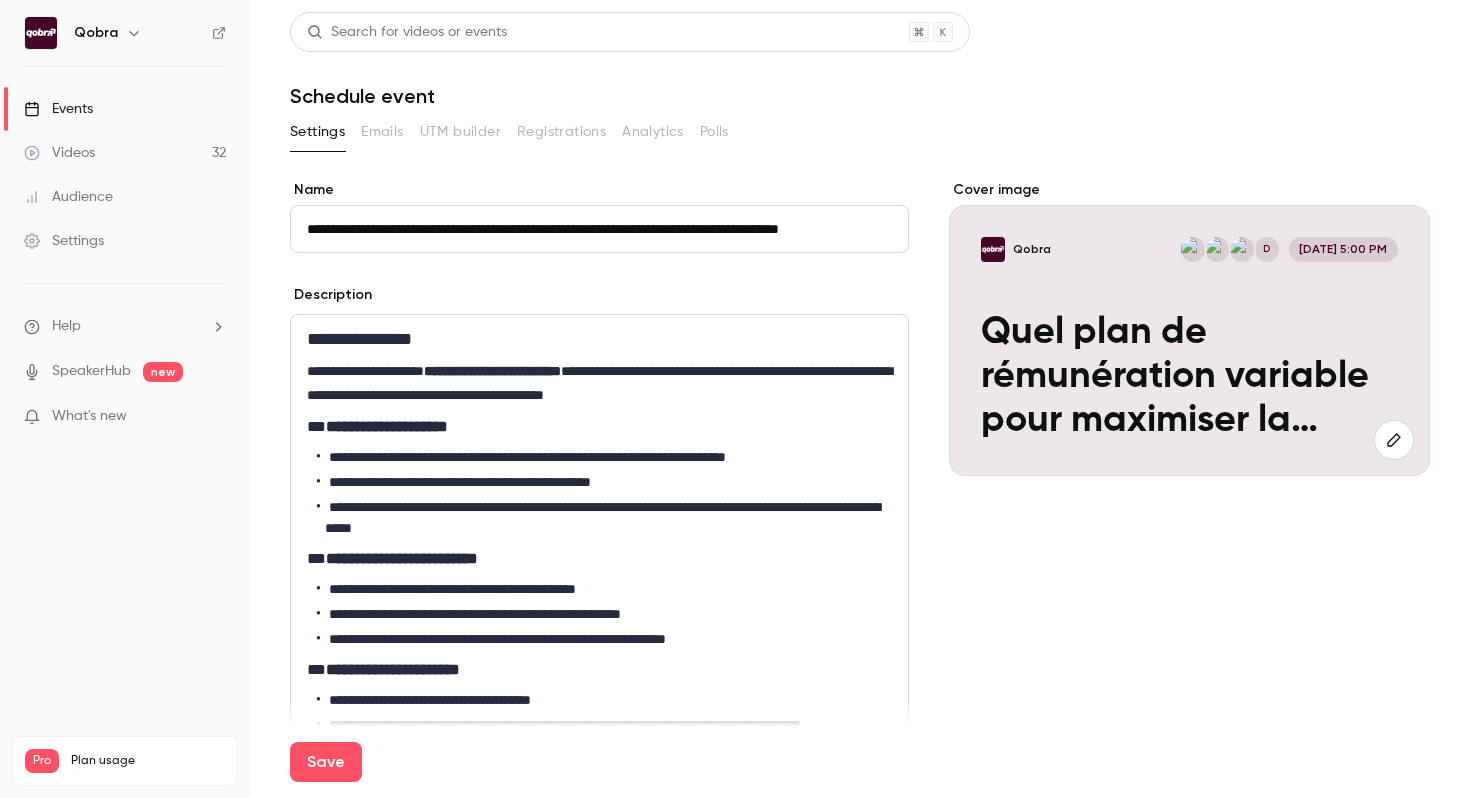 click 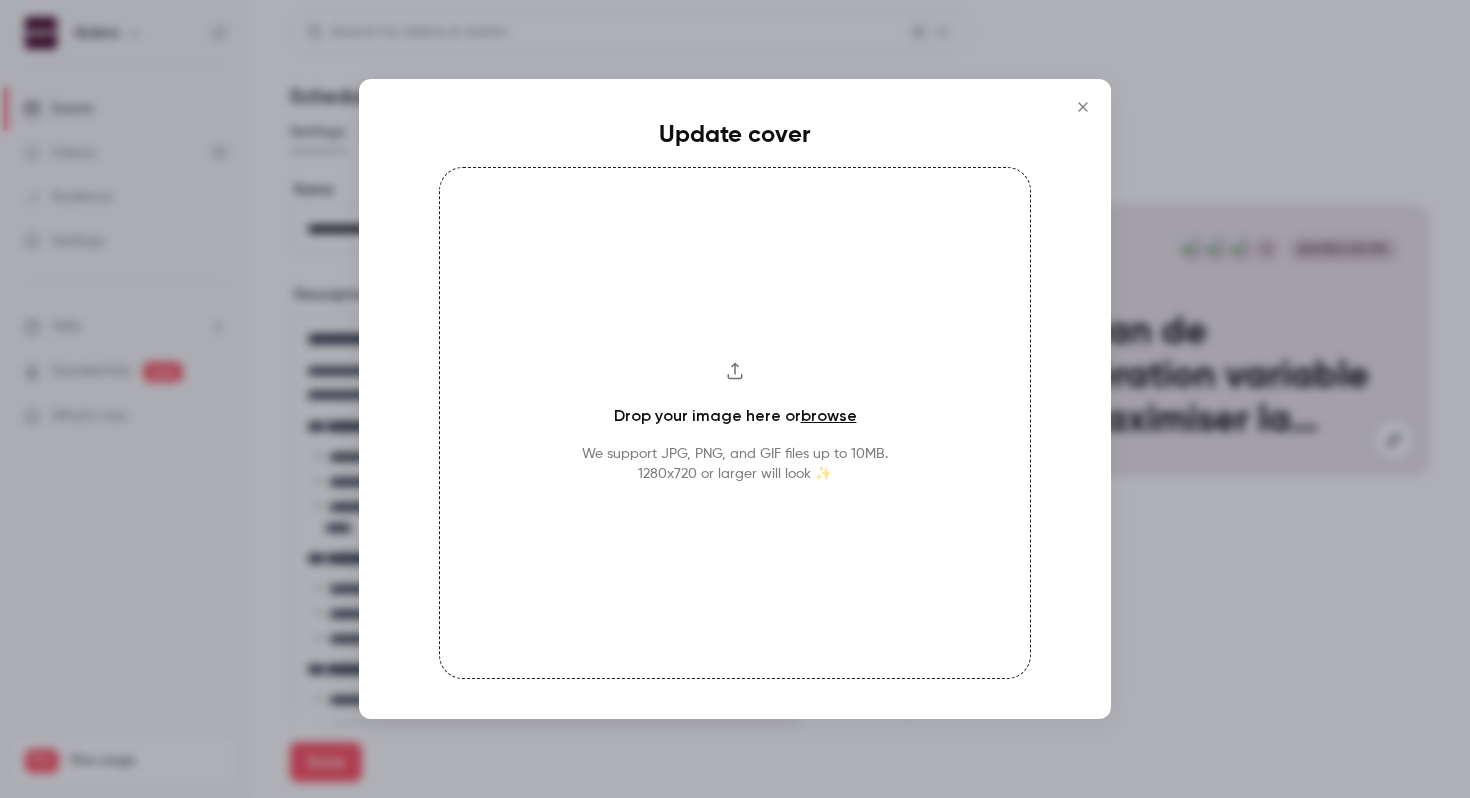 click on "Drop your image here or  browse We support JPG, PNG, and GIF files up to 10MB.
1280x720 or larger will look ✨" at bounding box center (735, 423) 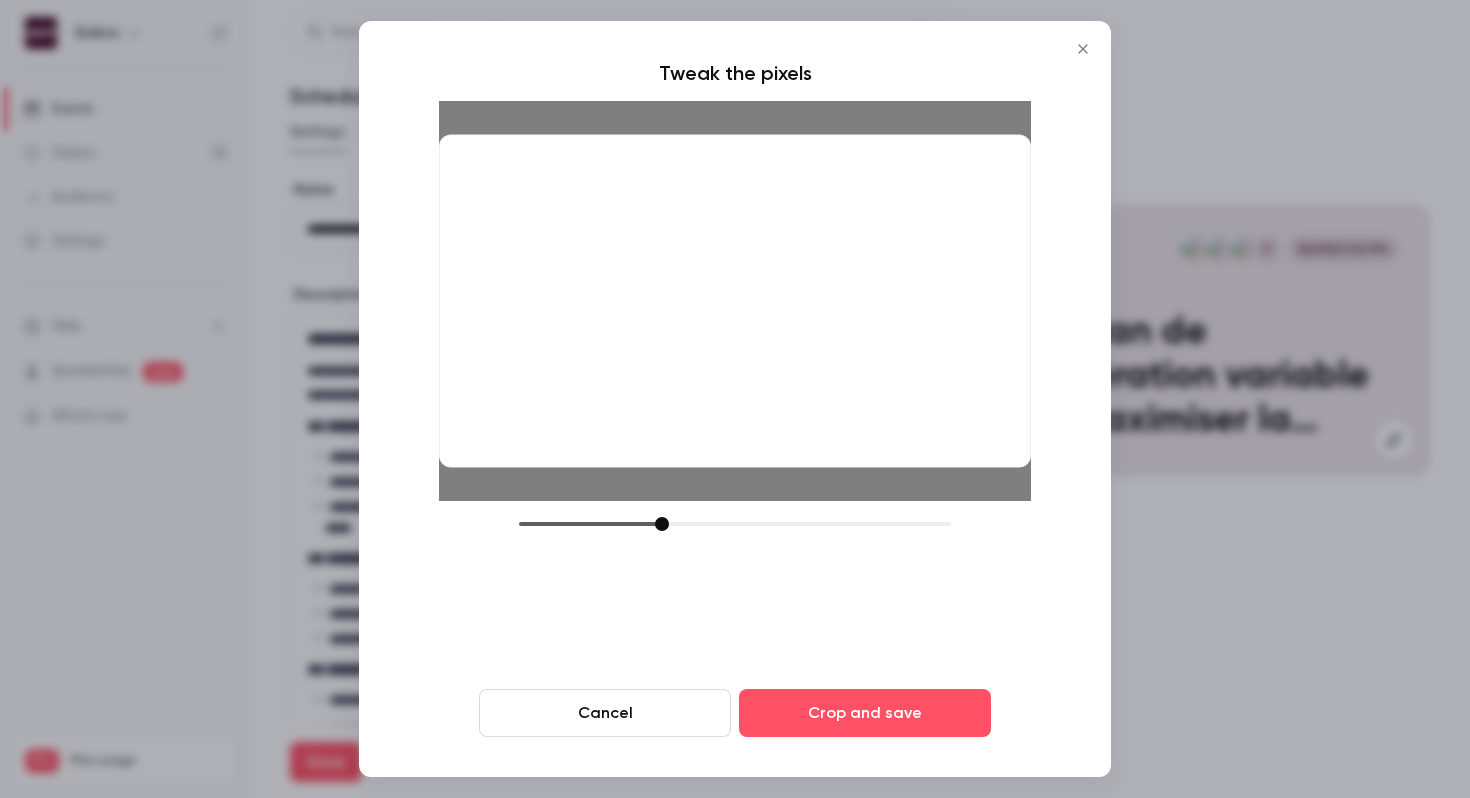click at bounding box center [735, 301] 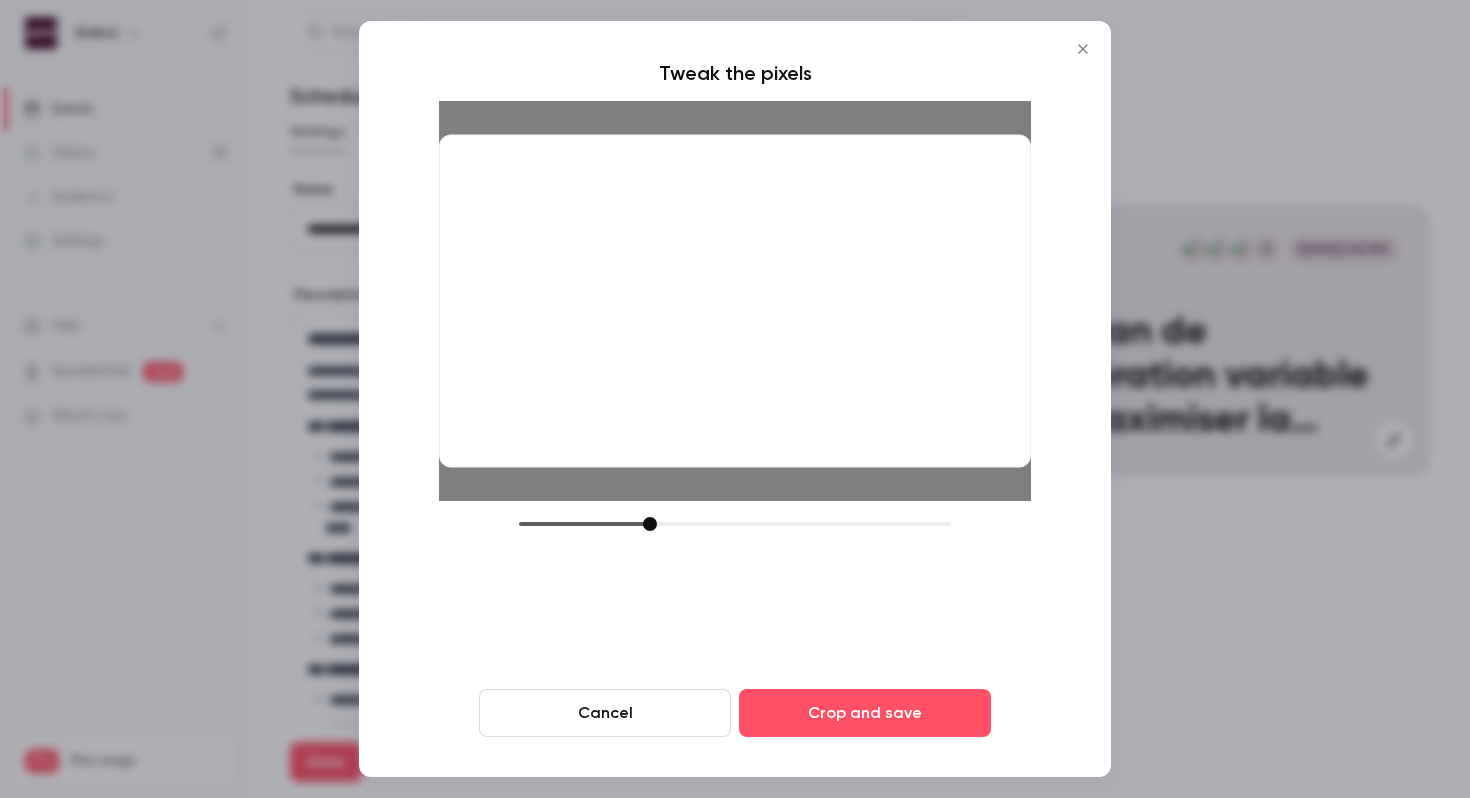 drag, startPoint x: 659, startPoint y: 525, endPoint x: 647, endPoint y: 540, distance: 19.209373 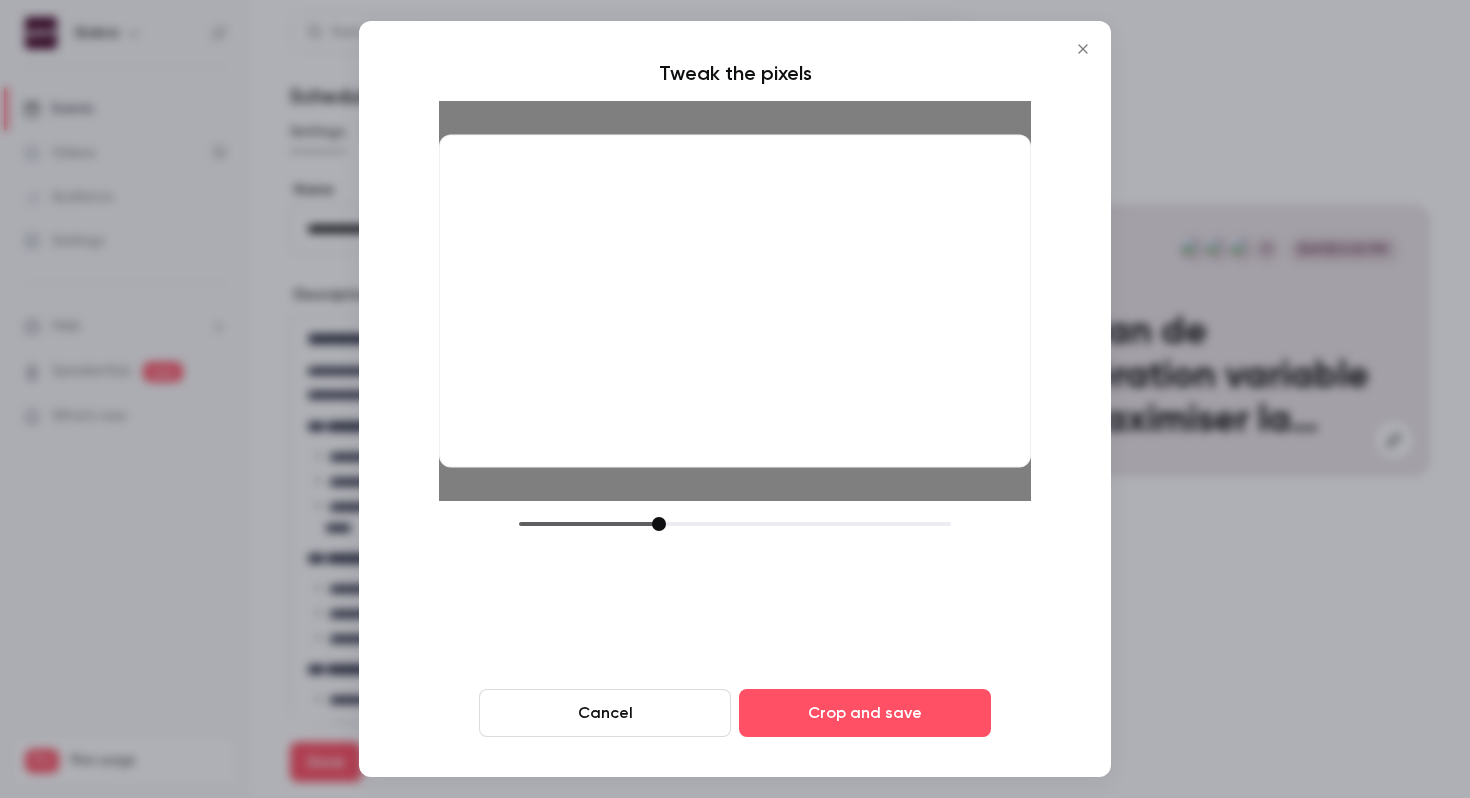 click at bounding box center (659, 524) 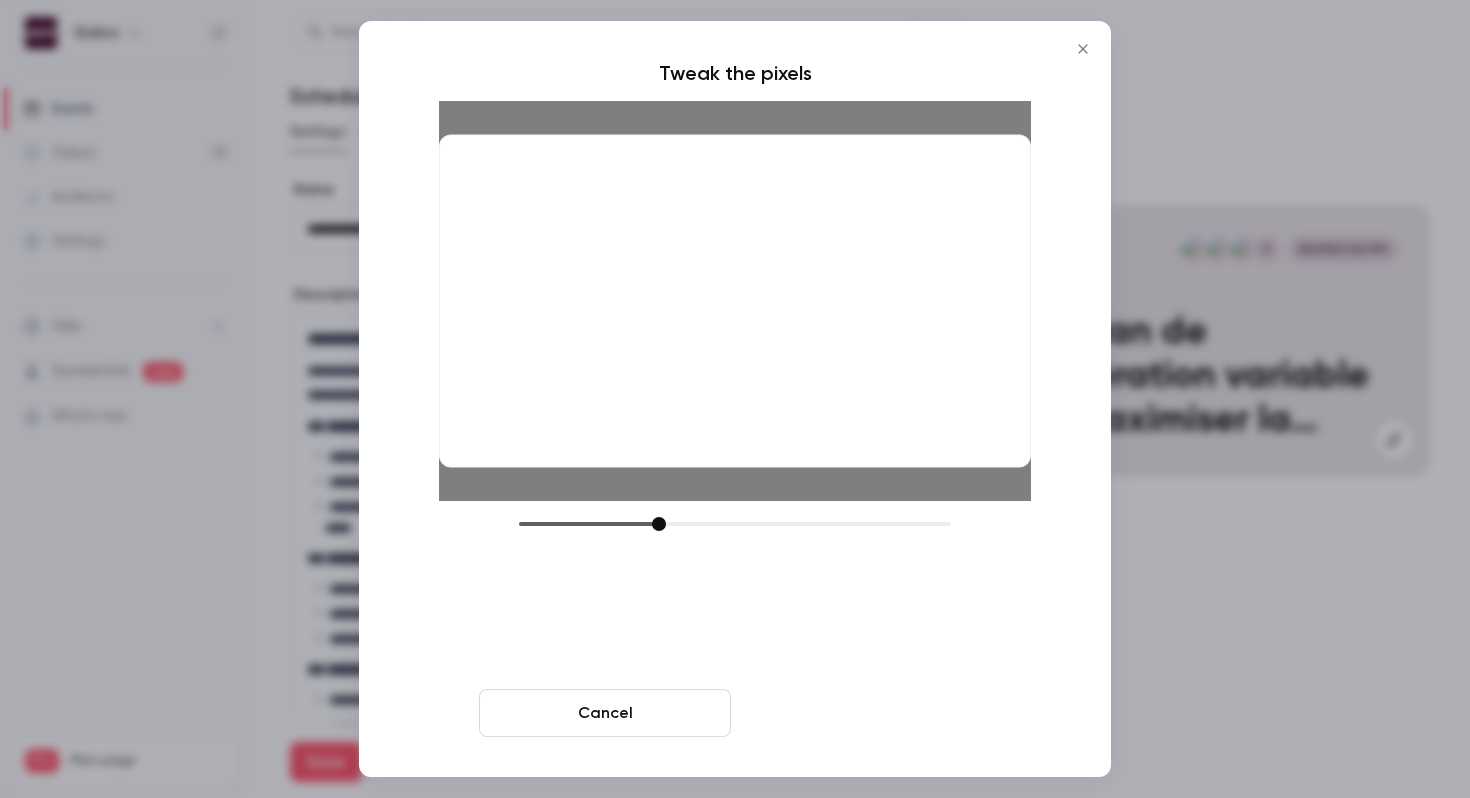 click on "Crop and save" at bounding box center [865, 713] 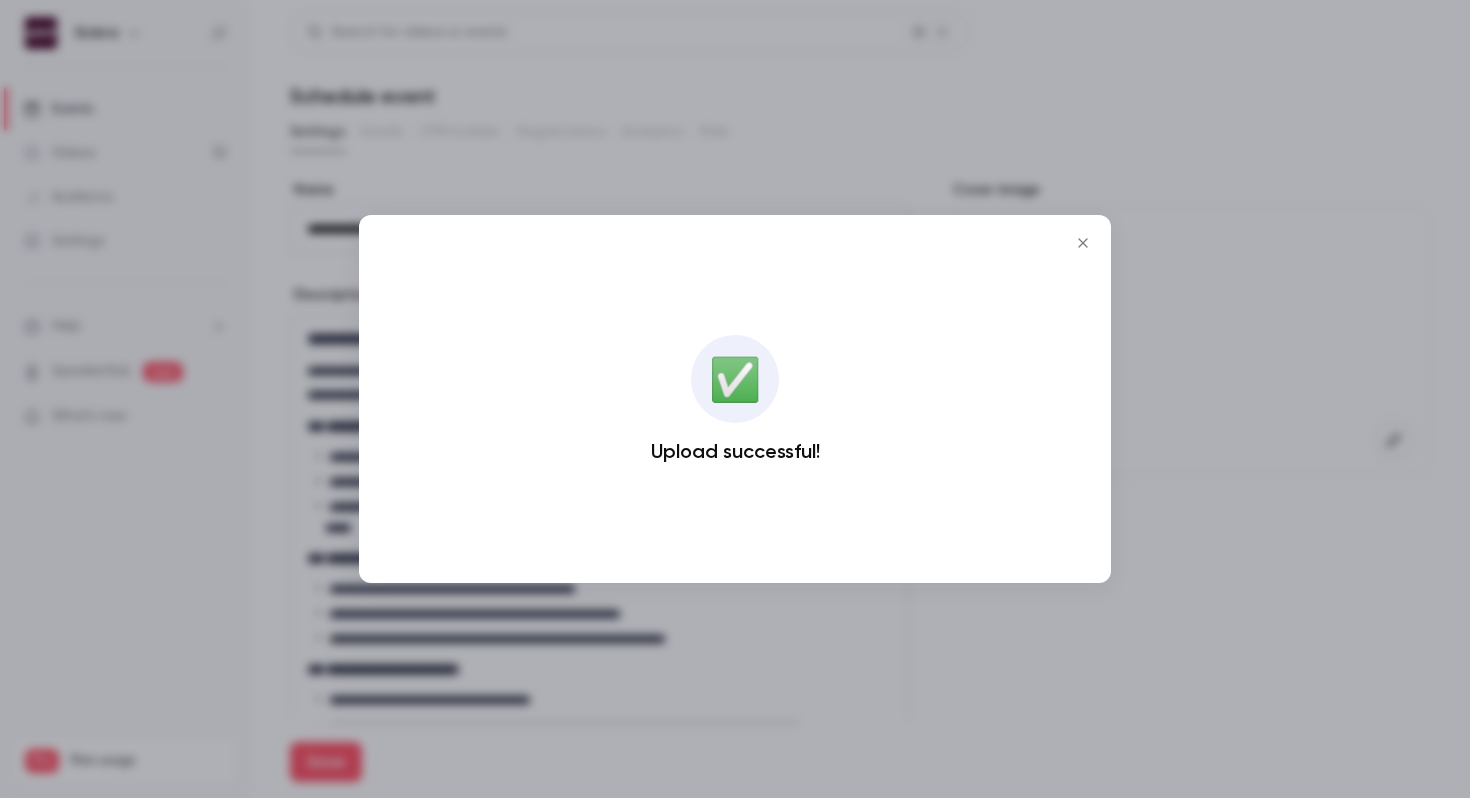 click 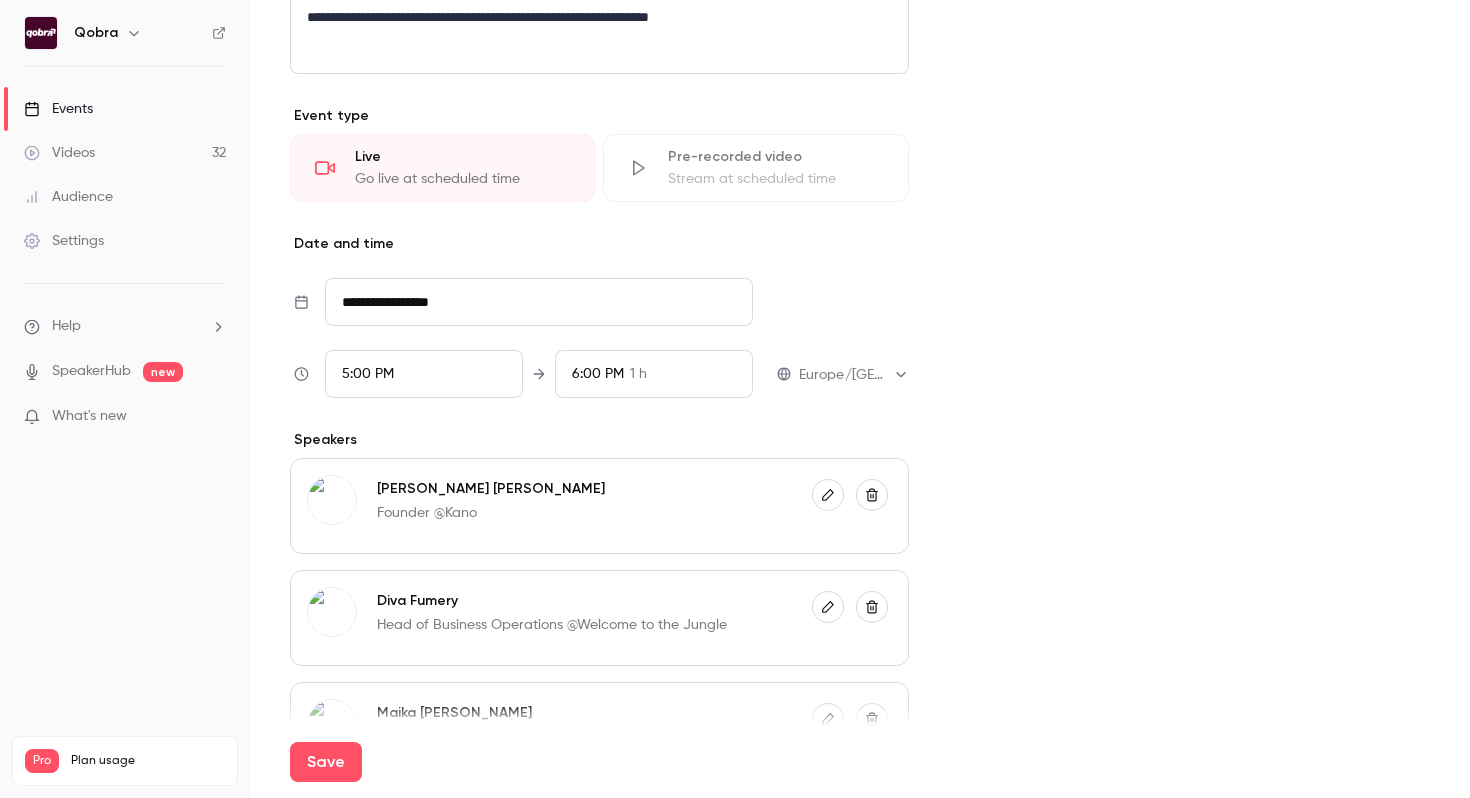 scroll, scrollTop: 1425, scrollLeft: 0, axis: vertical 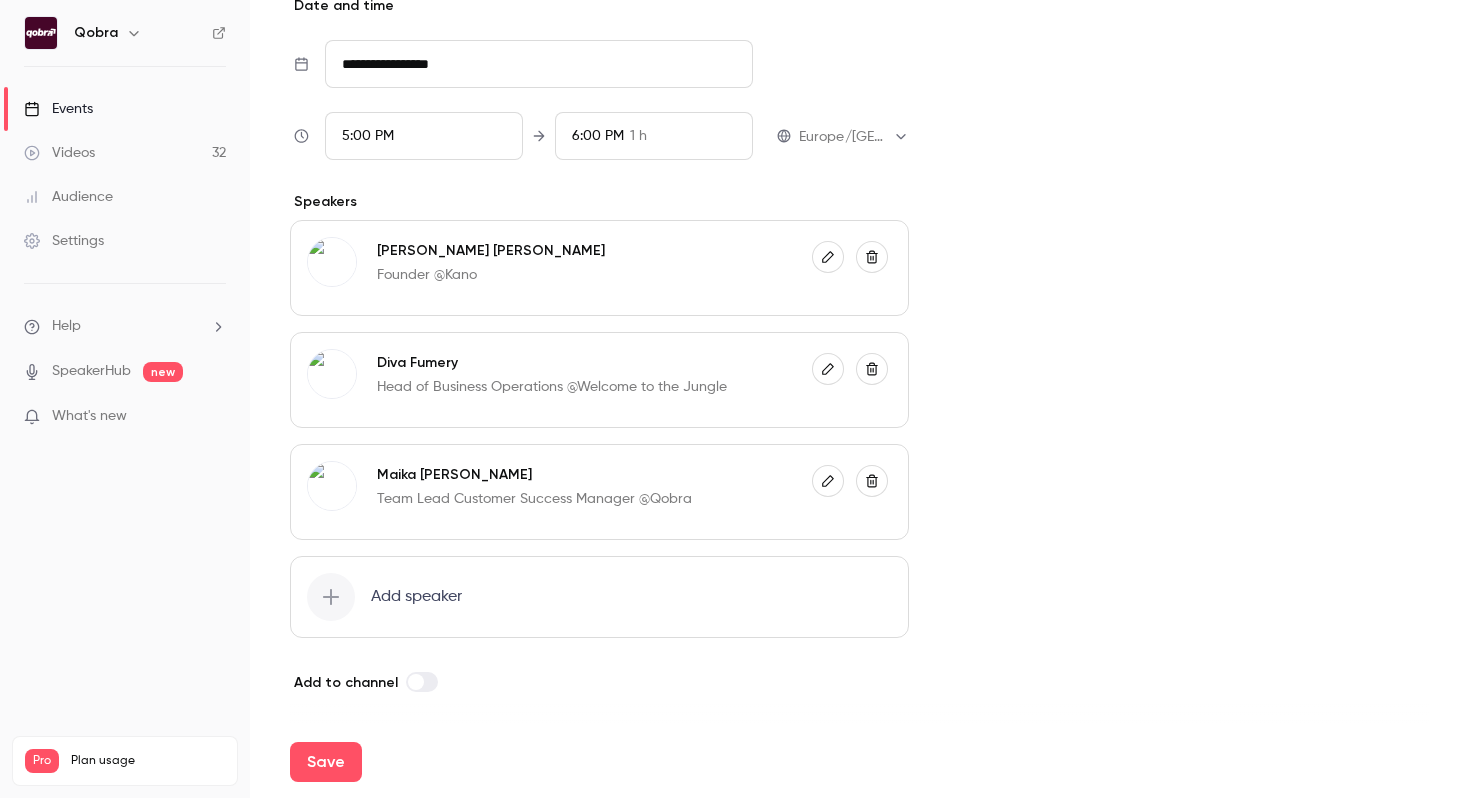 click at bounding box center (416, 682) 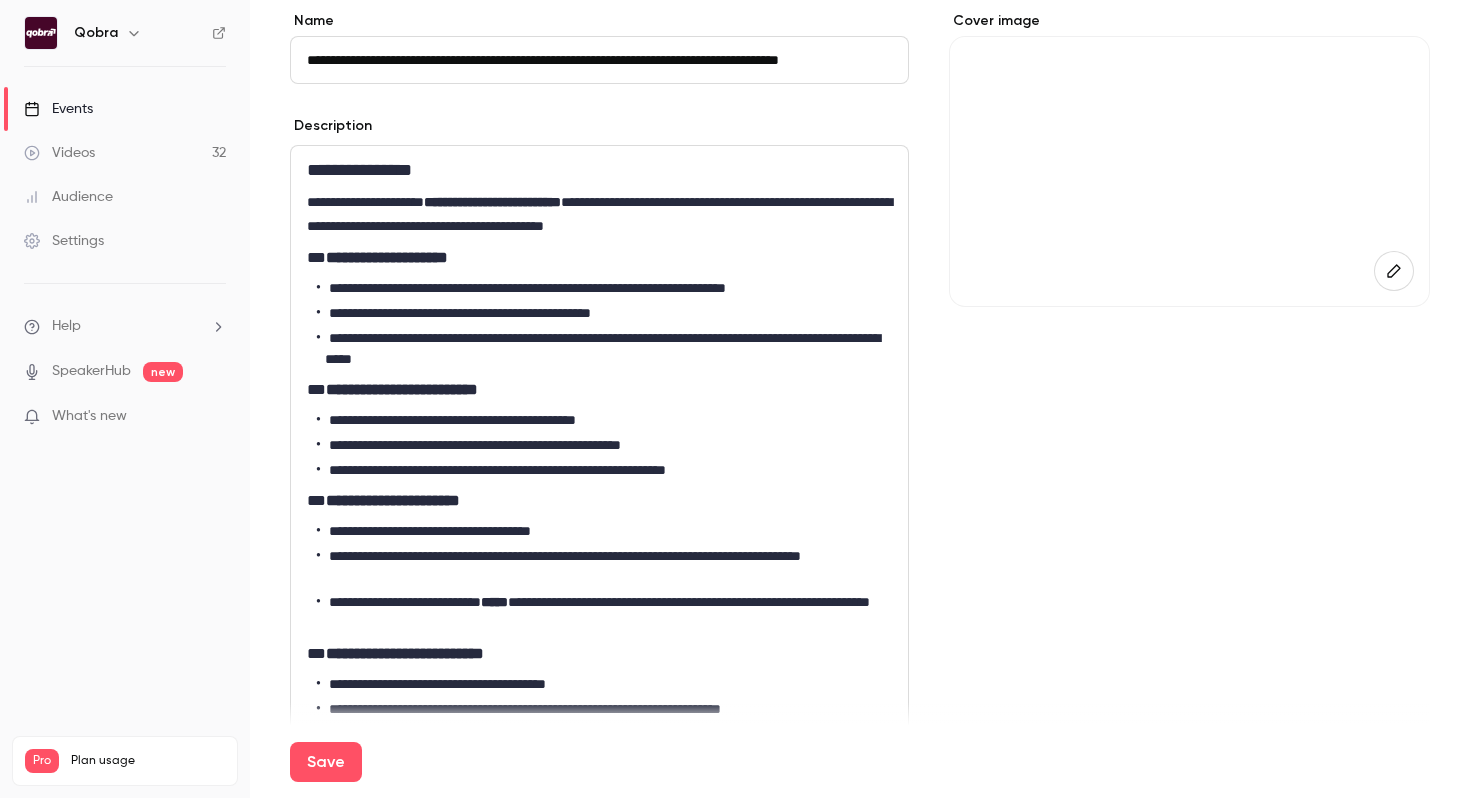 scroll, scrollTop: 0, scrollLeft: 0, axis: both 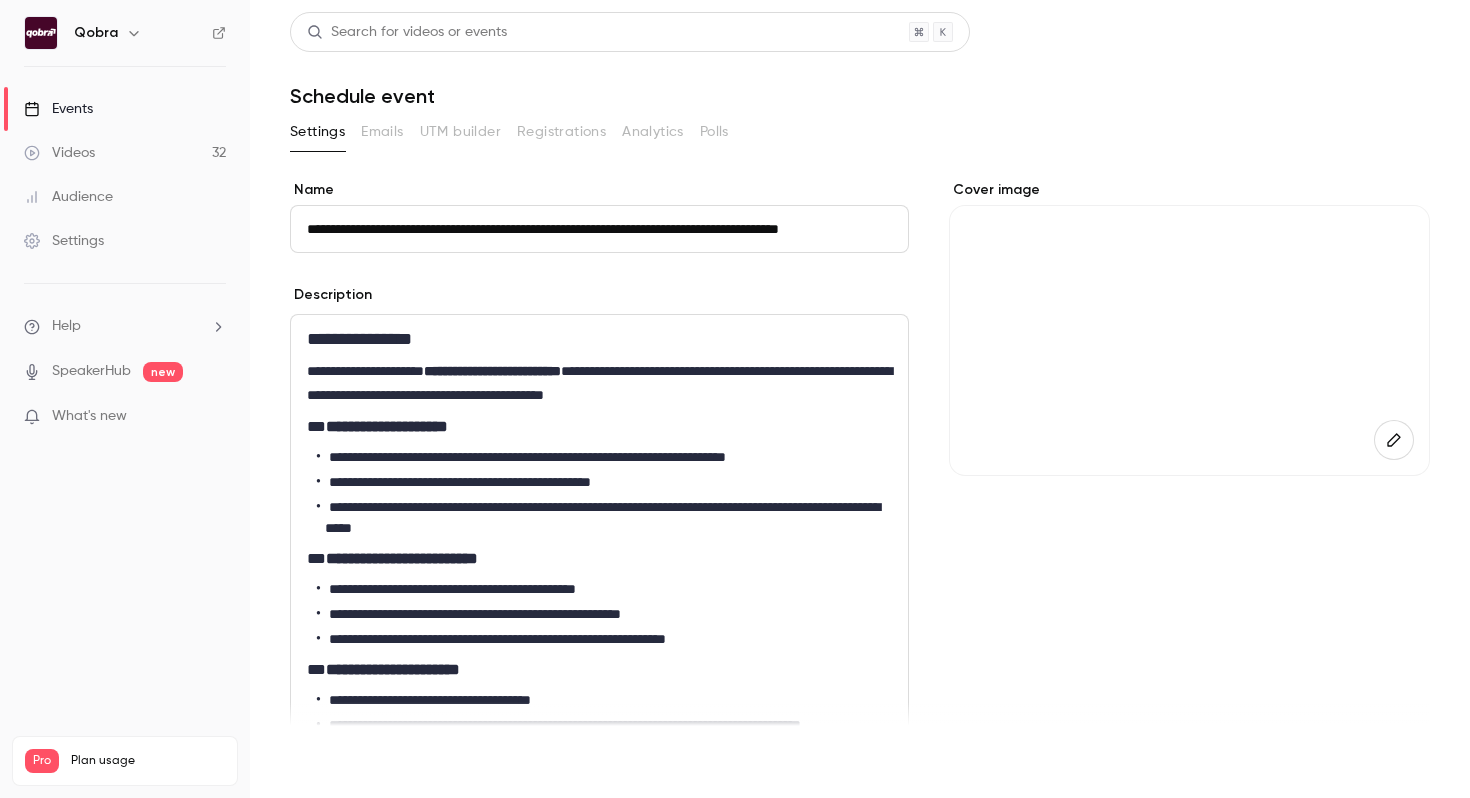 click on "Save" at bounding box center (326, 762) 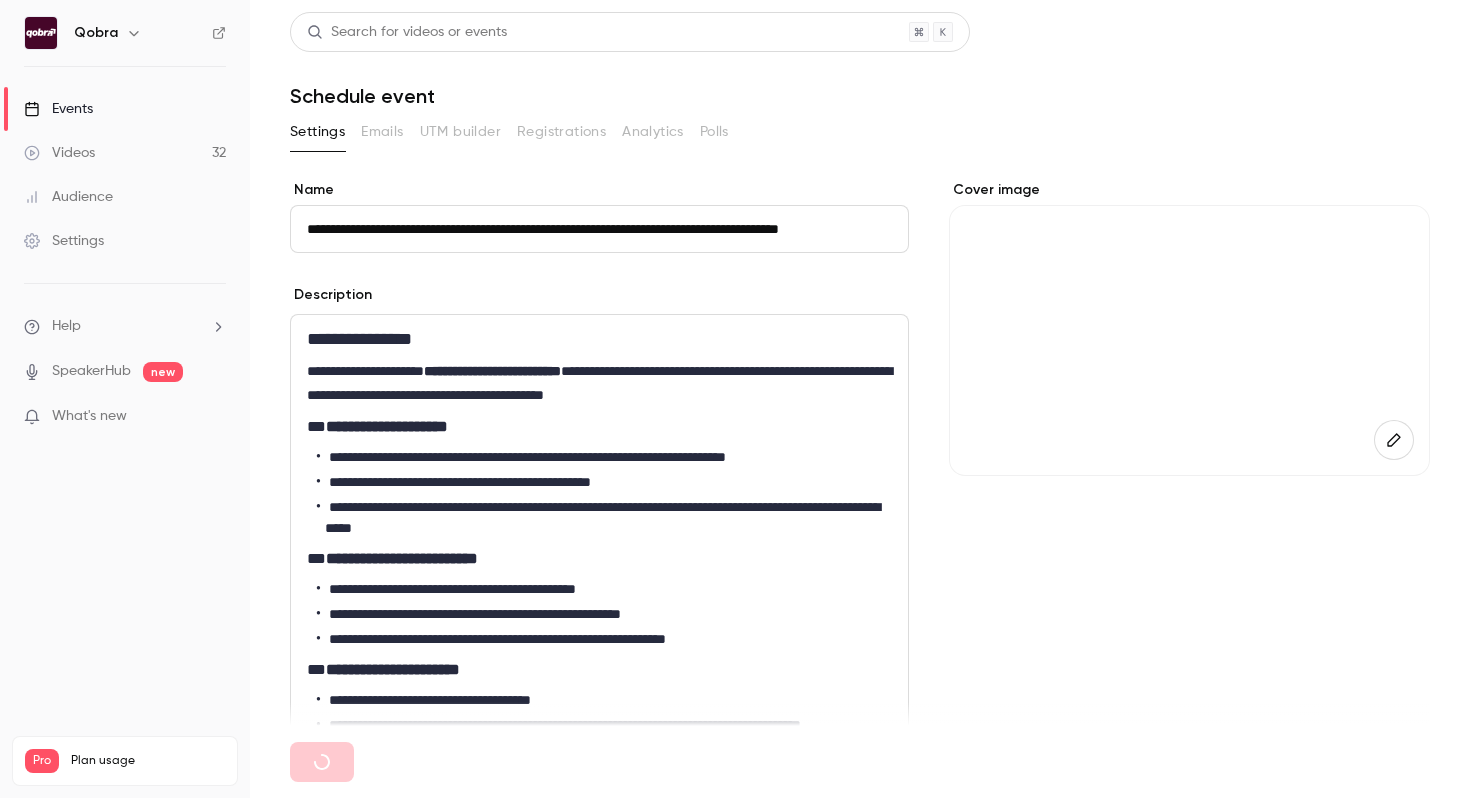 type 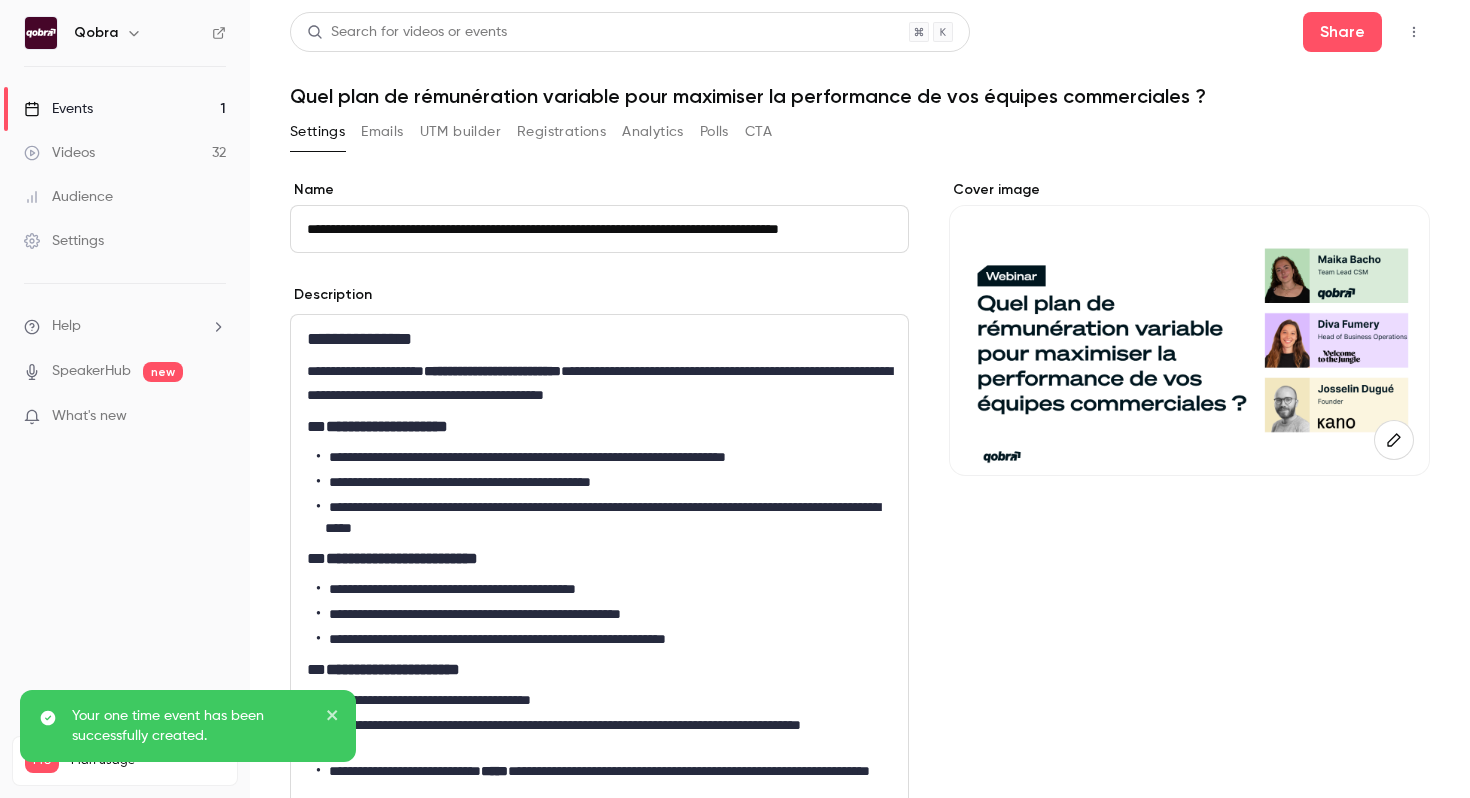 scroll, scrollTop: 0, scrollLeft: 51, axis: horizontal 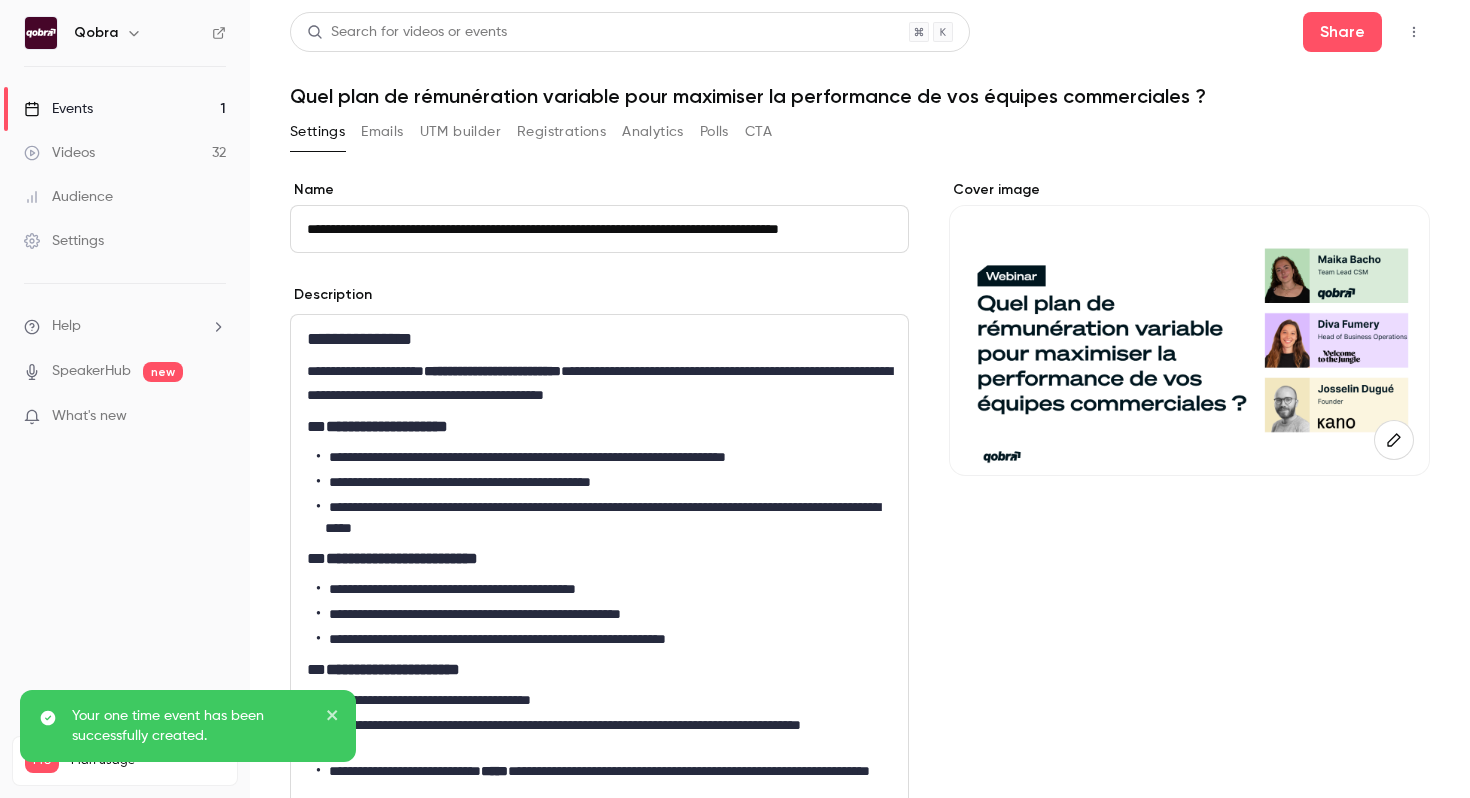 click on "Emails" at bounding box center [382, 132] 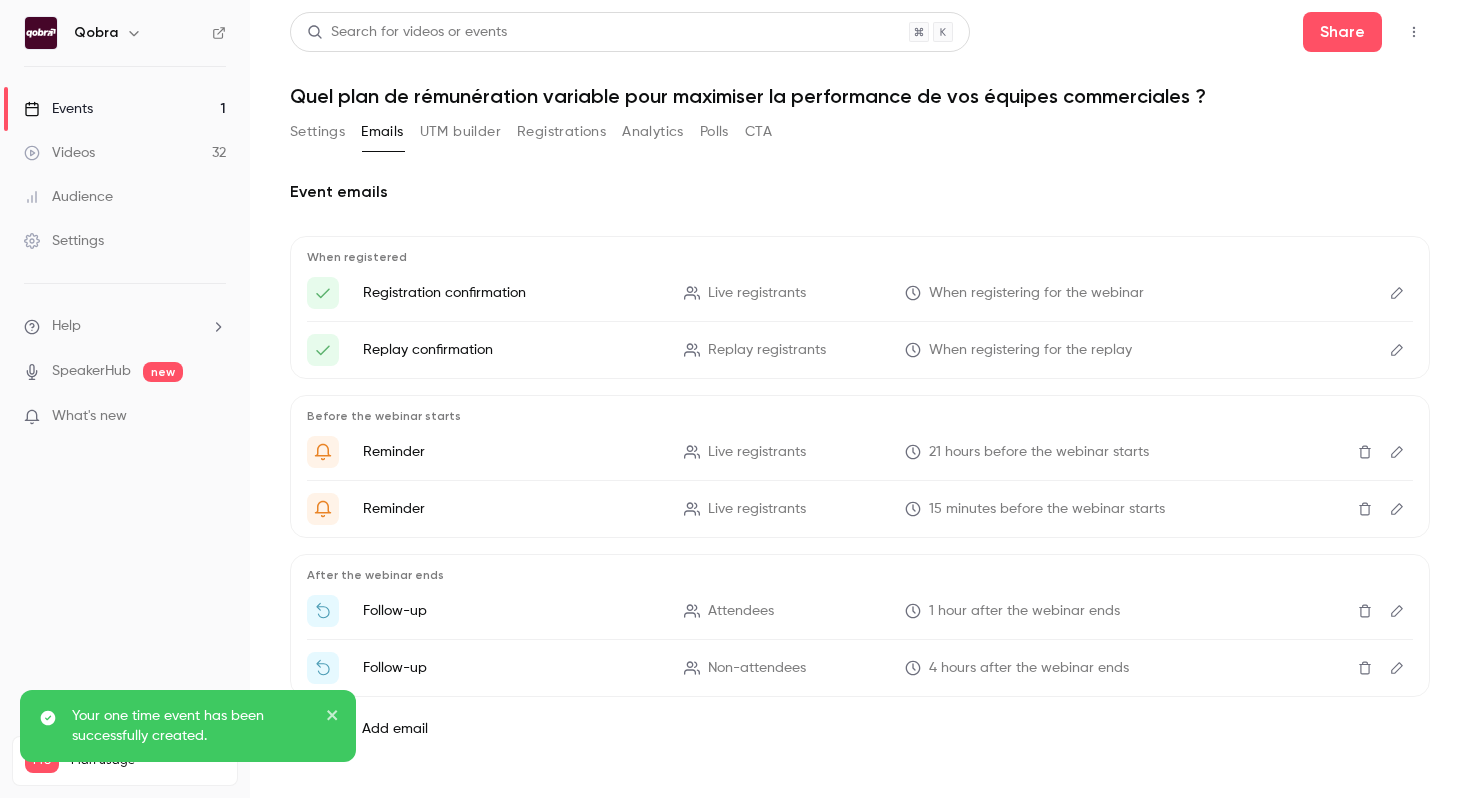 scroll, scrollTop: 15, scrollLeft: 0, axis: vertical 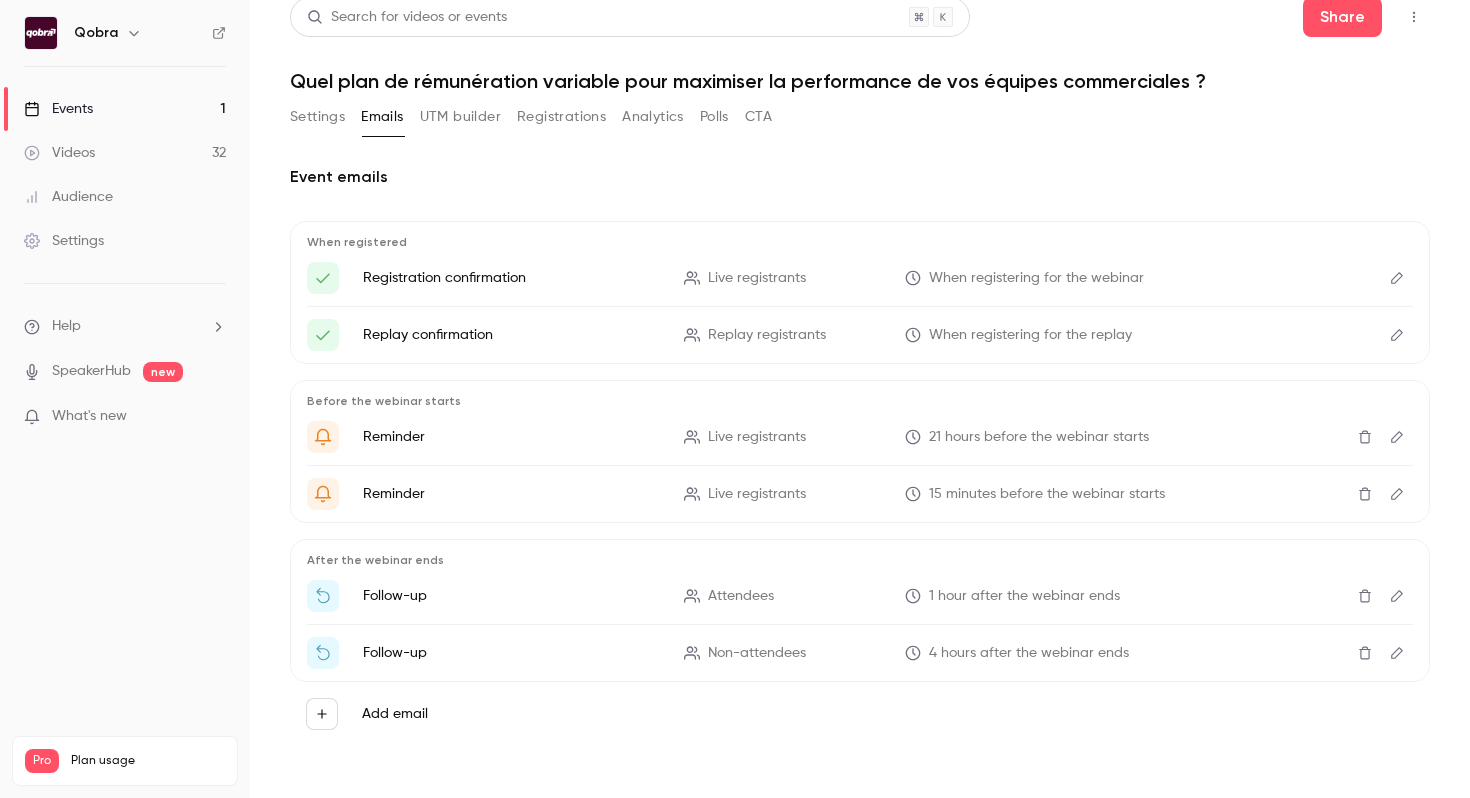 click 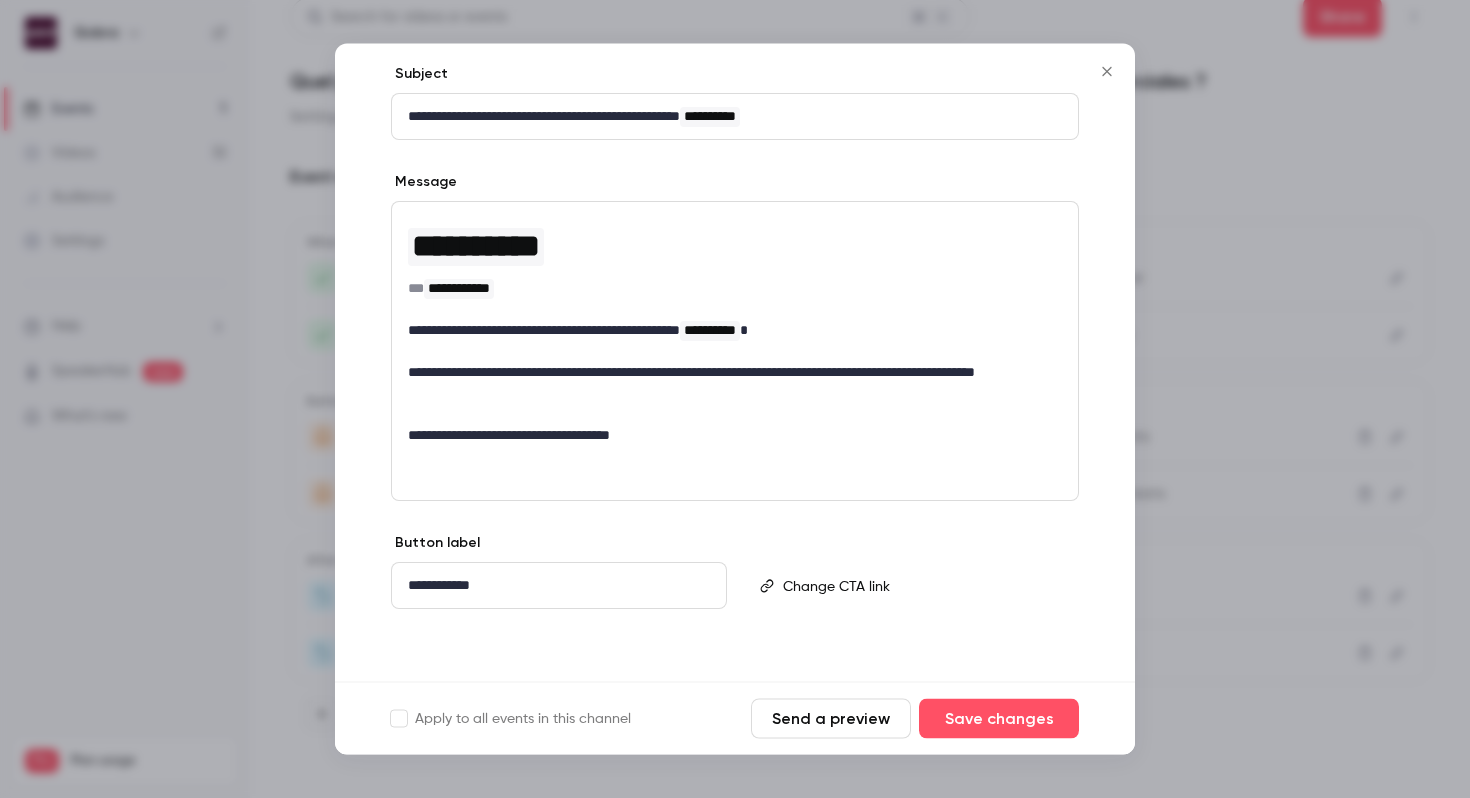scroll, scrollTop: 0, scrollLeft: 0, axis: both 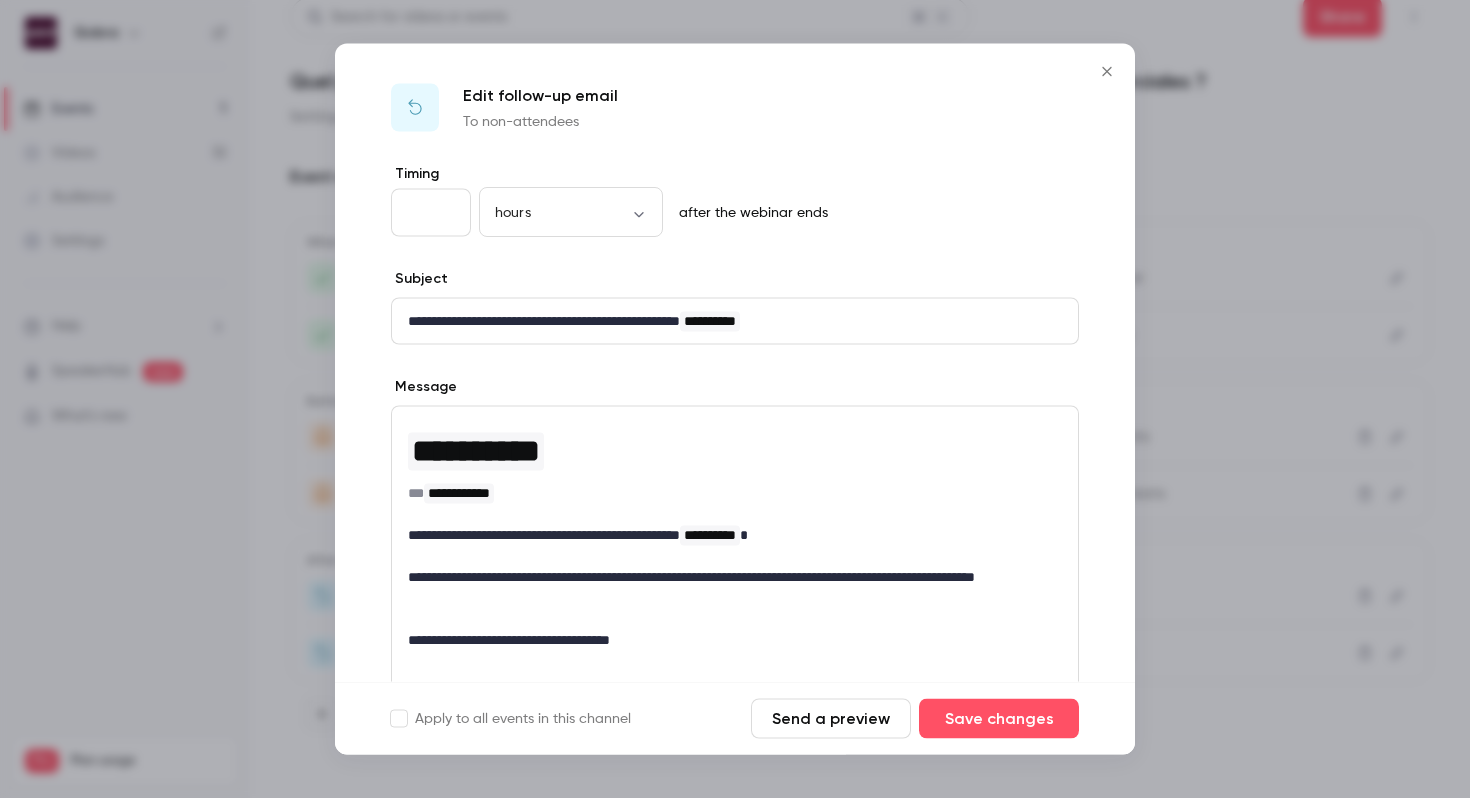 click 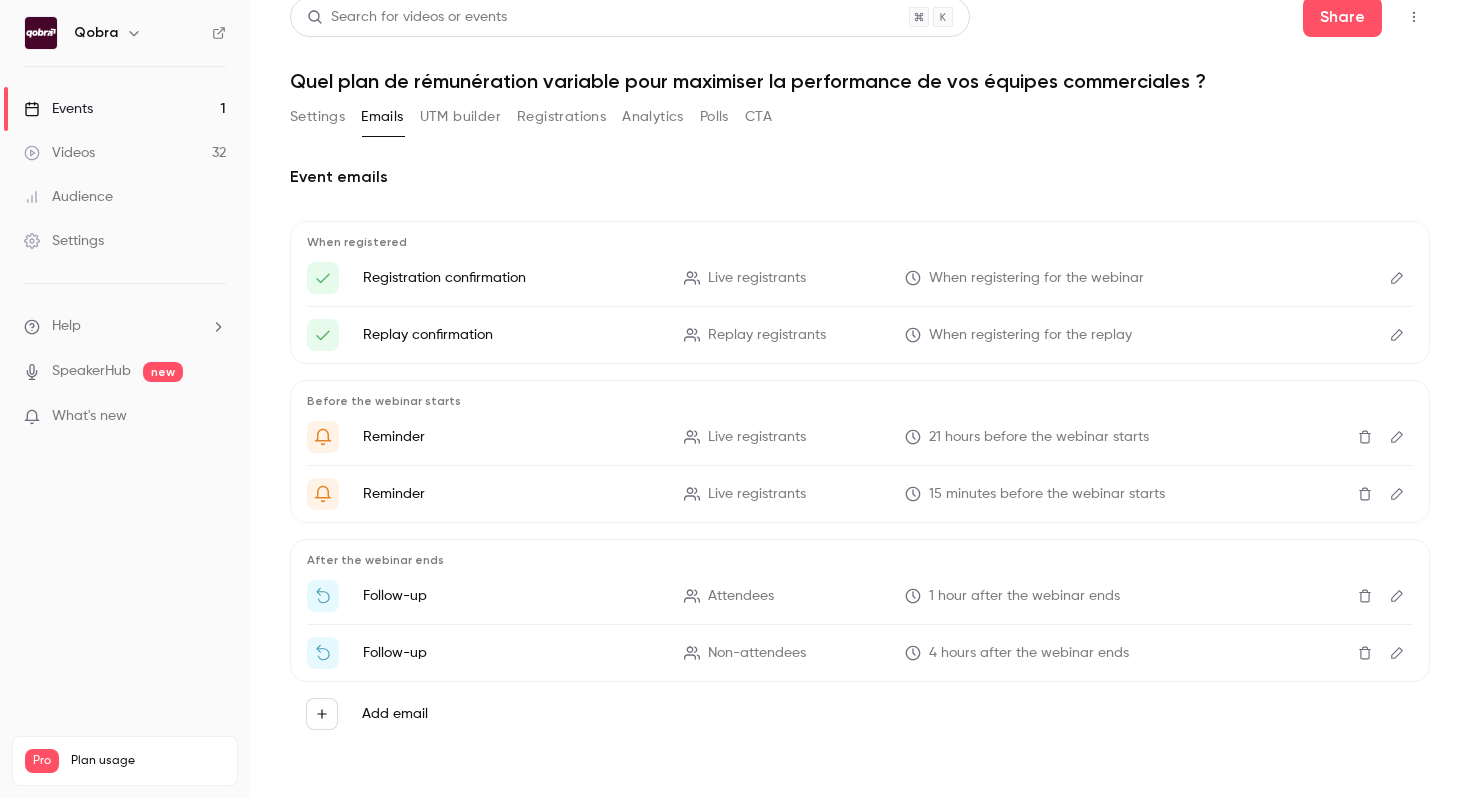 click 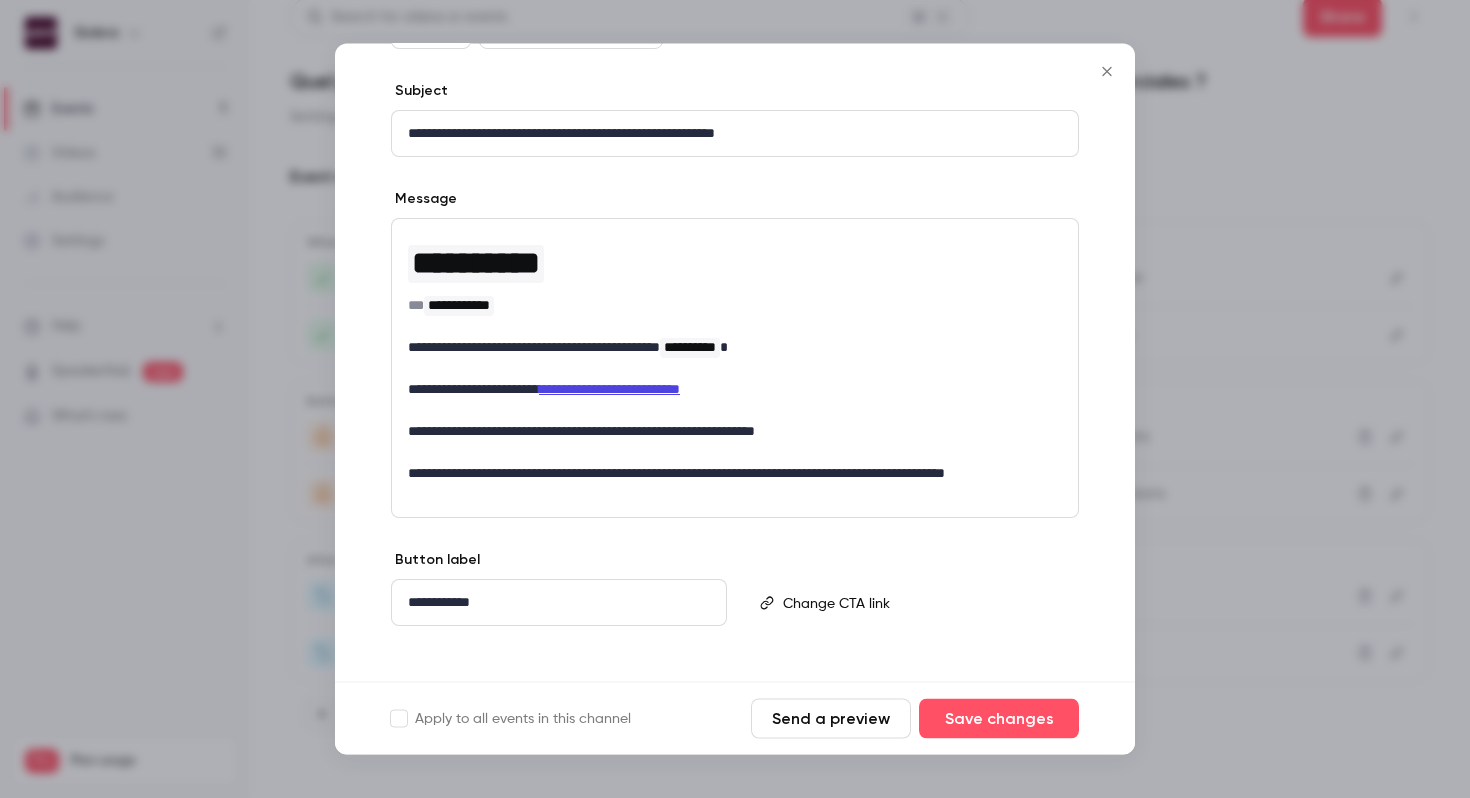 scroll, scrollTop: 204, scrollLeft: 0, axis: vertical 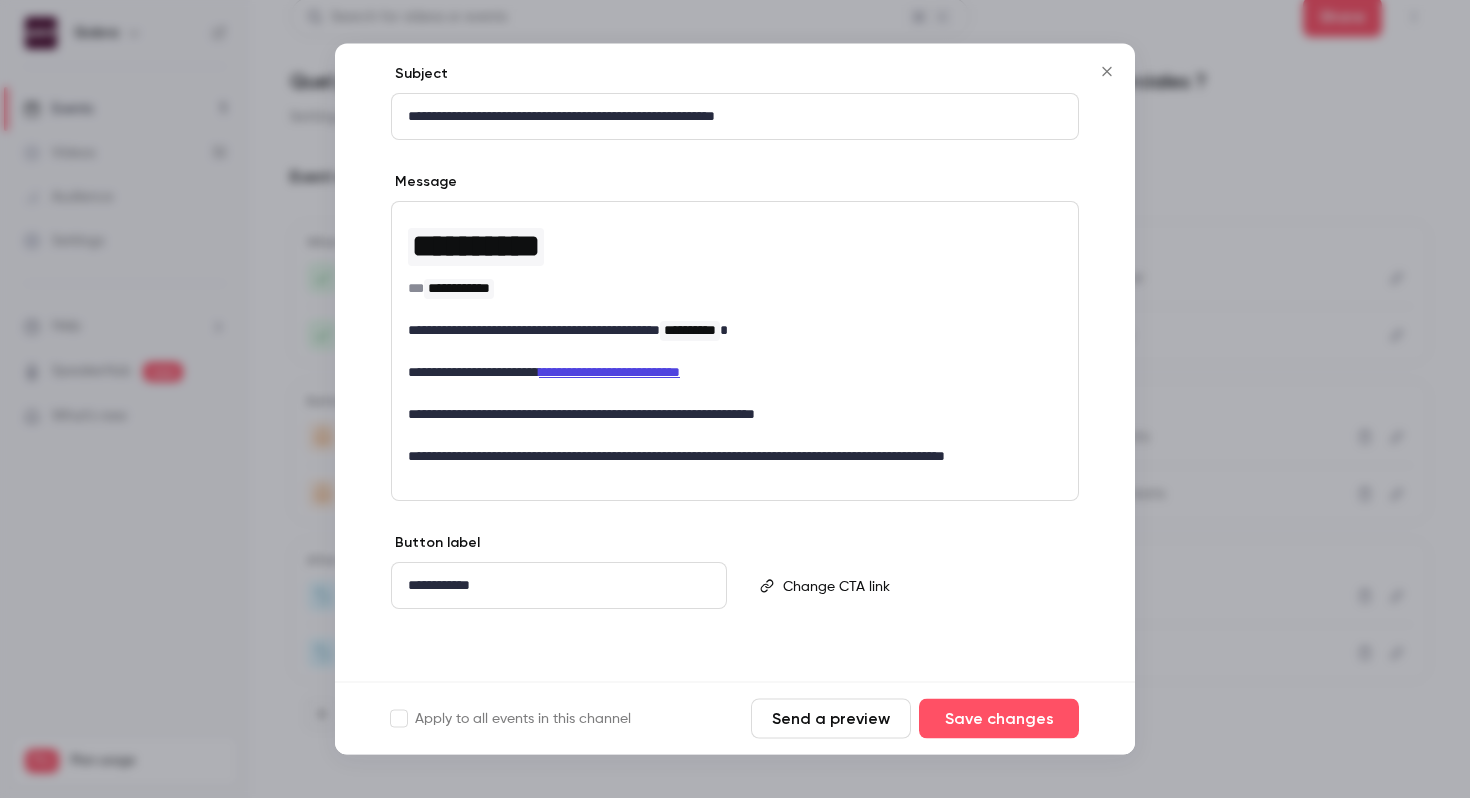 click 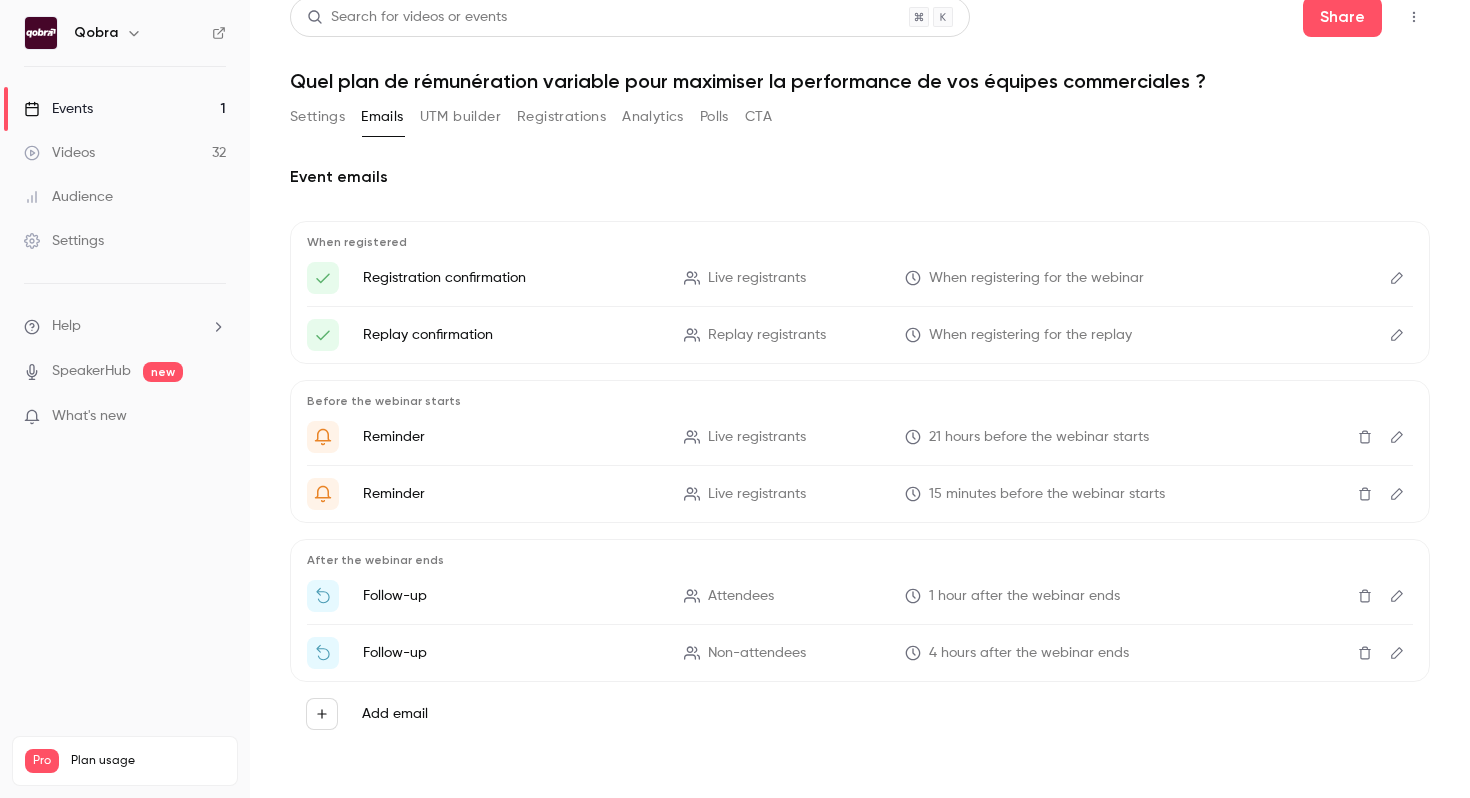 click 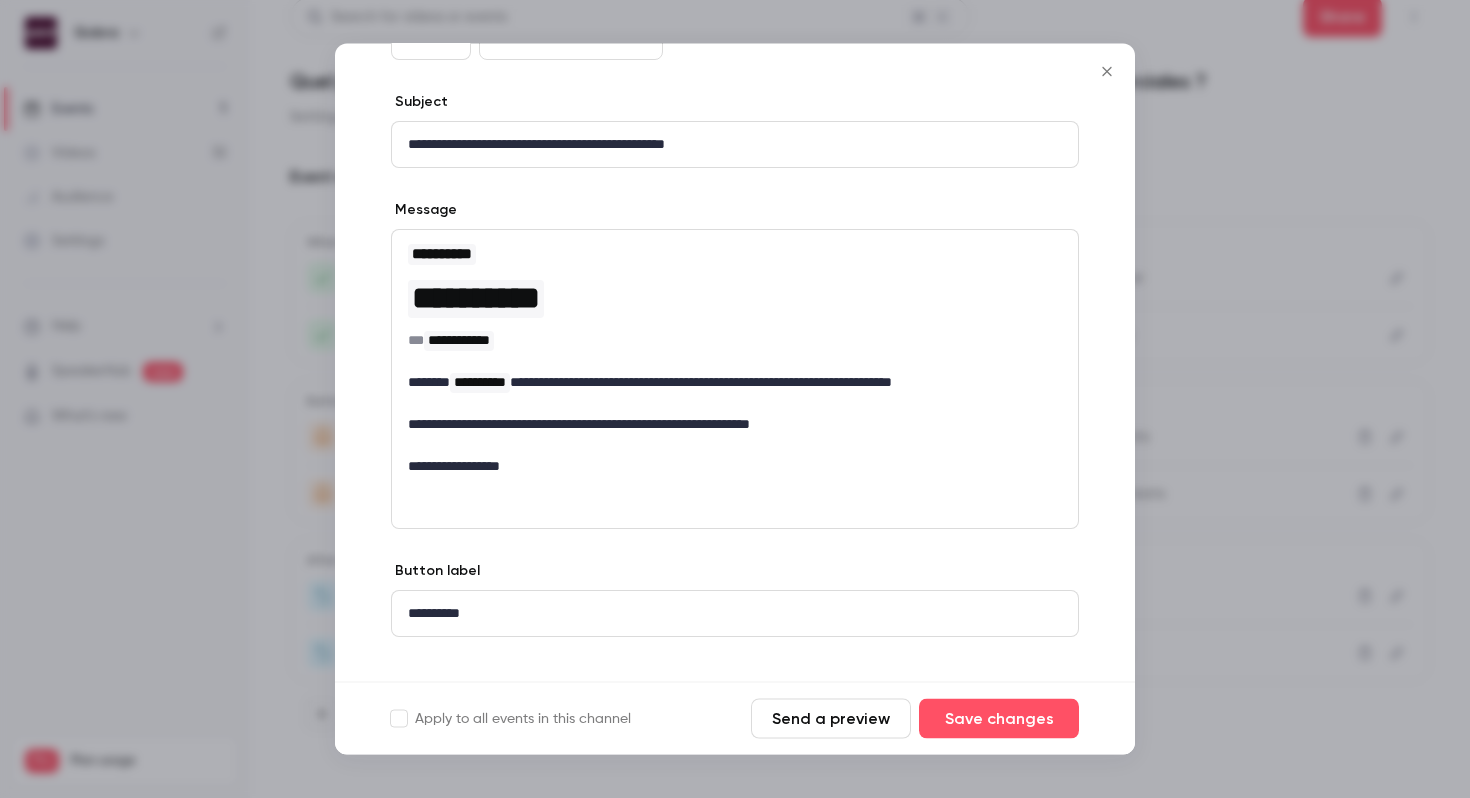 scroll, scrollTop: 204, scrollLeft: 0, axis: vertical 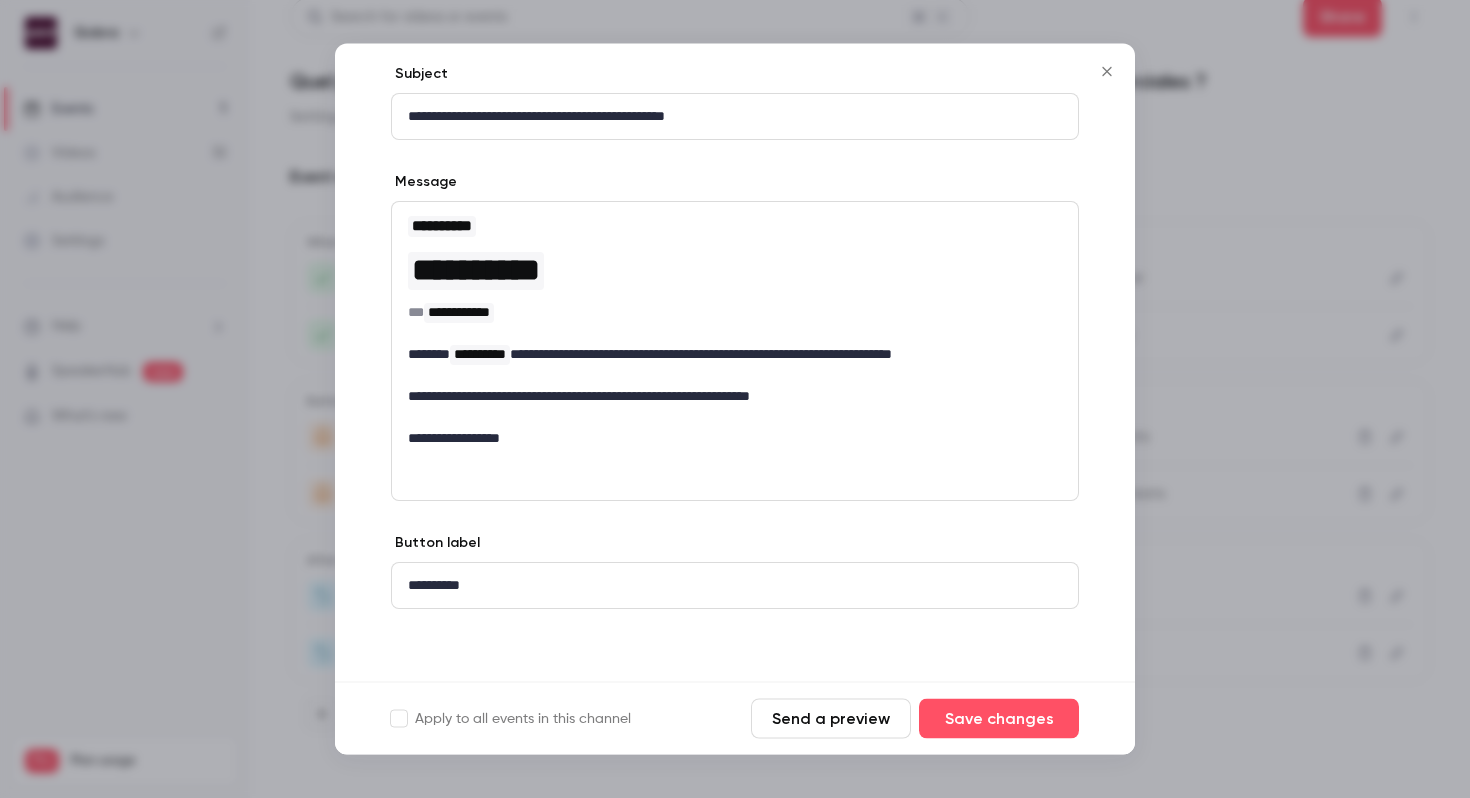 click 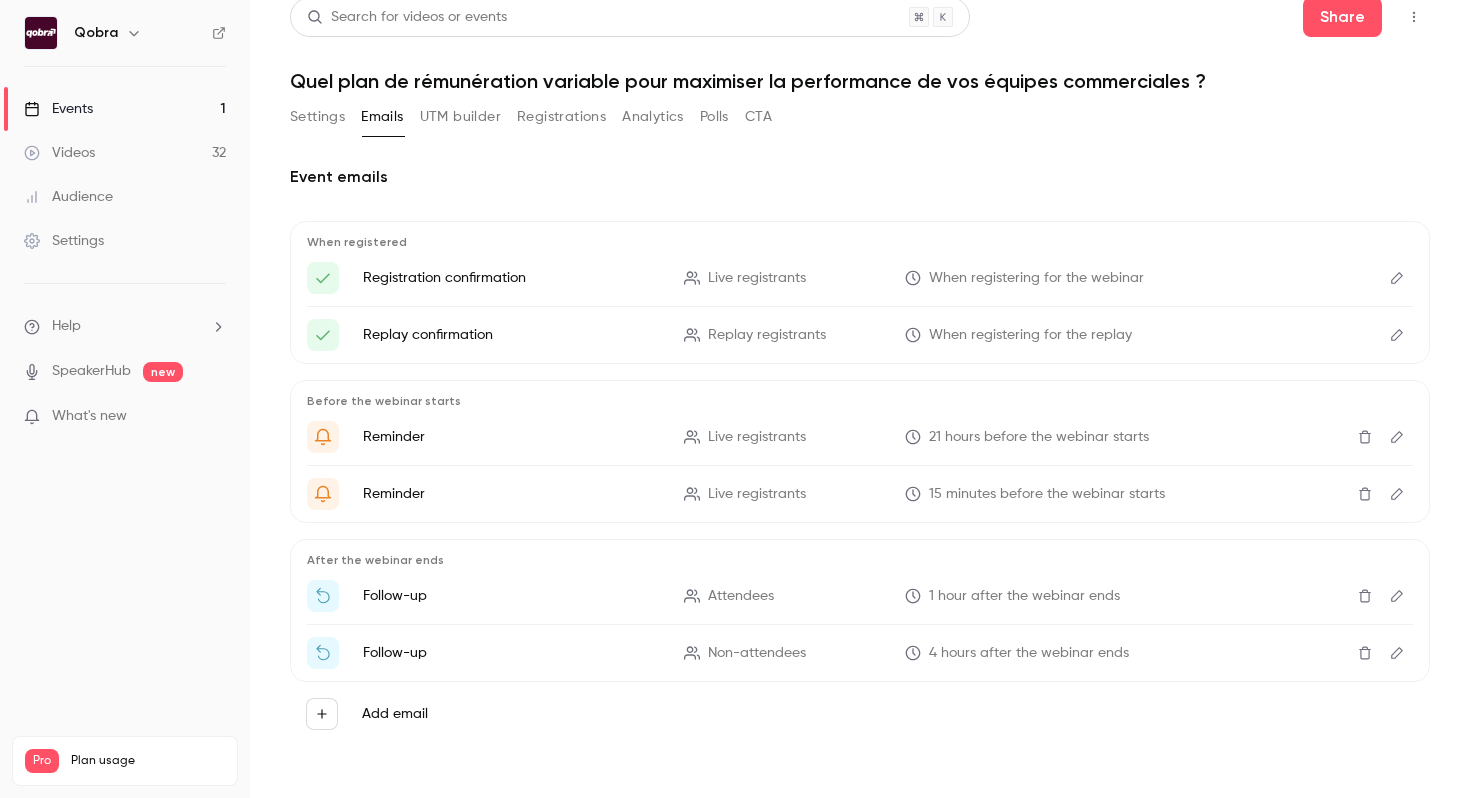 scroll, scrollTop: 0, scrollLeft: 0, axis: both 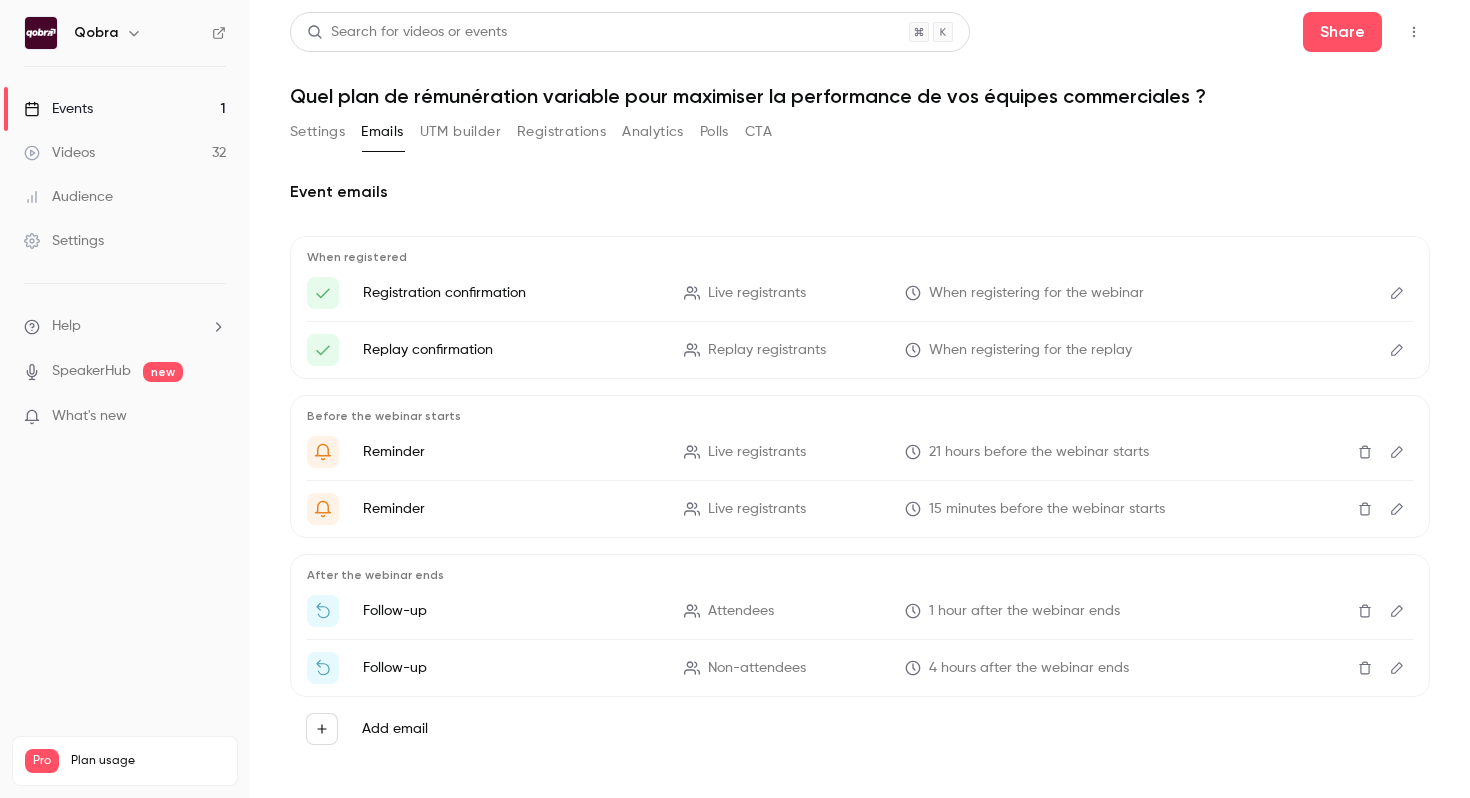 click at bounding box center [1397, 293] 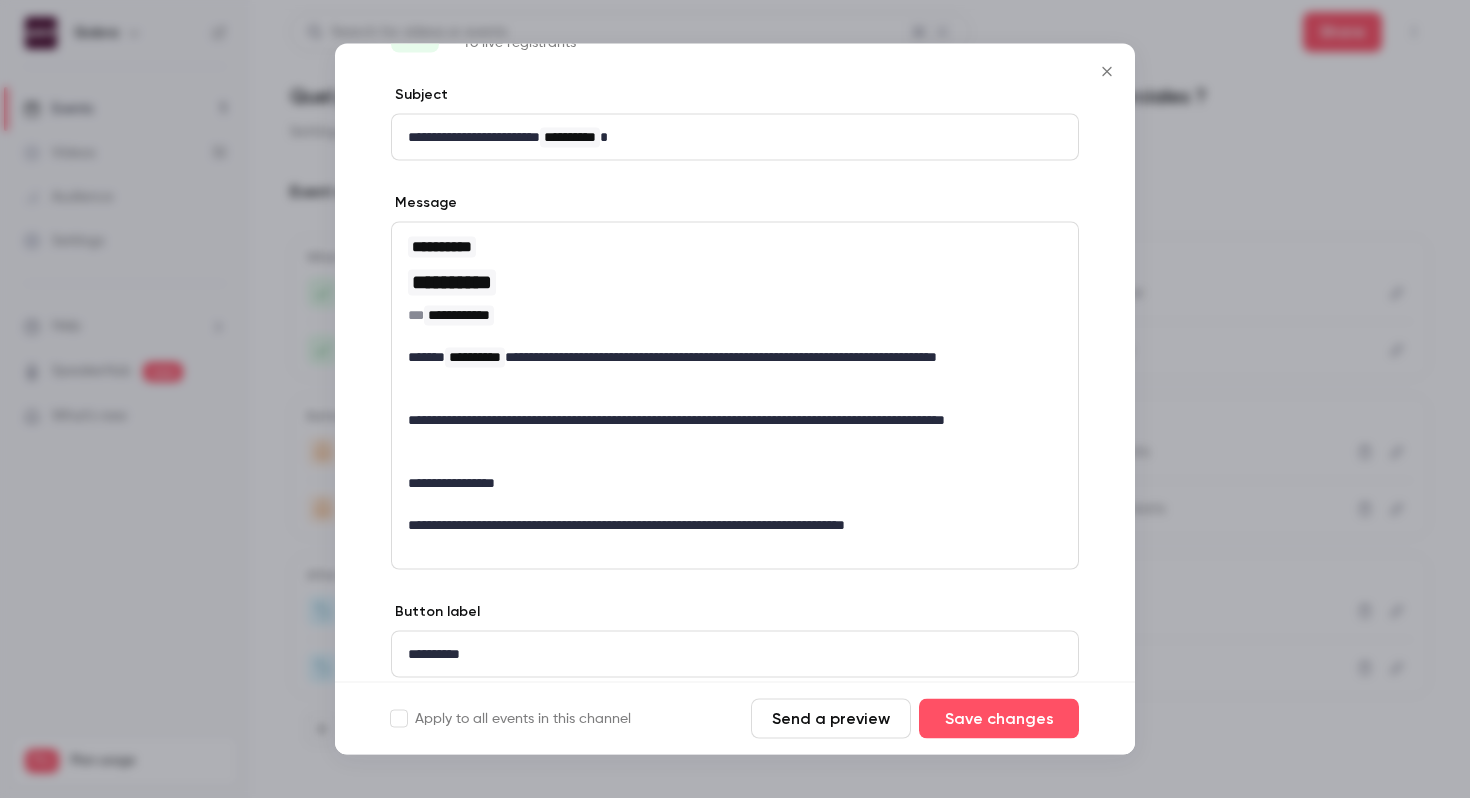 scroll, scrollTop: 0, scrollLeft: 0, axis: both 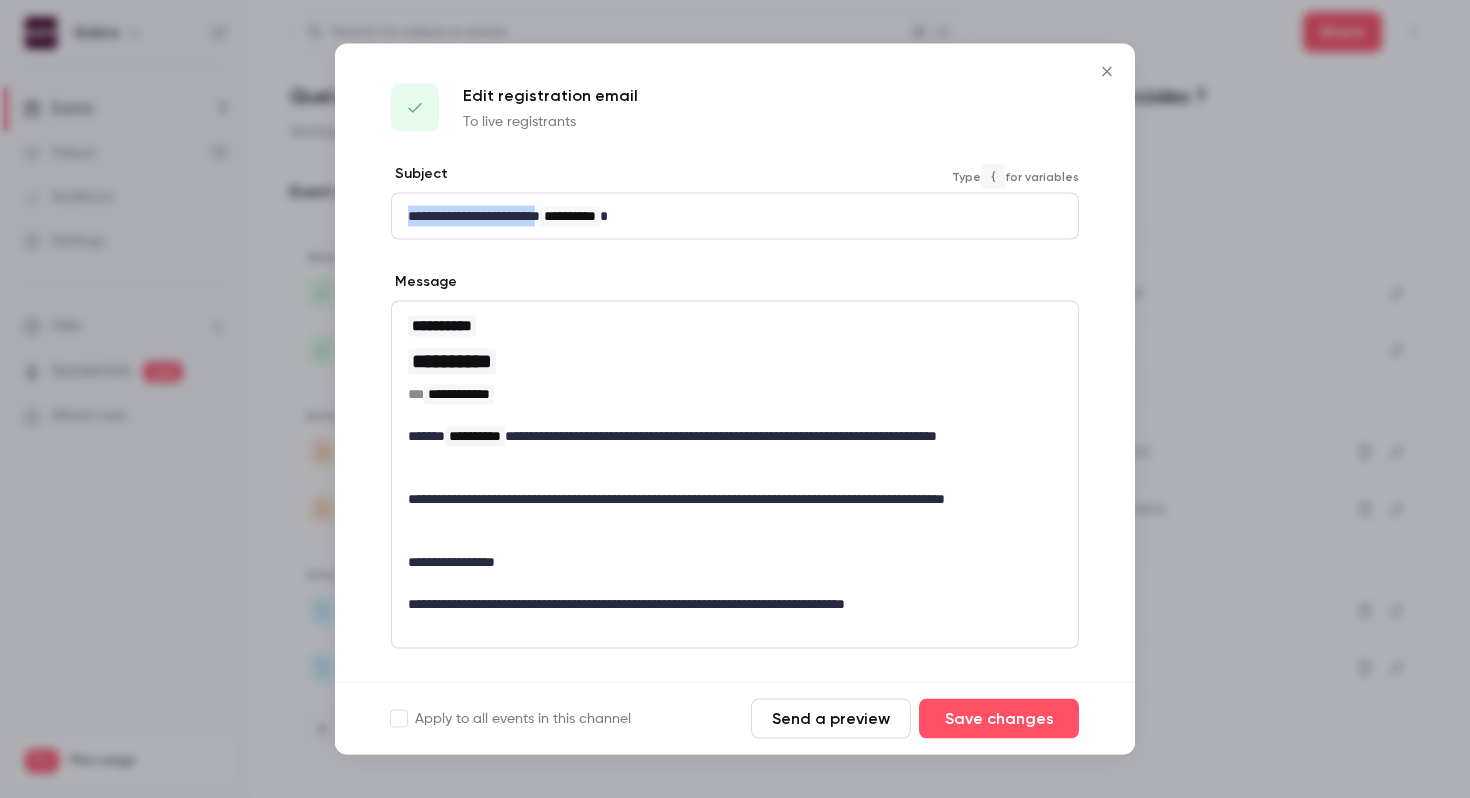drag, startPoint x: 561, startPoint y: 216, endPoint x: 376, endPoint y: 214, distance: 185.0108 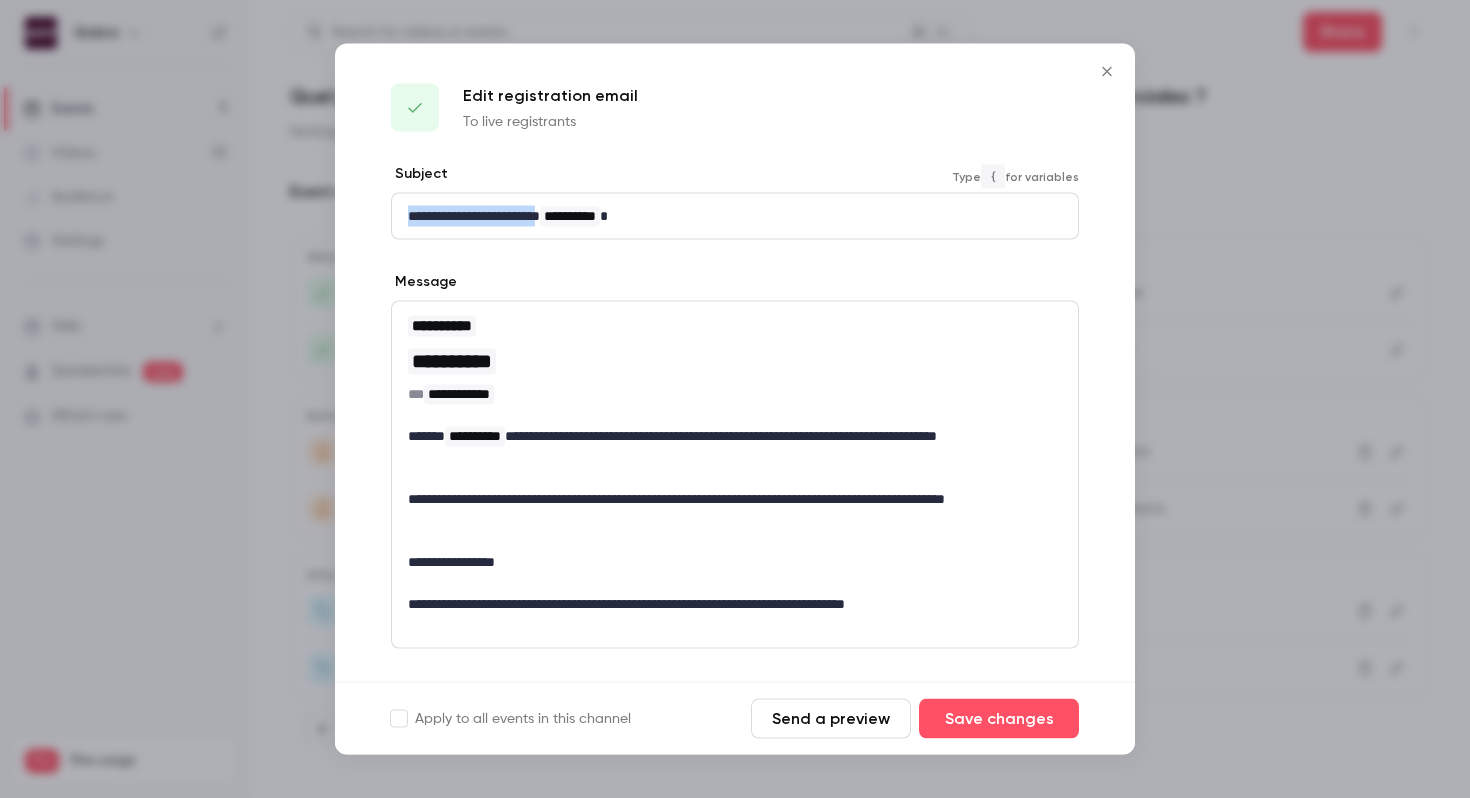 click on "**********" at bounding box center (735, 496) 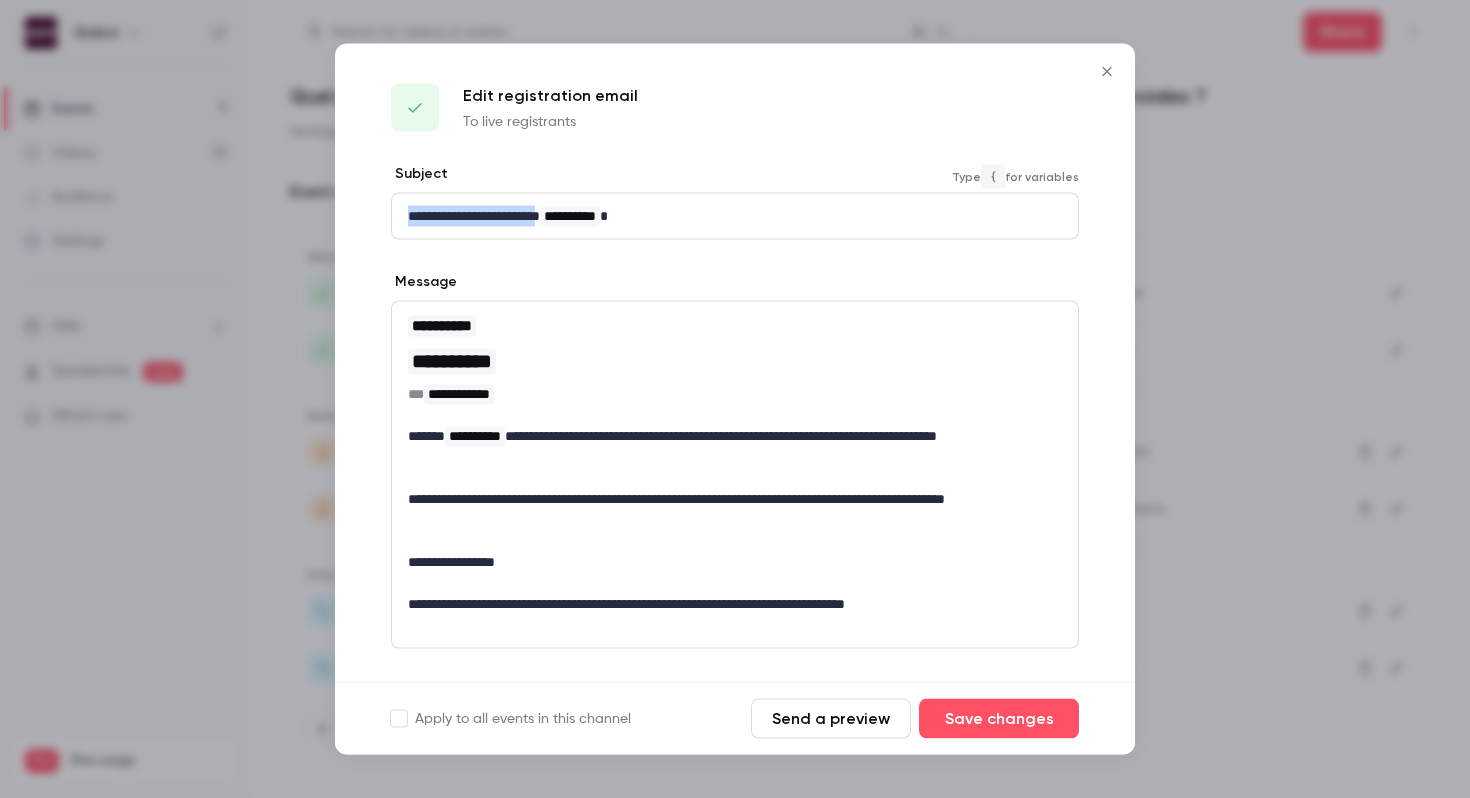 copy on "**********" 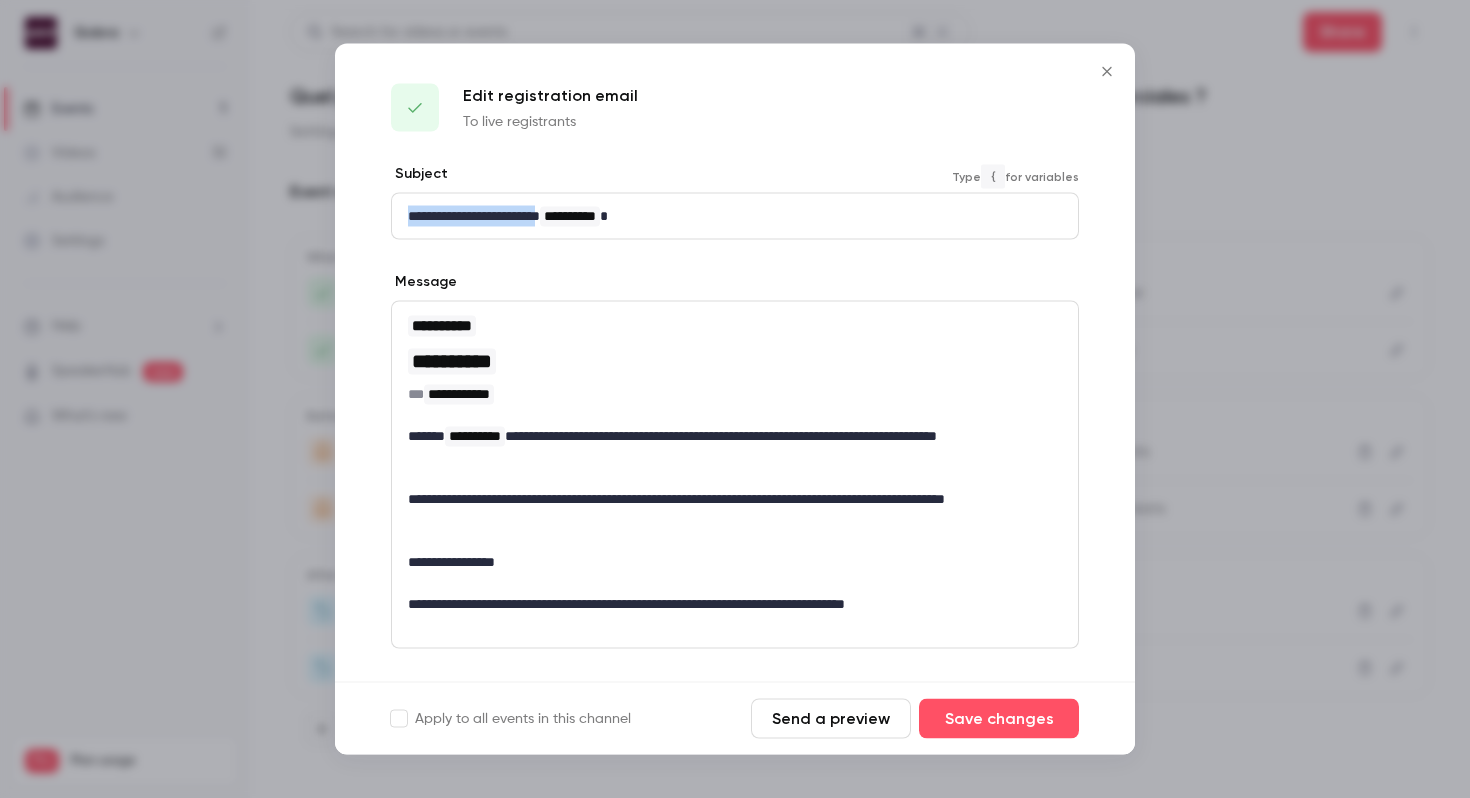 type 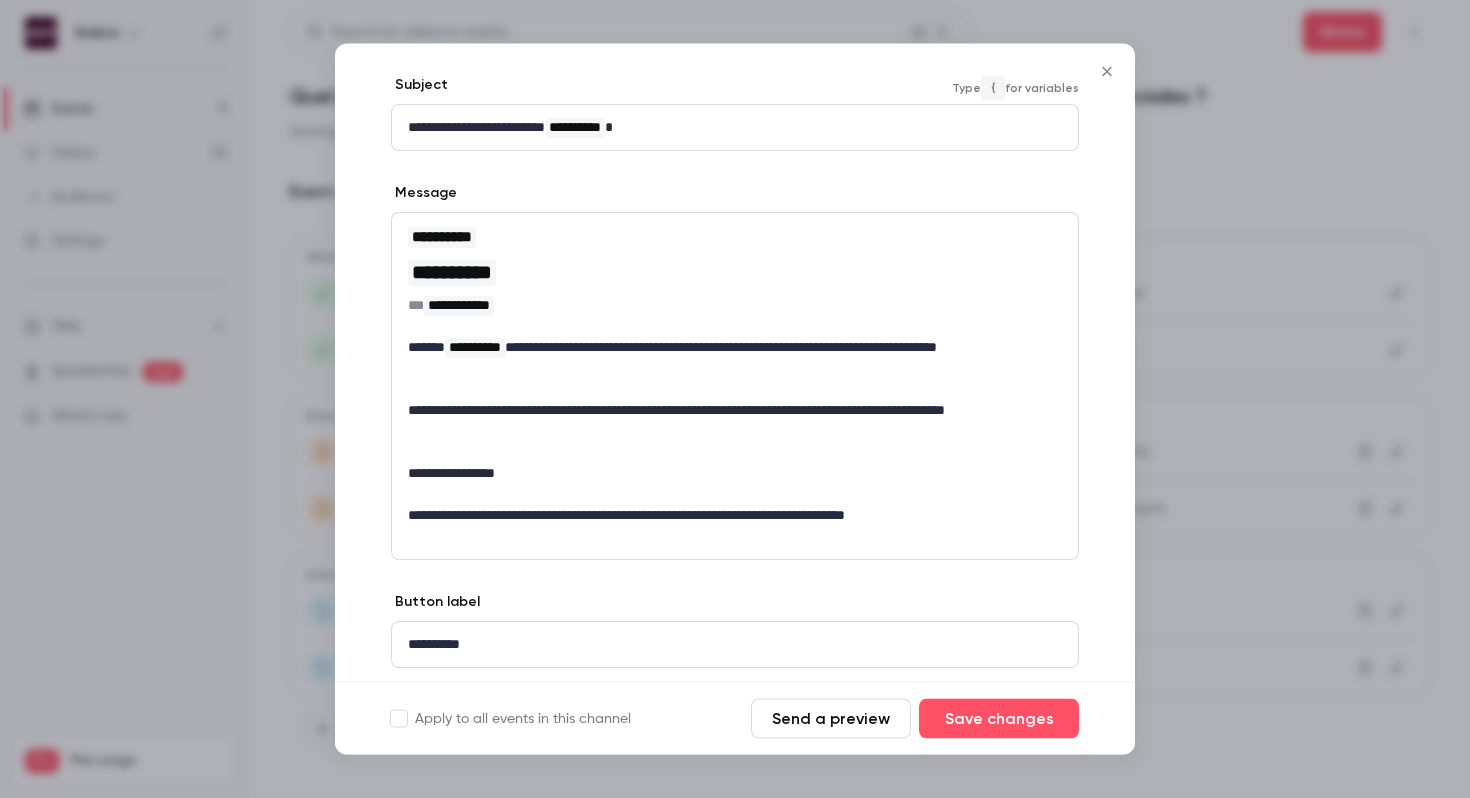 scroll, scrollTop: 123, scrollLeft: 0, axis: vertical 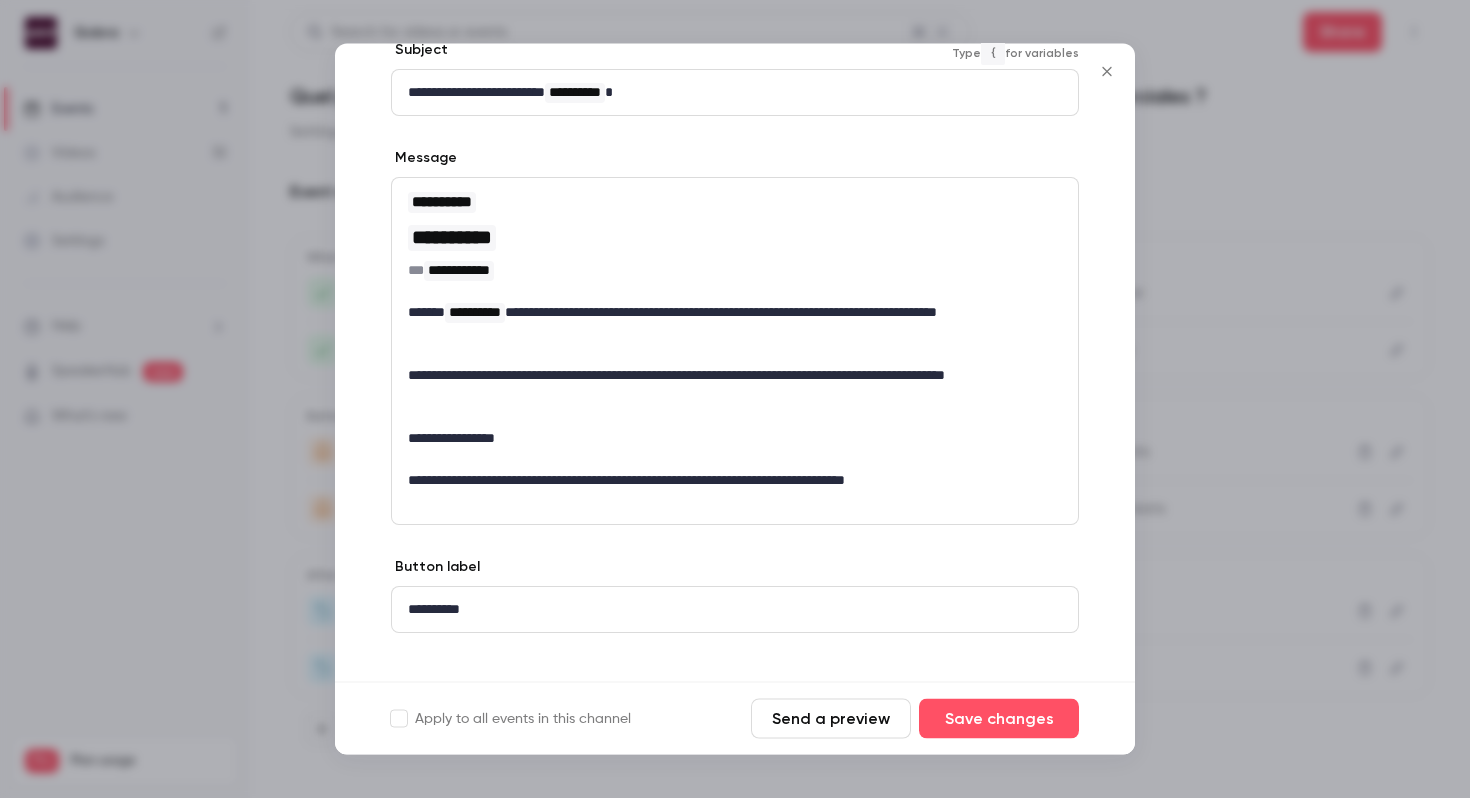click on "**********" at bounding box center (735, 271) 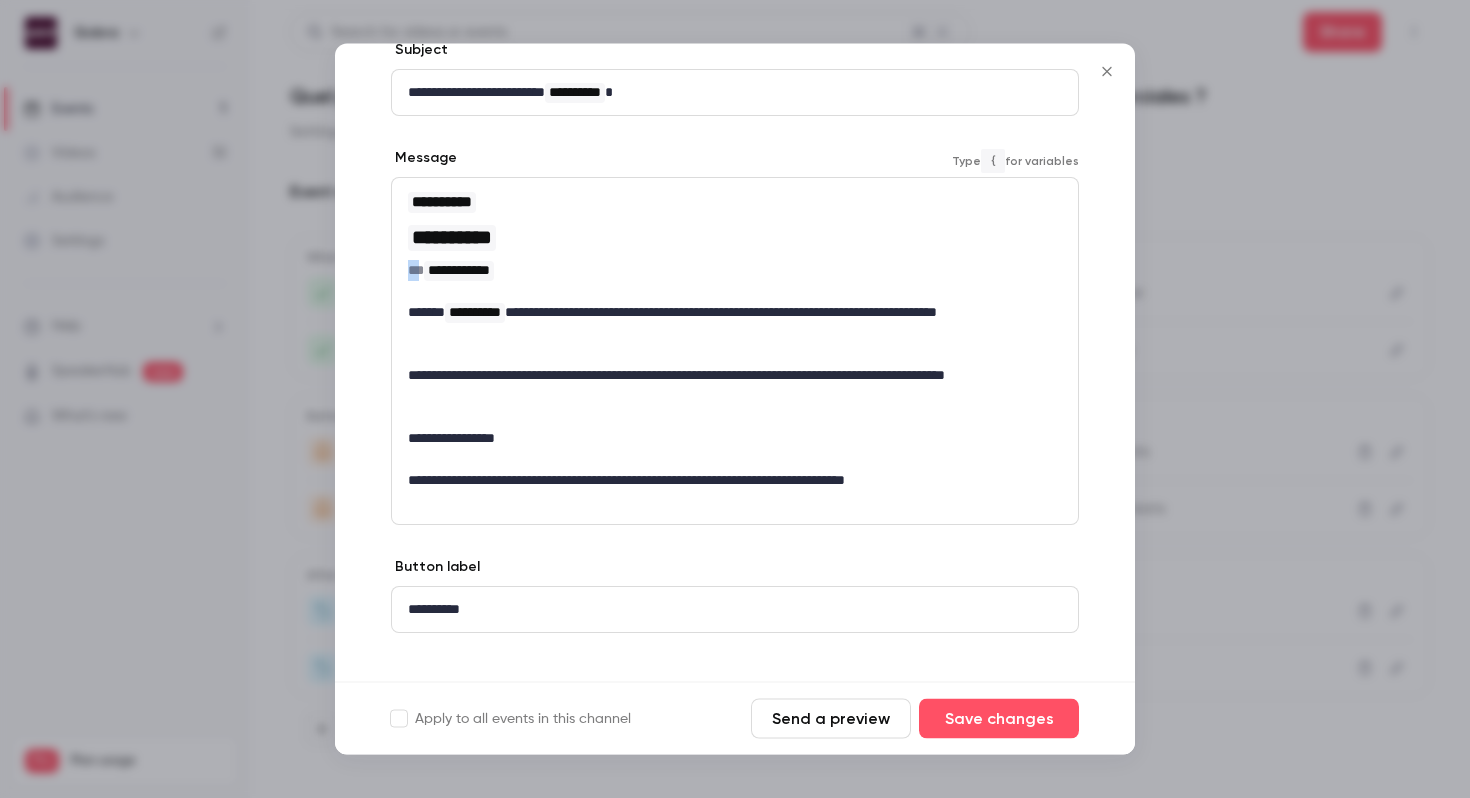 click on "**********" at bounding box center [735, 271] 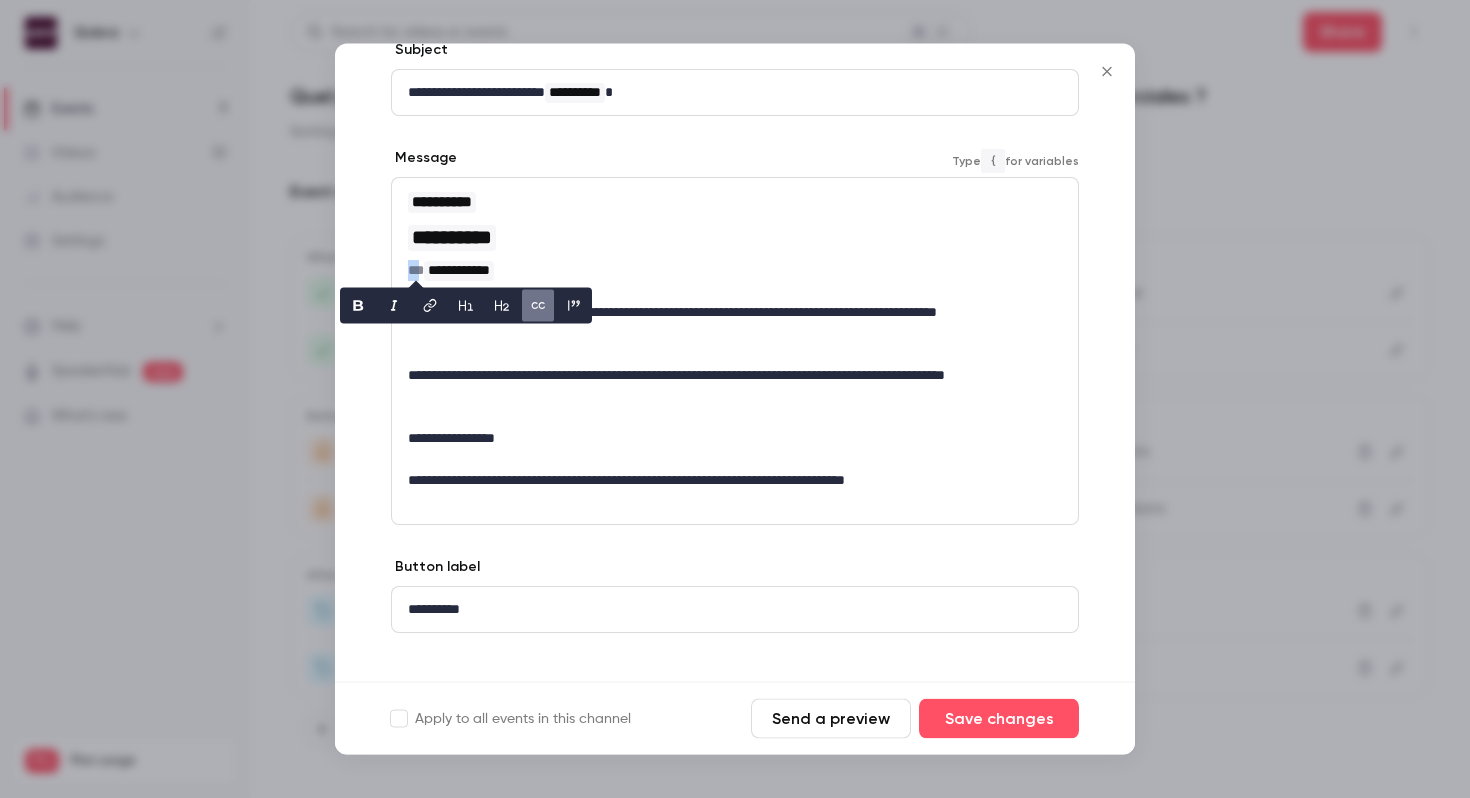 type 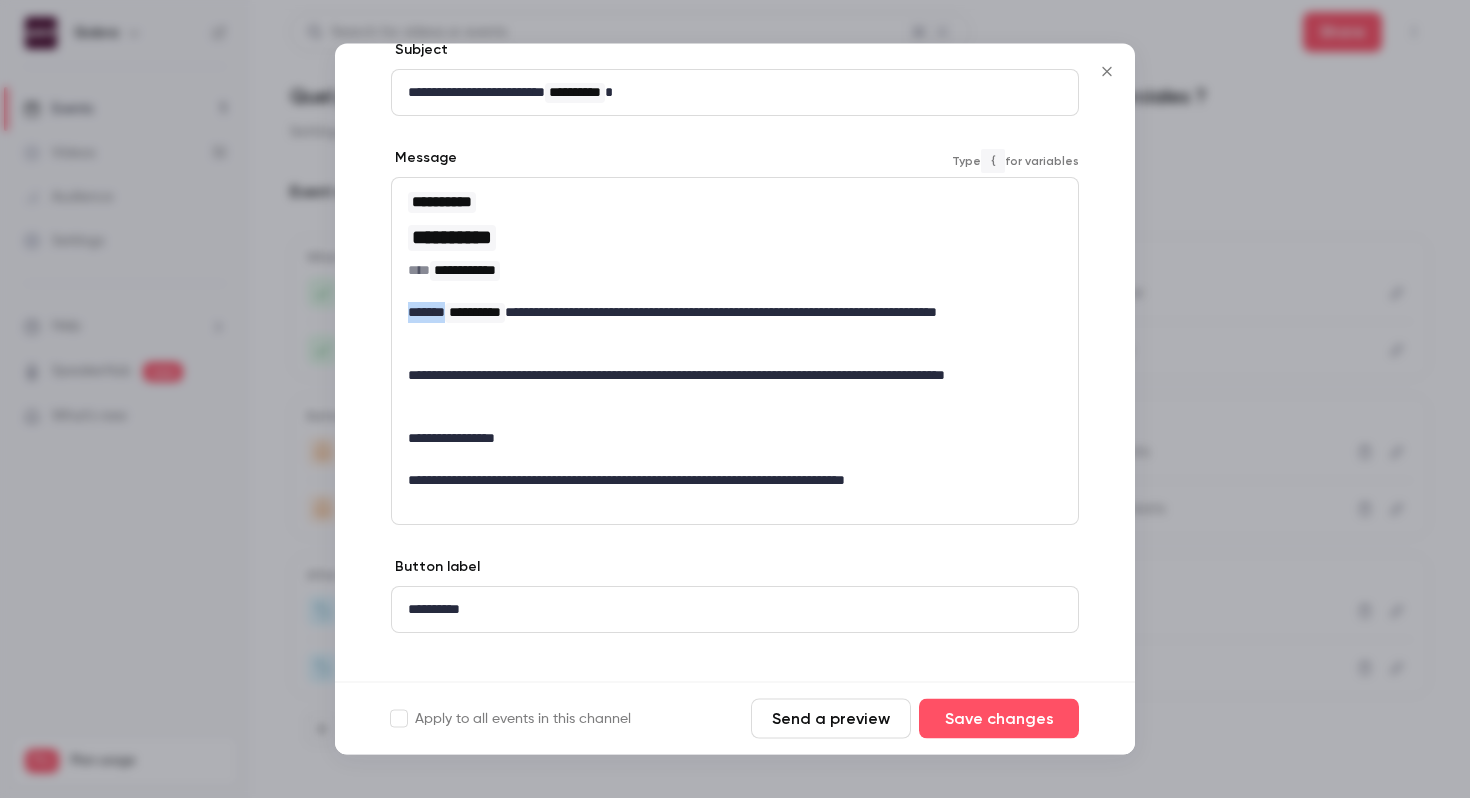 drag, startPoint x: 455, startPoint y: 316, endPoint x: 398, endPoint y: 317, distance: 57.00877 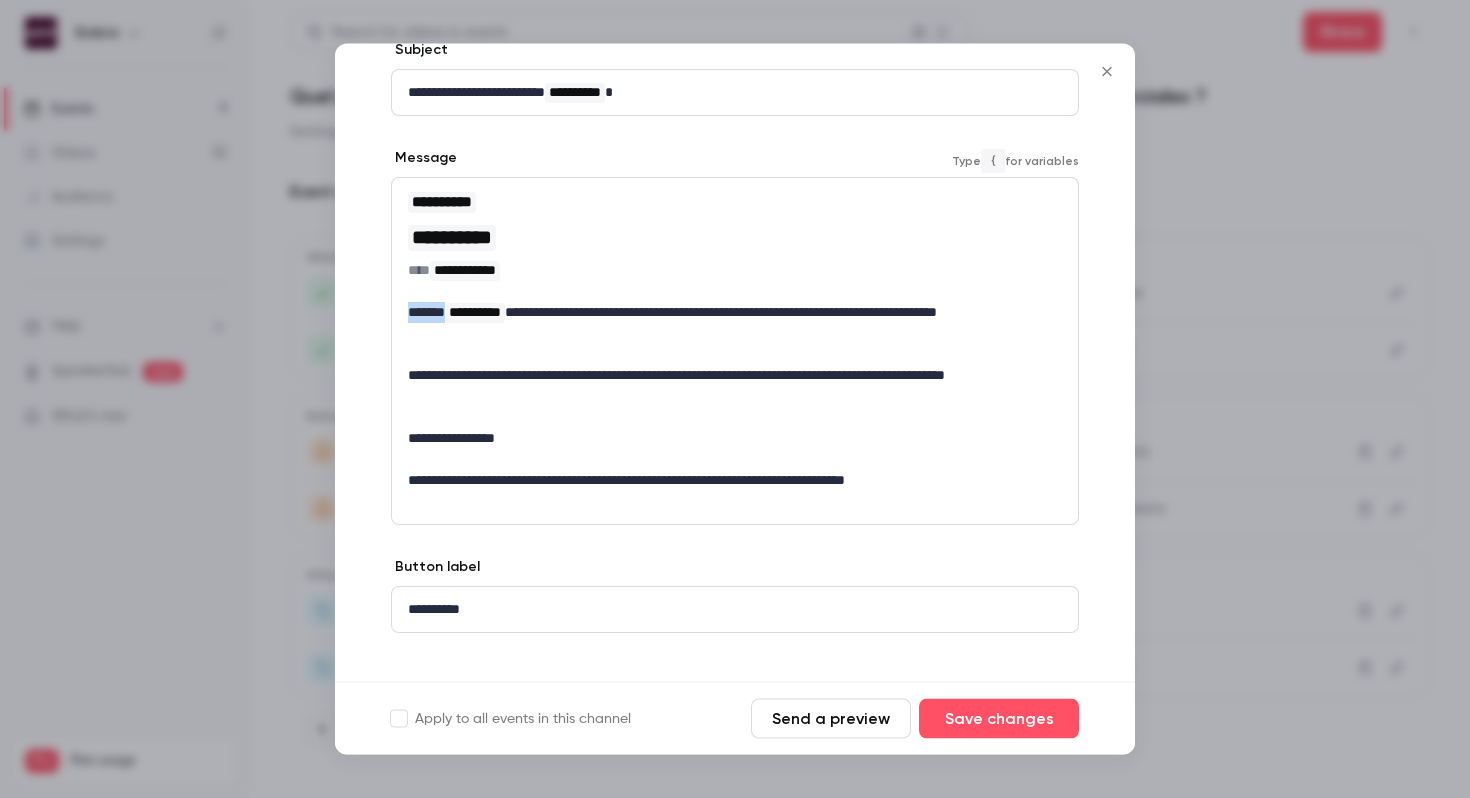 click on "**********" at bounding box center [735, 352] 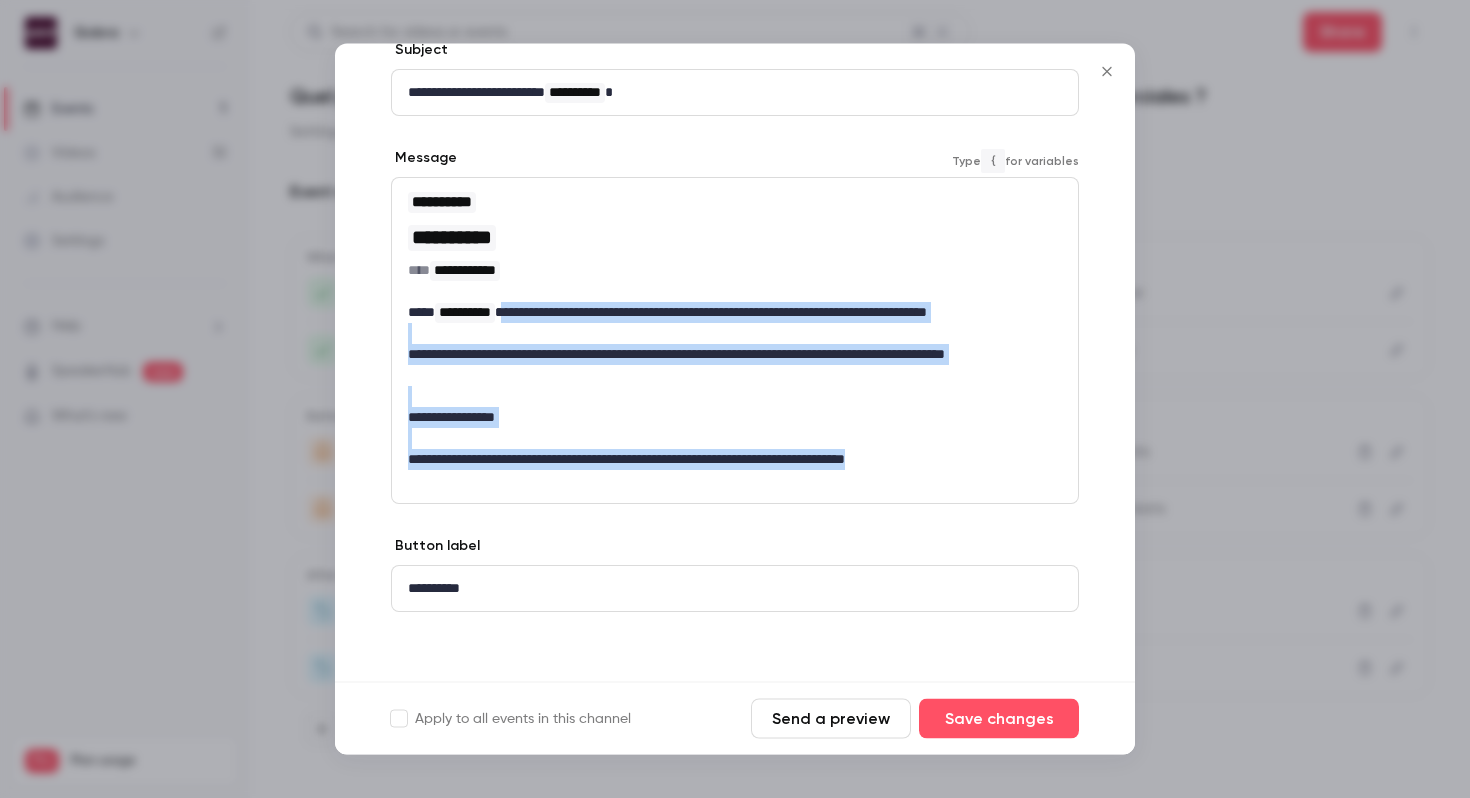 drag, startPoint x: 518, startPoint y: 309, endPoint x: 1003, endPoint y: 468, distance: 510.3979 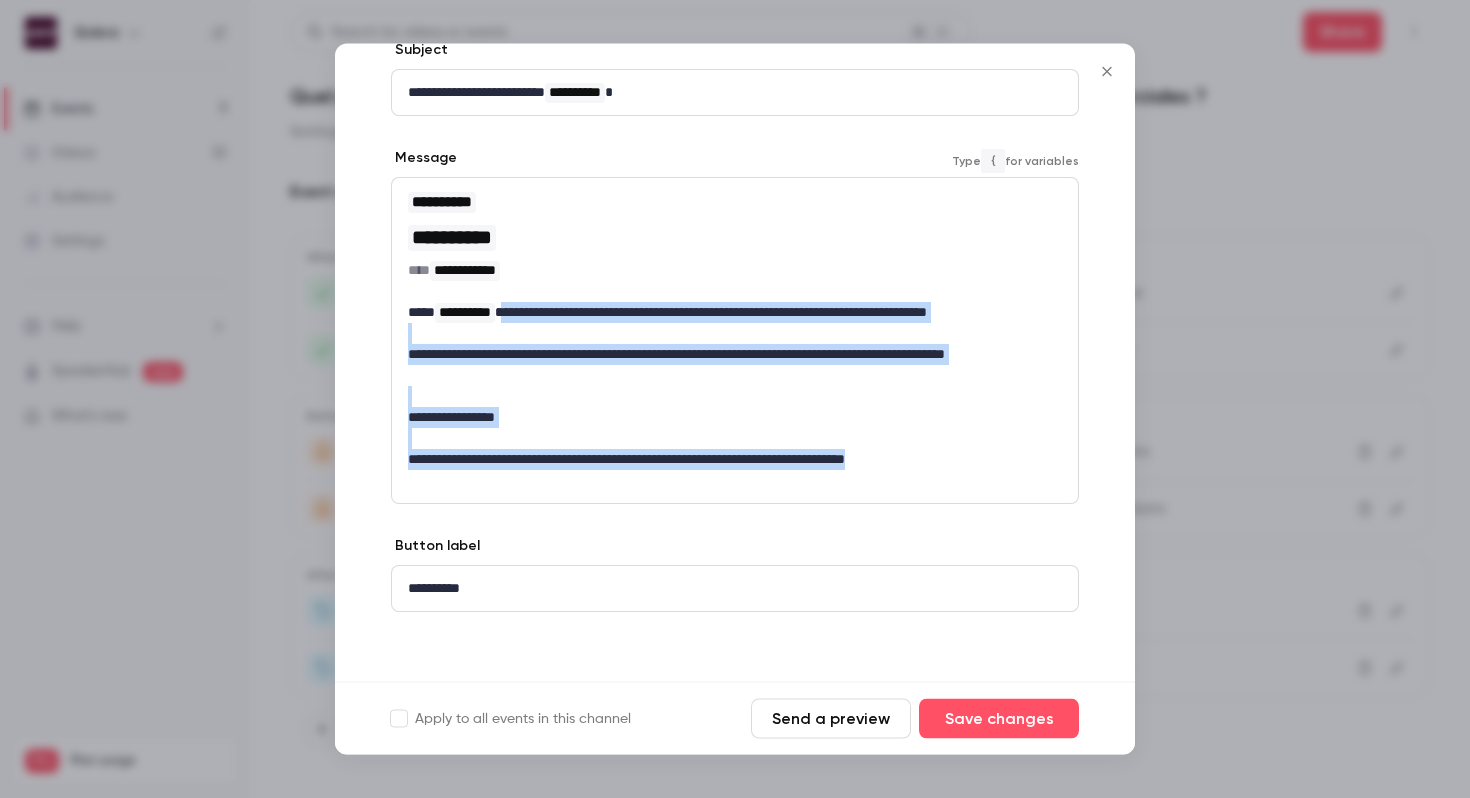 click on "**********" at bounding box center (735, 341) 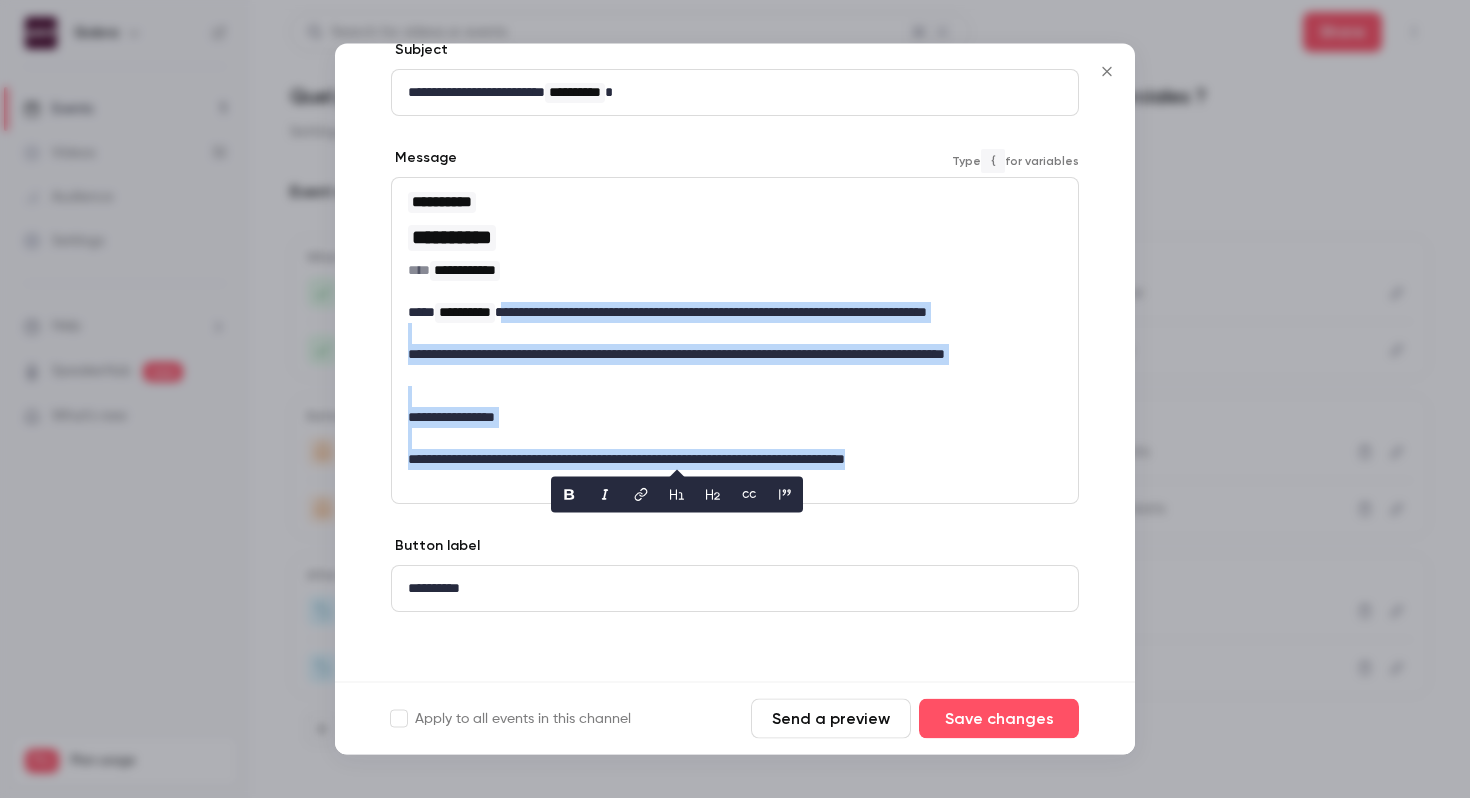 copy on "**********" 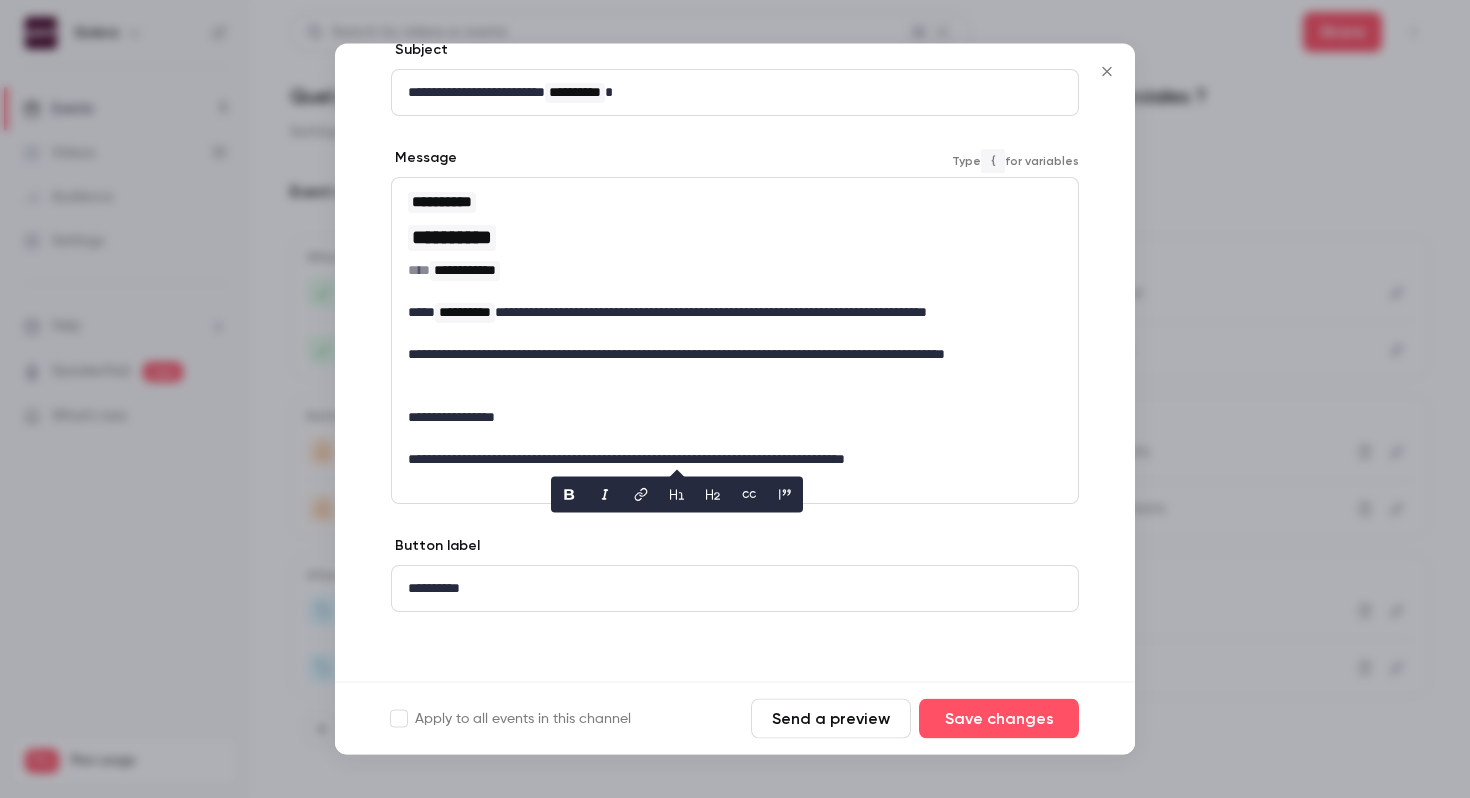 scroll, scrollTop: 0, scrollLeft: 0, axis: both 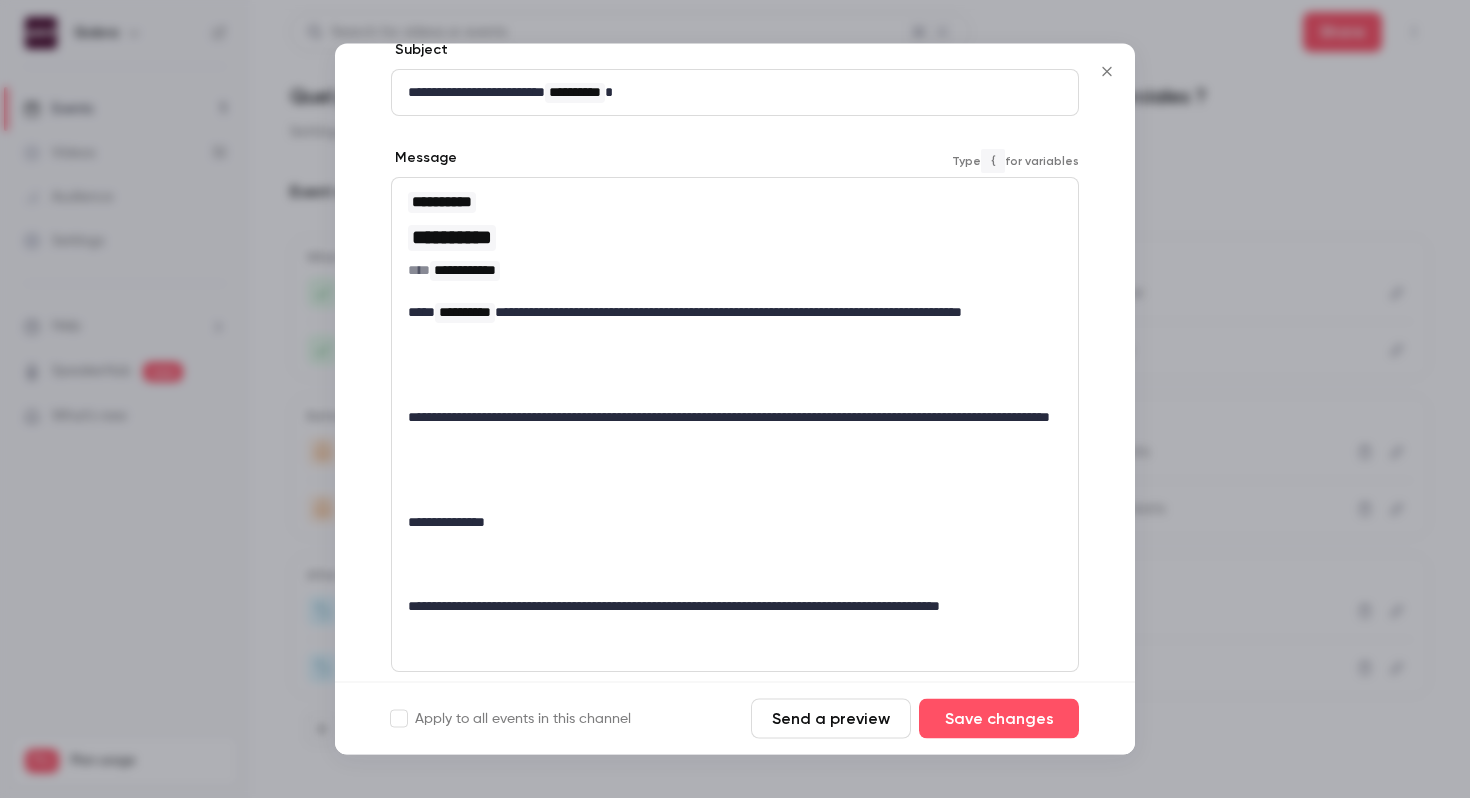 click at bounding box center [735, 376] 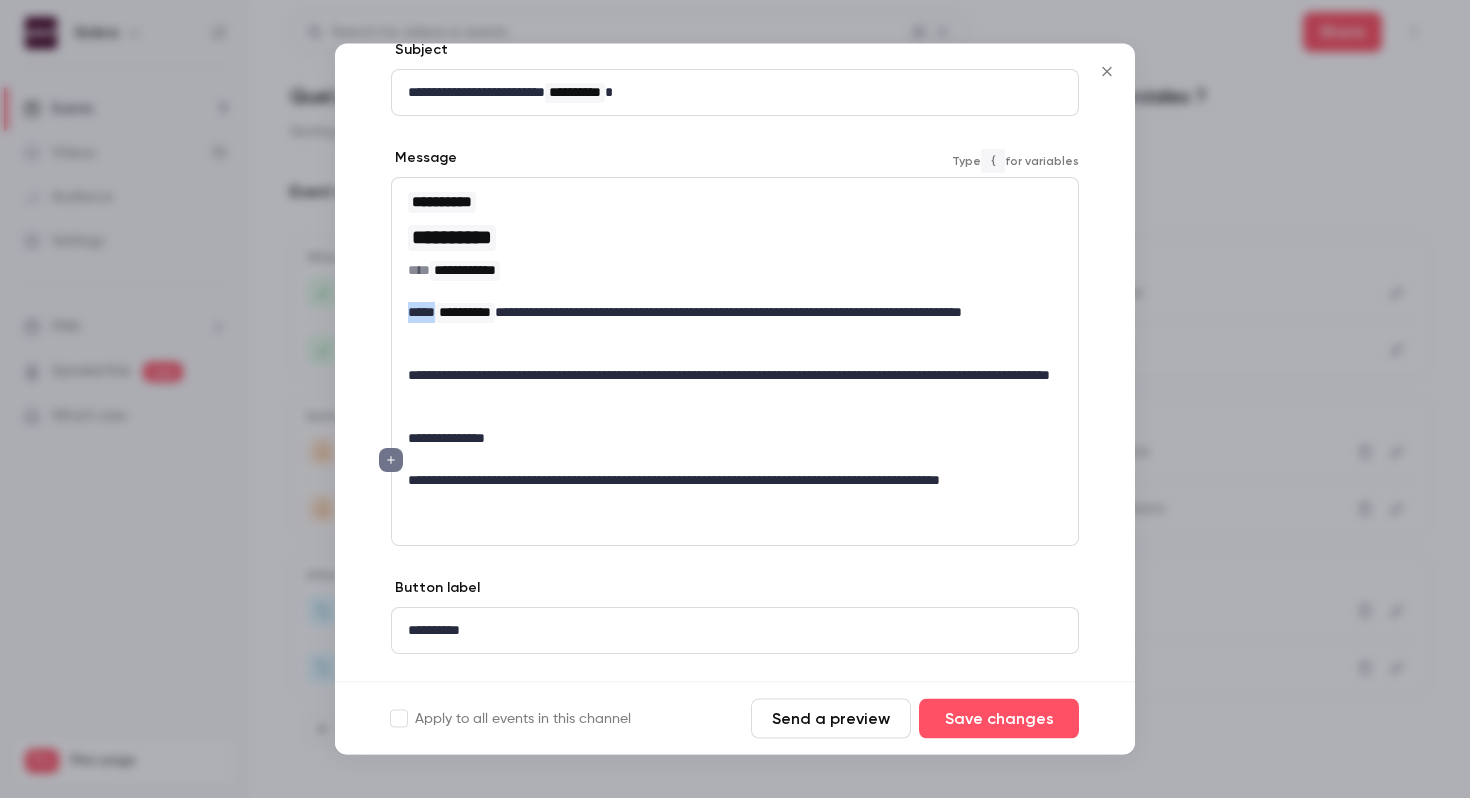 drag, startPoint x: 443, startPoint y: 312, endPoint x: 353, endPoint y: 306, distance: 90.199776 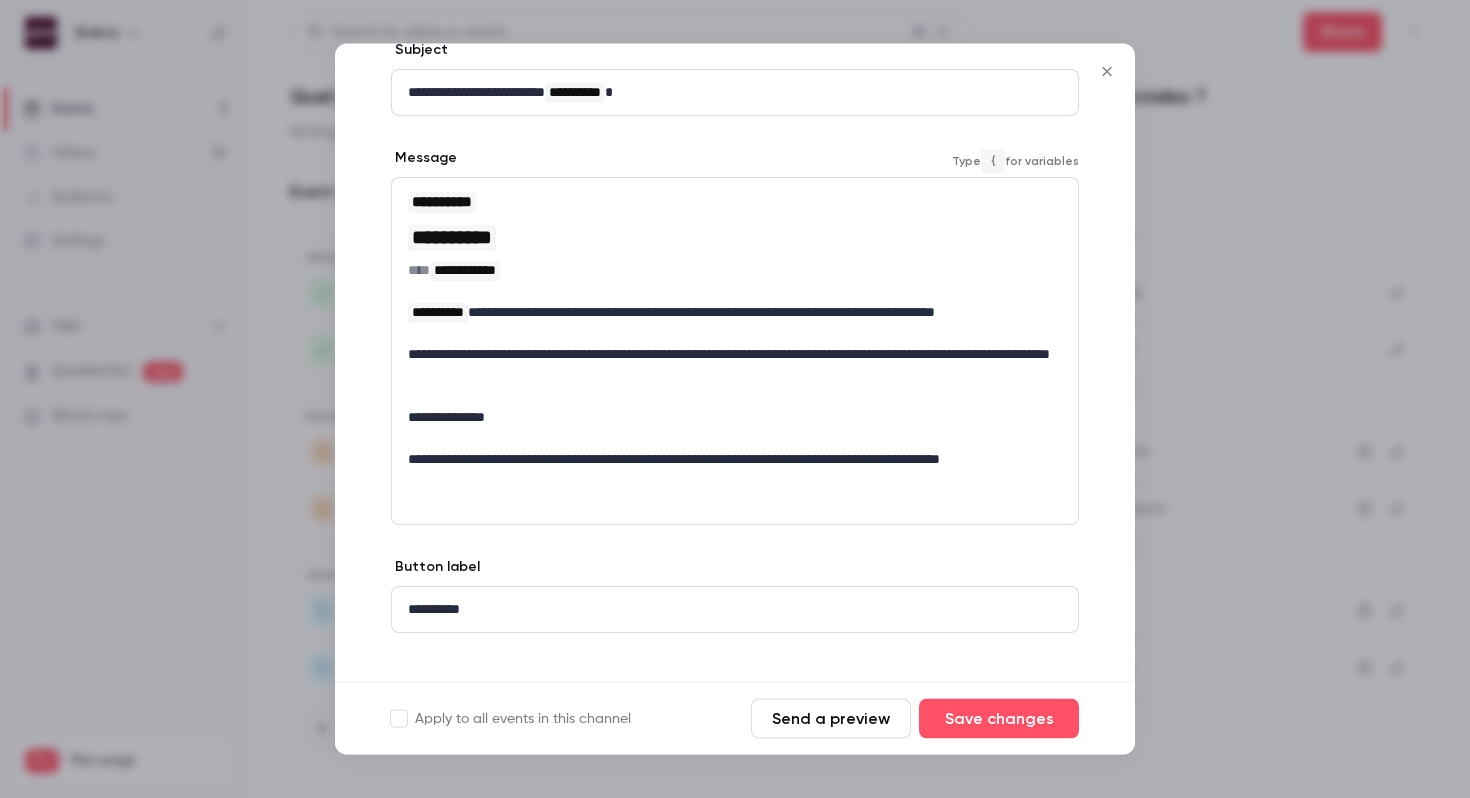 click on "**********" at bounding box center (735, 313) 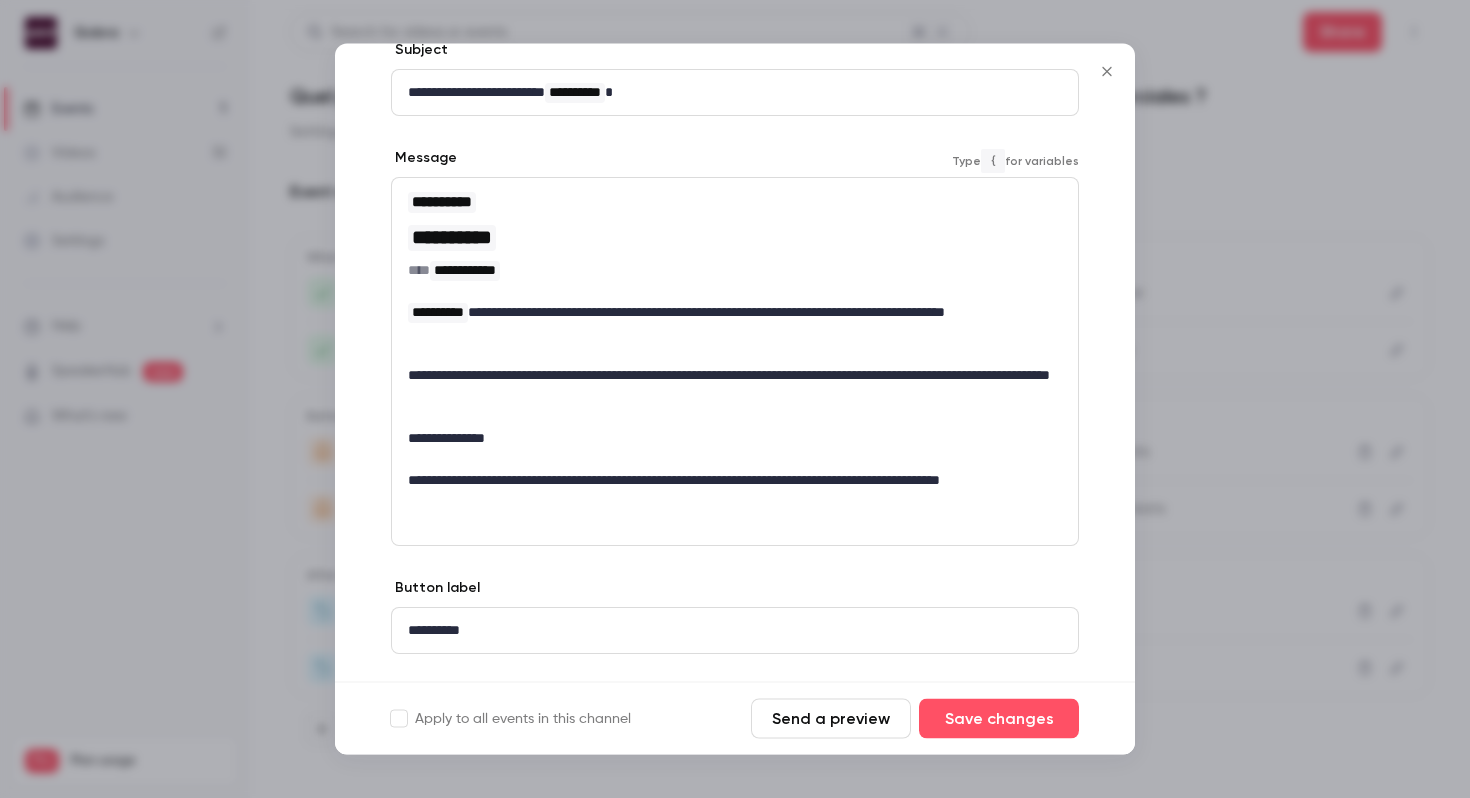 scroll, scrollTop: 134, scrollLeft: 0, axis: vertical 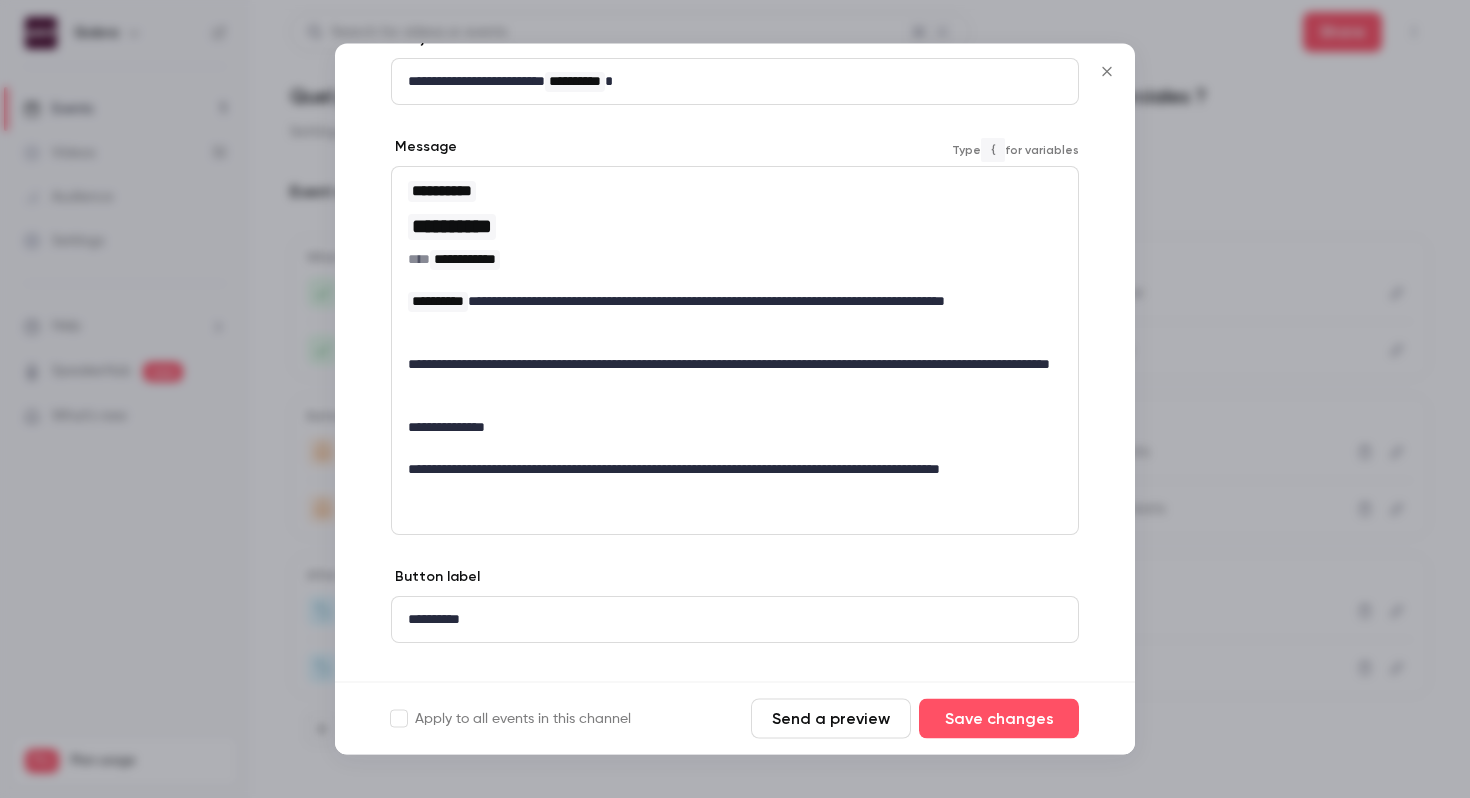 click on "**********" at bounding box center (735, 313) 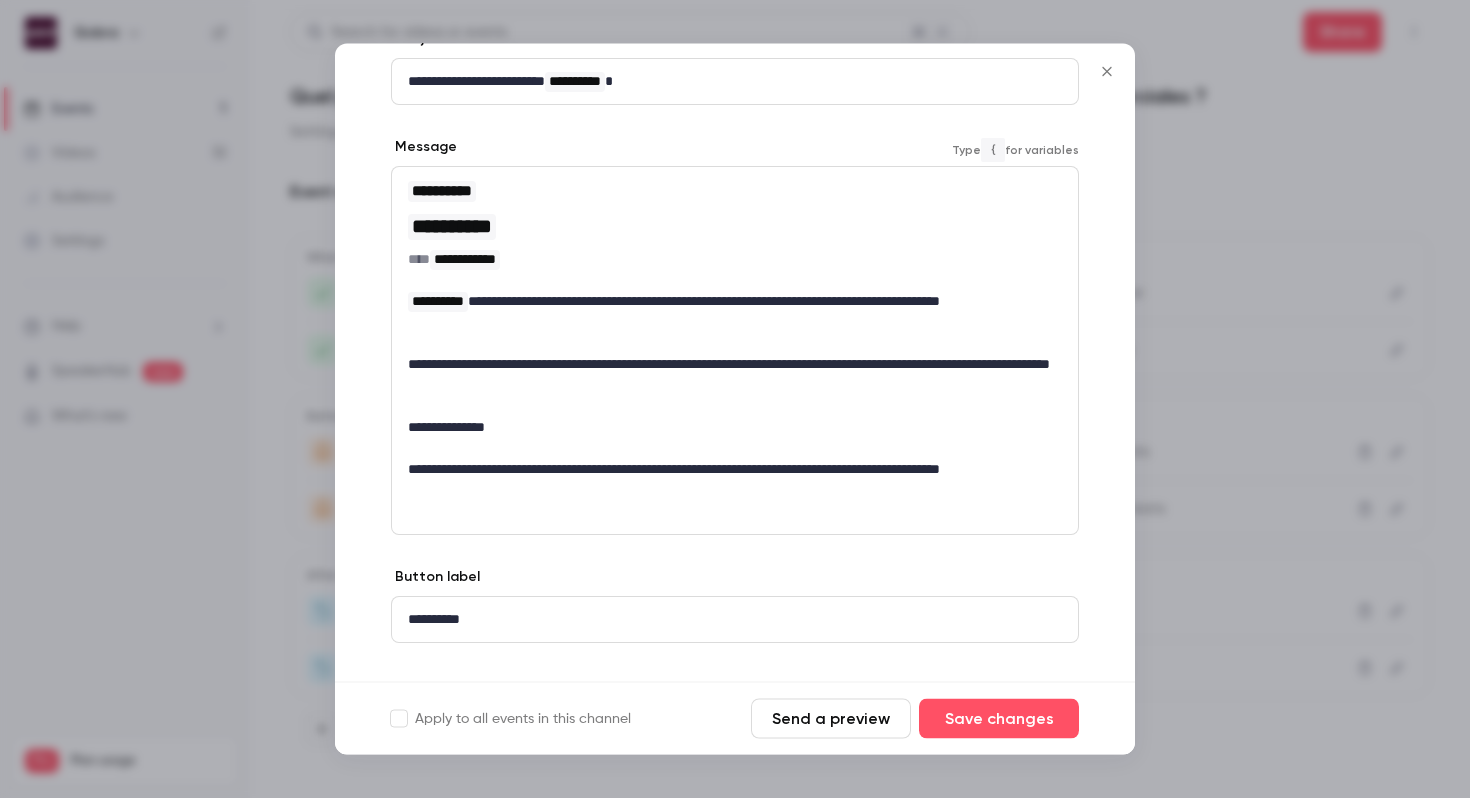 click on "**********" at bounding box center [735, 313] 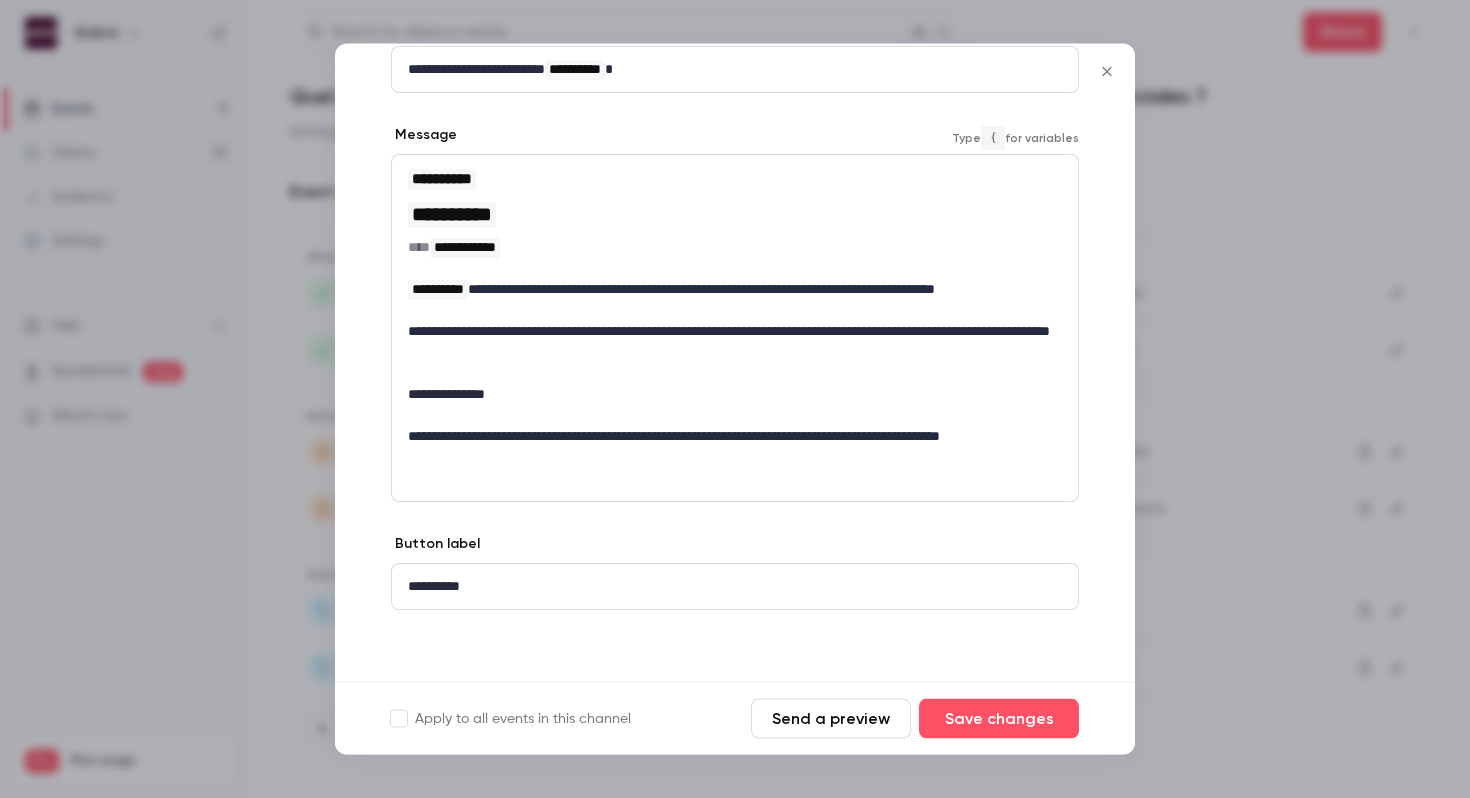scroll, scrollTop: 147, scrollLeft: 0, axis: vertical 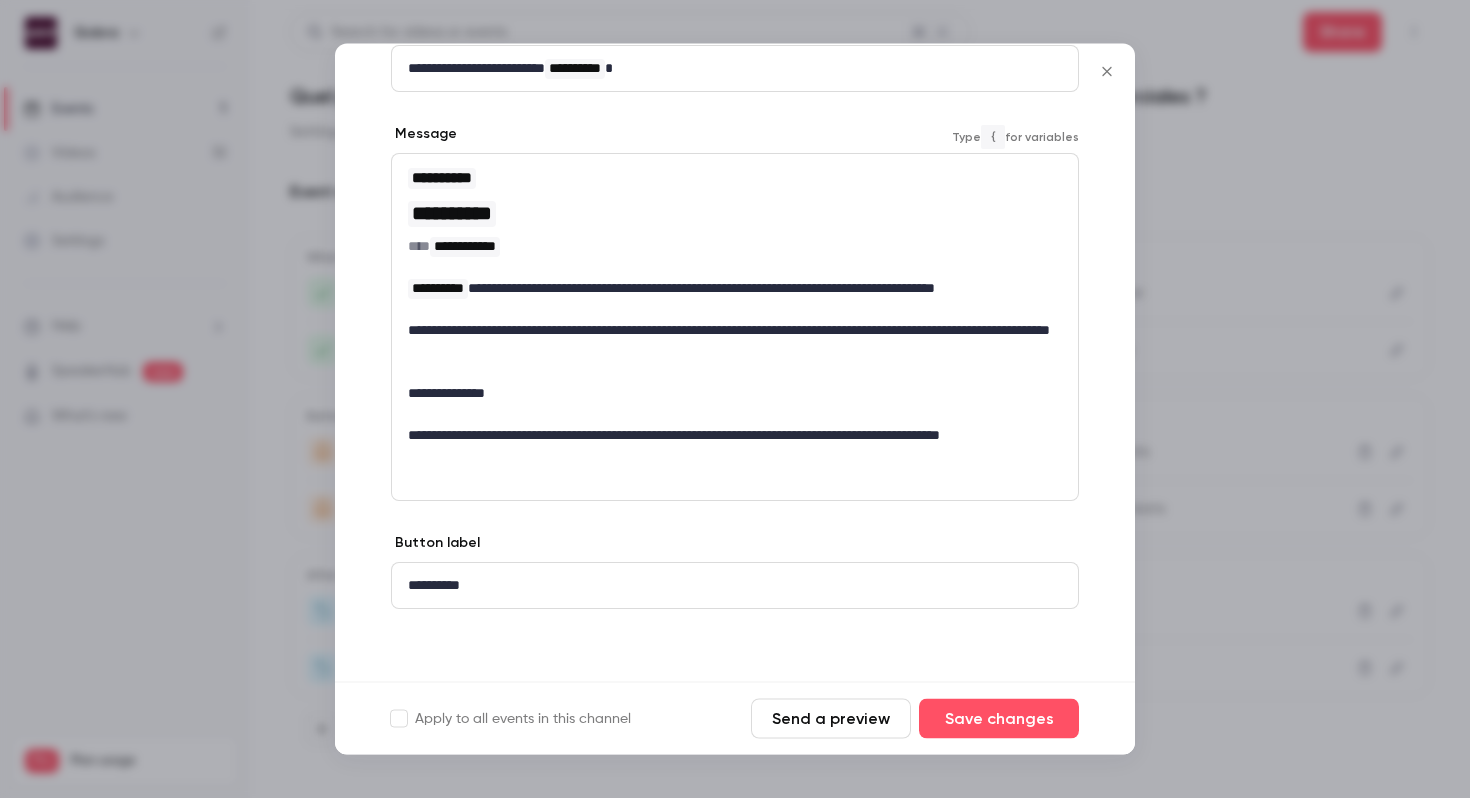 click on "**********" at bounding box center [735, 342] 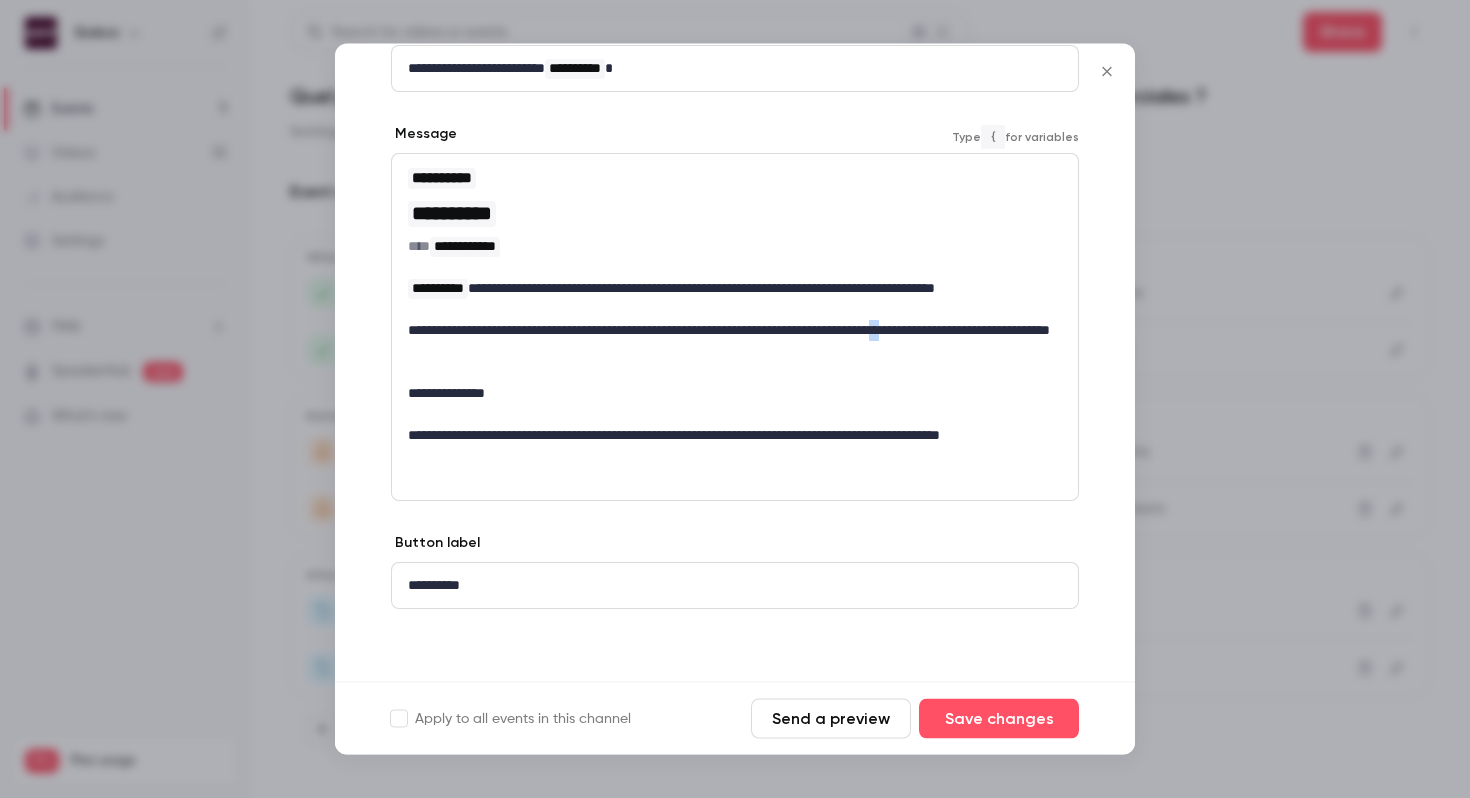 click on "**********" at bounding box center [735, 342] 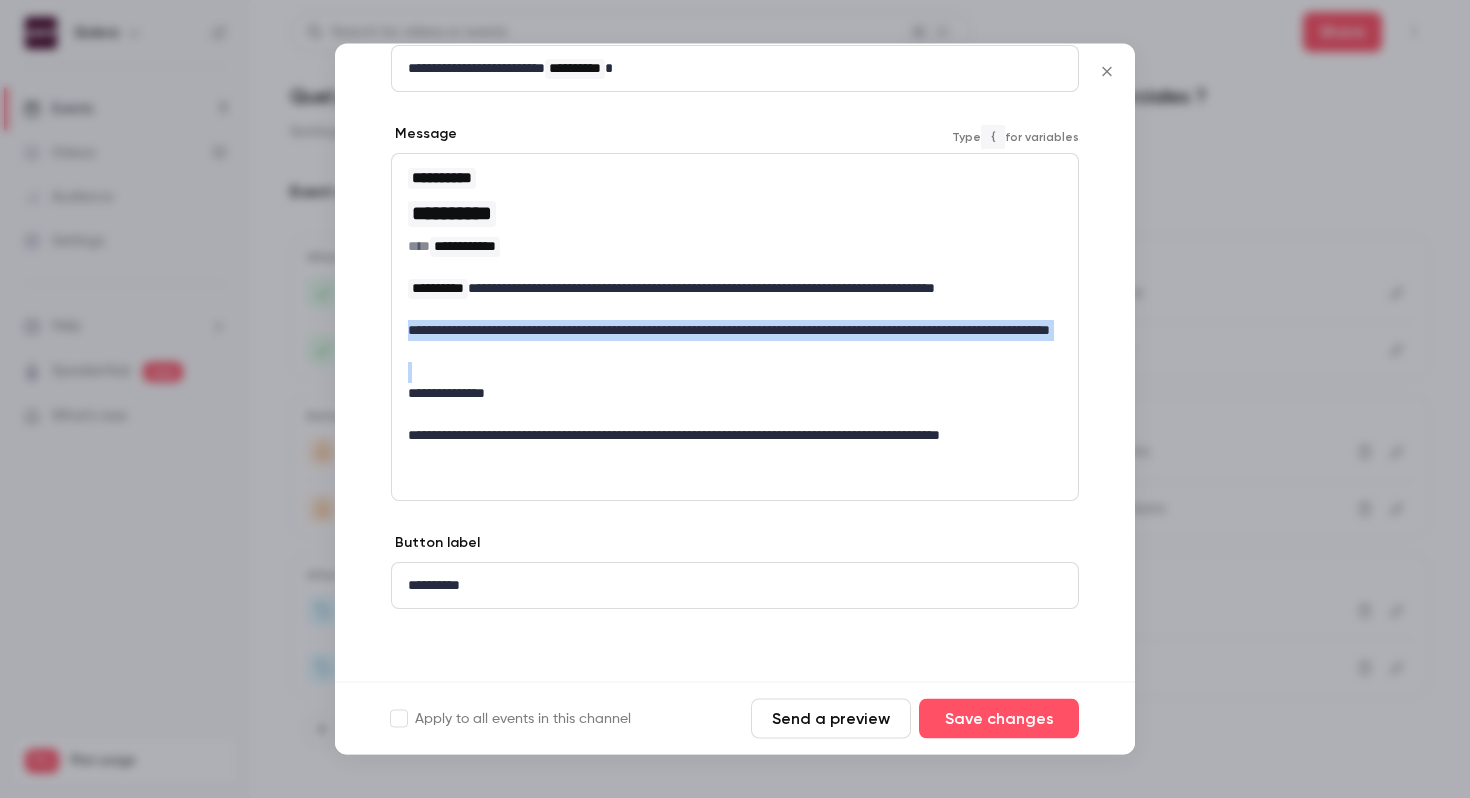 click on "**********" at bounding box center [735, 342] 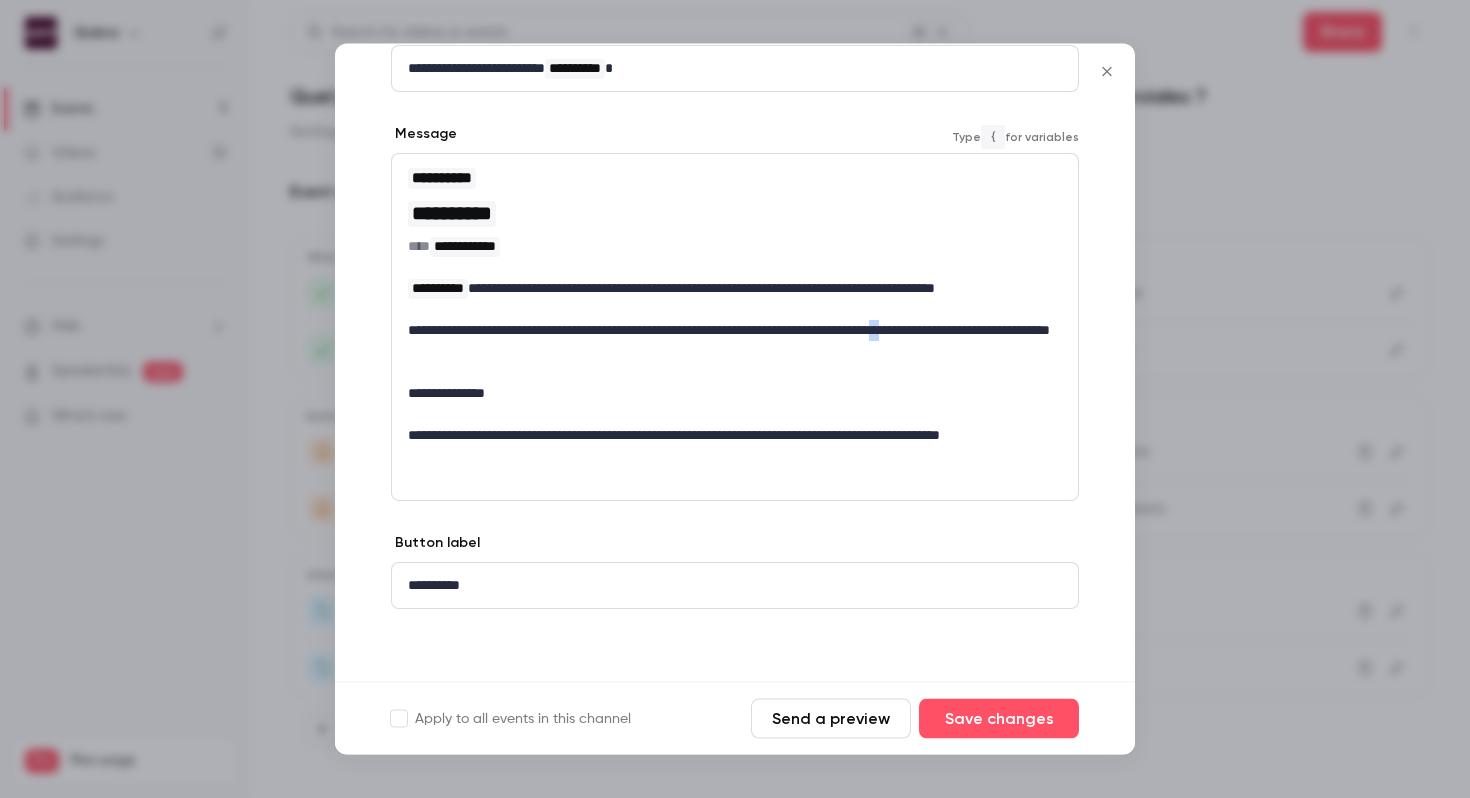 click on "**********" at bounding box center (735, 342) 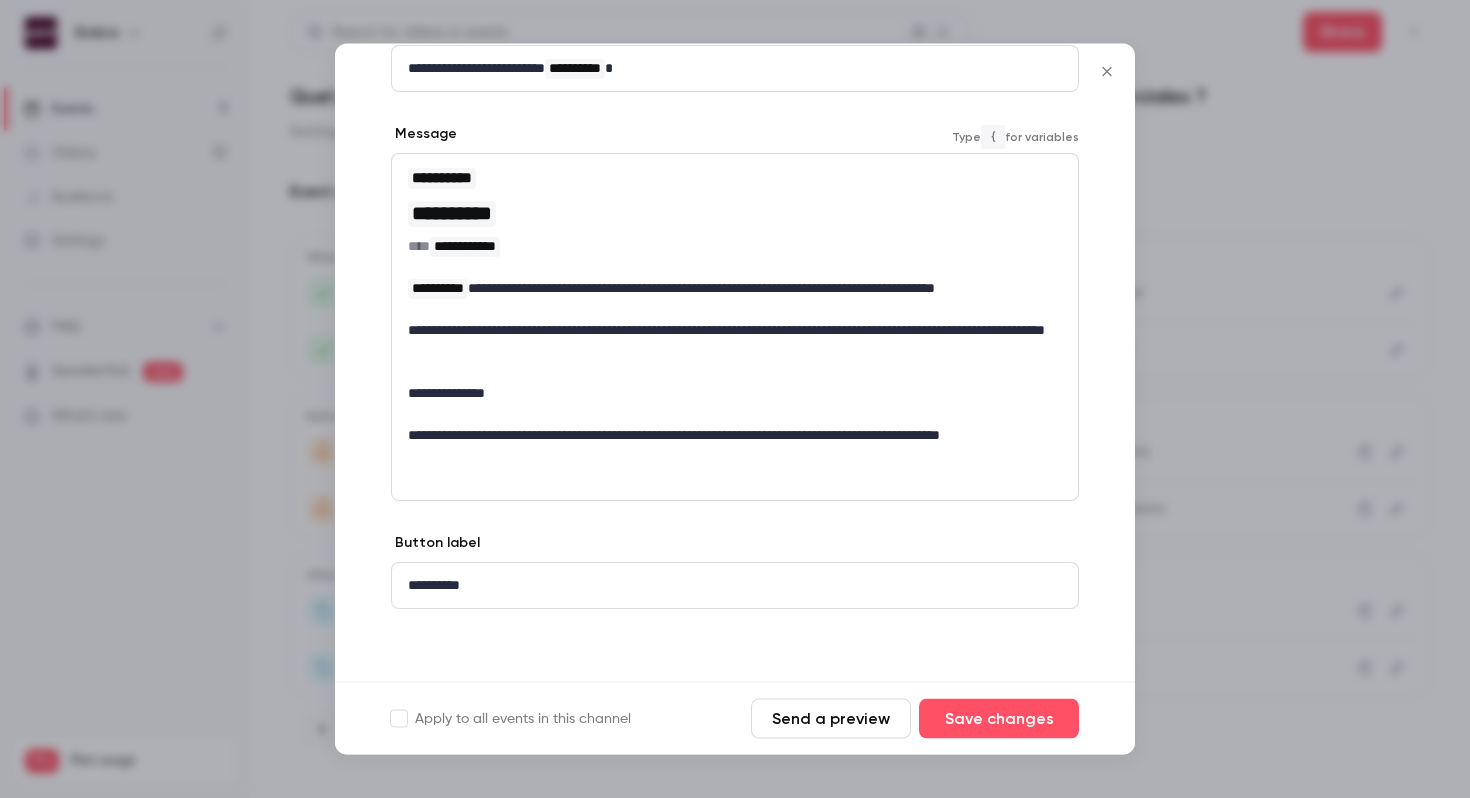 click on "**********" at bounding box center [735, 342] 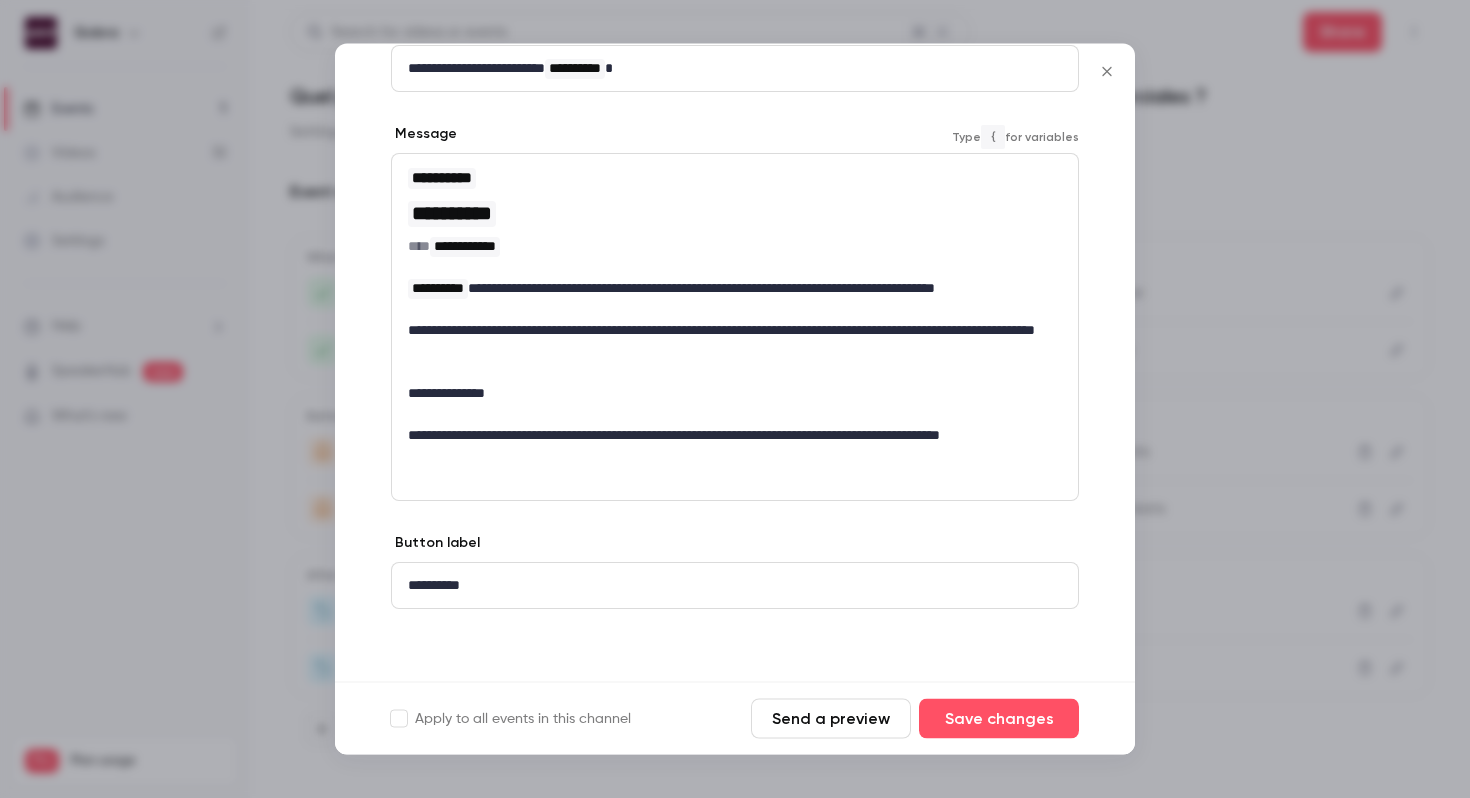 click on "**********" at bounding box center (735, 394) 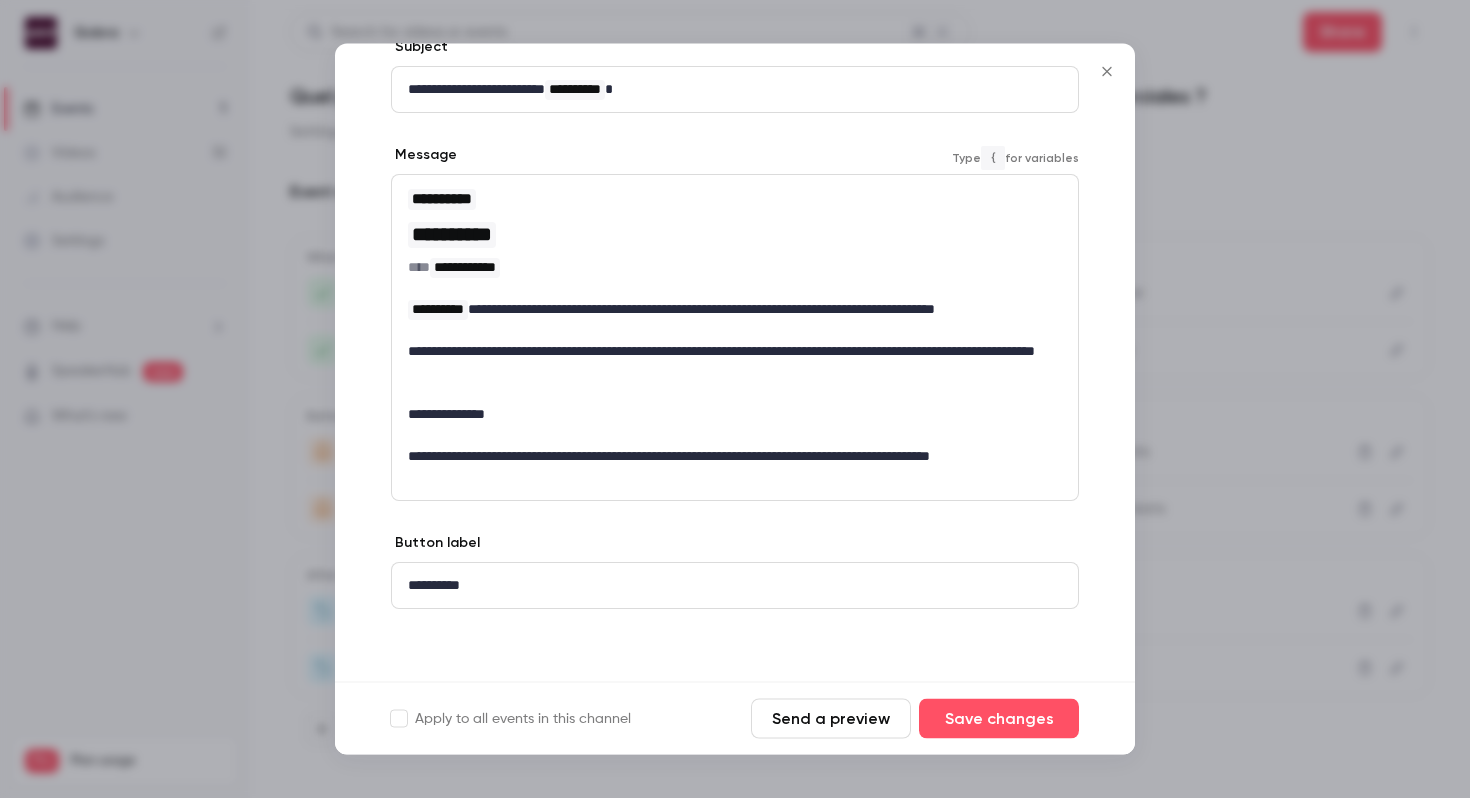 scroll, scrollTop: 126, scrollLeft: 0, axis: vertical 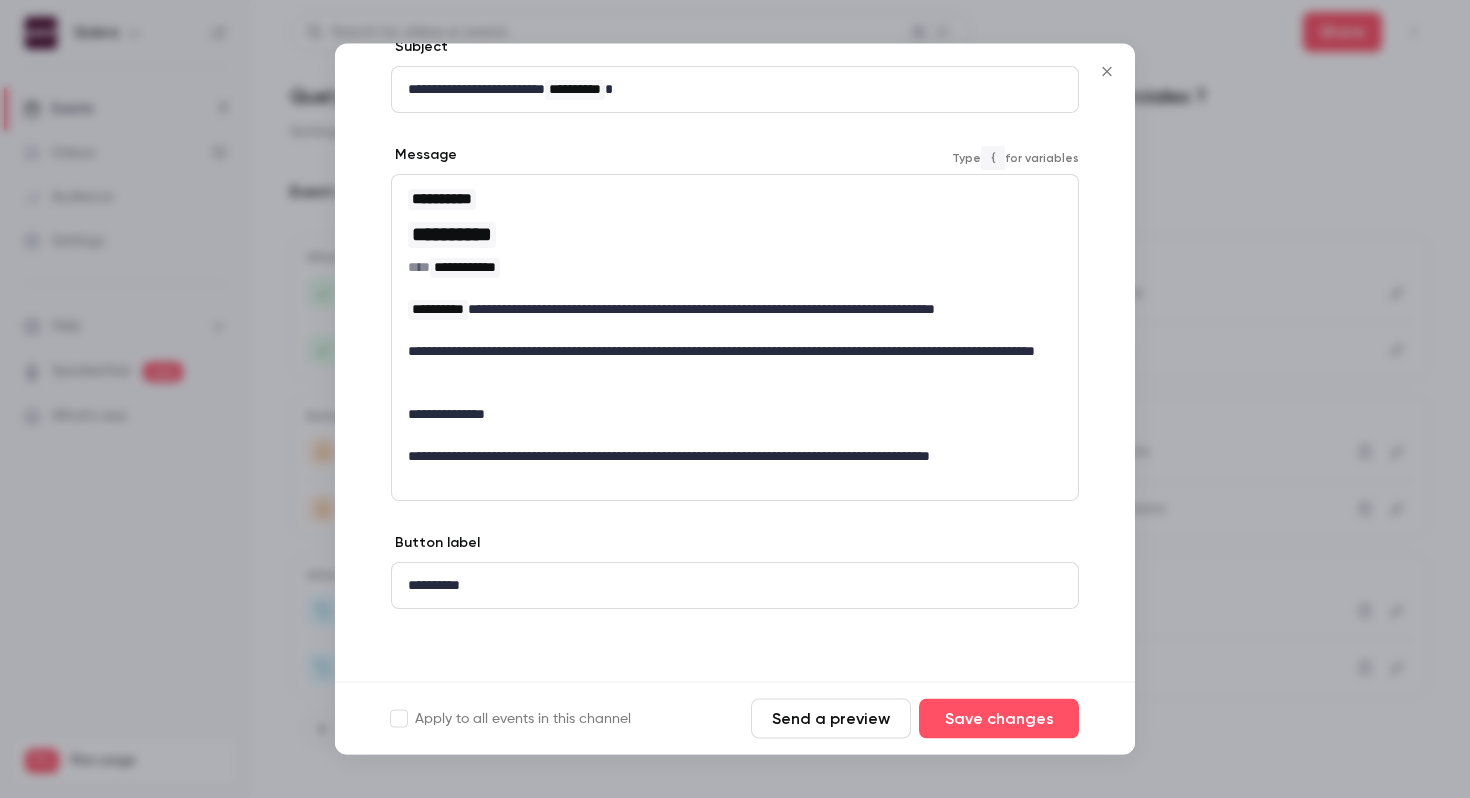 click on "**********" at bounding box center (735, 586) 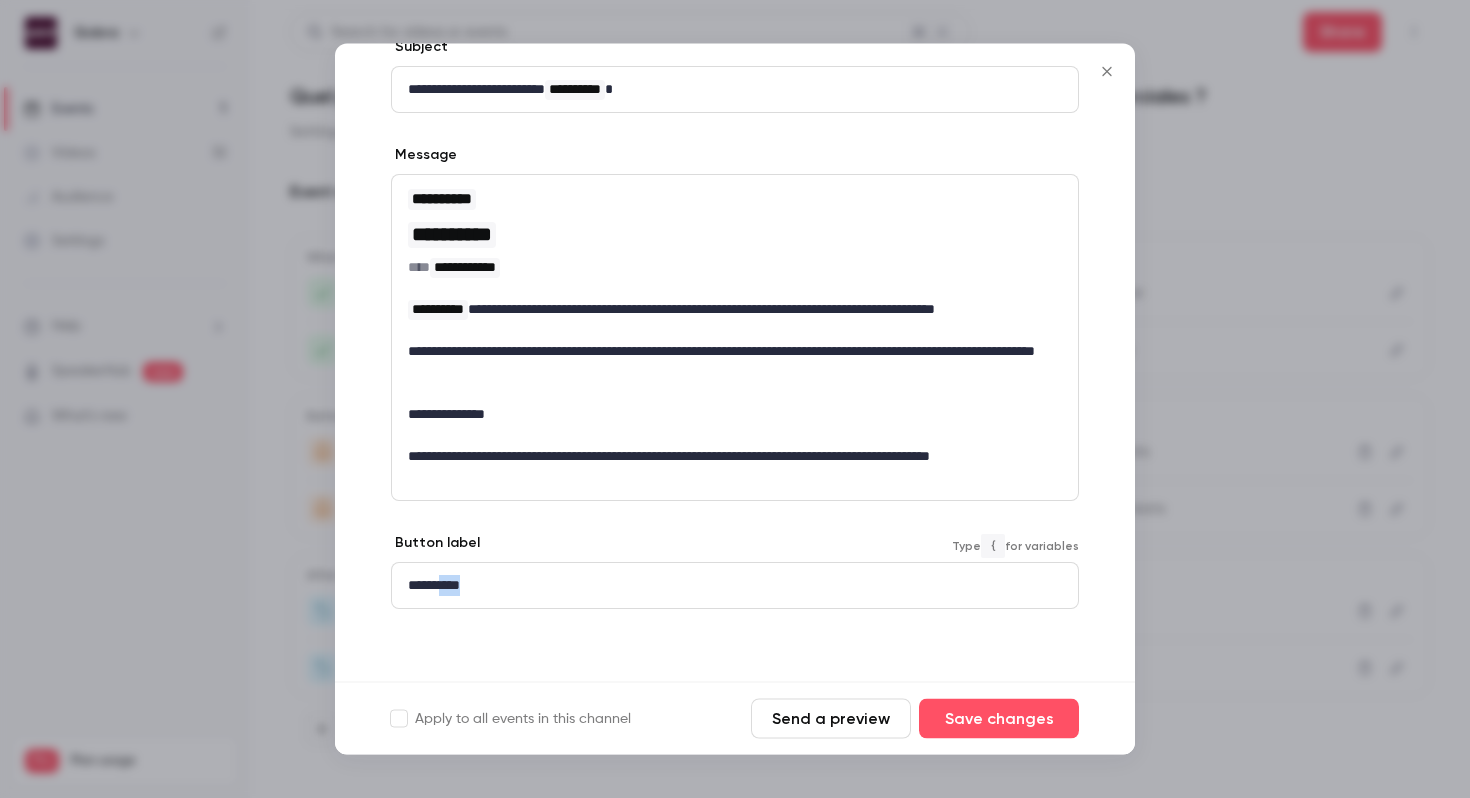 click on "**********" at bounding box center [735, 586] 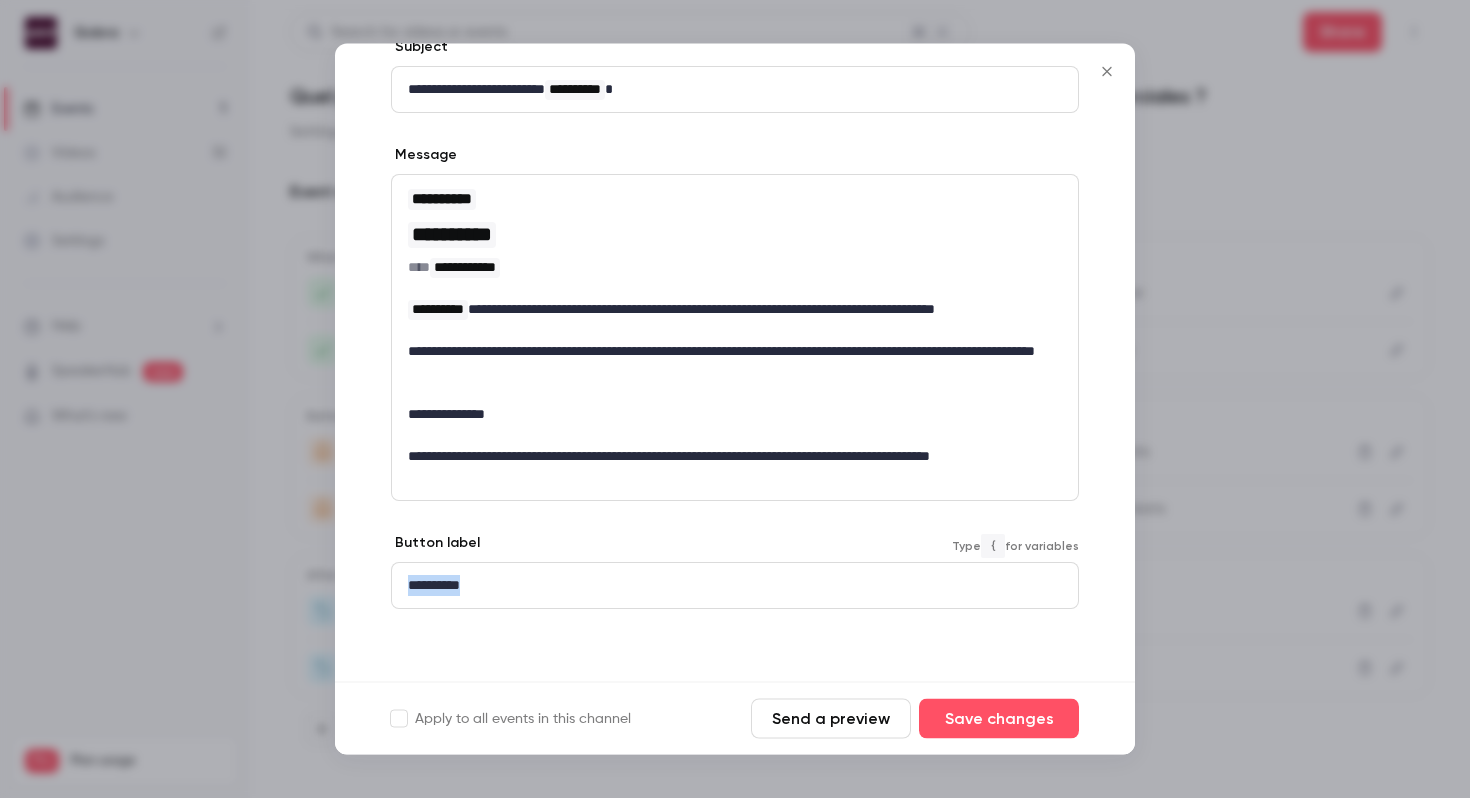 click on "**********" at bounding box center [735, 586] 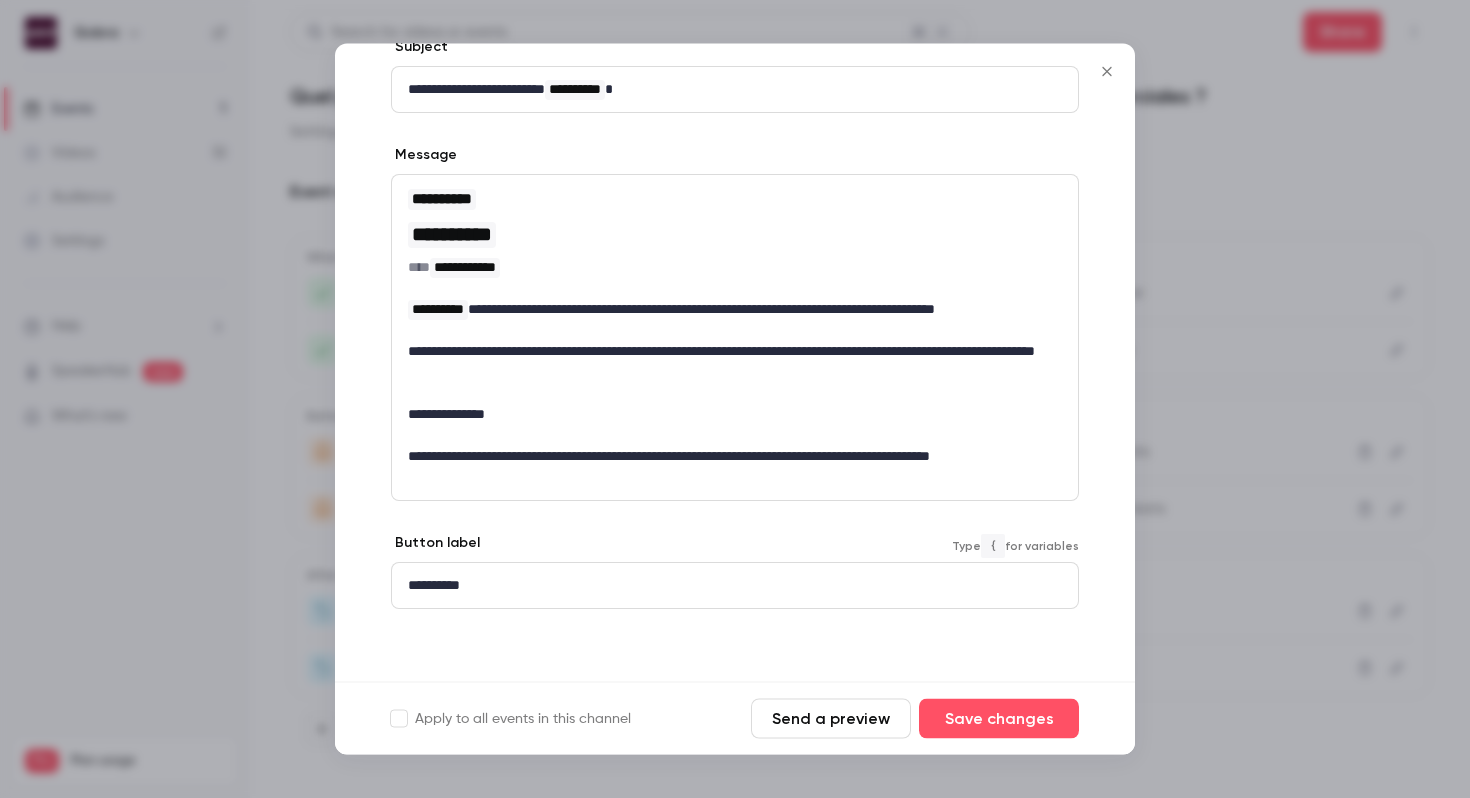 scroll, scrollTop: 0, scrollLeft: 0, axis: both 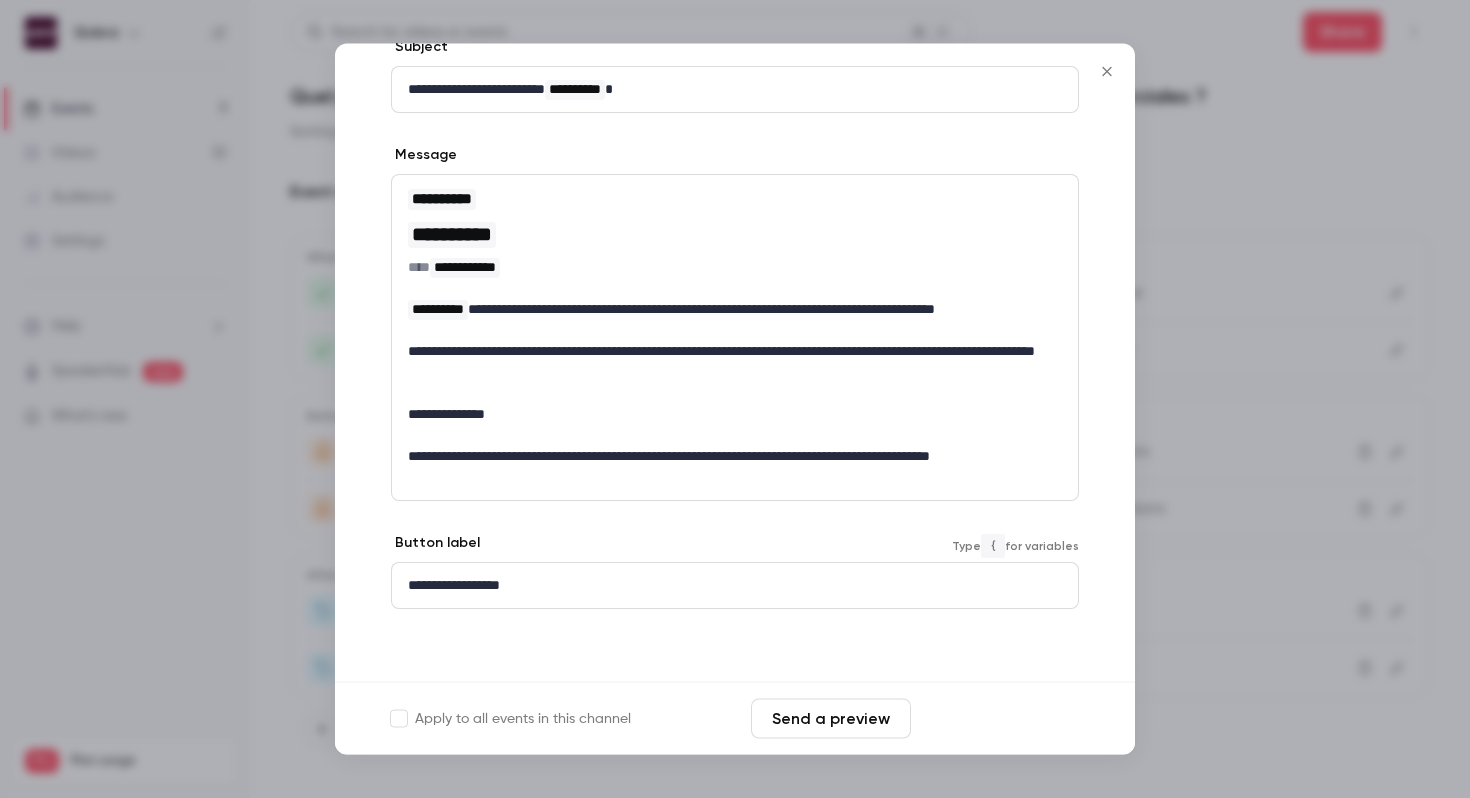 click on "Save changes" at bounding box center (999, 719) 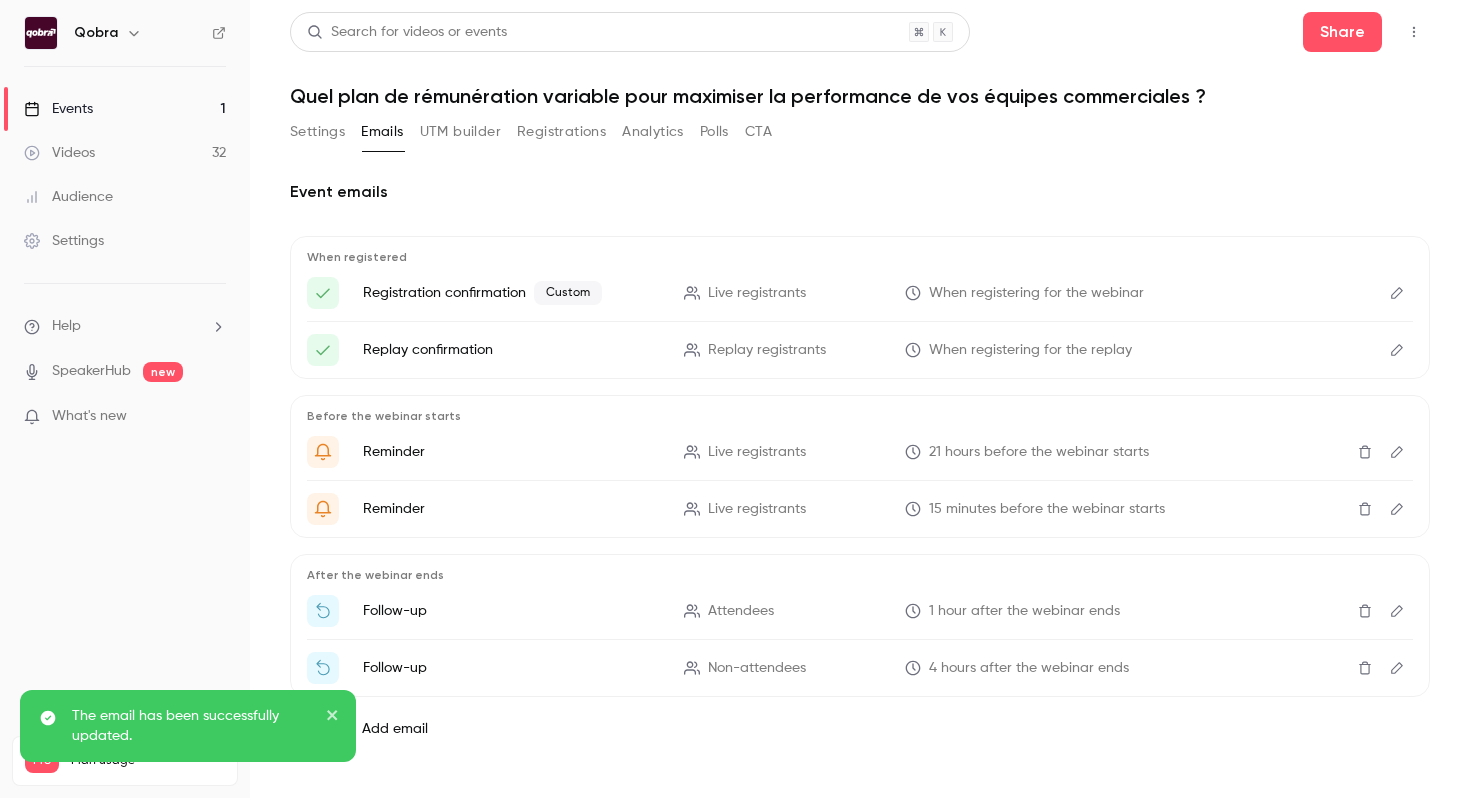 click 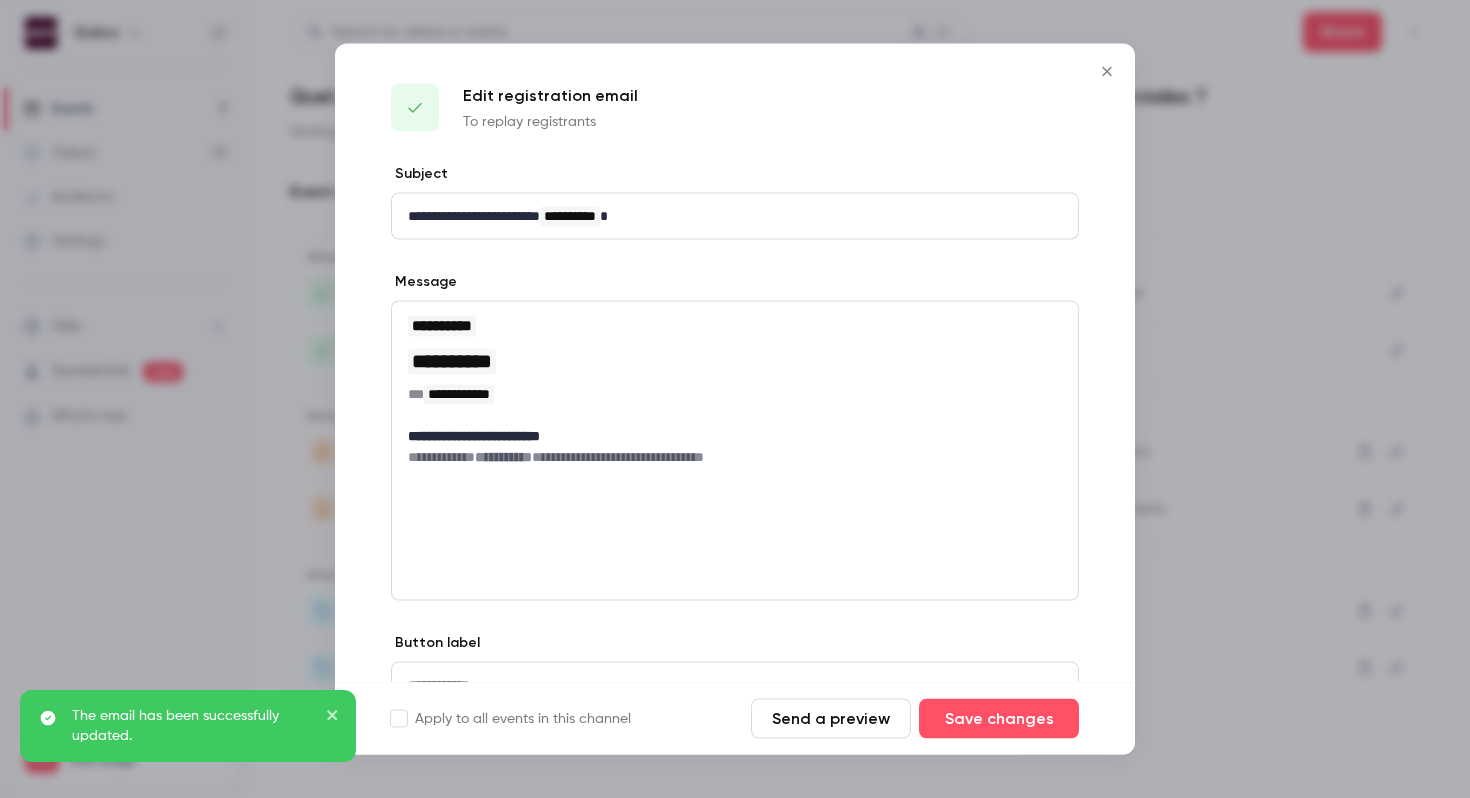 click on "**********" at bounding box center (735, 394) 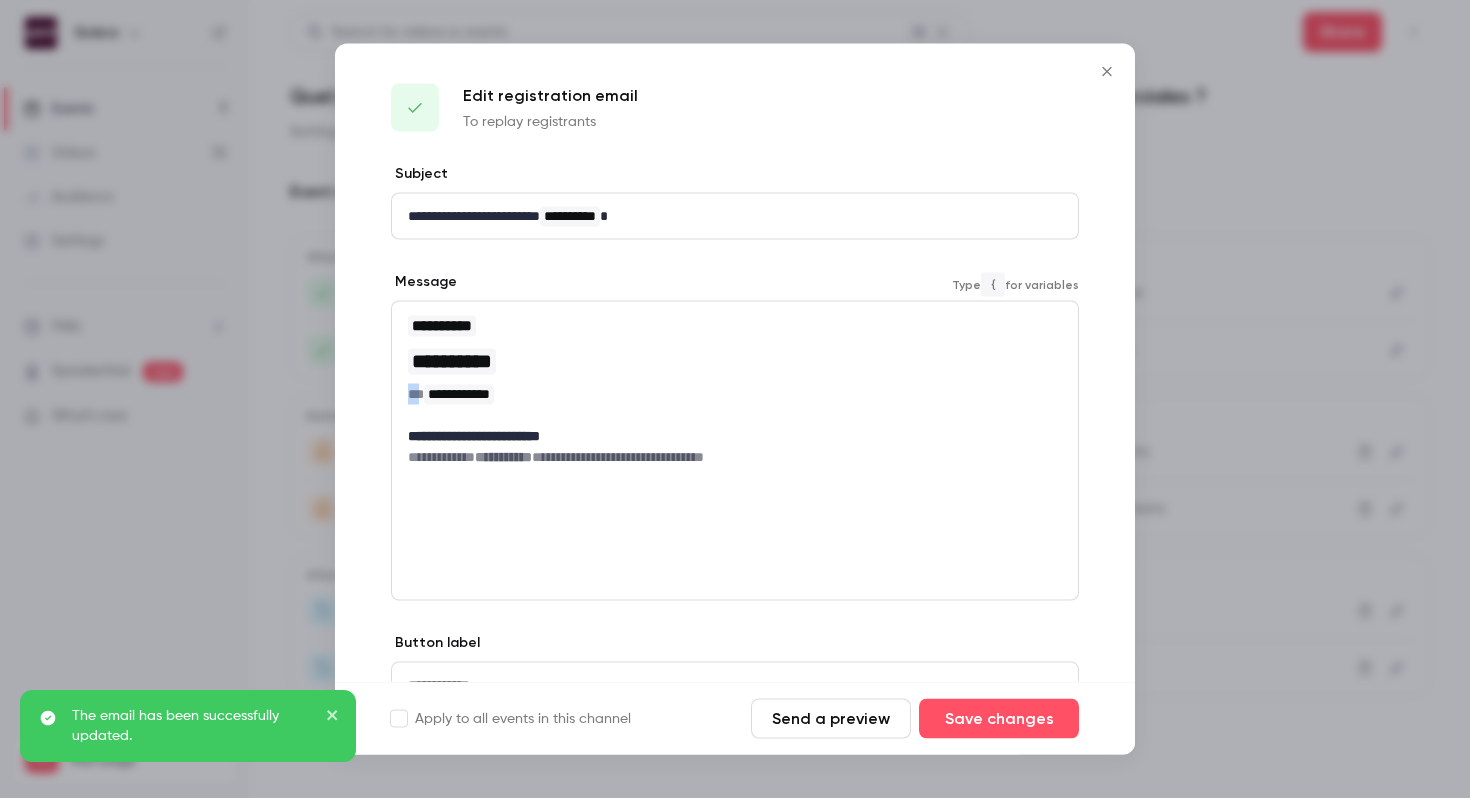 click on "**********" at bounding box center [735, 394] 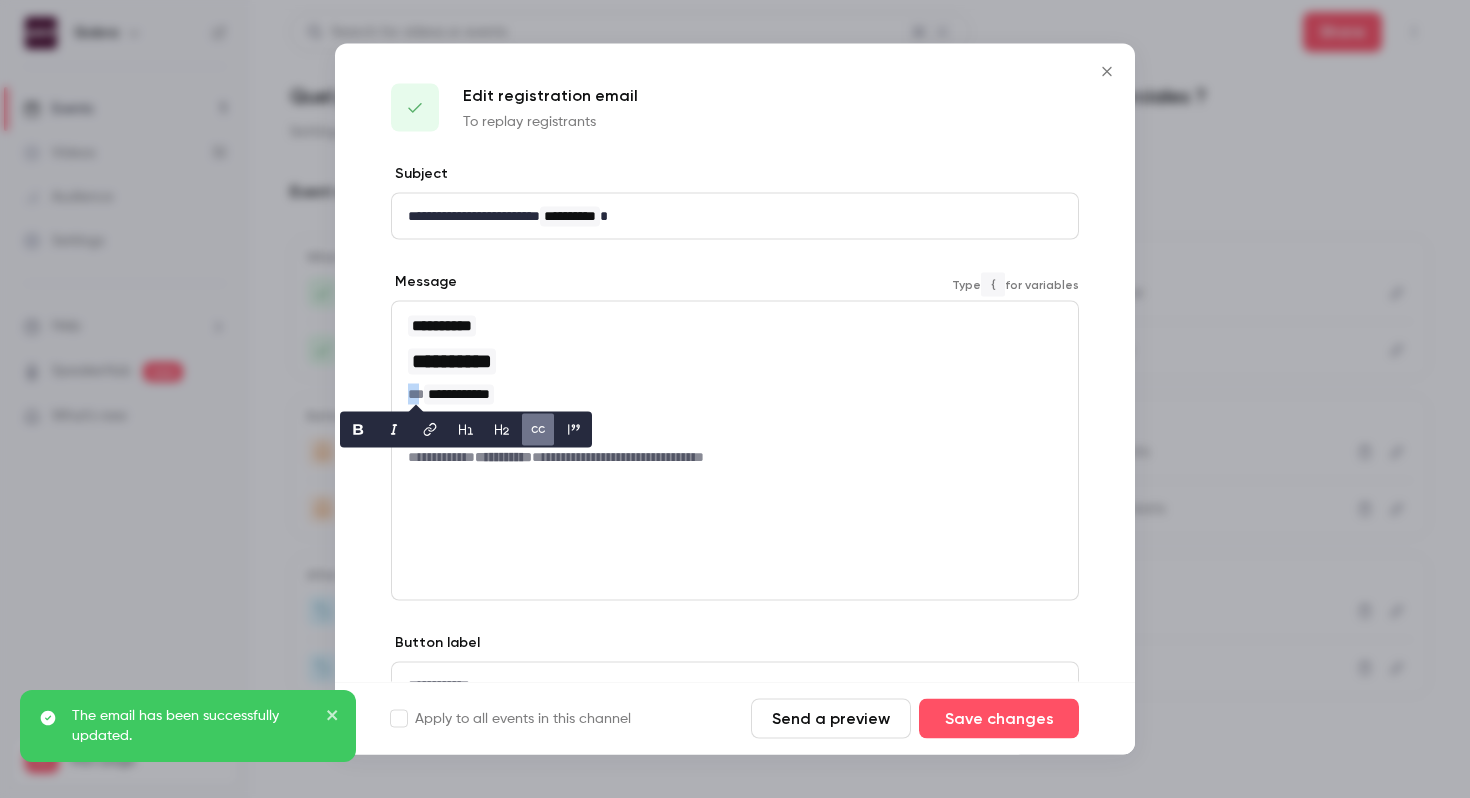 type 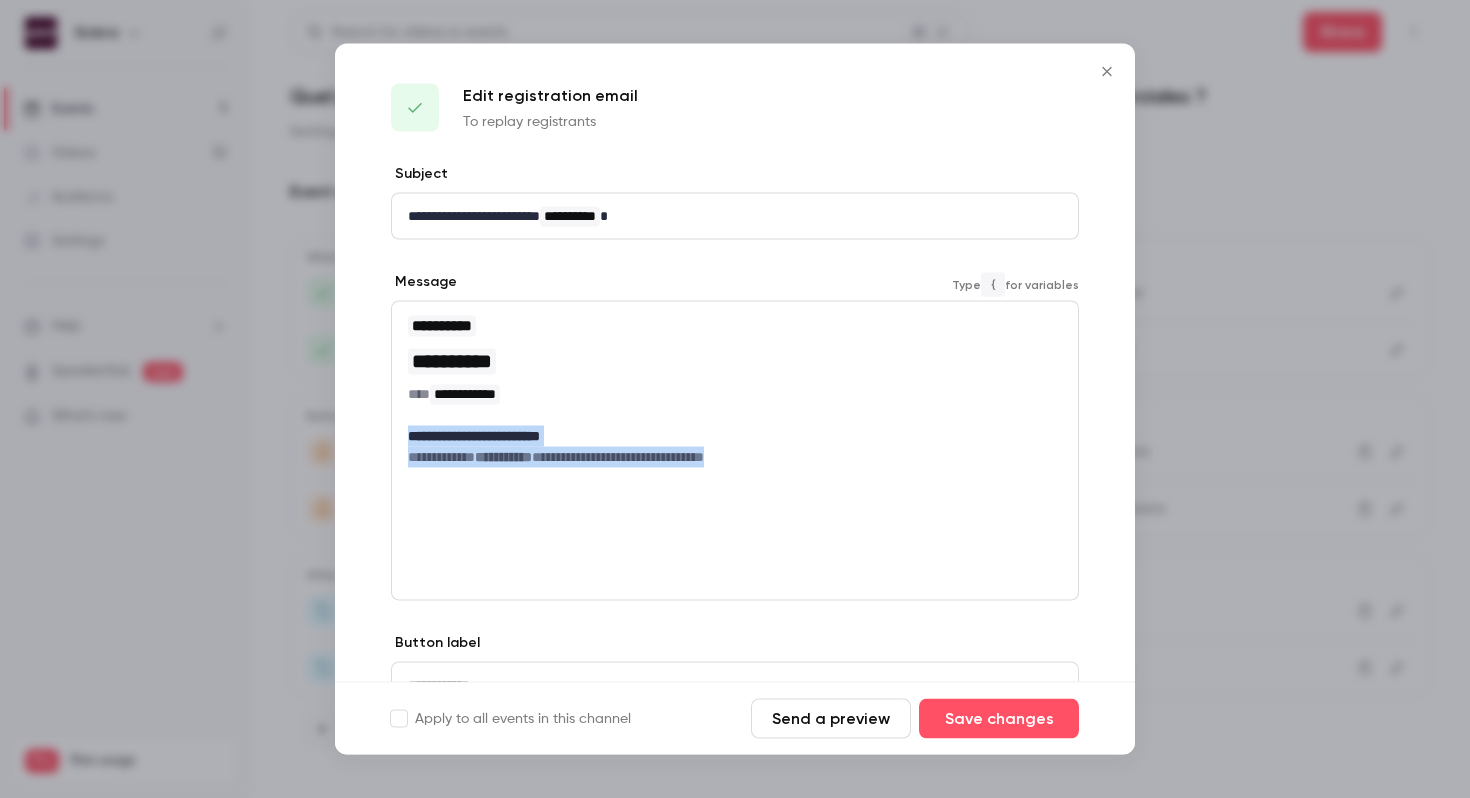 drag, startPoint x: 803, startPoint y: 460, endPoint x: 387, endPoint y: 439, distance: 416.52972 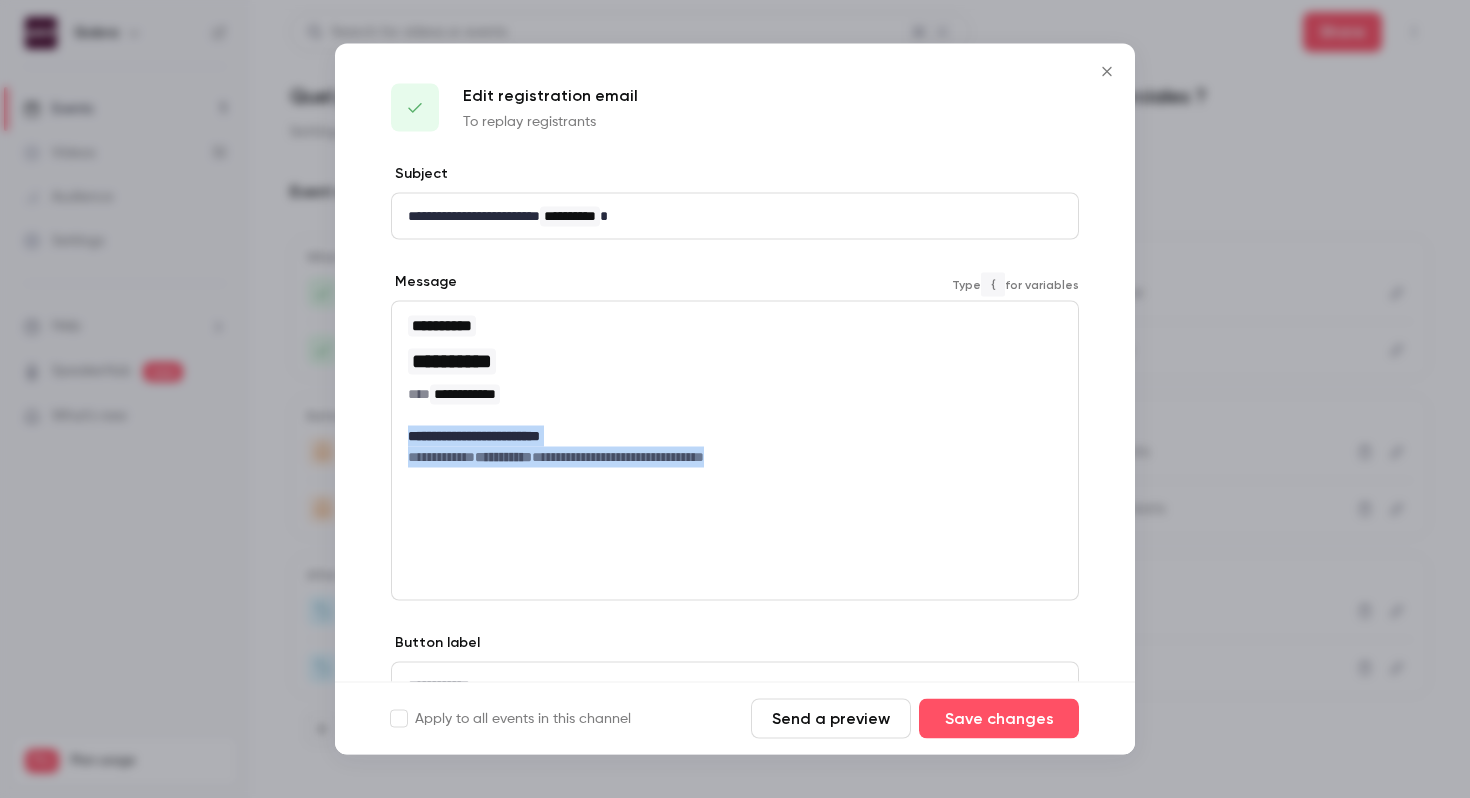 click on "**********" at bounding box center [735, 472] 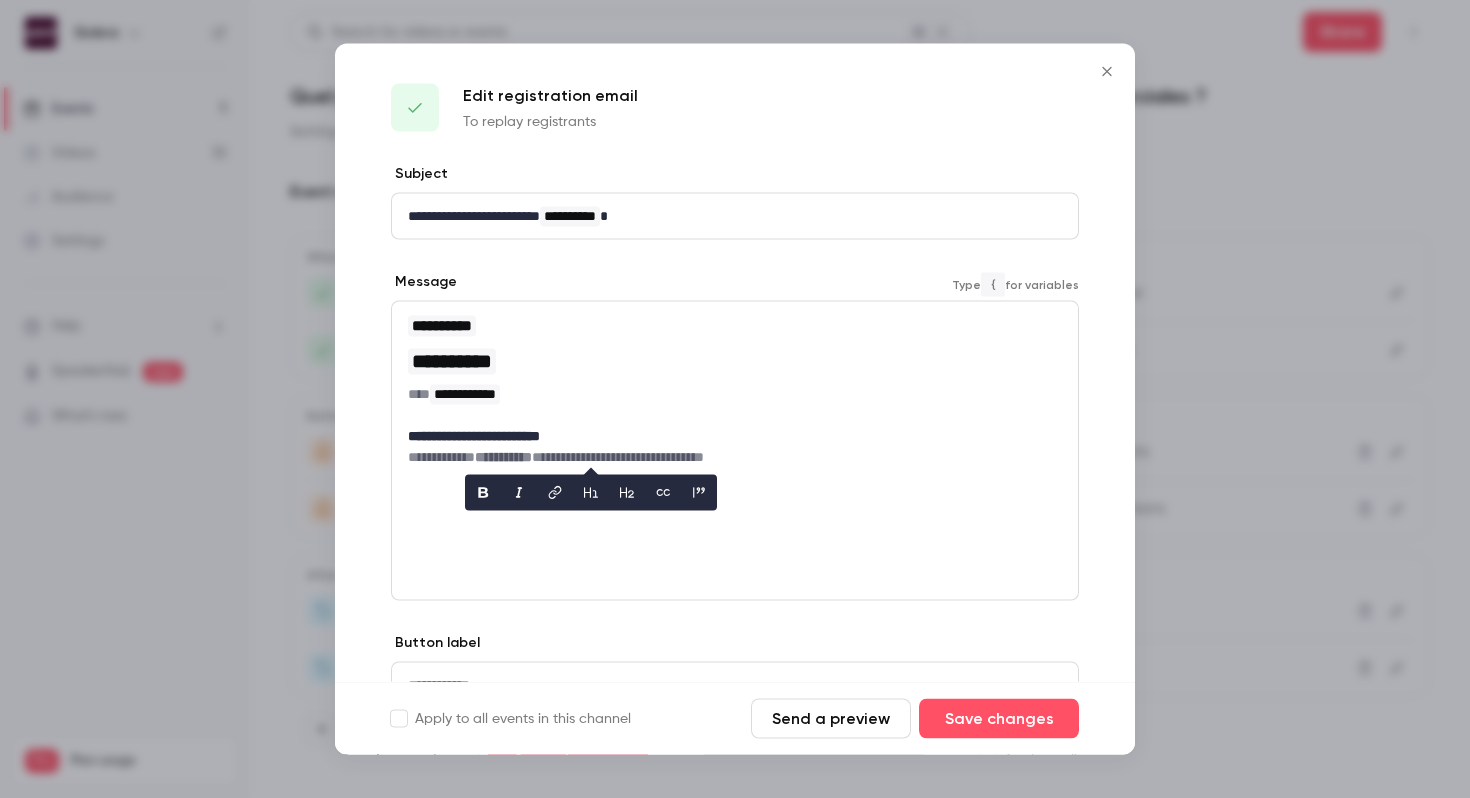 scroll, scrollTop: 0, scrollLeft: 0, axis: both 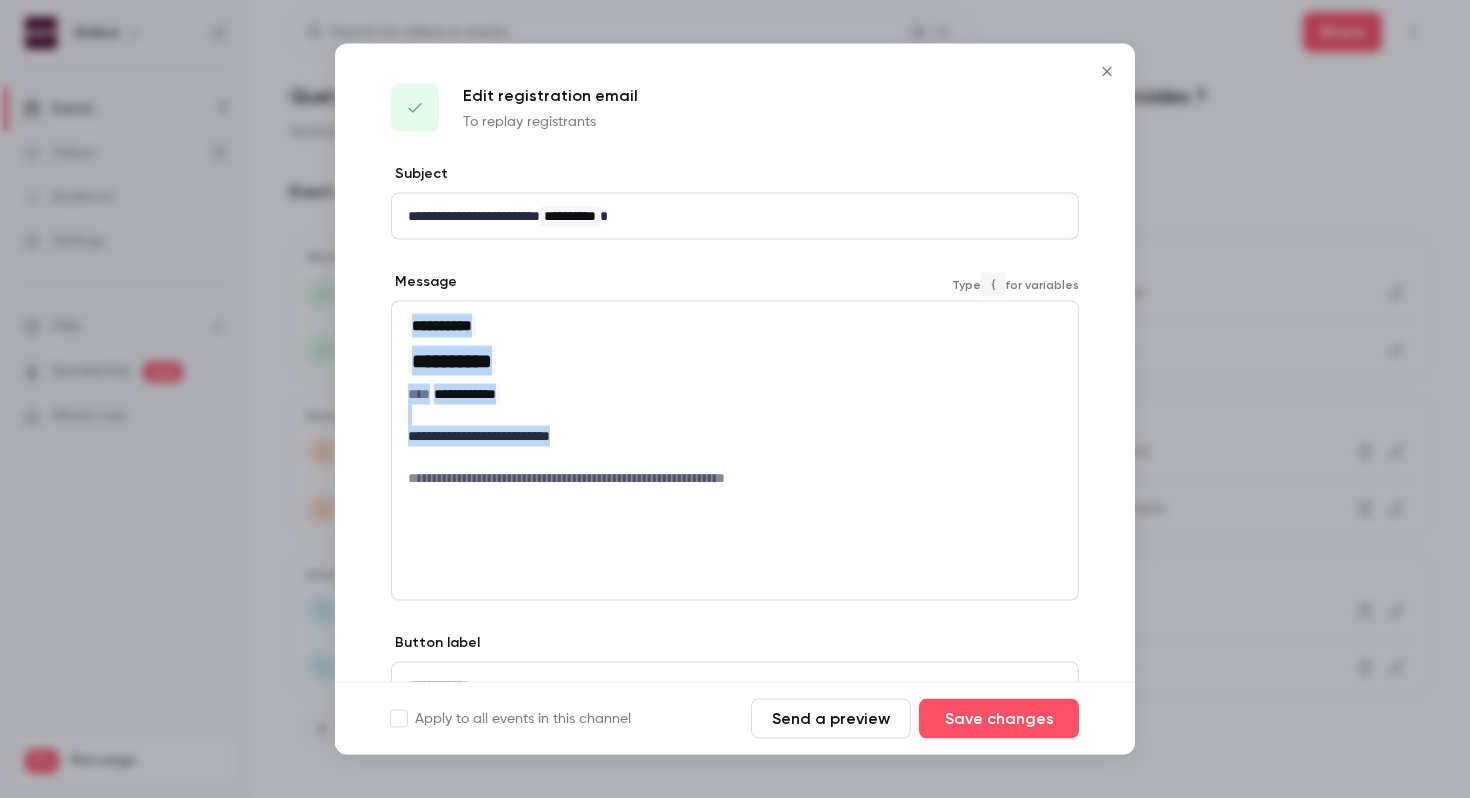 drag, startPoint x: 564, startPoint y: 434, endPoint x: 334, endPoint y: 434, distance: 230 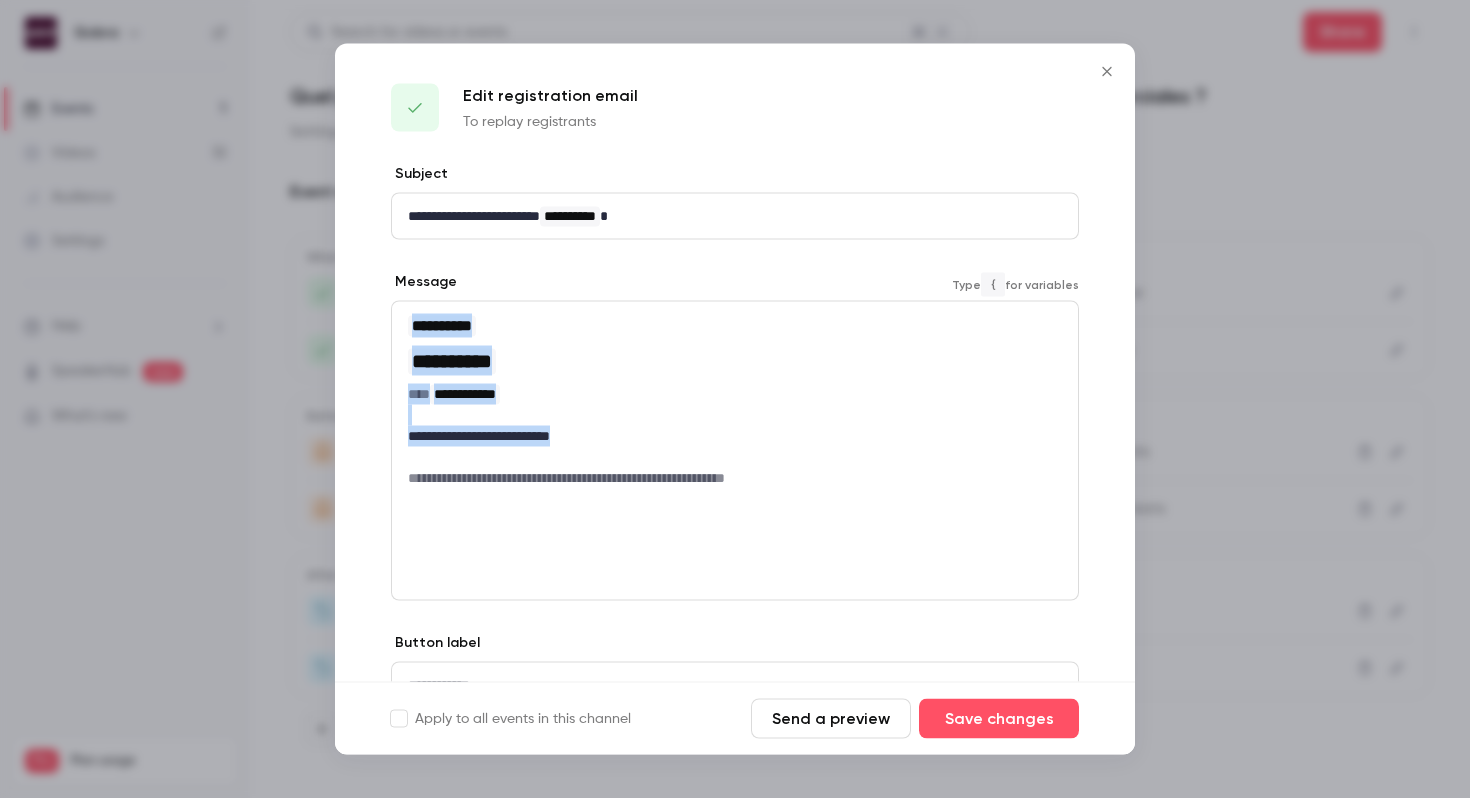 click on "**********" at bounding box center [735, 472] 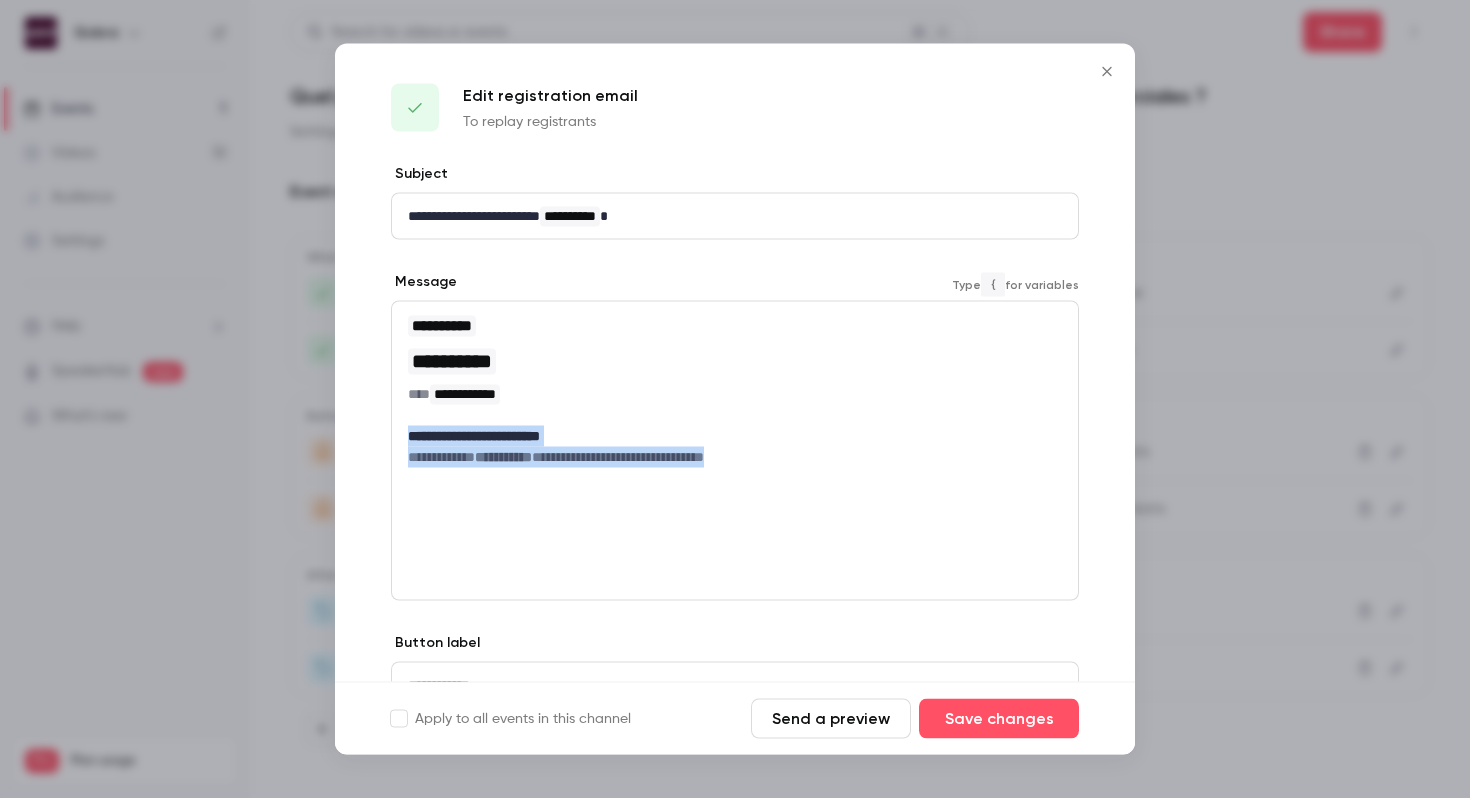 drag, startPoint x: 793, startPoint y: 461, endPoint x: 406, endPoint y: 436, distance: 387.80664 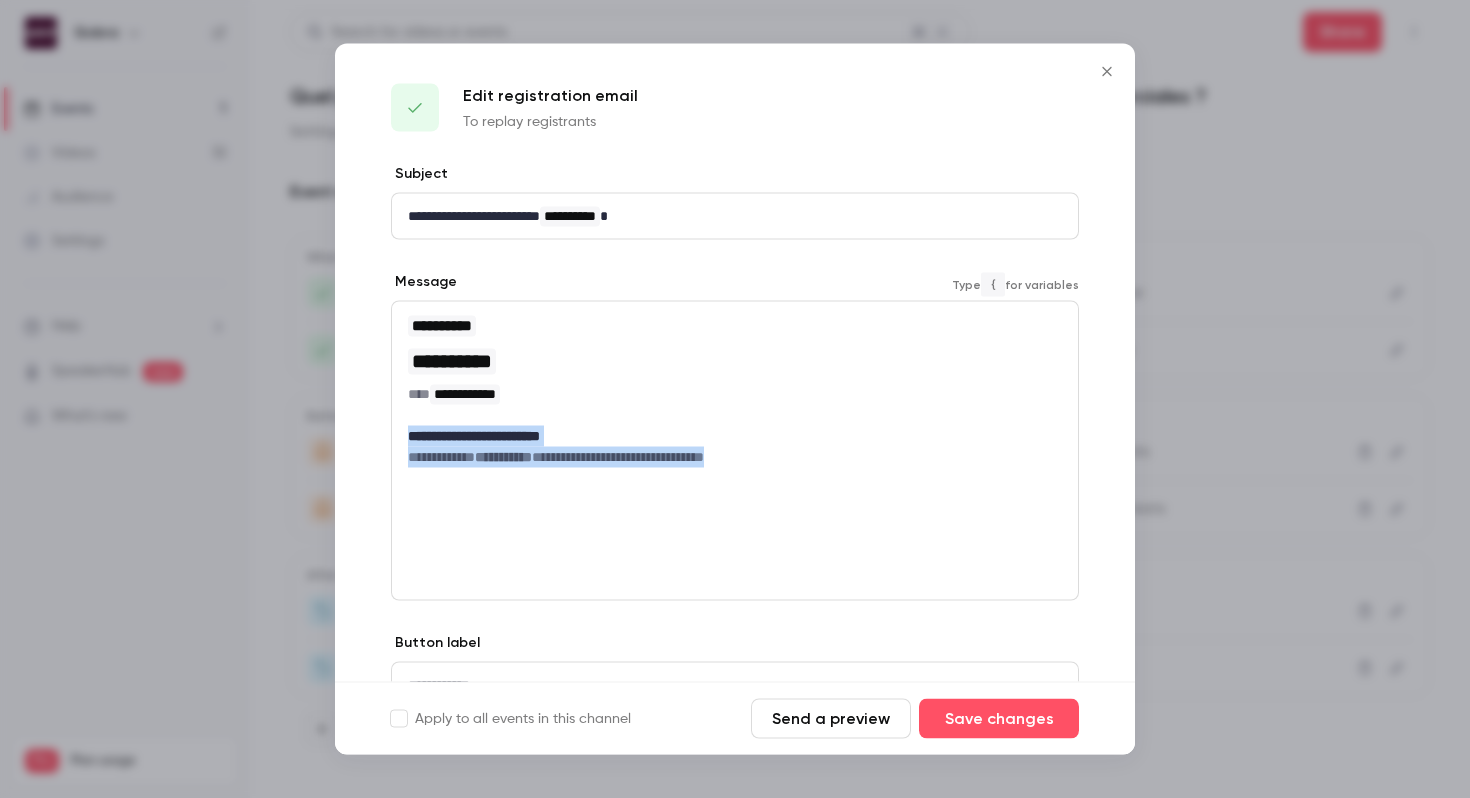 click on "**********" at bounding box center [735, 391] 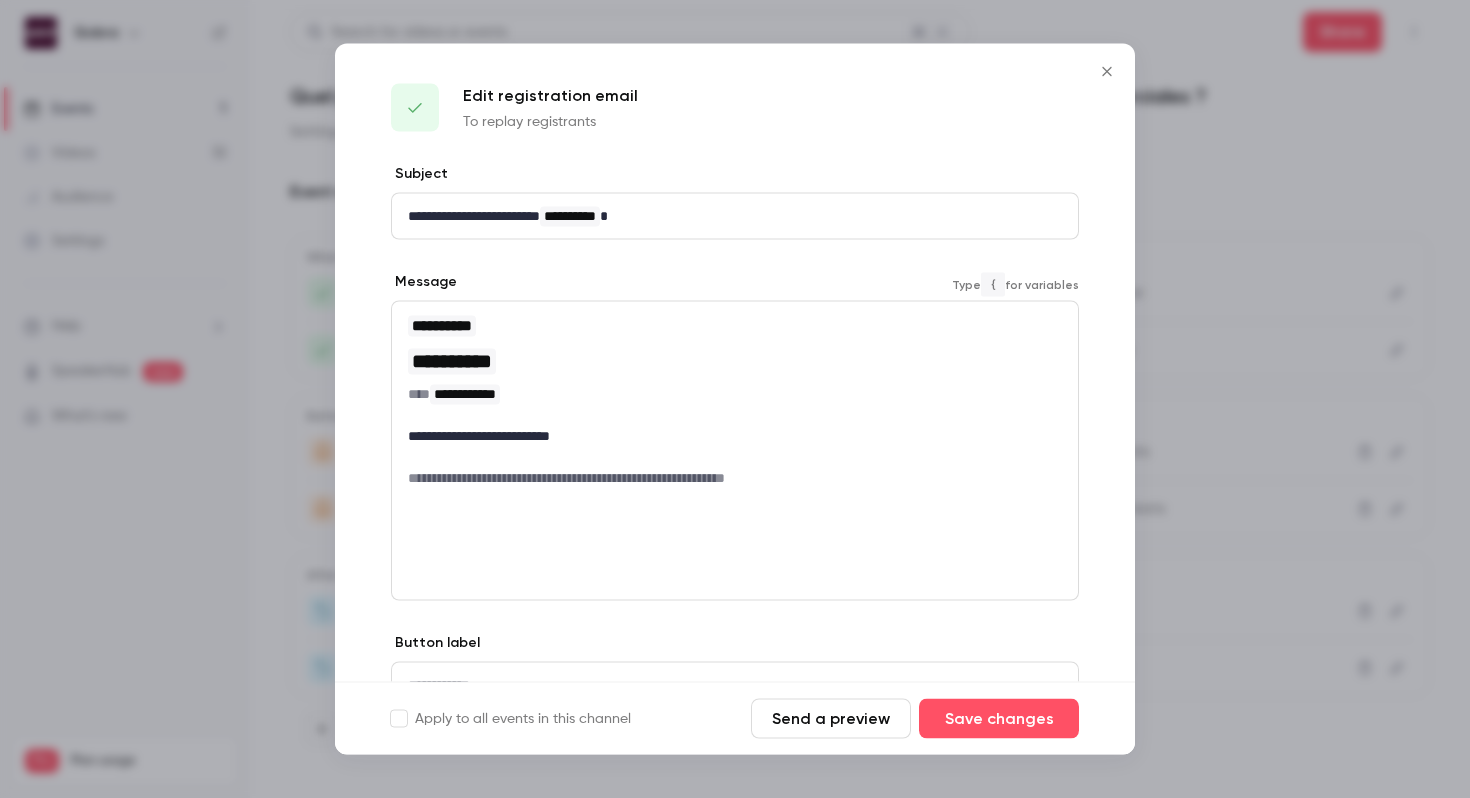 scroll, scrollTop: 0, scrollLeft: 0, axis: both 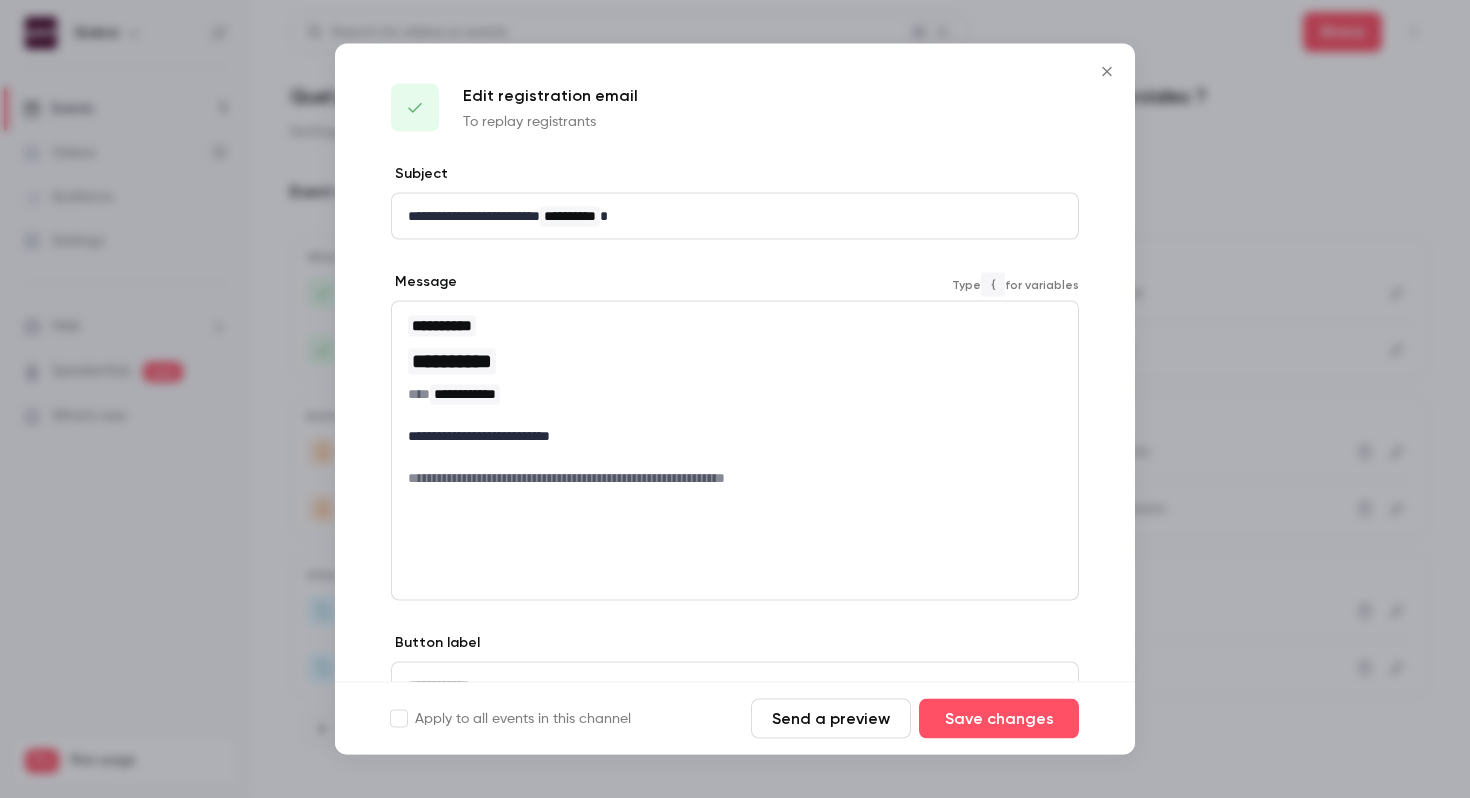 click at bounding box center (735, 457) 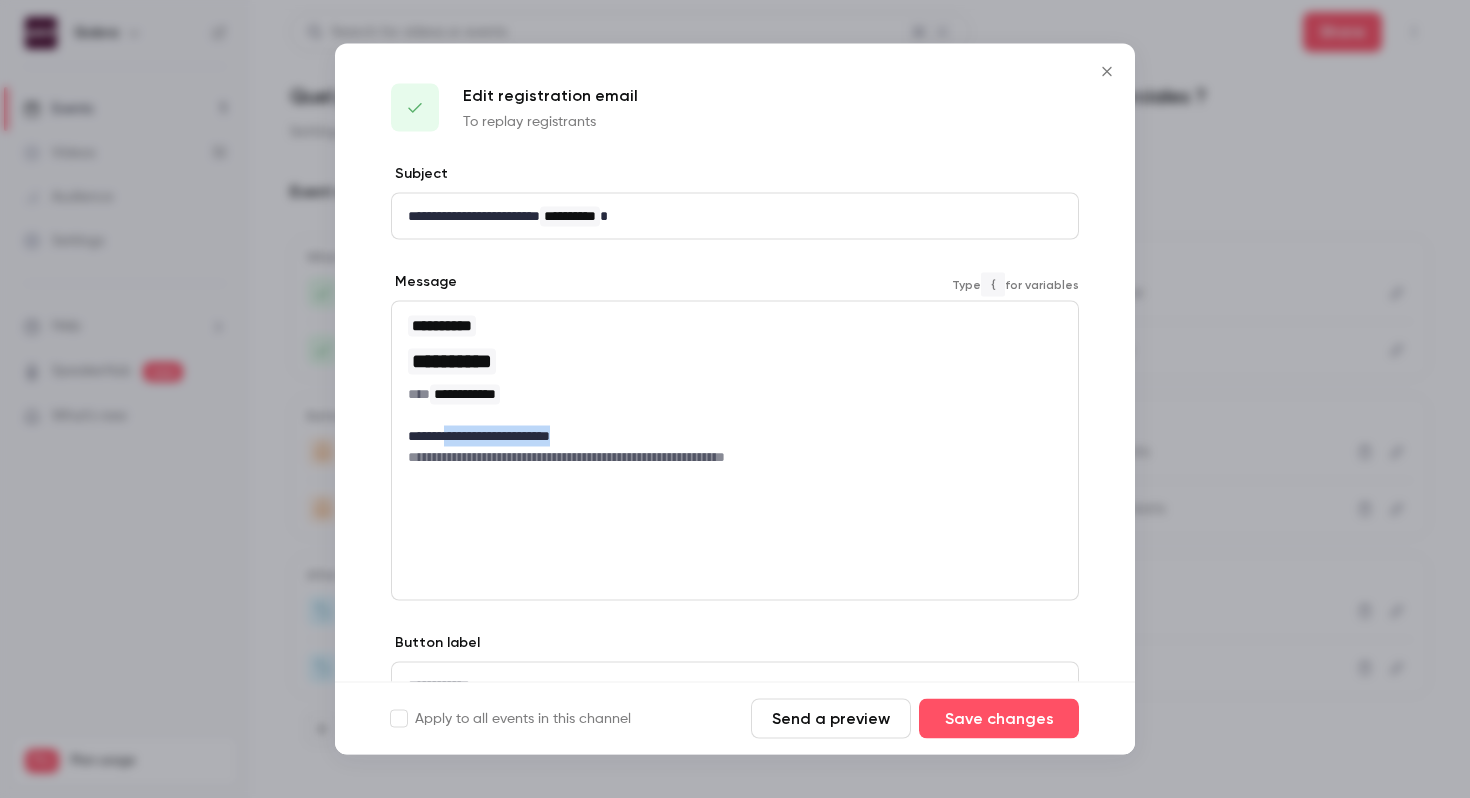 drag, startPoint x: 596, startPoint y: 437, endPoint x: 382, endPoint y: 437, distance: 214 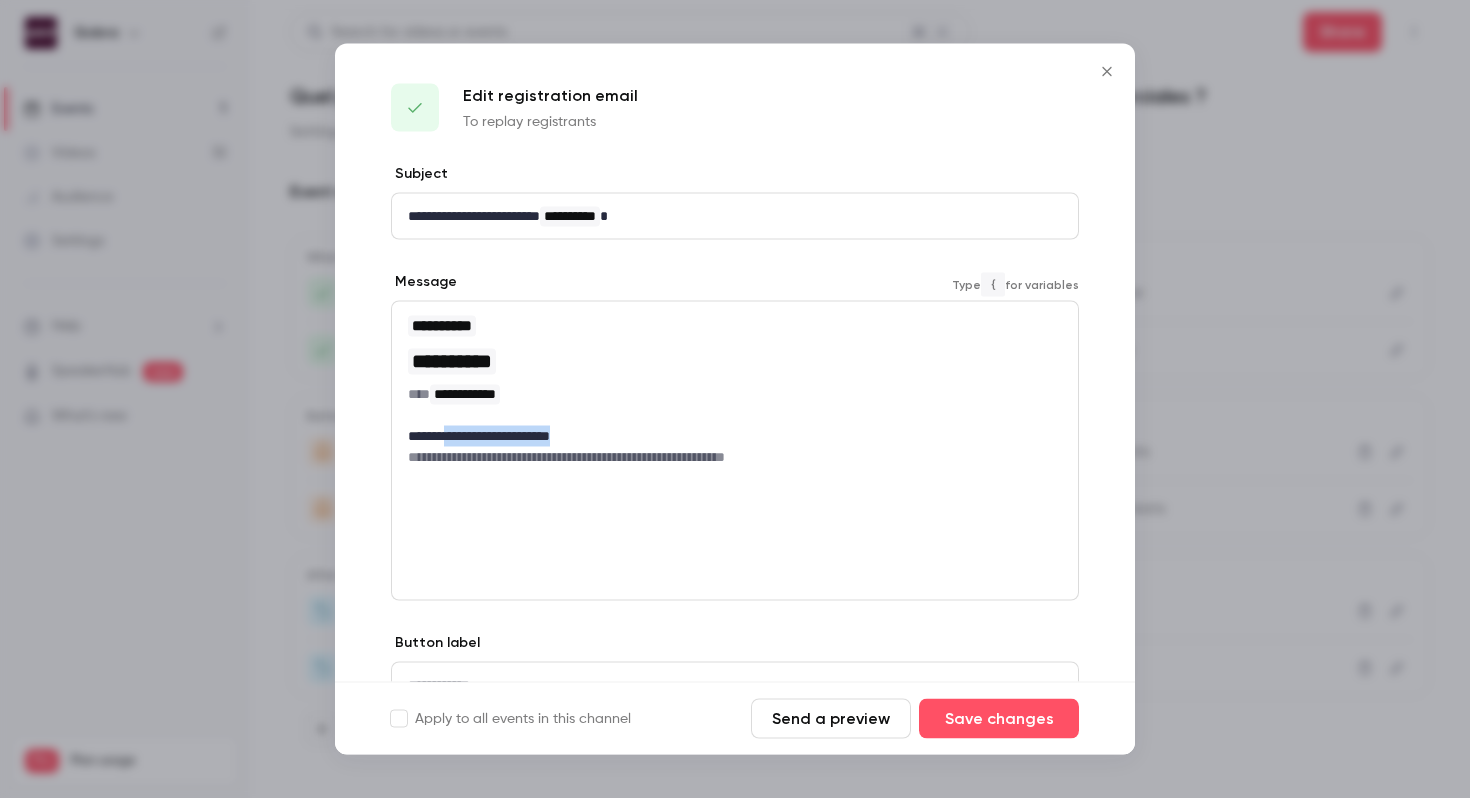 click on "**********" at bounding box center (735, 472) 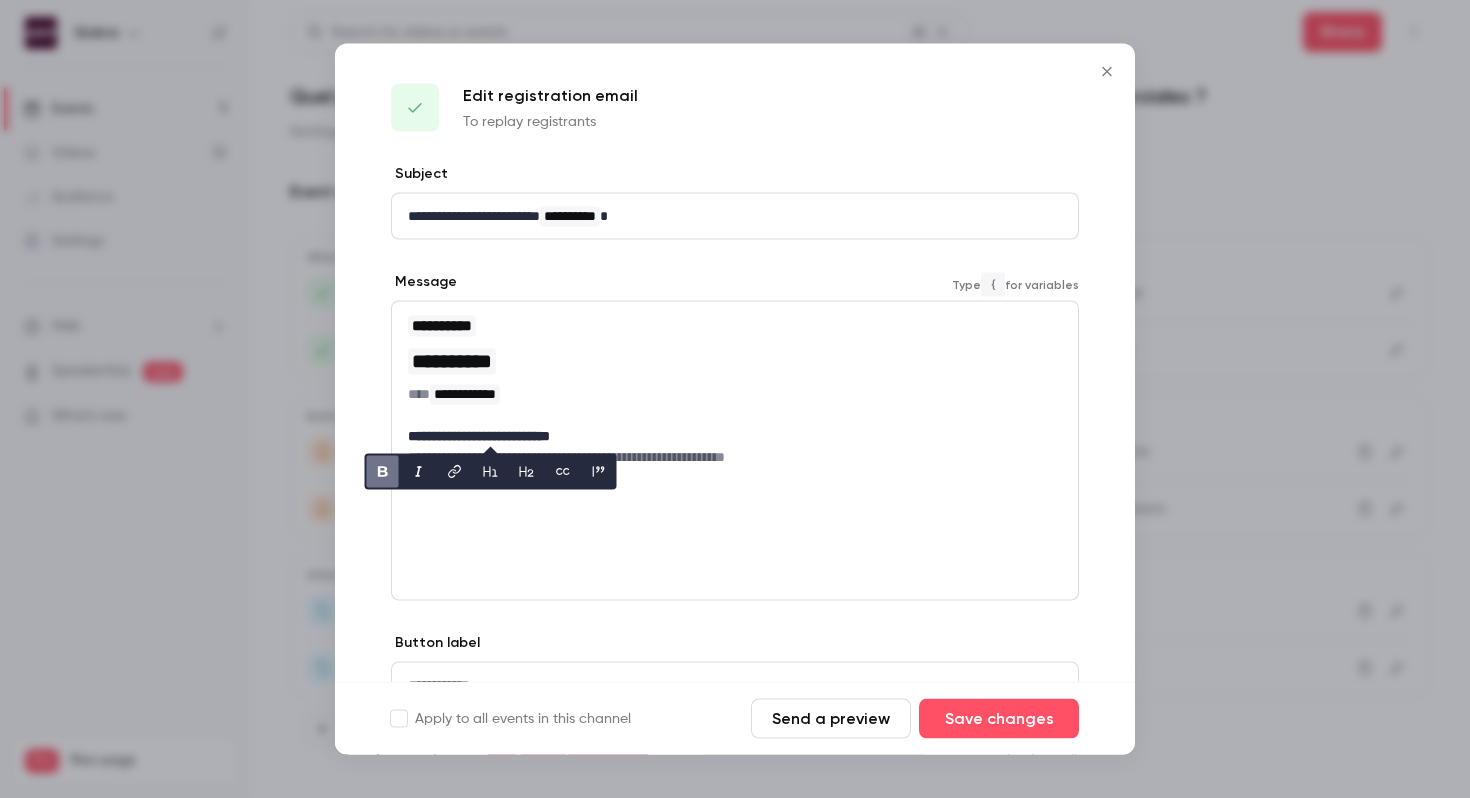 click on "**********" at bounding box center [479, 436] 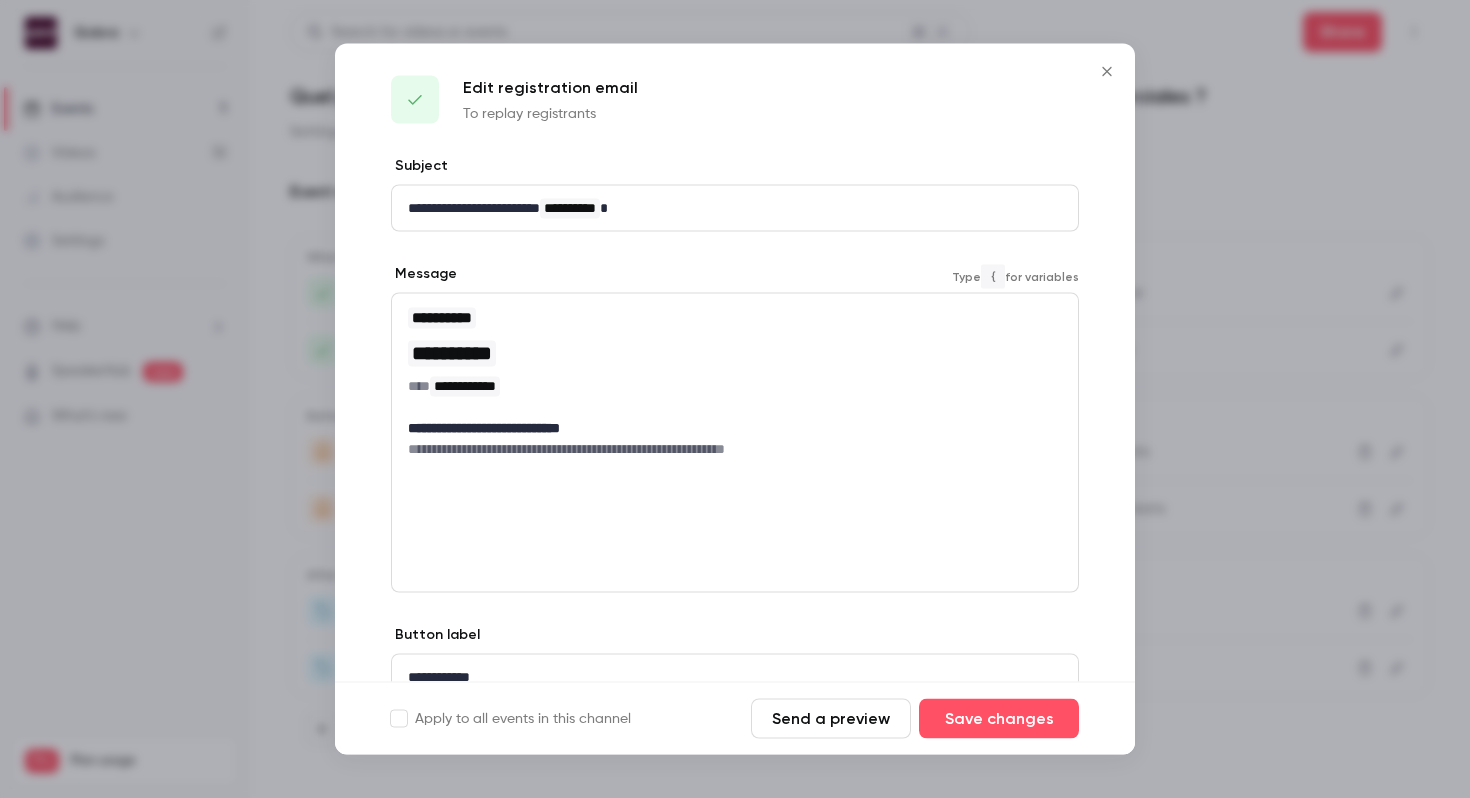 scroll, scrollTop: 10, scrollLeft: 0, axis: vertical 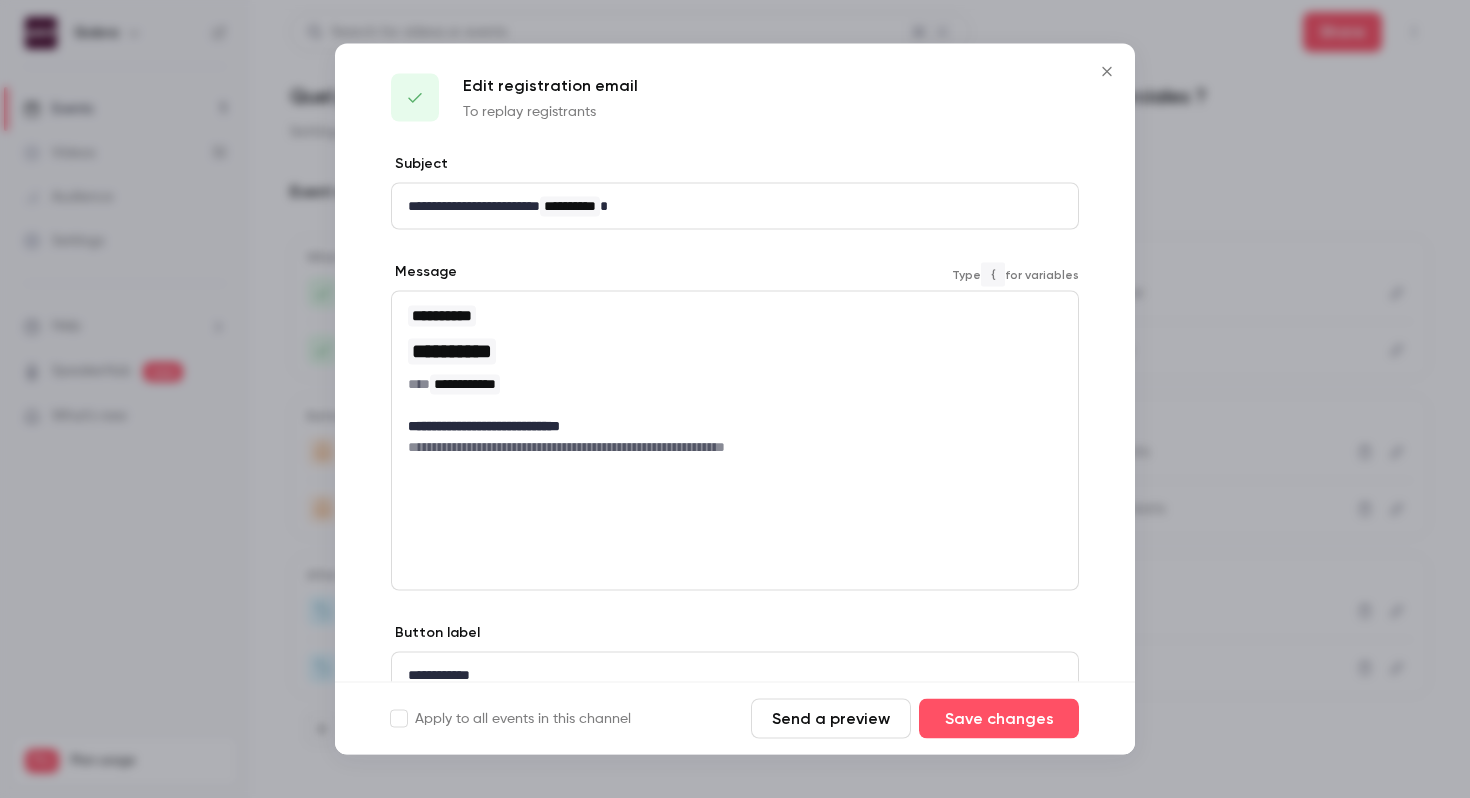 click on "**********" at bounding box center (735, 447) 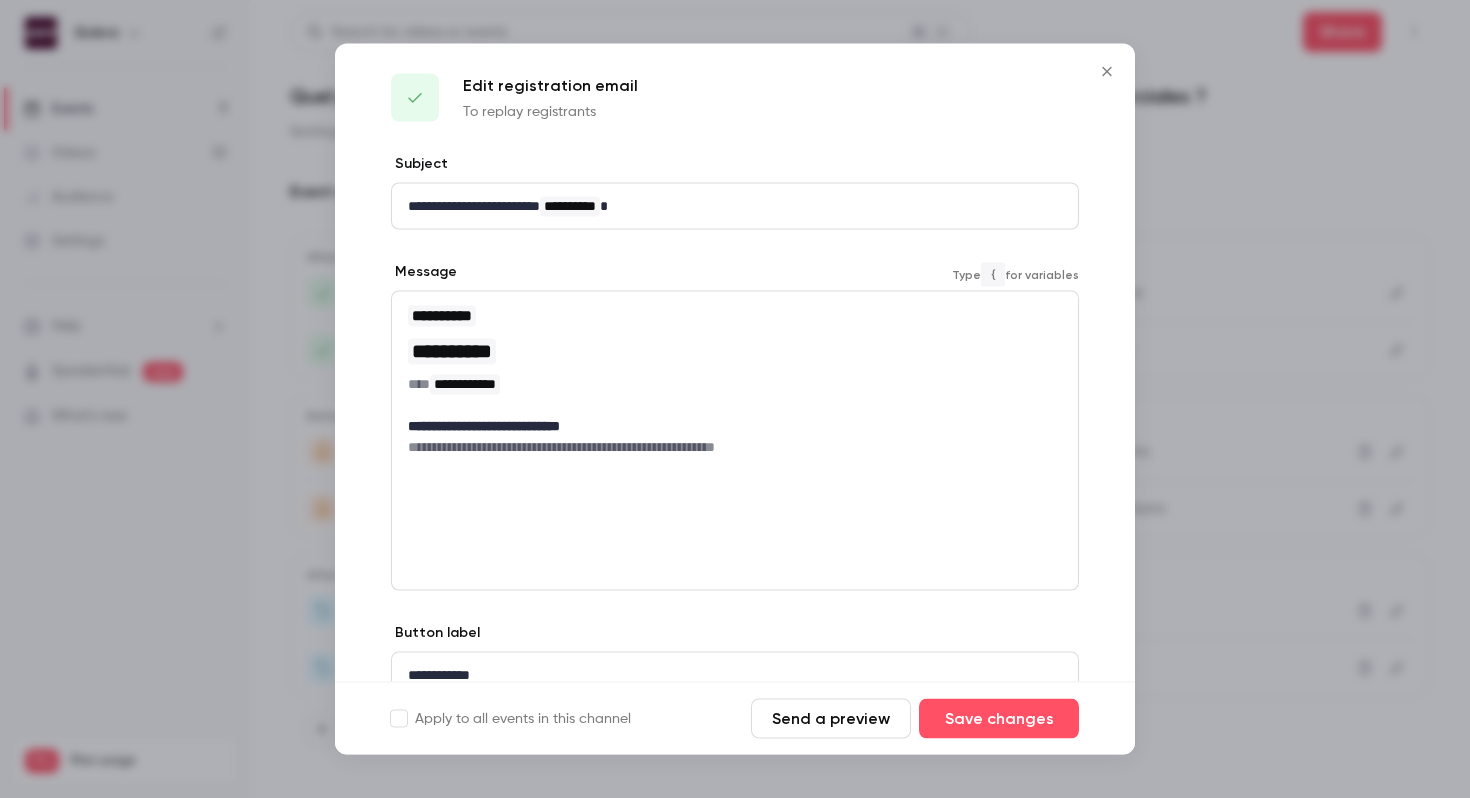 scroll, scrollTop: 0, scrollLeft: 0, axis: both 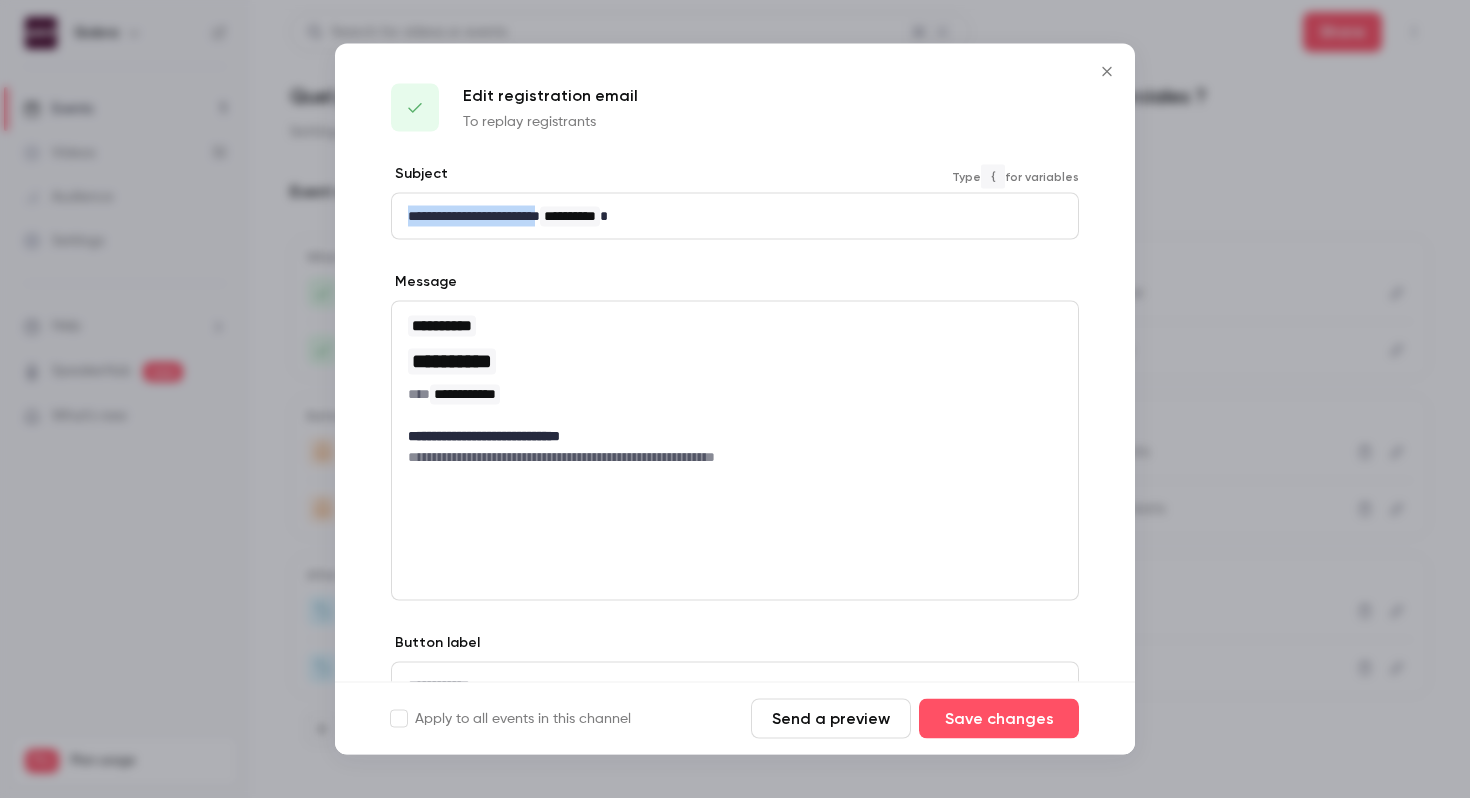 drag, startPoint x: 562, startPoint y: 218, endPoint x: 358, endPoint y: 216, distance: 204.0098 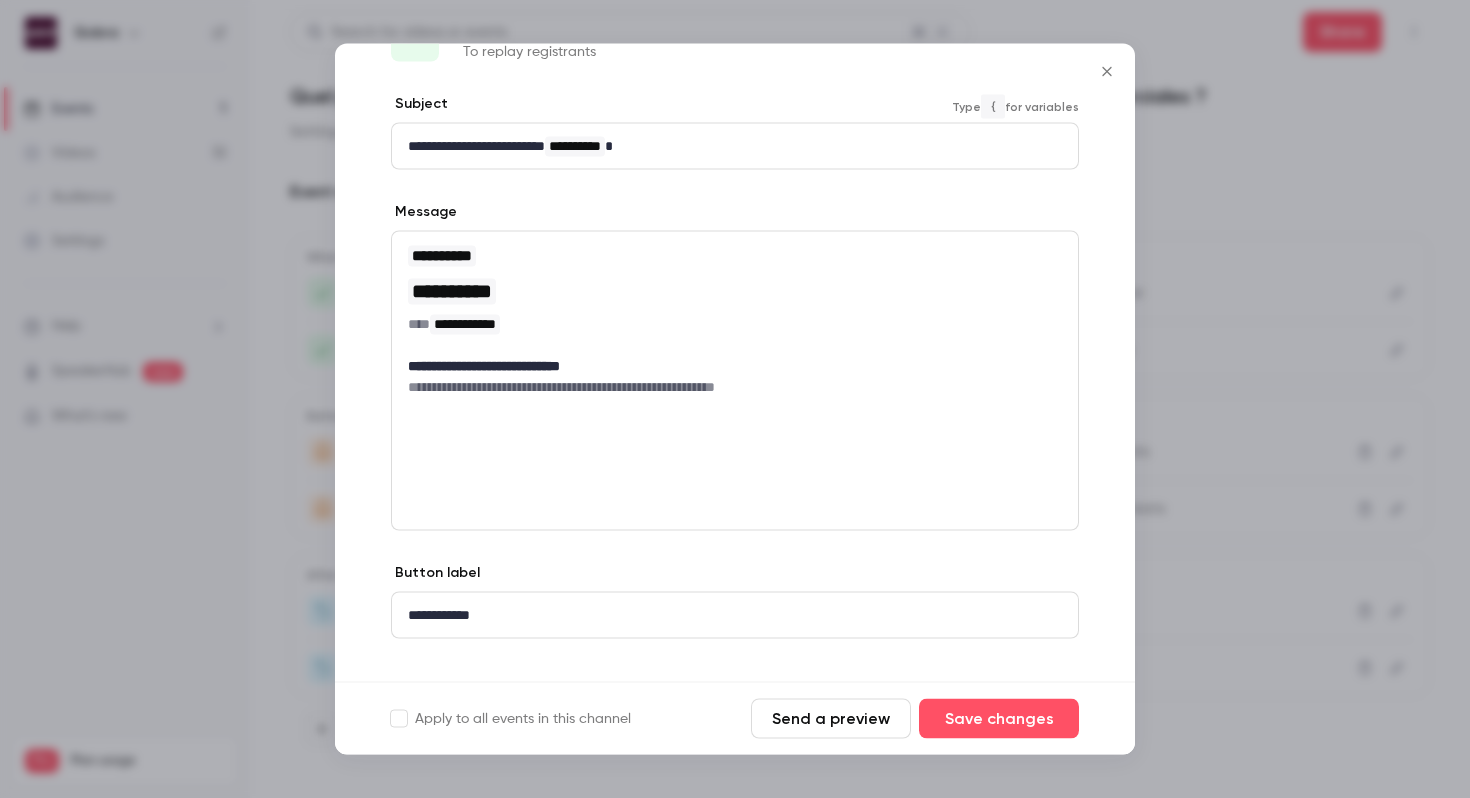 scroll, scrollTop: 99, scrollLeft: 0, axis: vertical 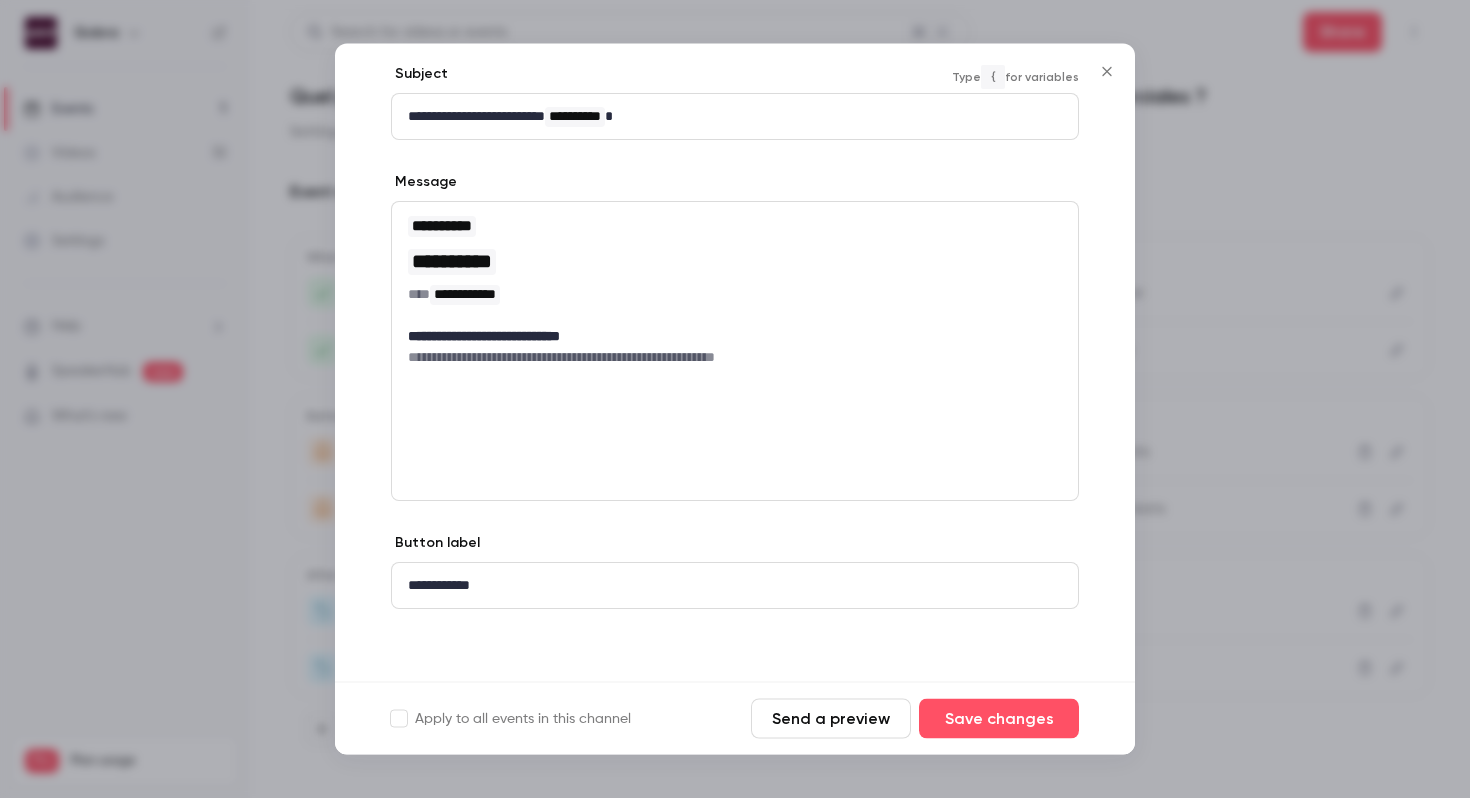 click on "**********" at bounding box center (735, 586) 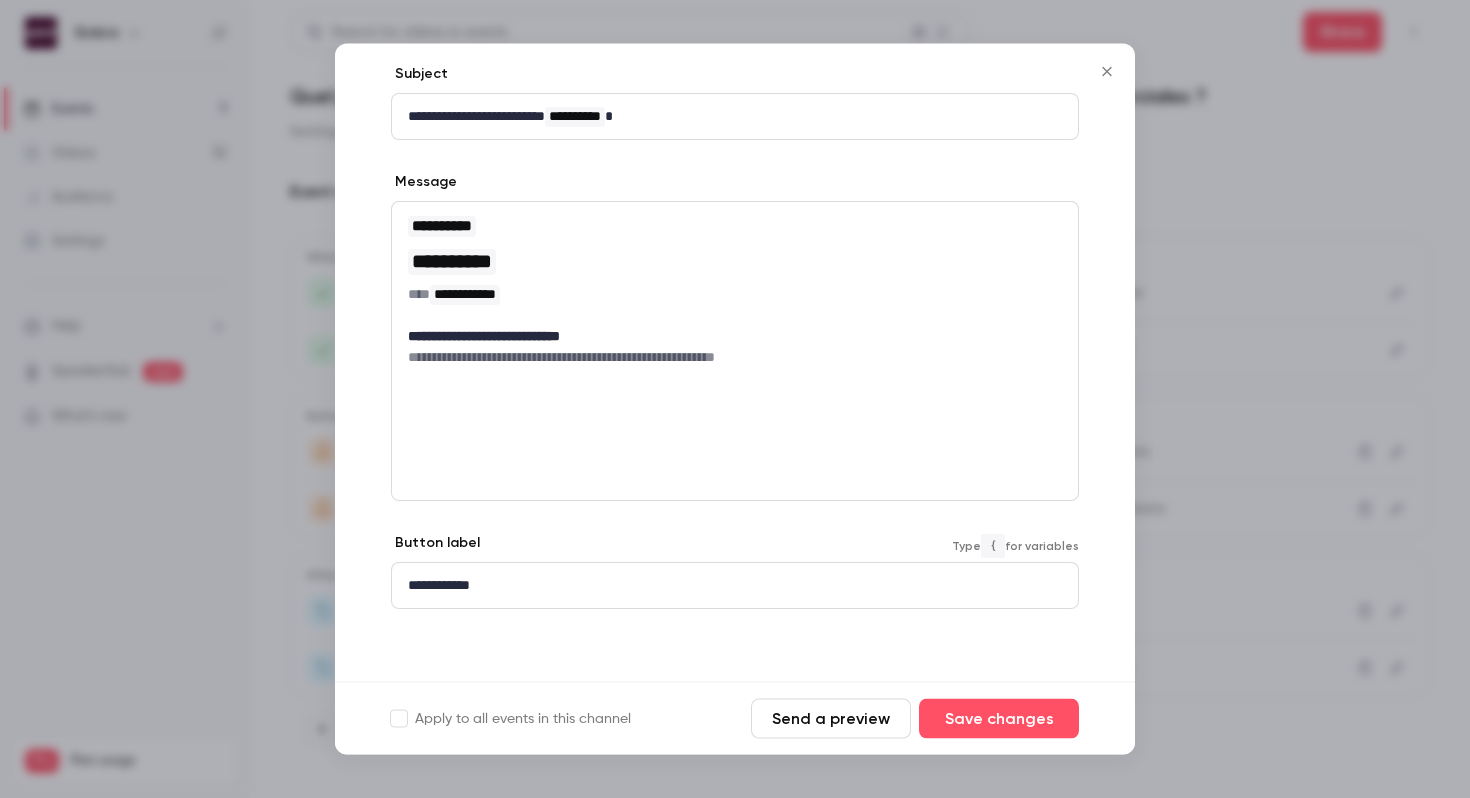 click on "**********" at bounding box center (735, 586) 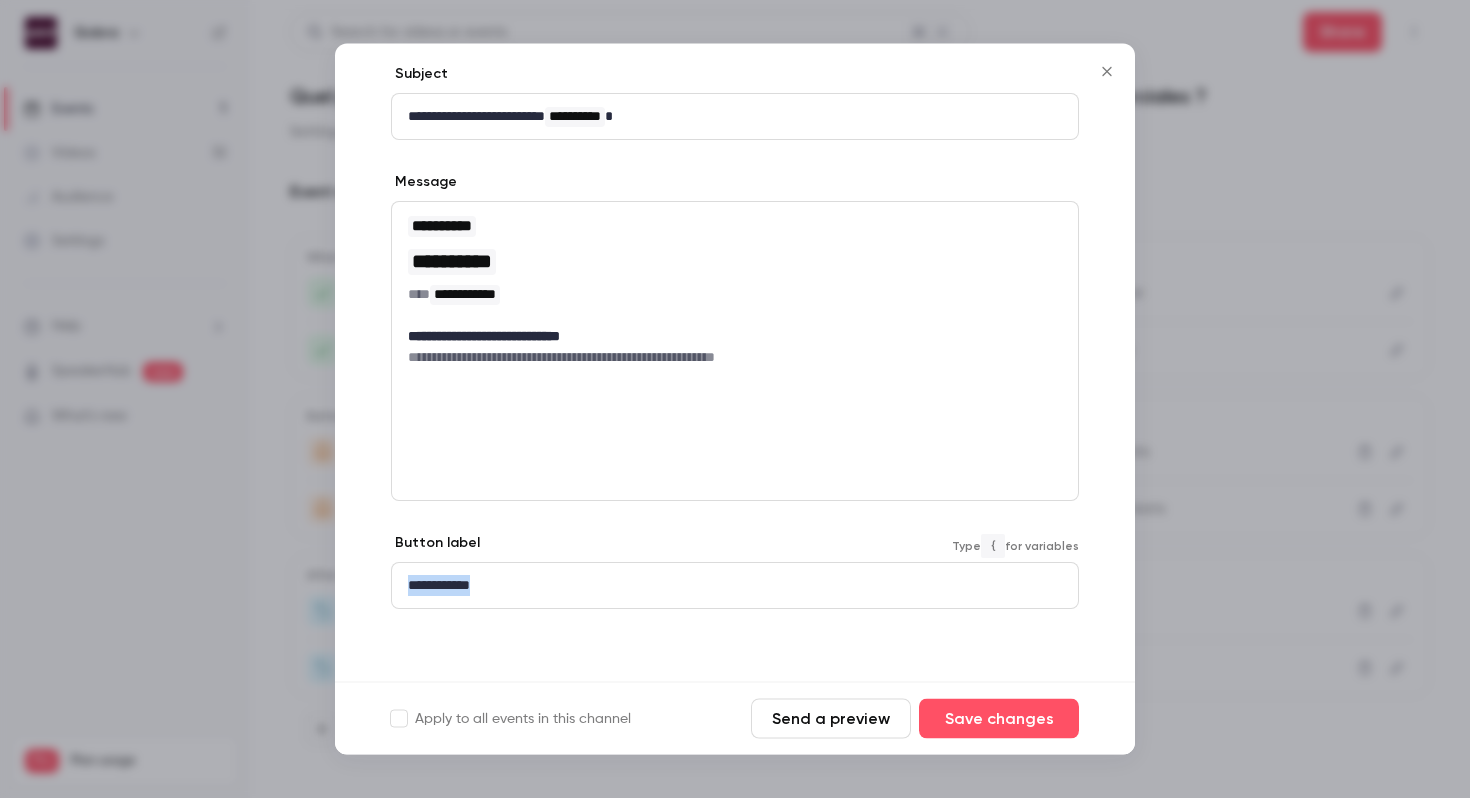 click on "**********" at bounding box center (735, 586) 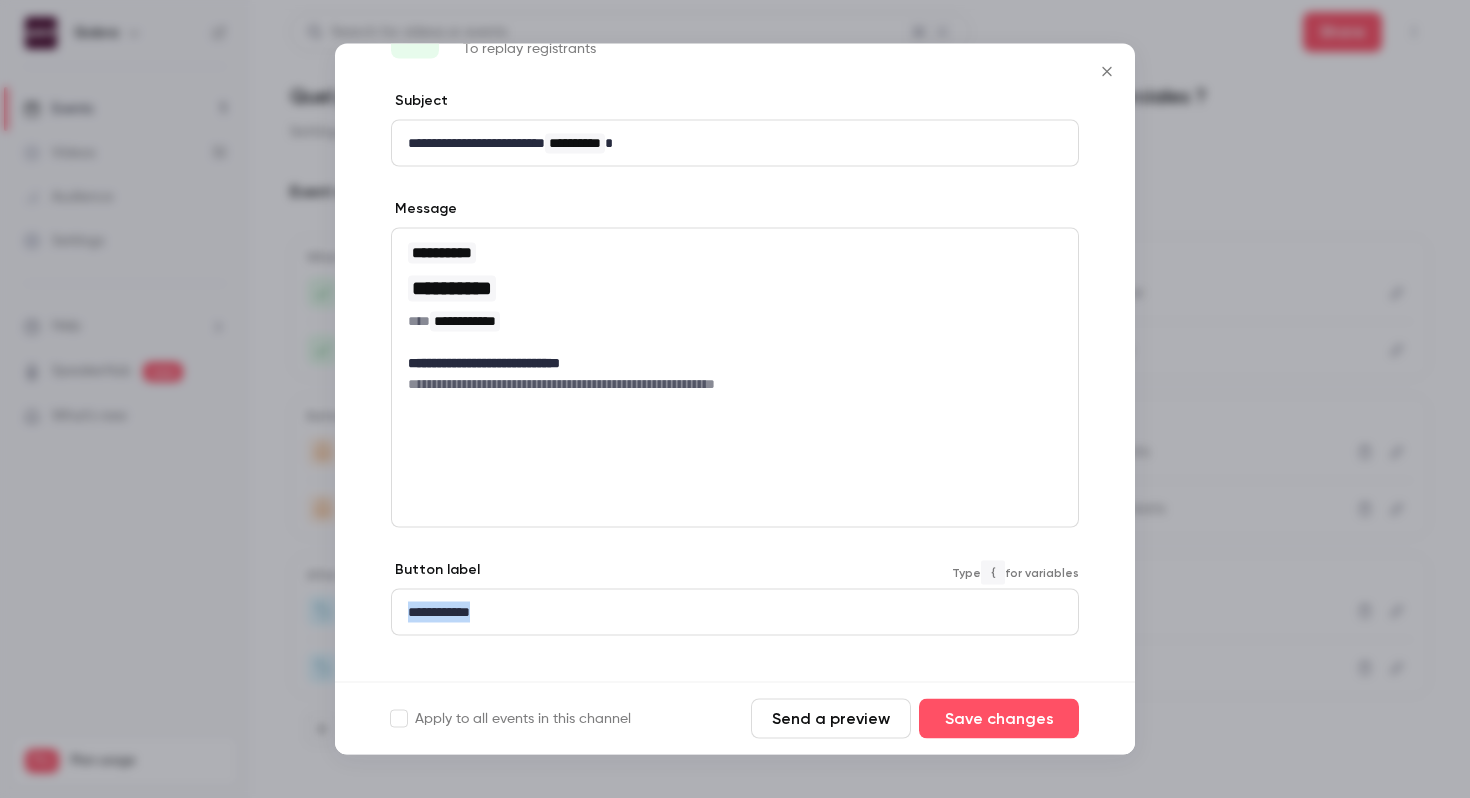 scroll, scrollTop: 99, scrollLeft: 0, axis: vertical 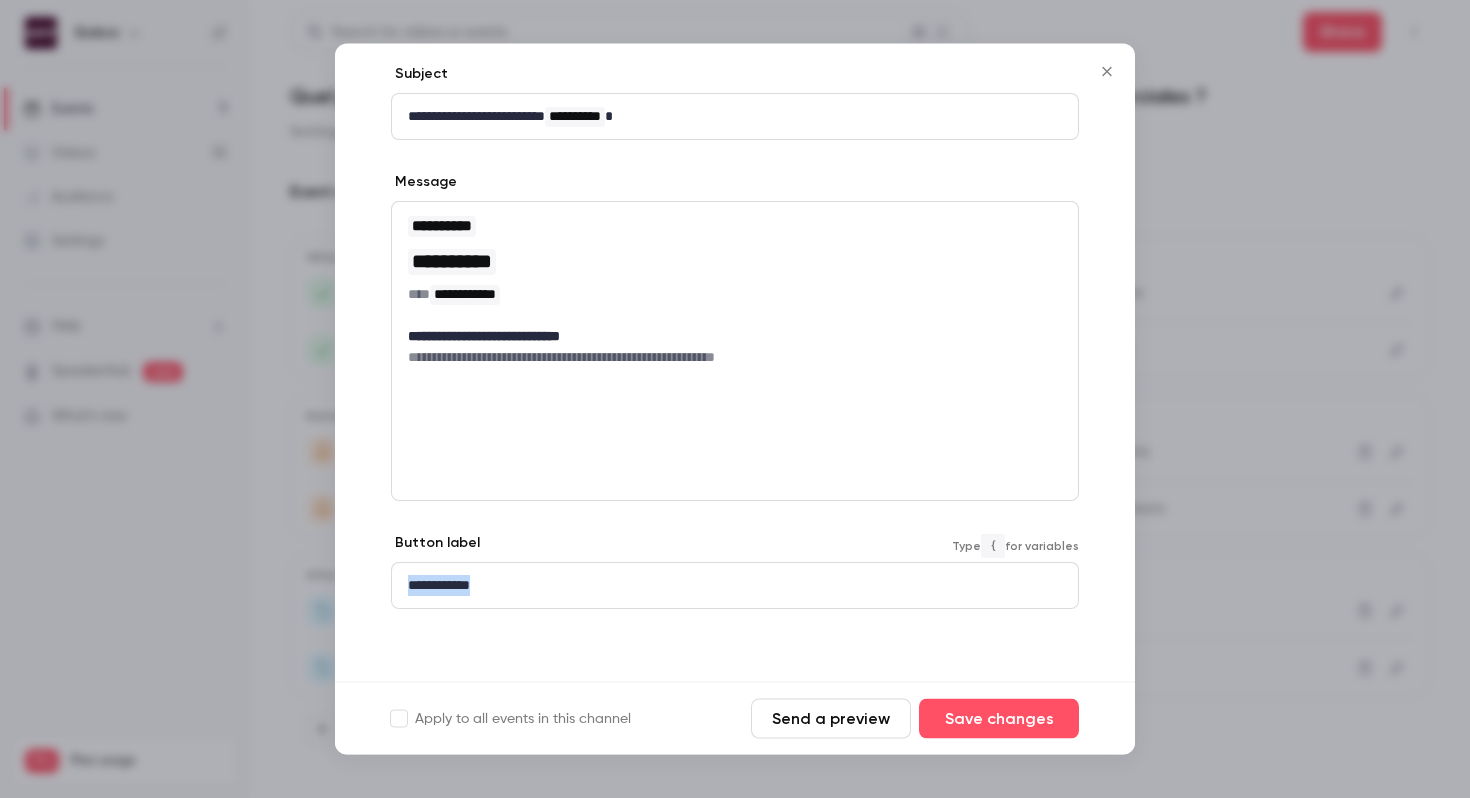 type 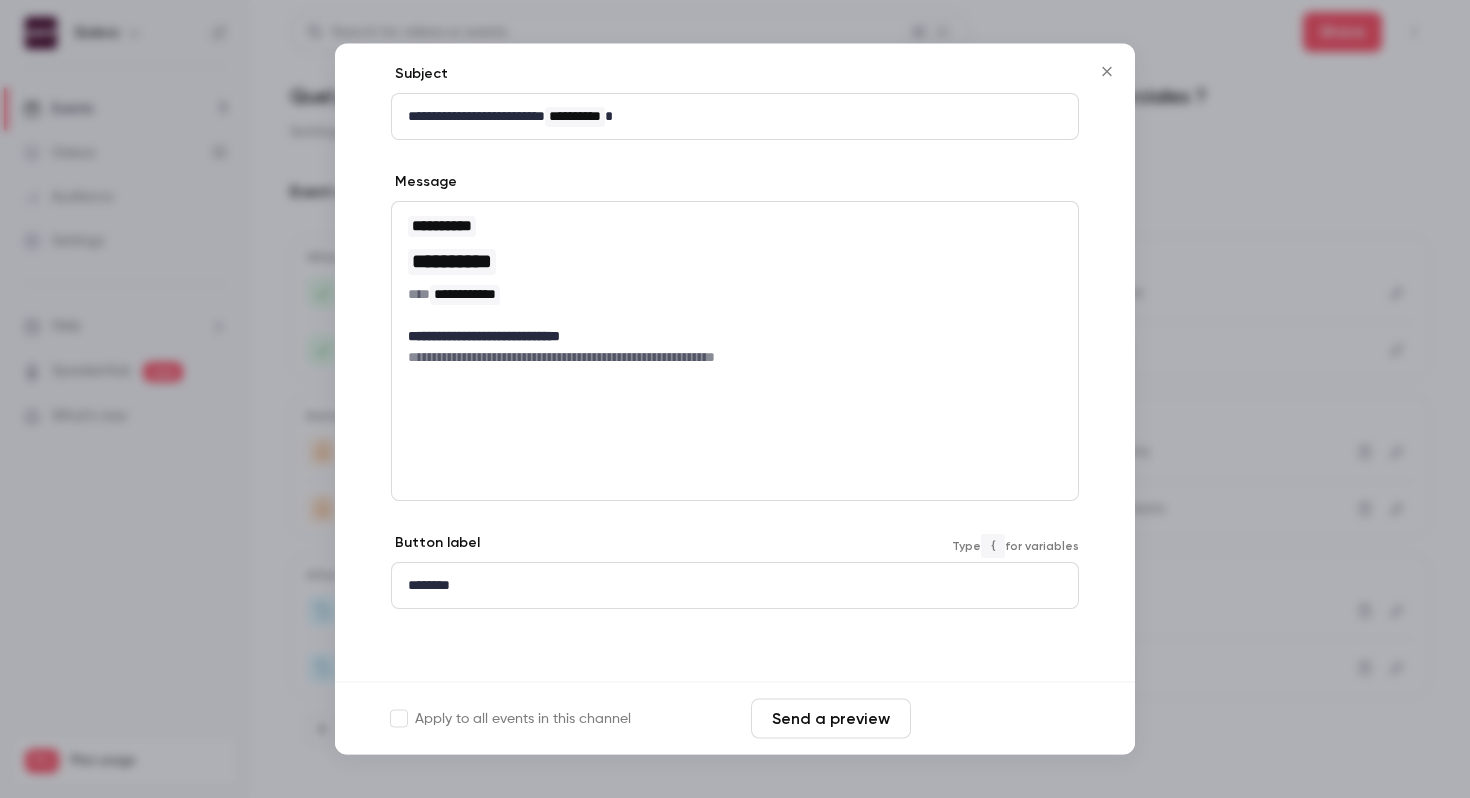 click on "Save changes" at bounding box center [999, 719] 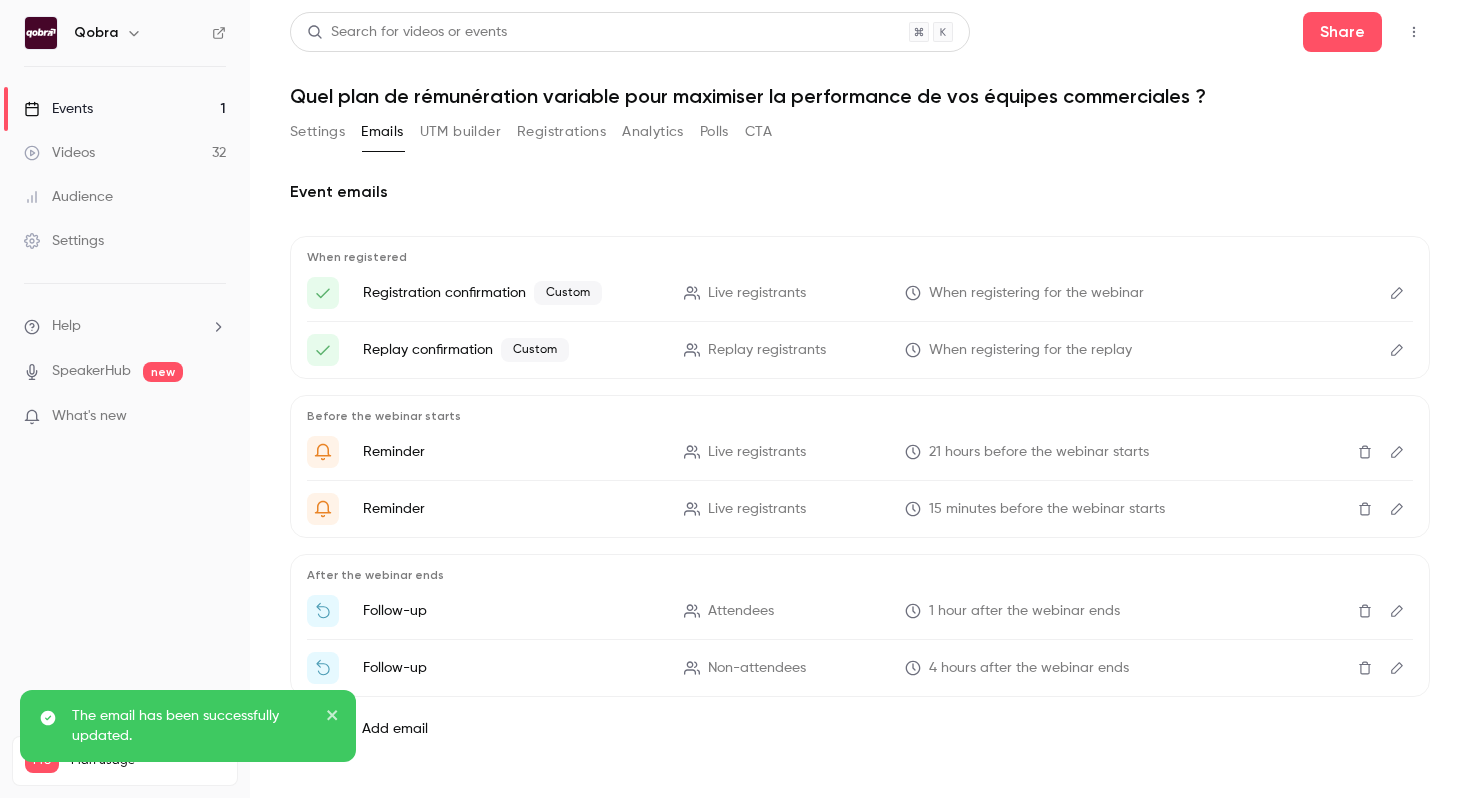 click 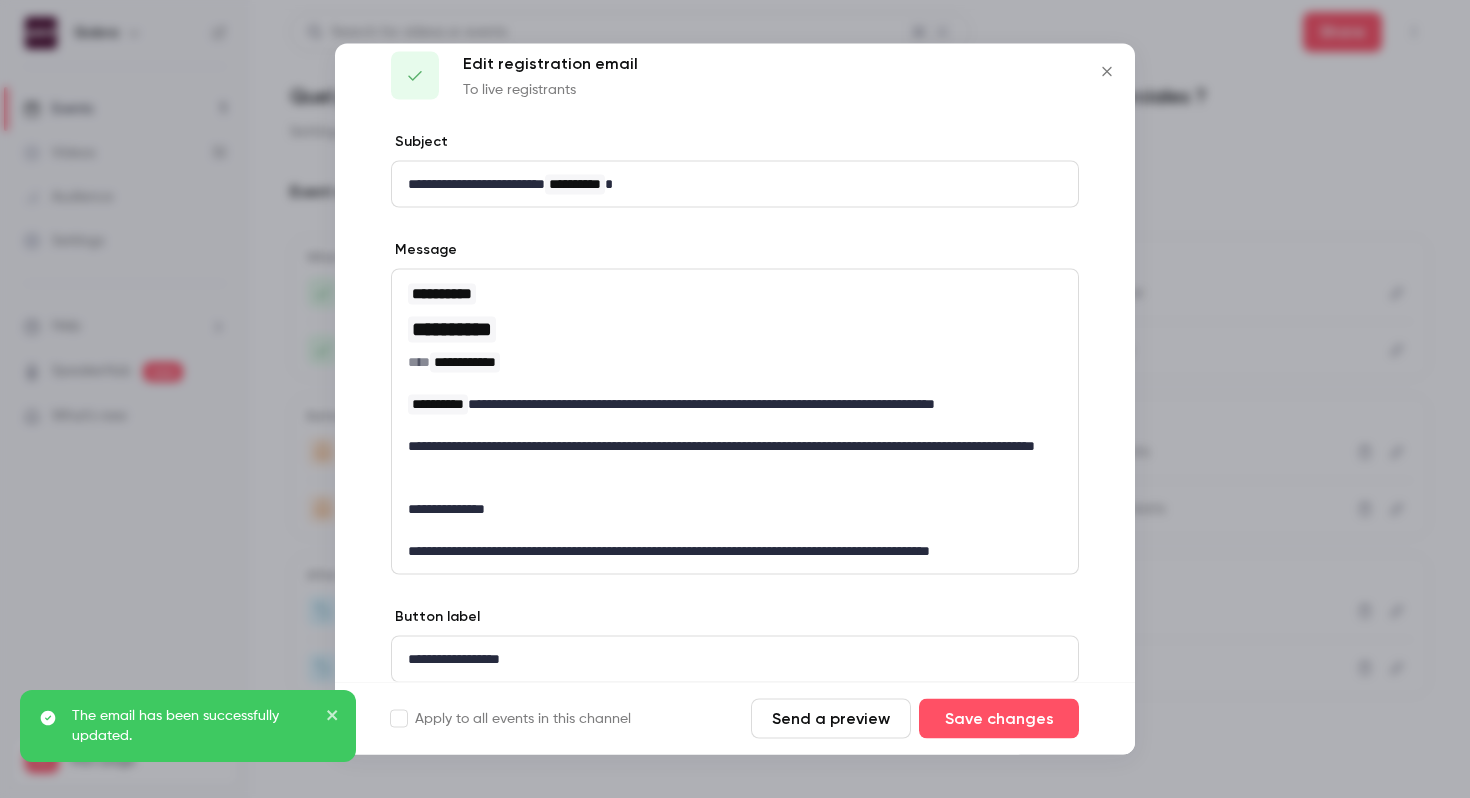 scroll, scrollTop: 105, scrollLeft: 0, axis: vertical 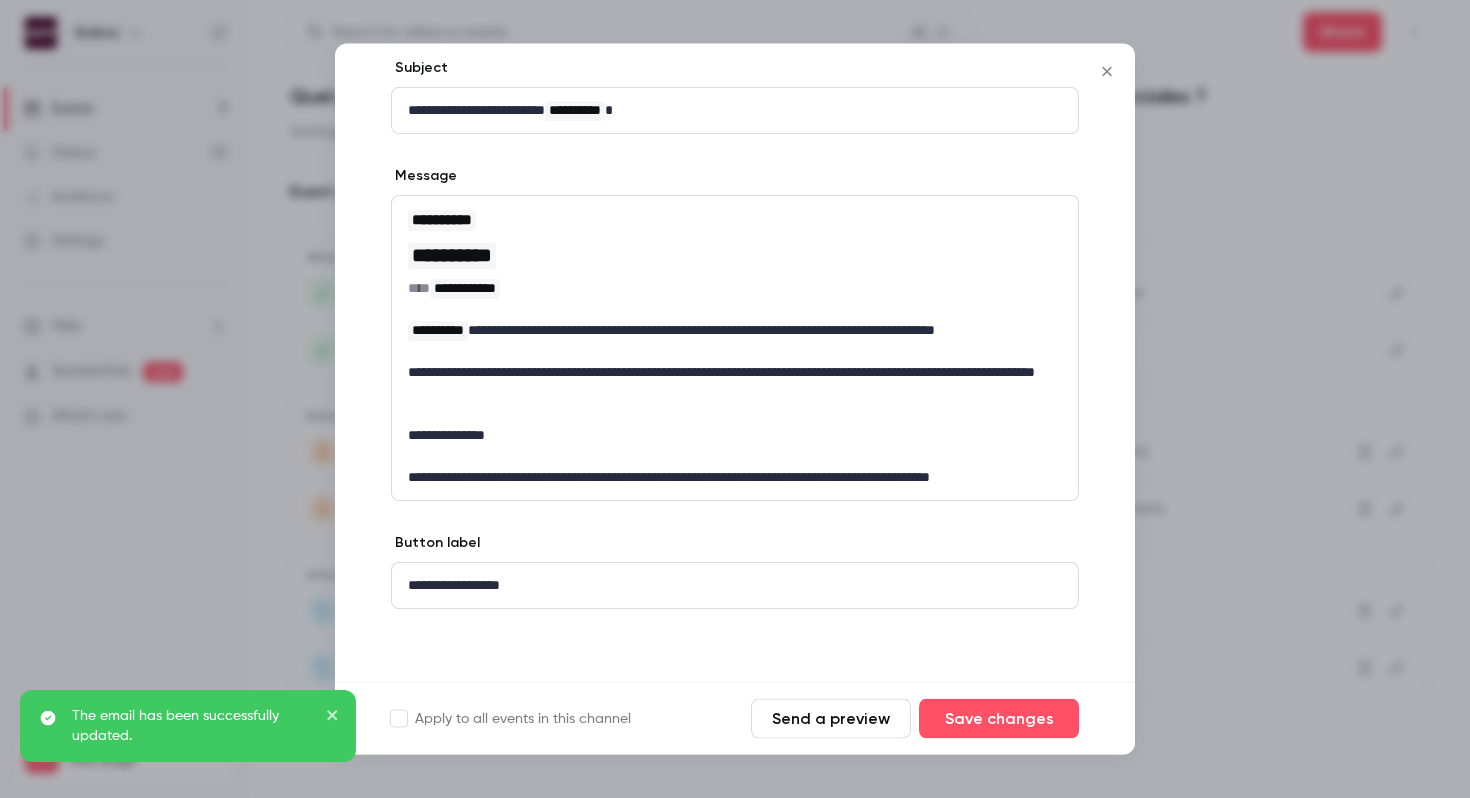 click 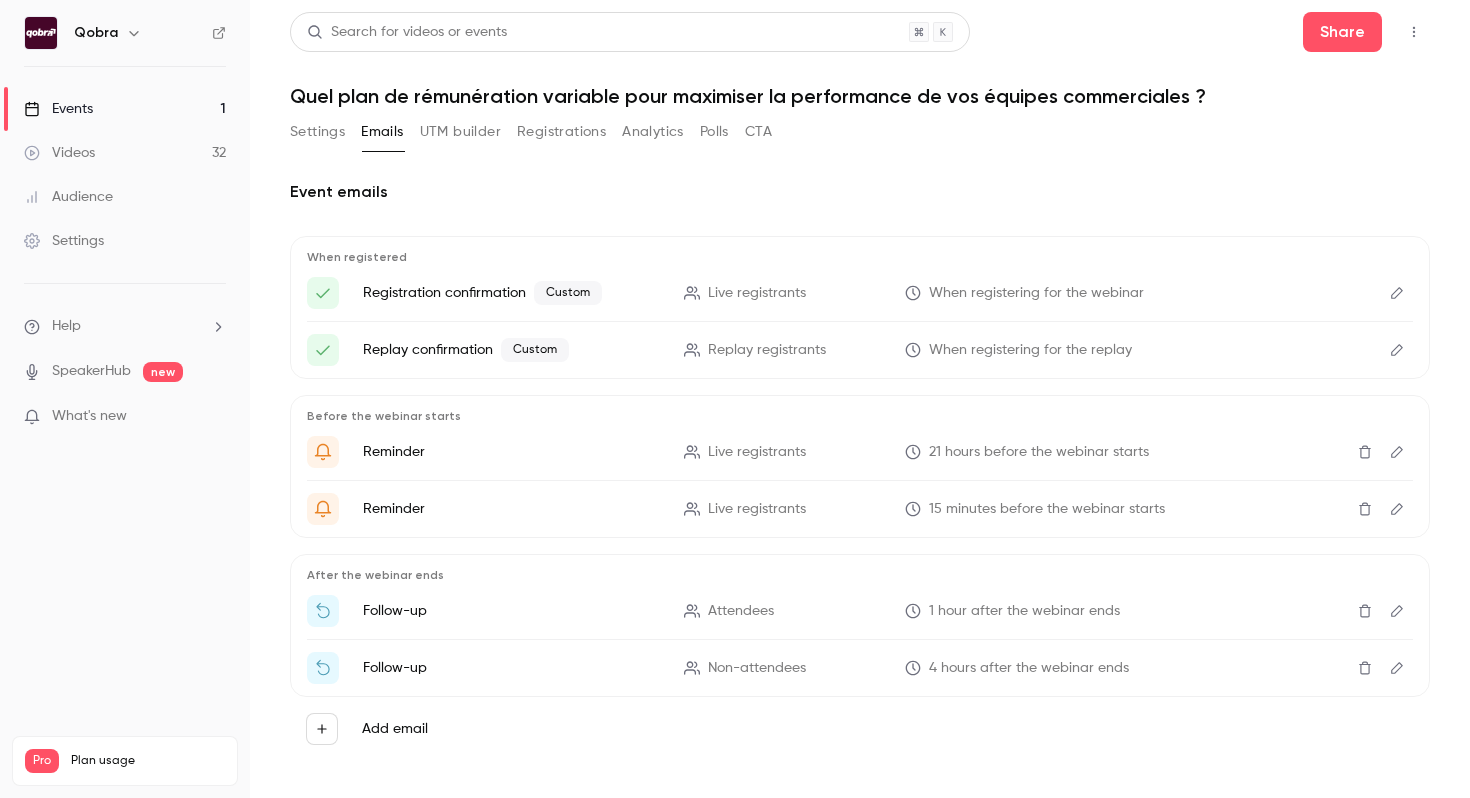 click 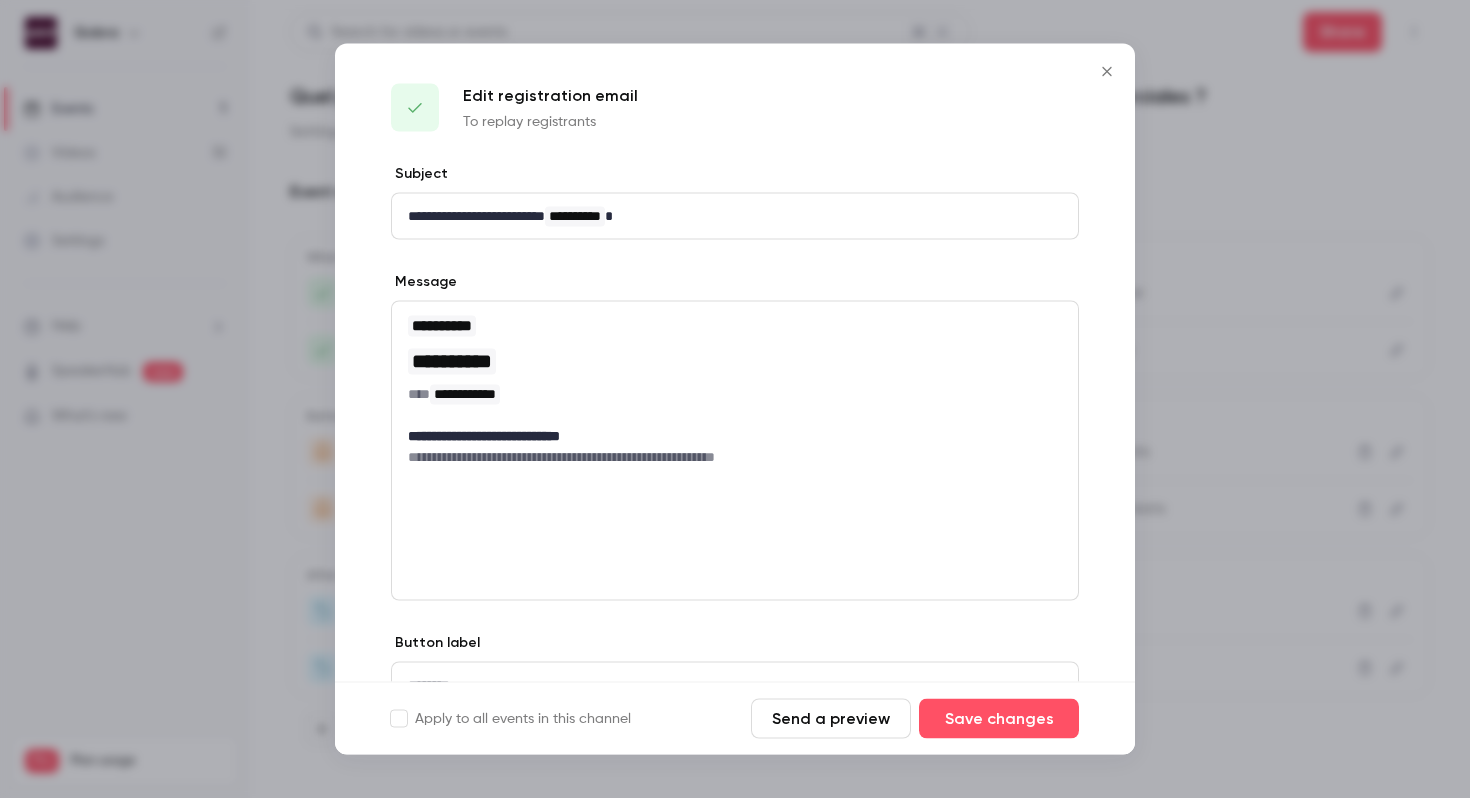 click 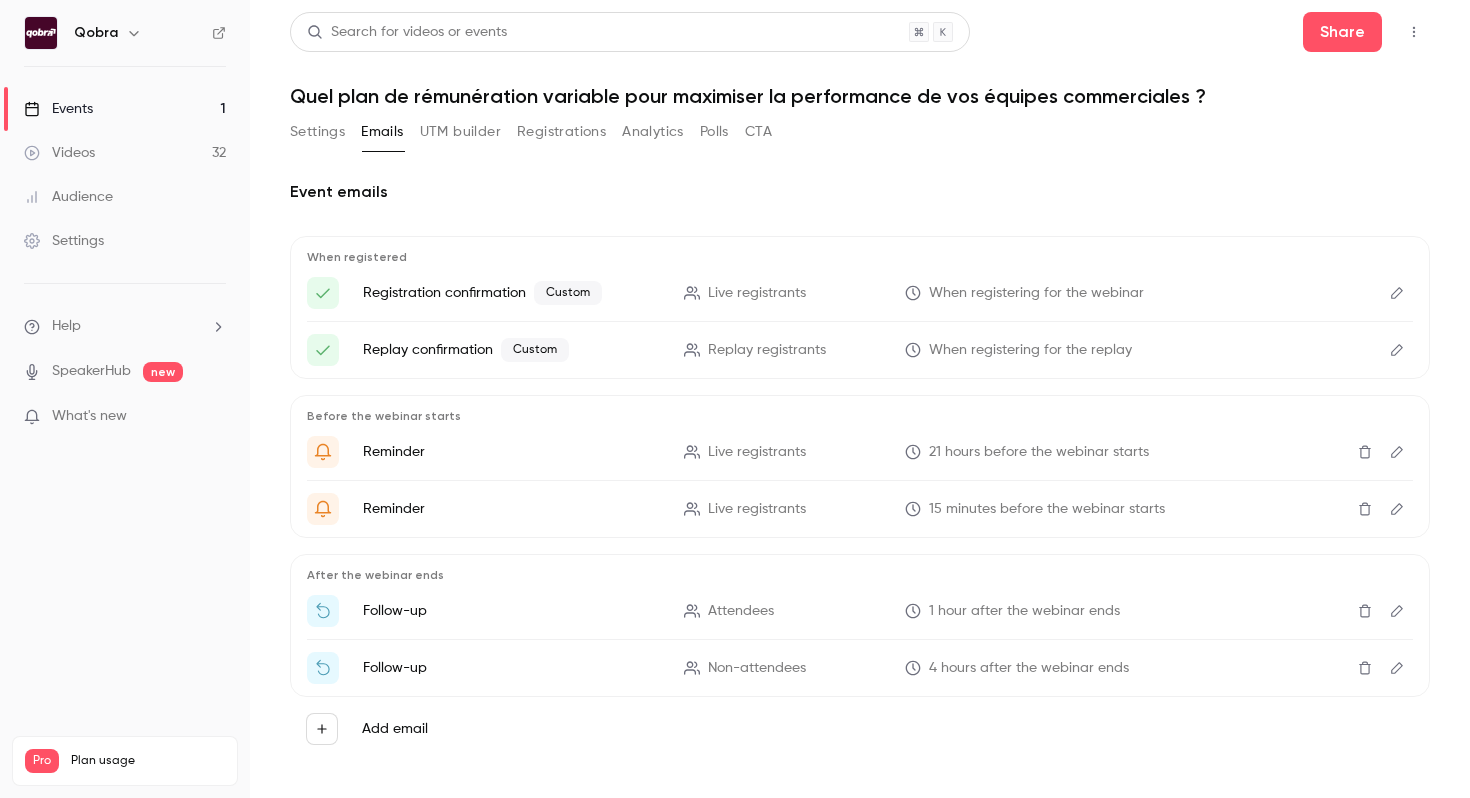 click 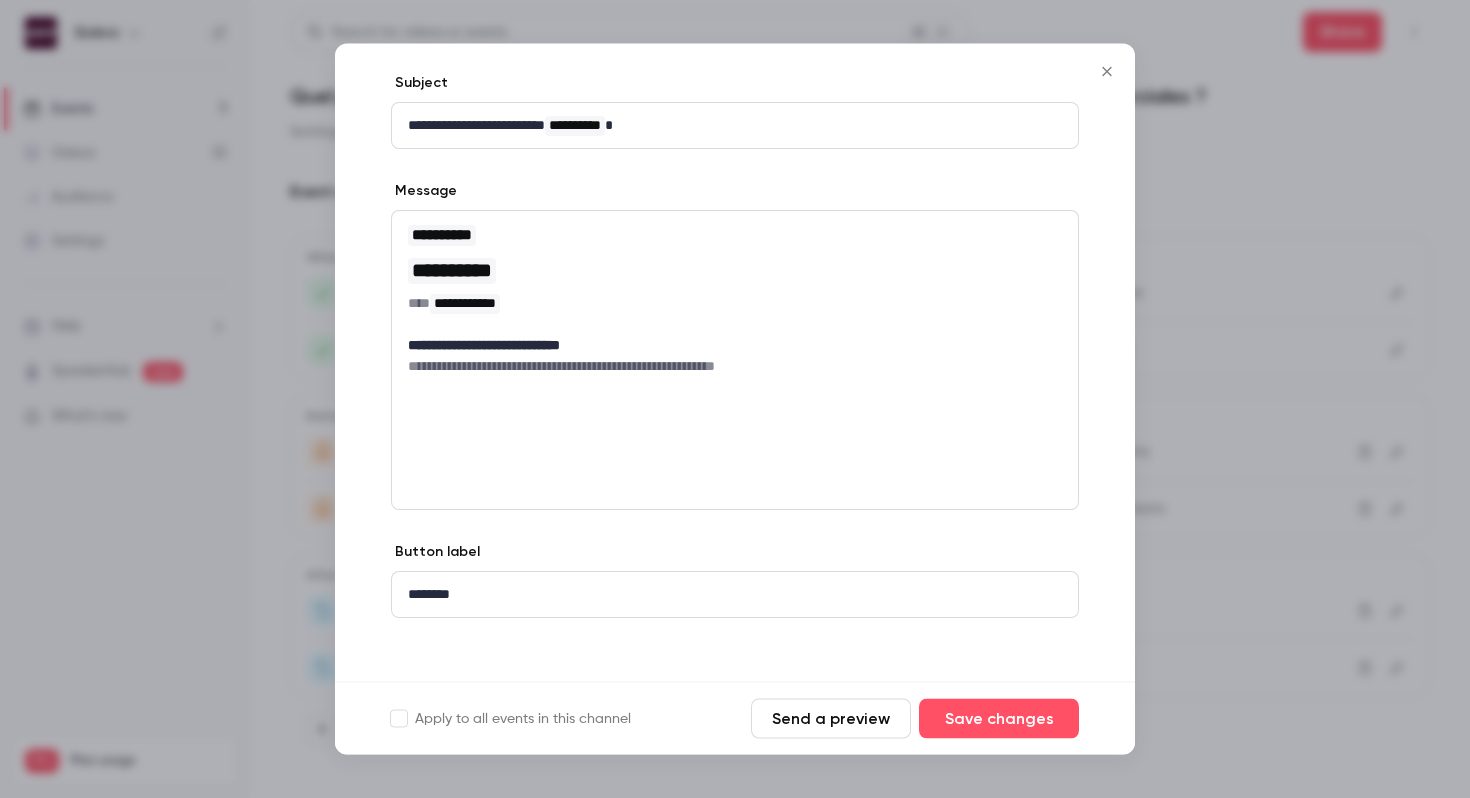 scroll, scrollTop: 99, scrollLeft: 0, axis: vertical 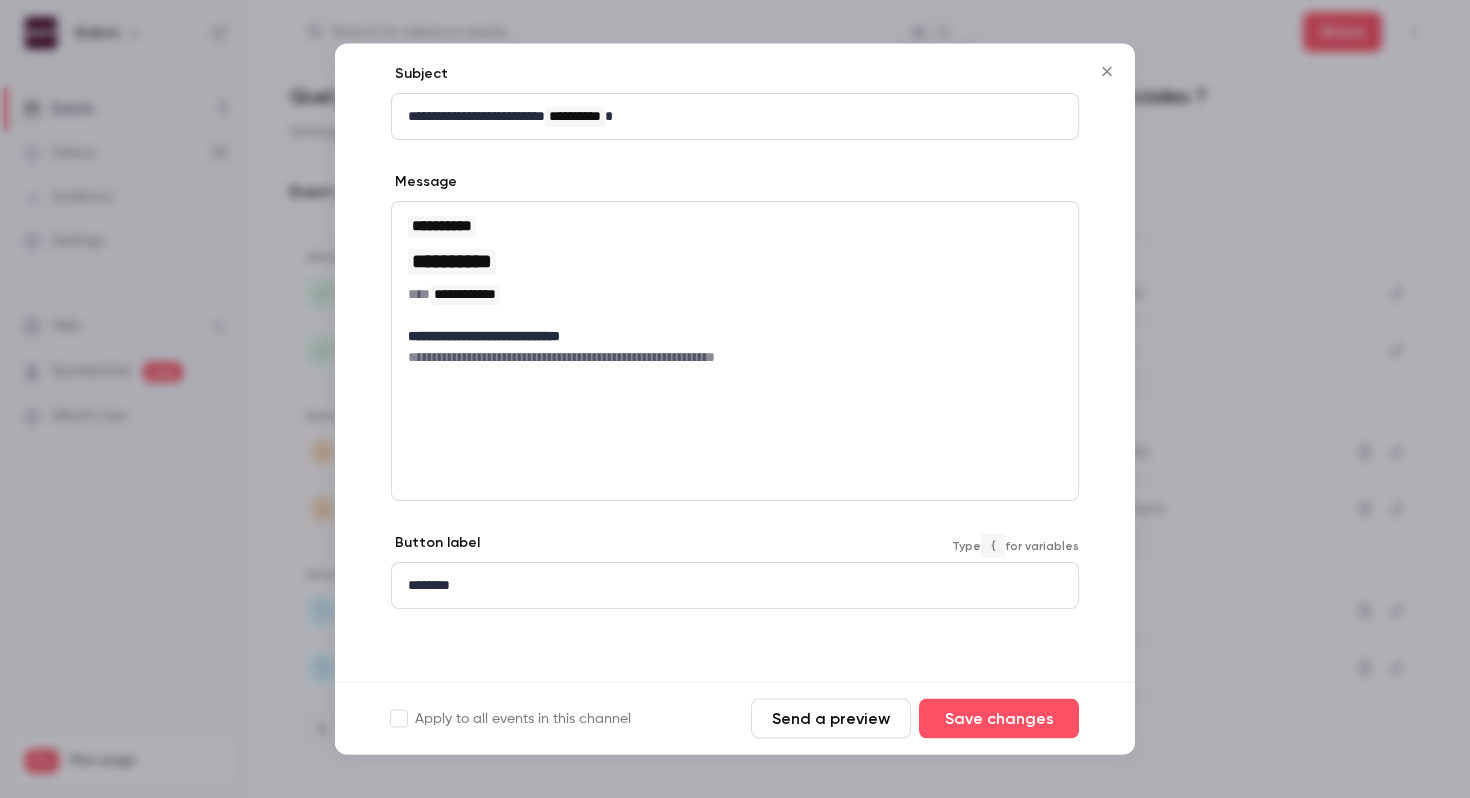 click on "********" at bounding box center (735, 586) 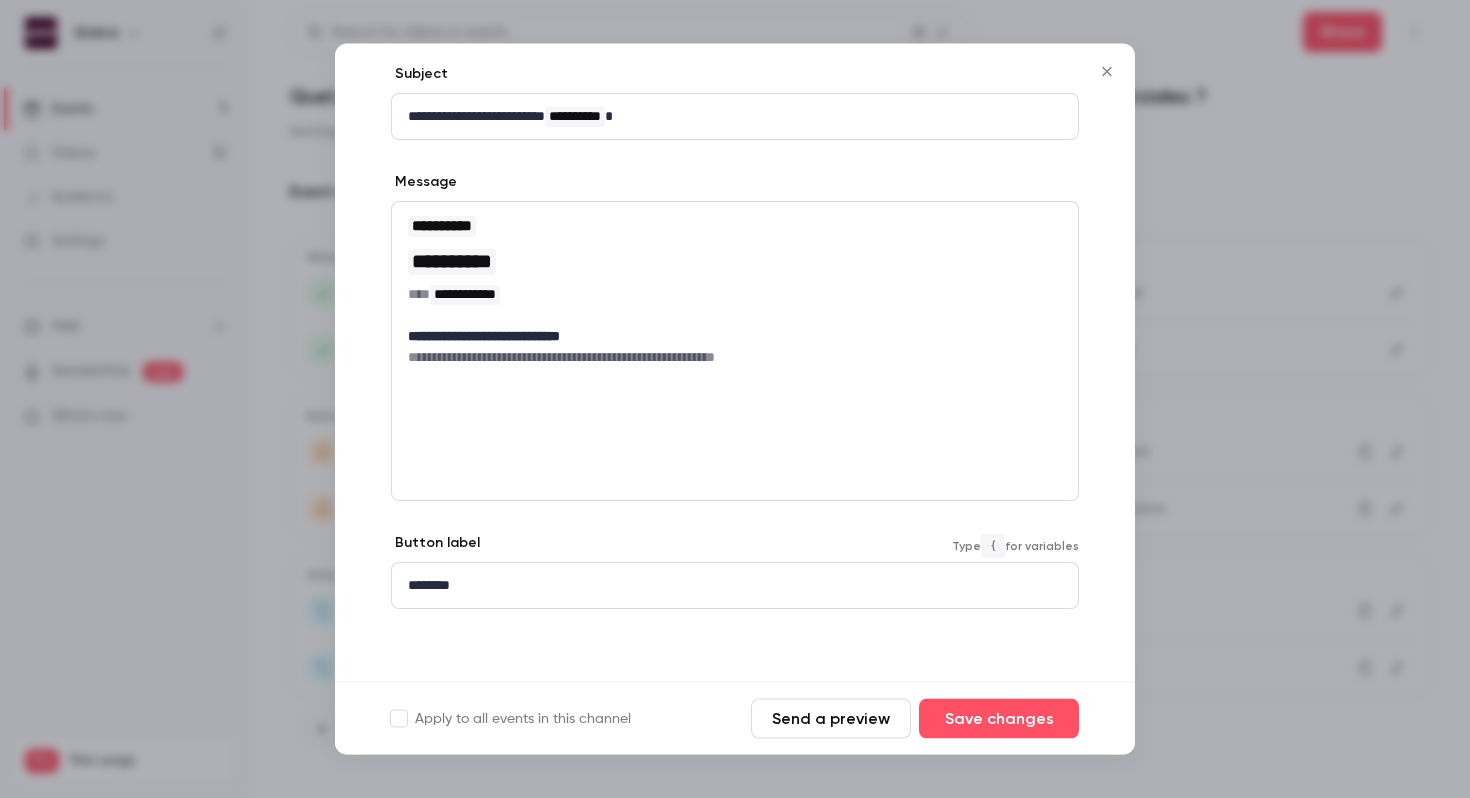 type 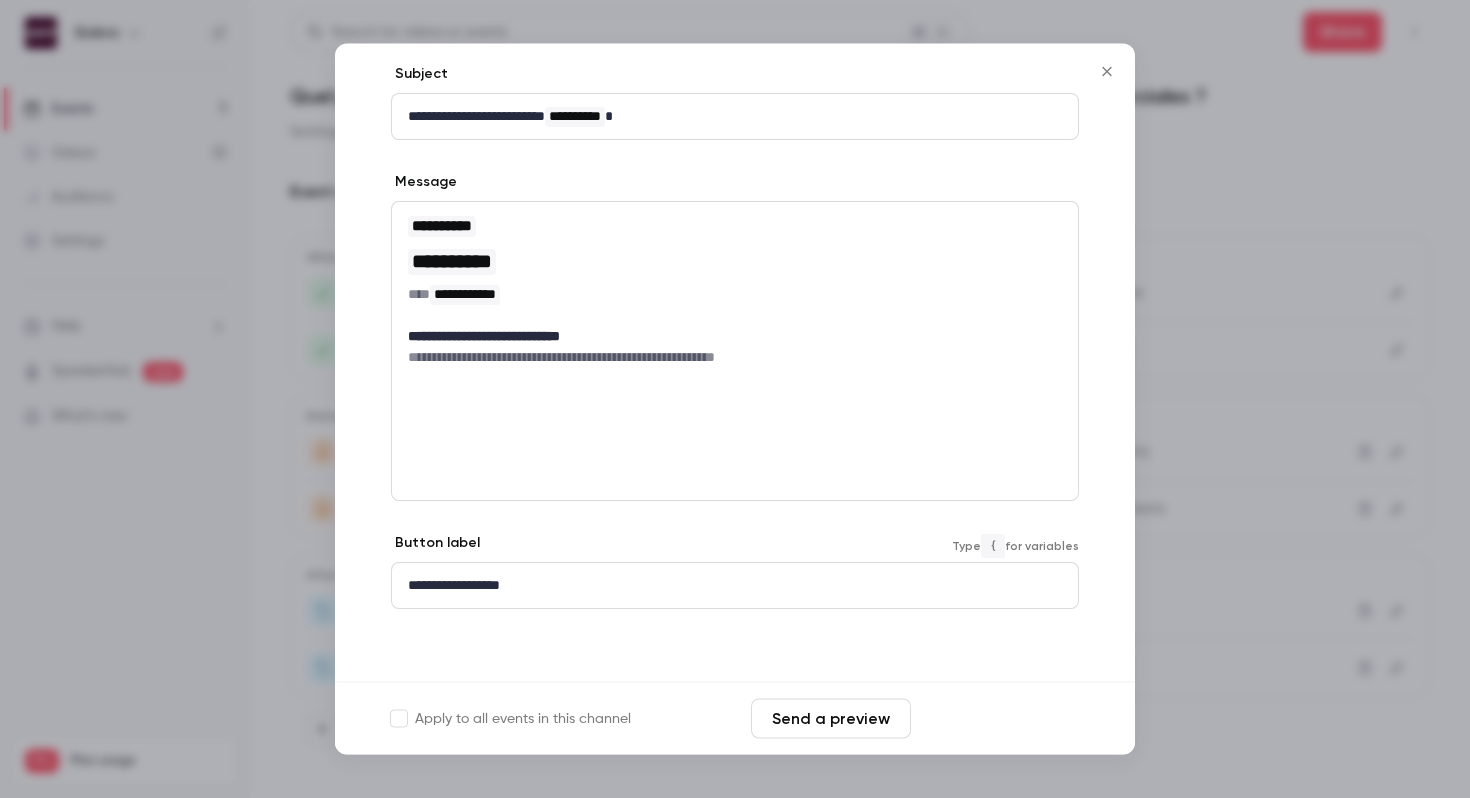 click on "Save changes" at bounding box center (999, 719) 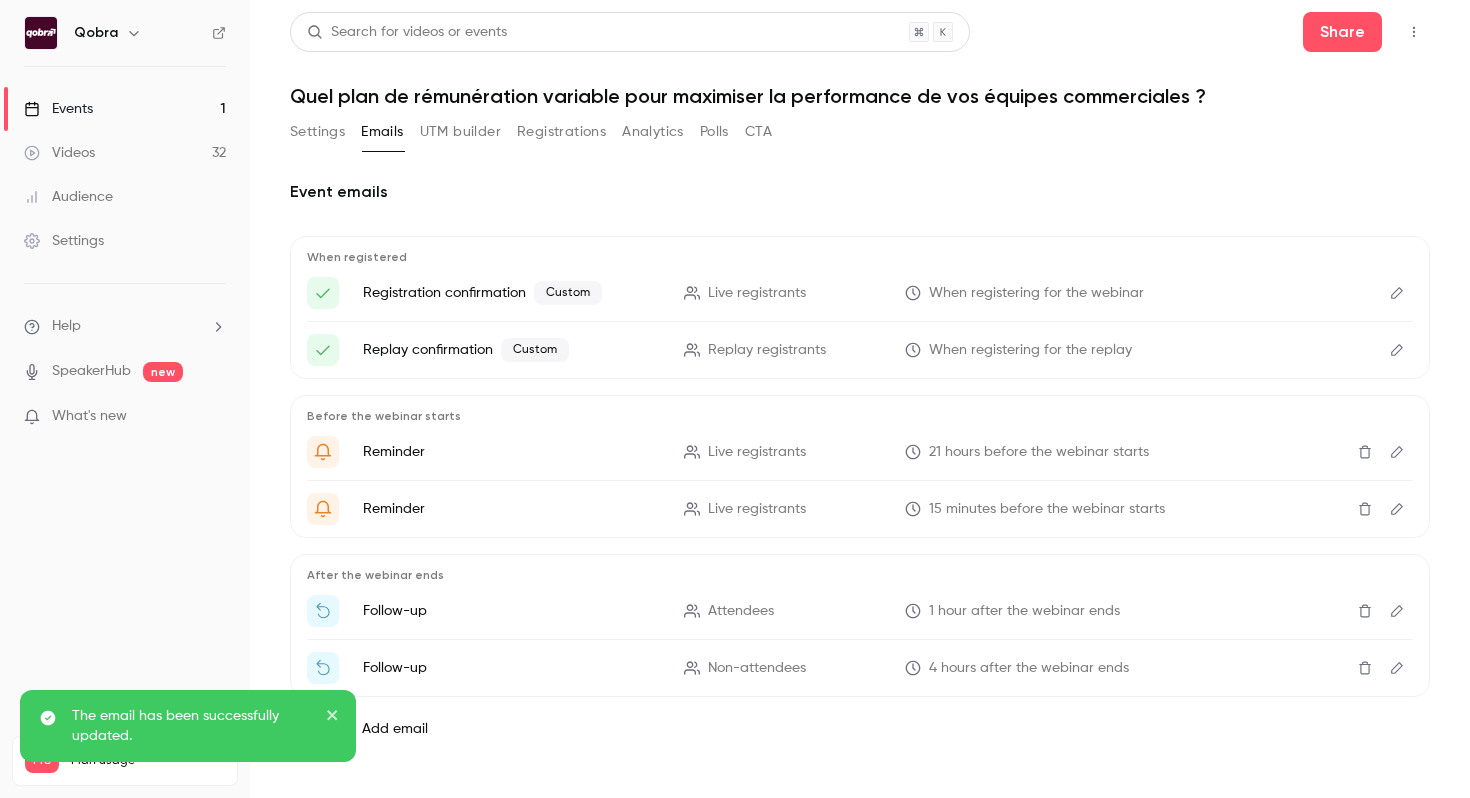 scroll, scrollTop: 15, scrollLeft: 0, axis: vertical 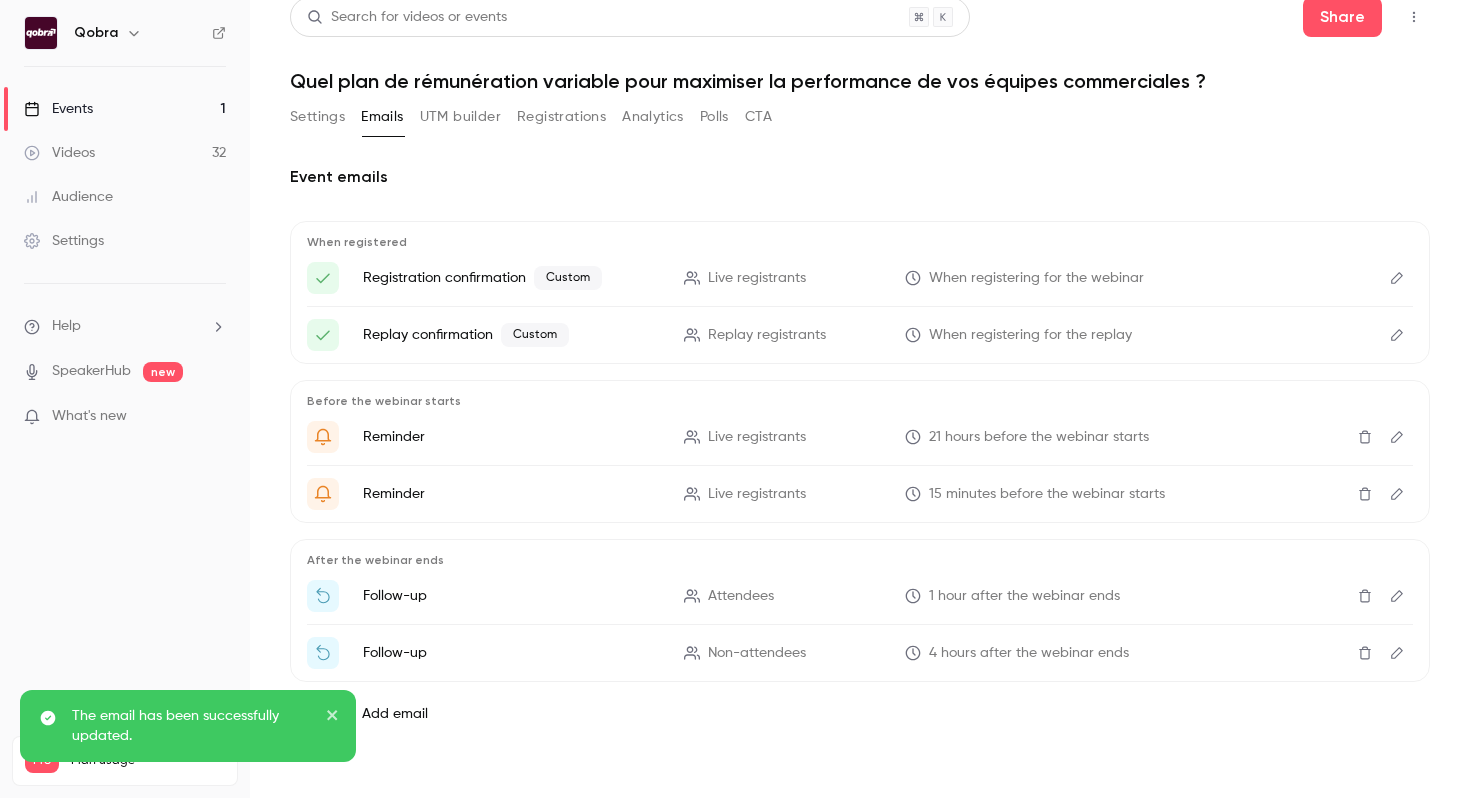 click 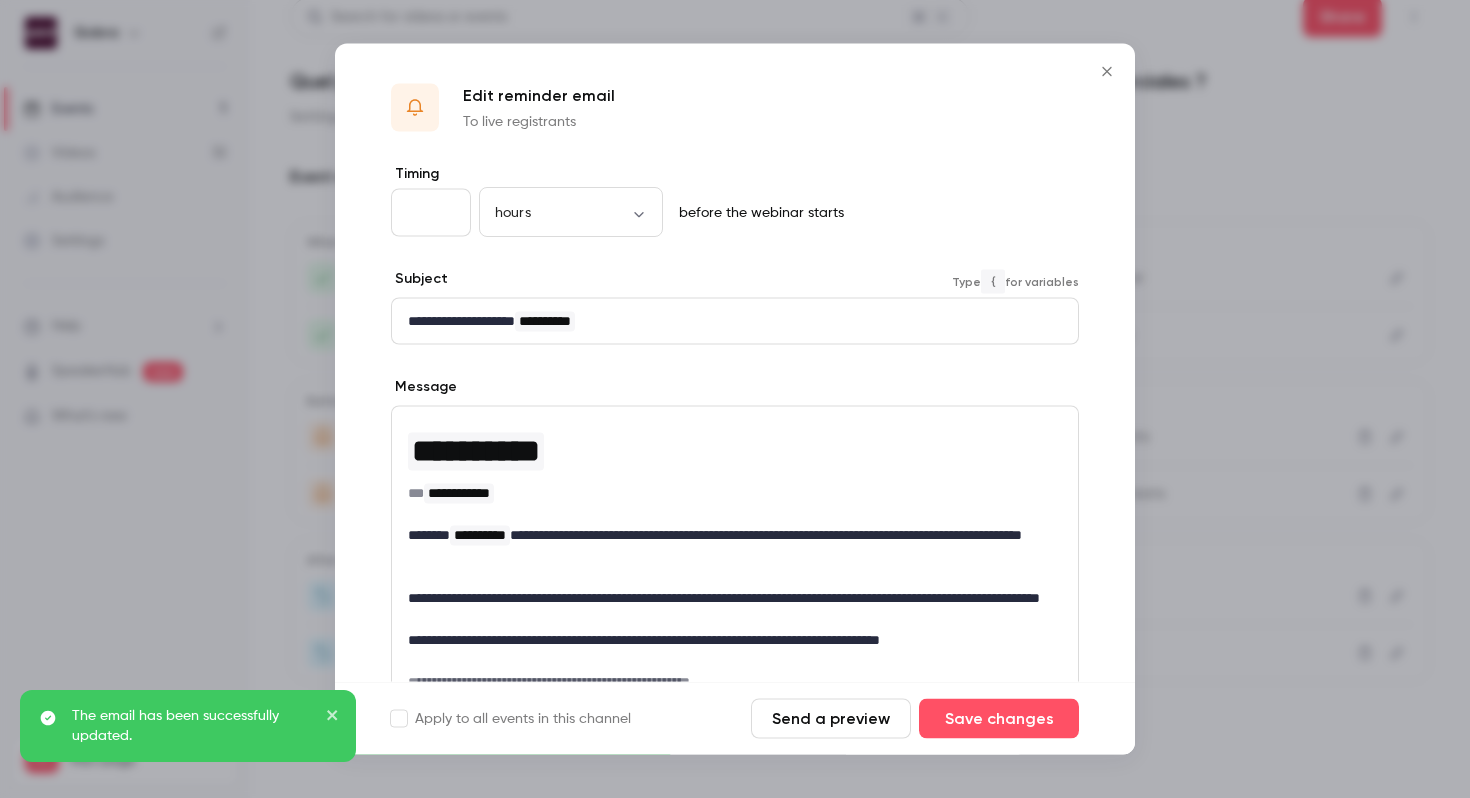 click on "**********" at bounding box center [735, 321] 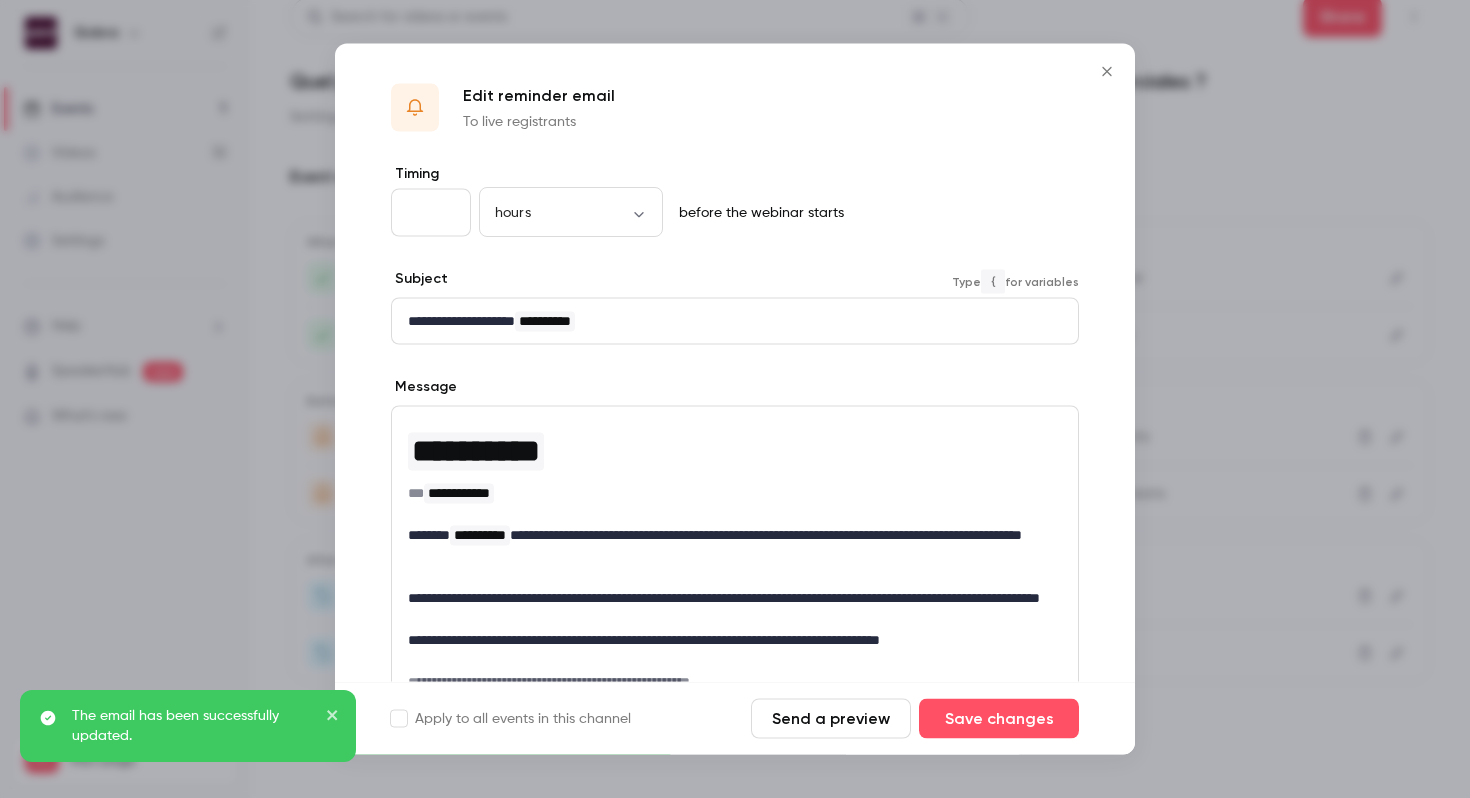 type 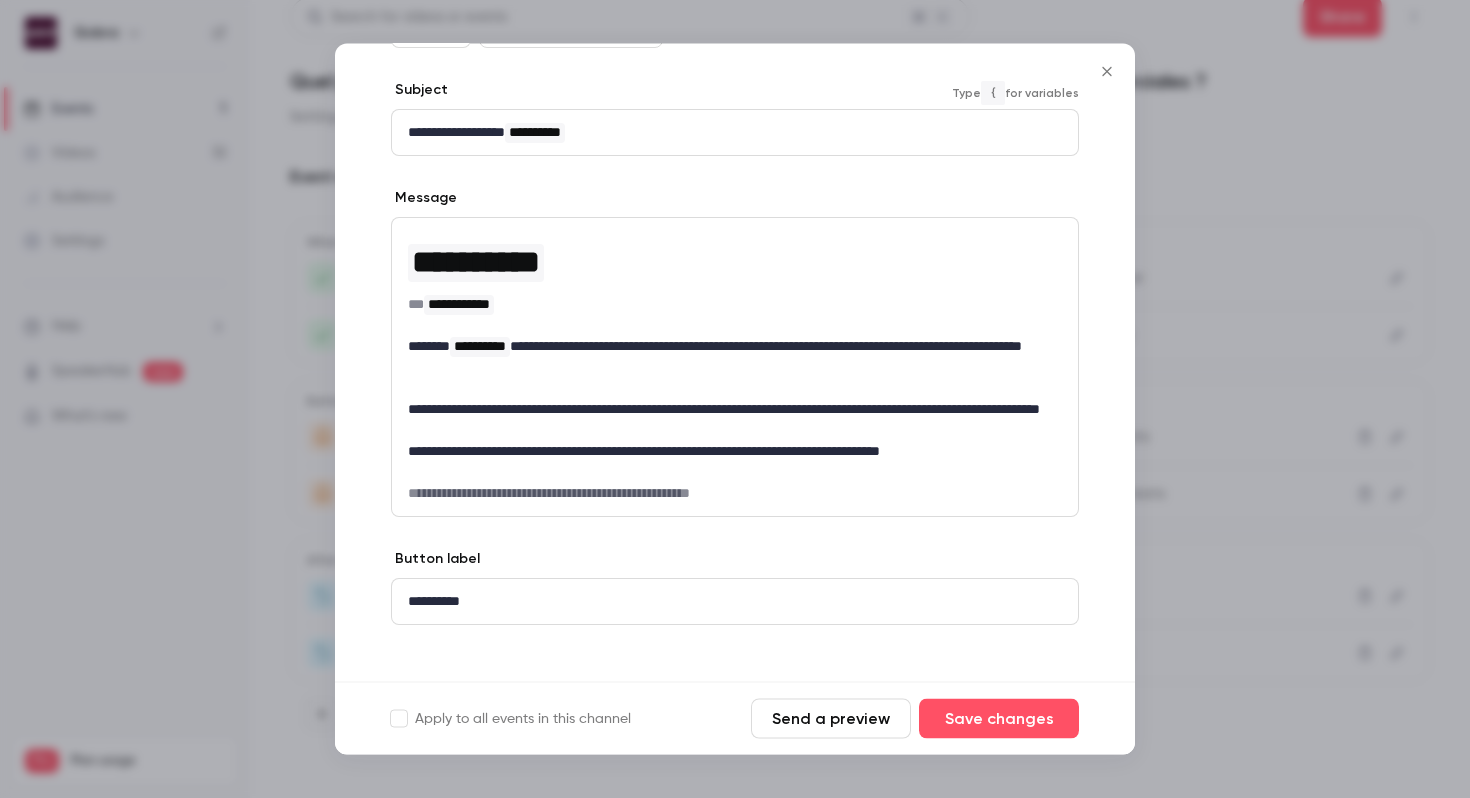 scroll, scrollTop: 200, scrollLeft: 0, axis: vertical 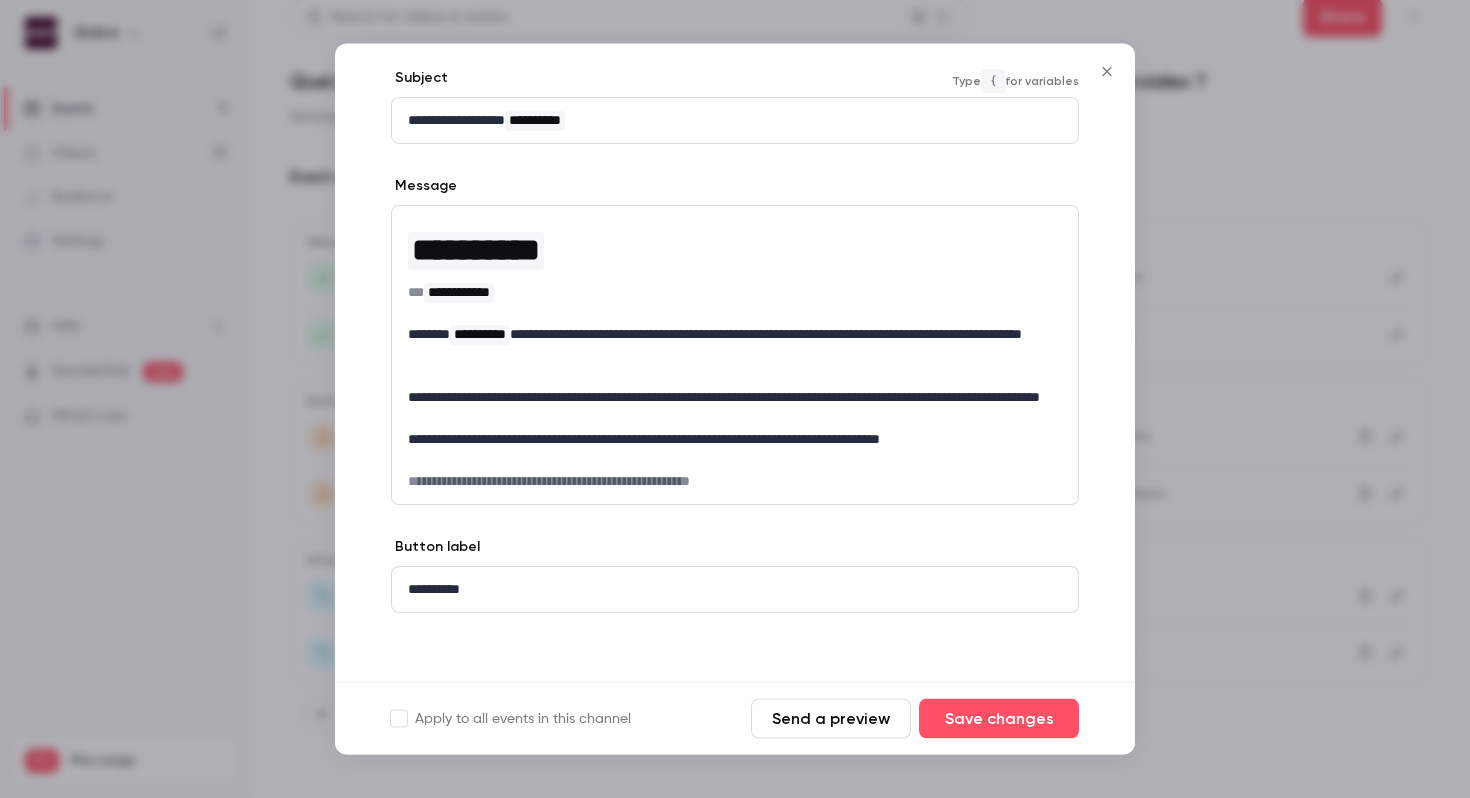 click on "**********" at bounding box center (735, 293) 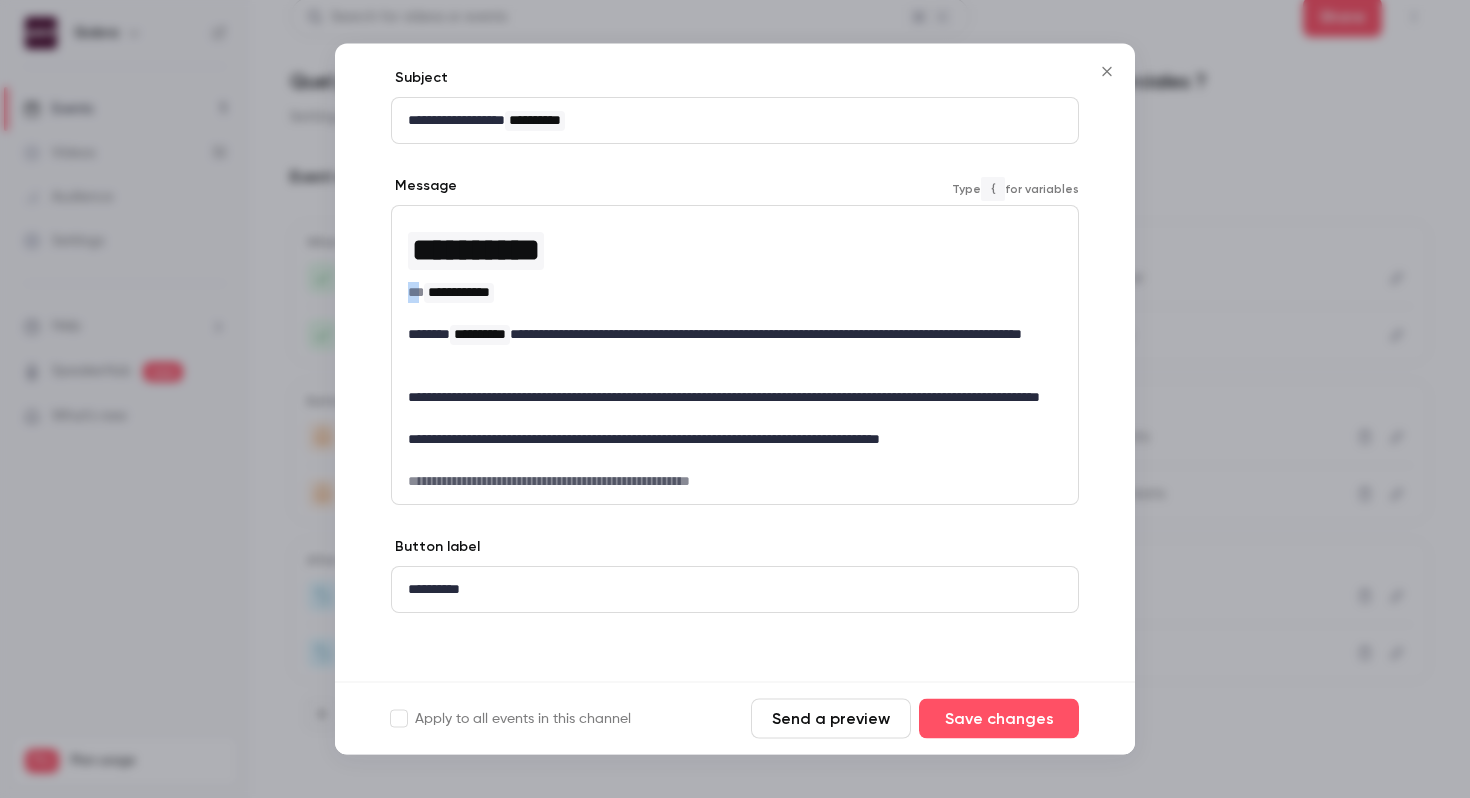 click on "**********" at bounding box center (735, 293) 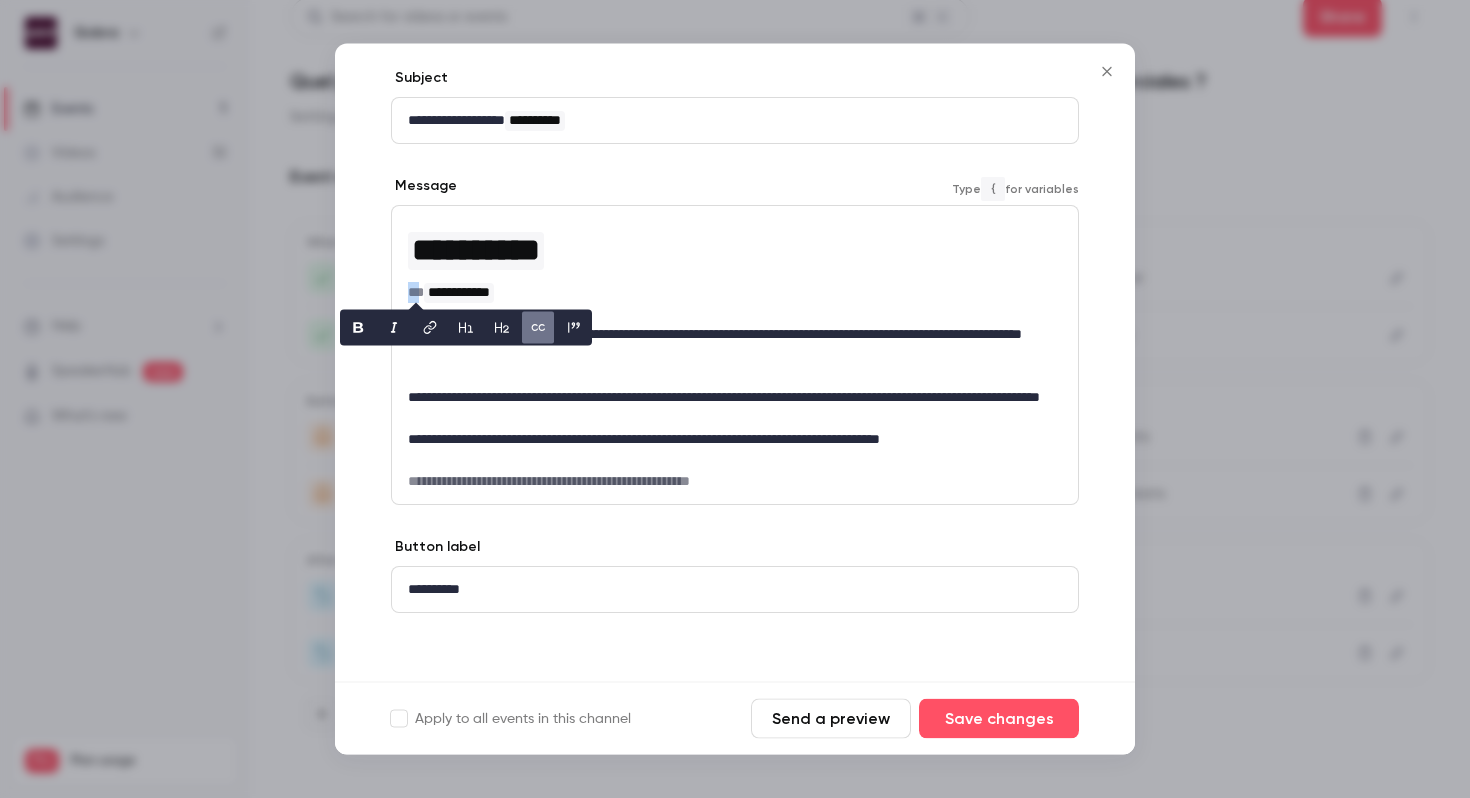 type 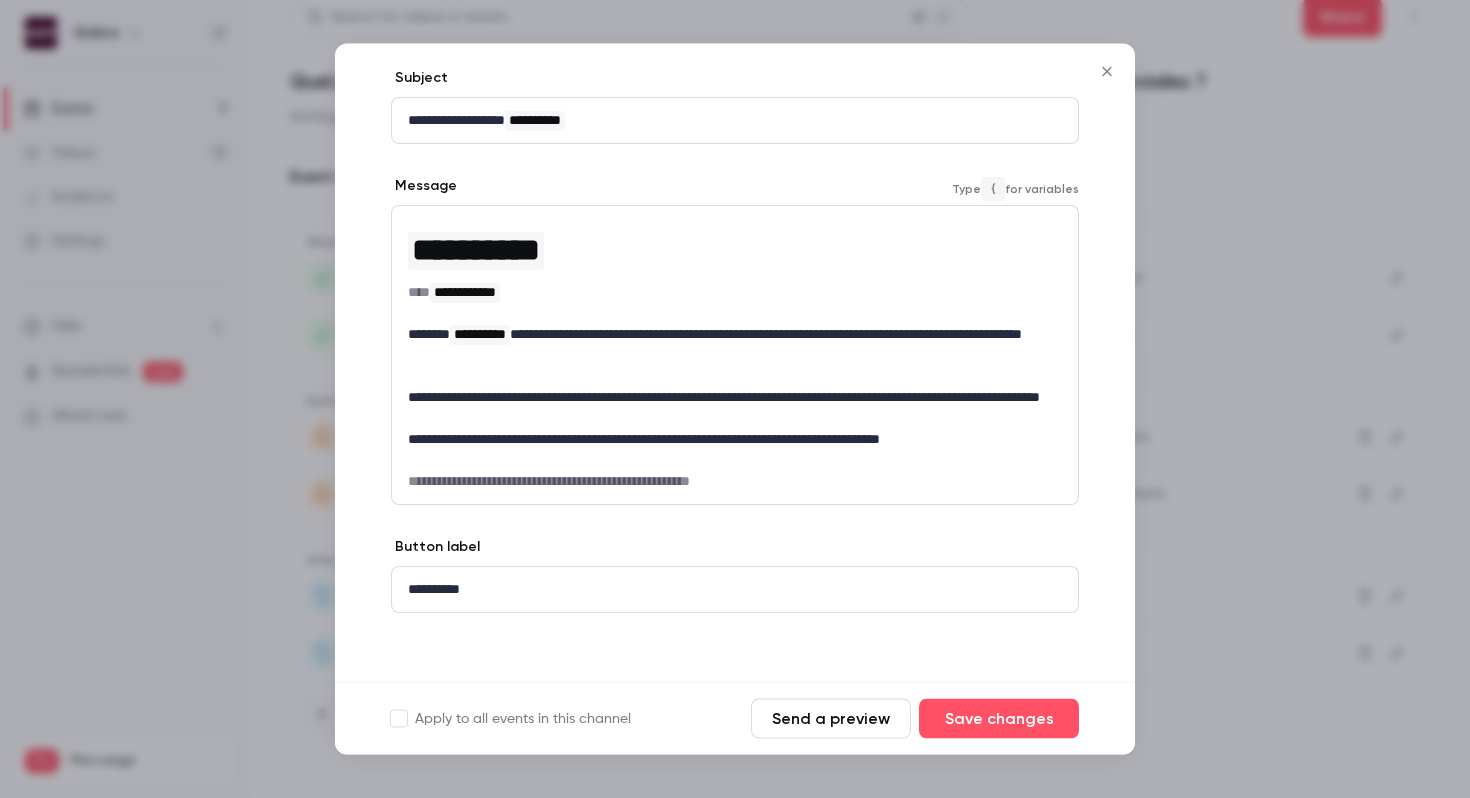 click on "**********" at bounding box center (735, 346) 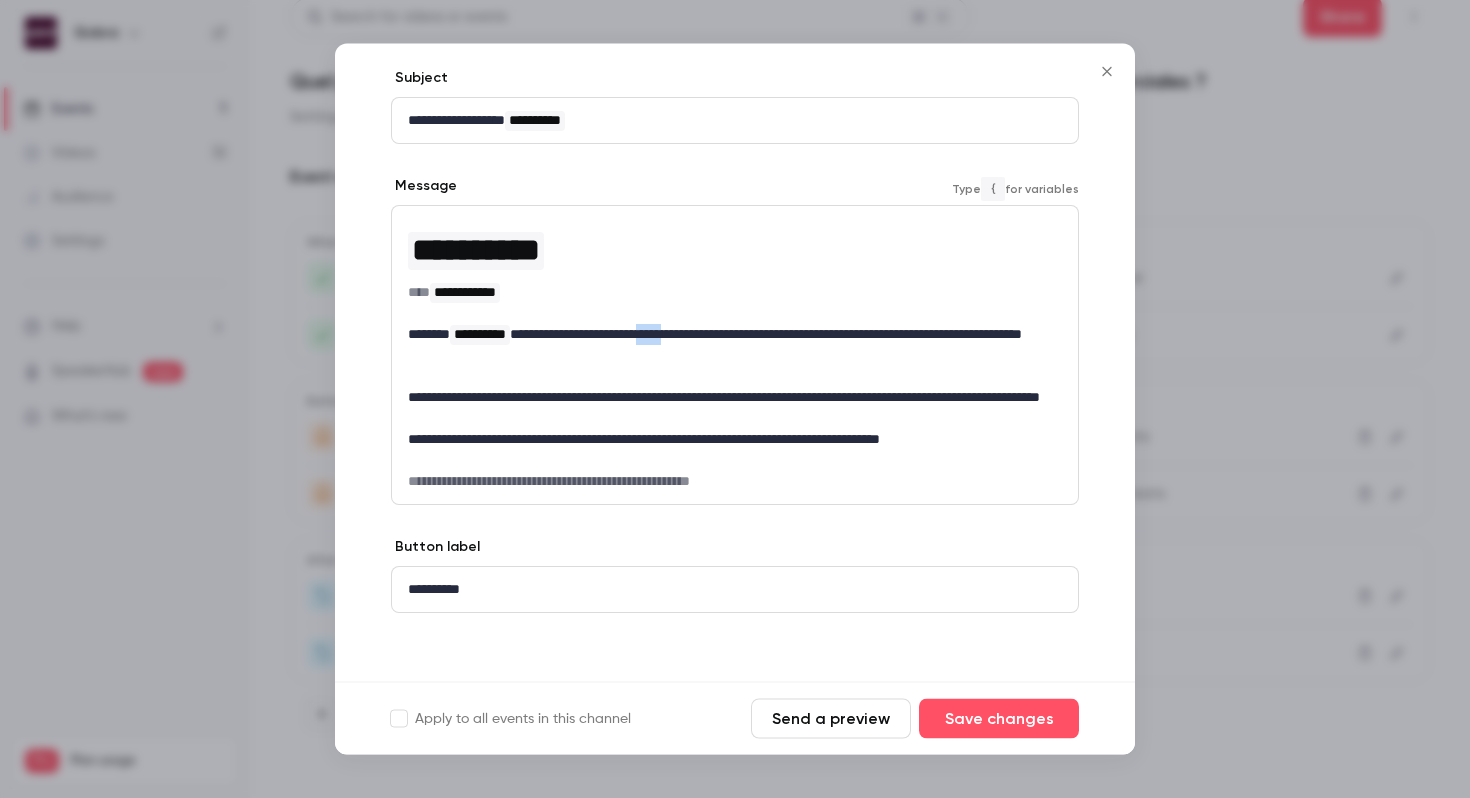 click on "**********" at bounding box center (735, 346) 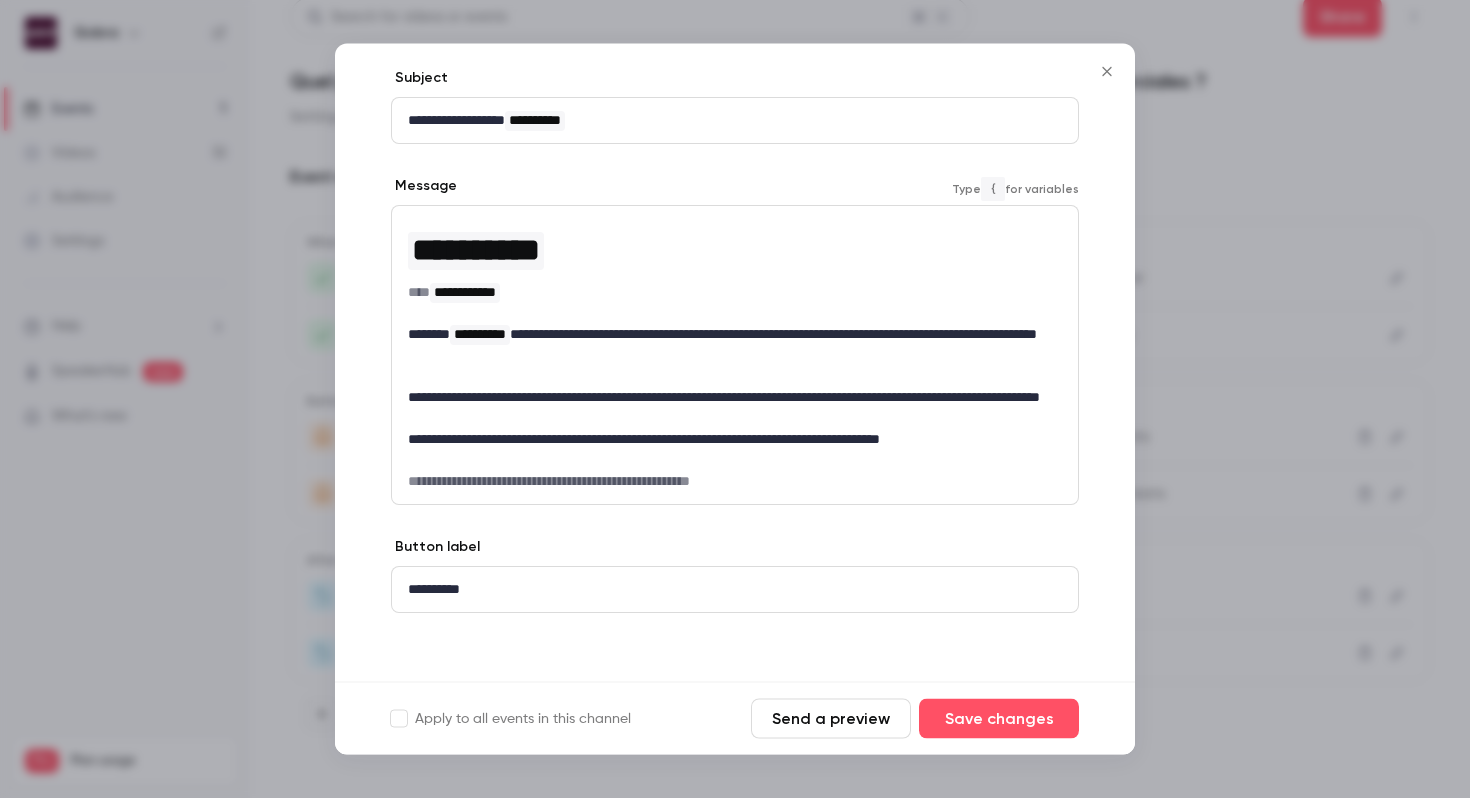 click on "**********" at bounding box center (735, 346) 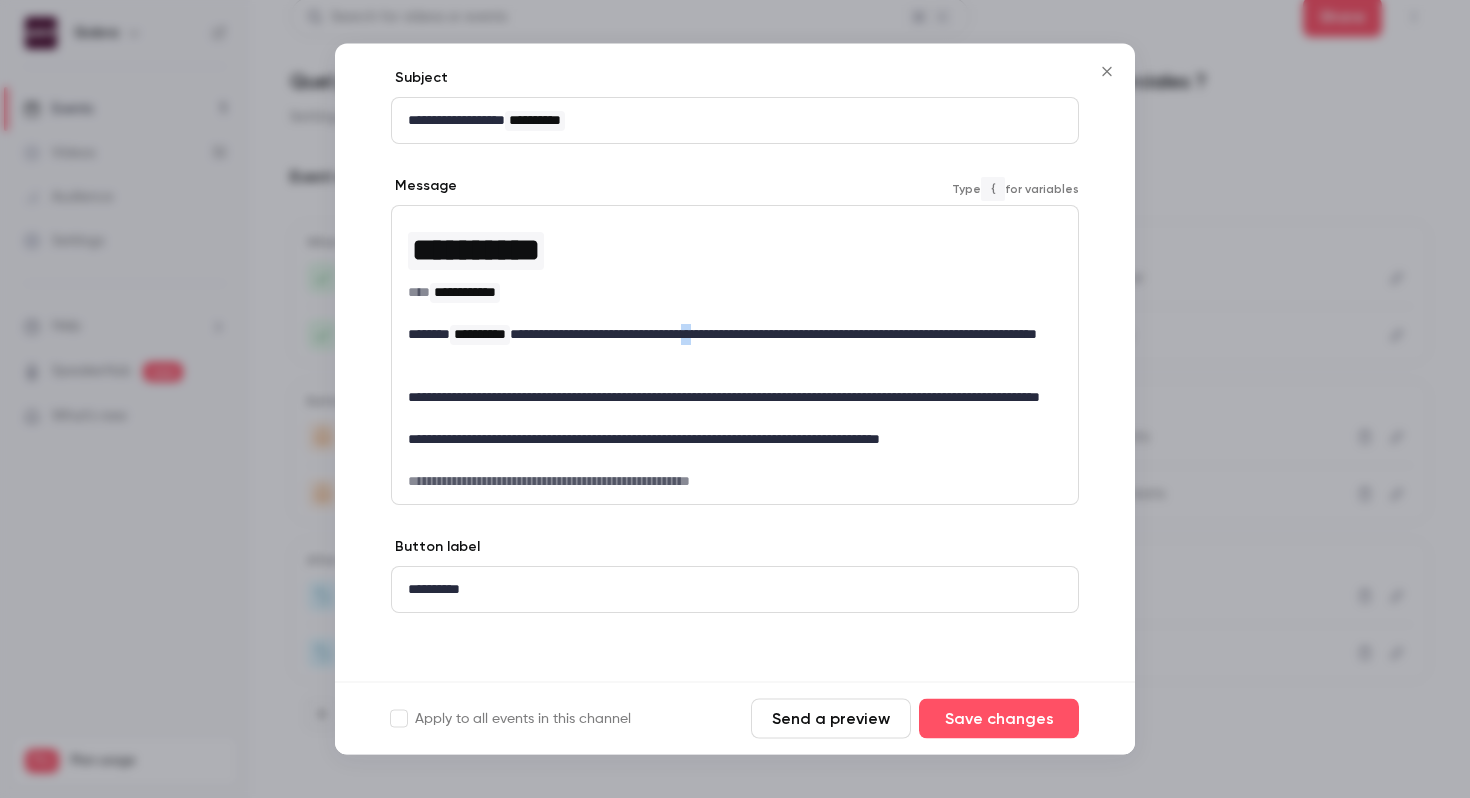 click on "**********" at bounding box center [735, 346] 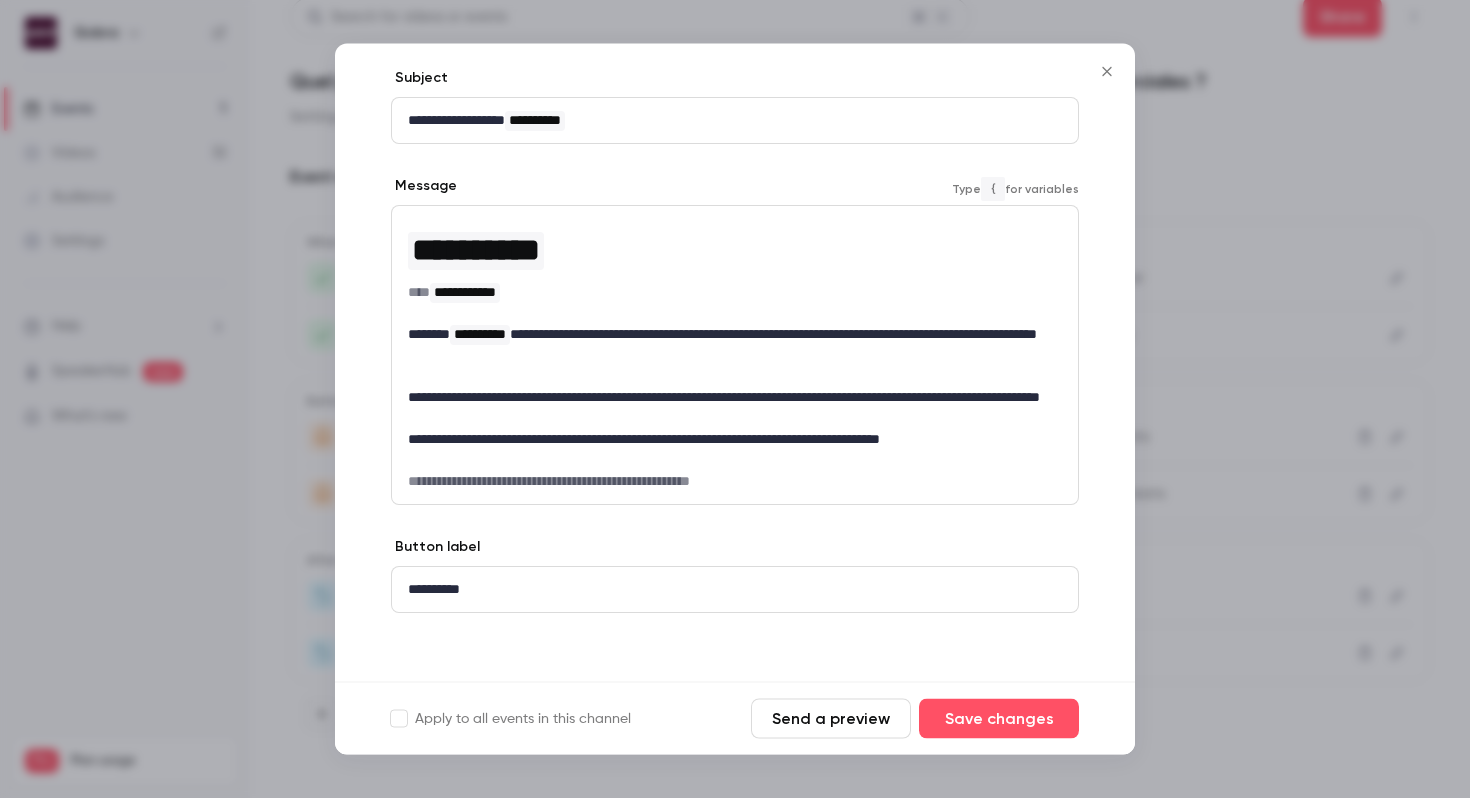click on "**********" at bounding box center [735, 346] 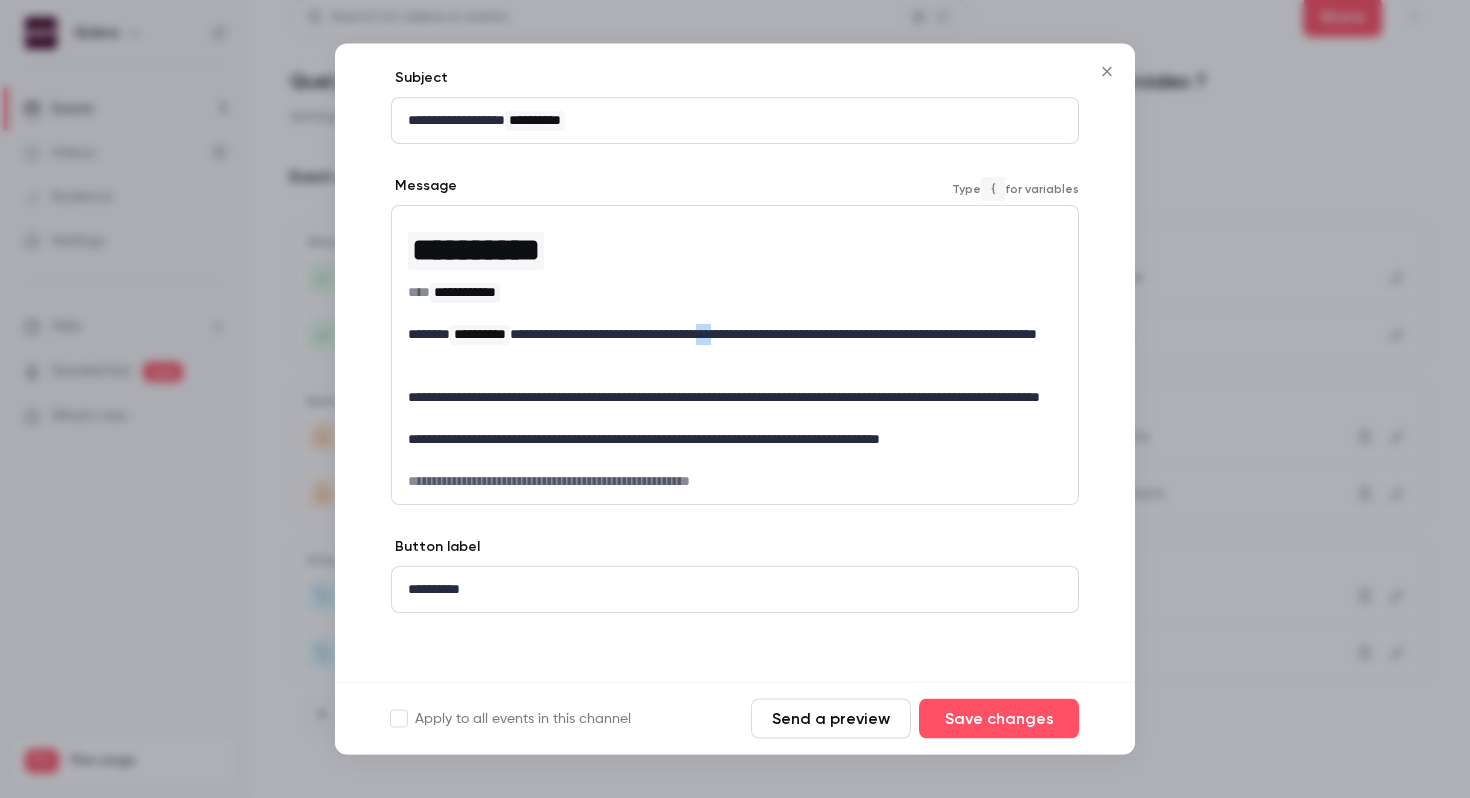 click on "**********" at bounding box center [735, 346] 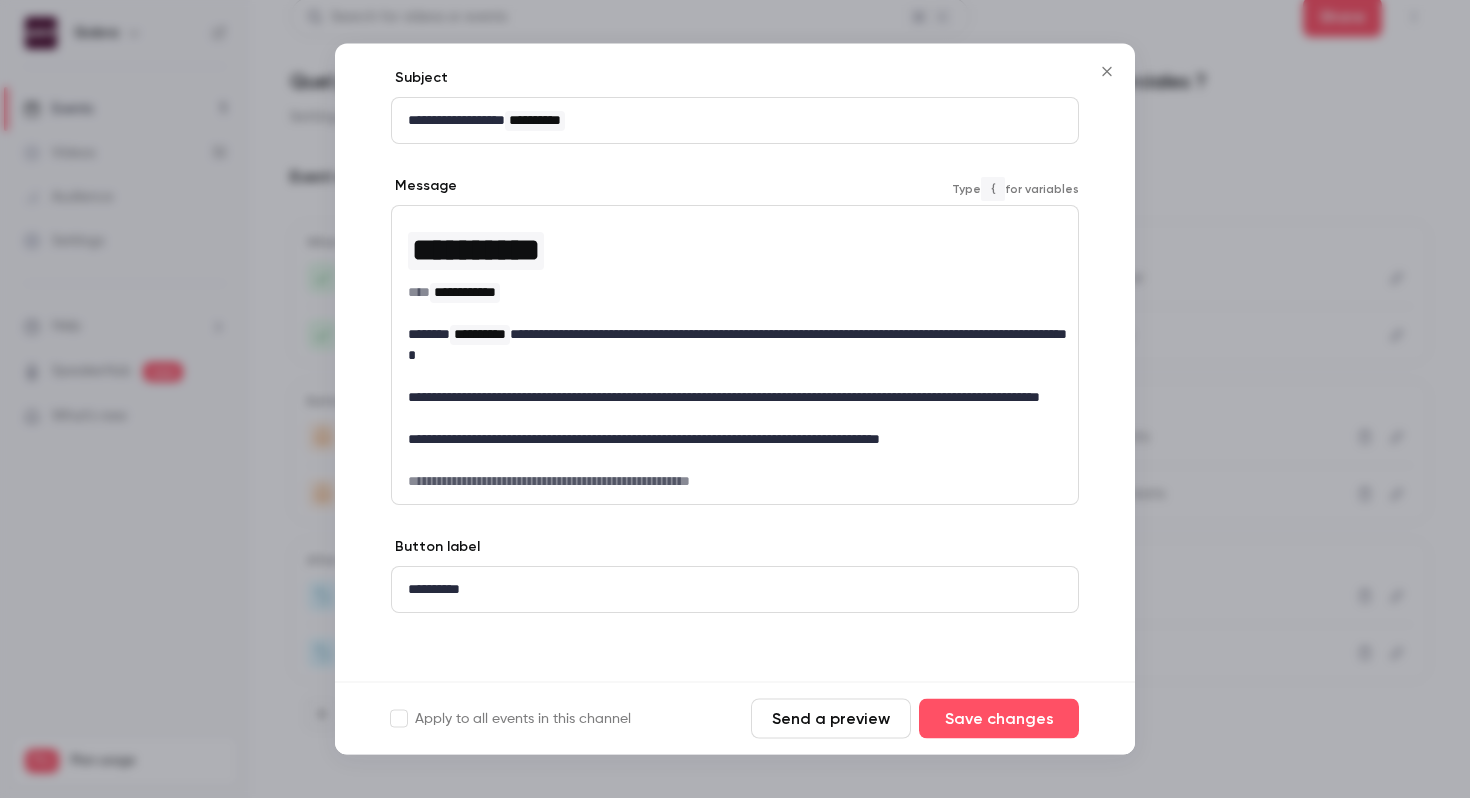 click on "**********" at bounding box center (735, 346) 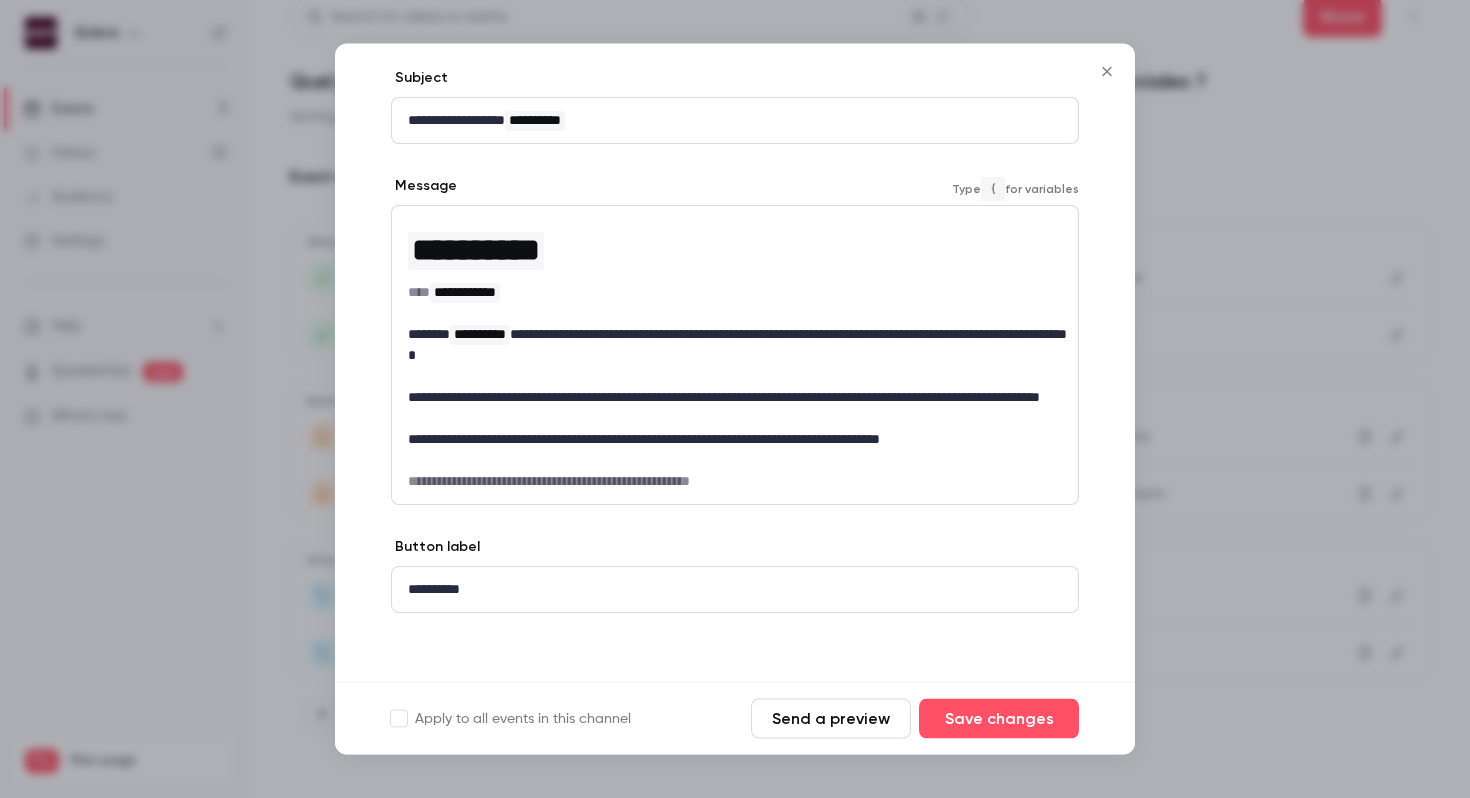 click on "**********" at bounding box center [735, 346] 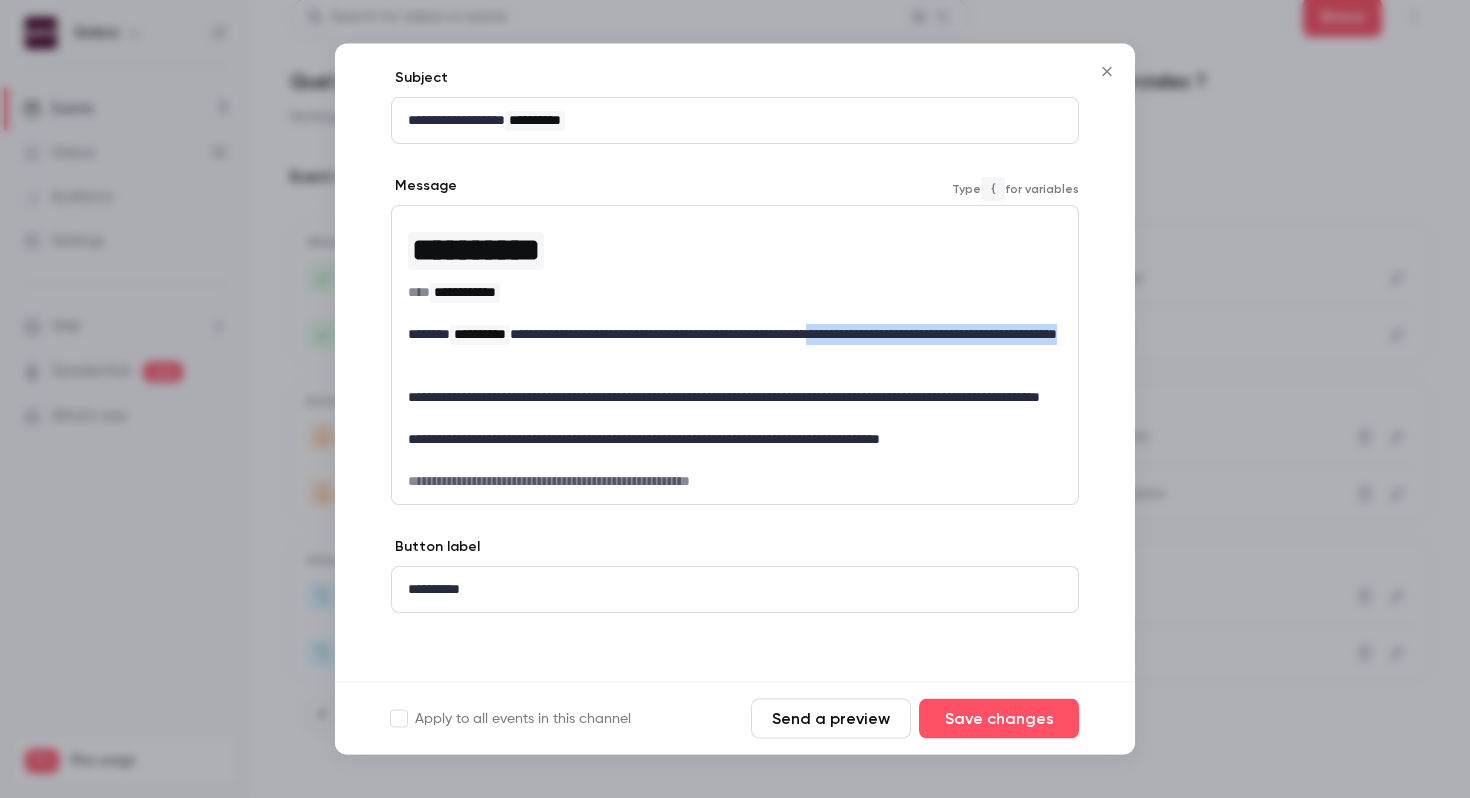 drag, startPoint x: 920, startPoint y: 336, endPoint x: 682, endPoint y: 357, distance: 238.92467 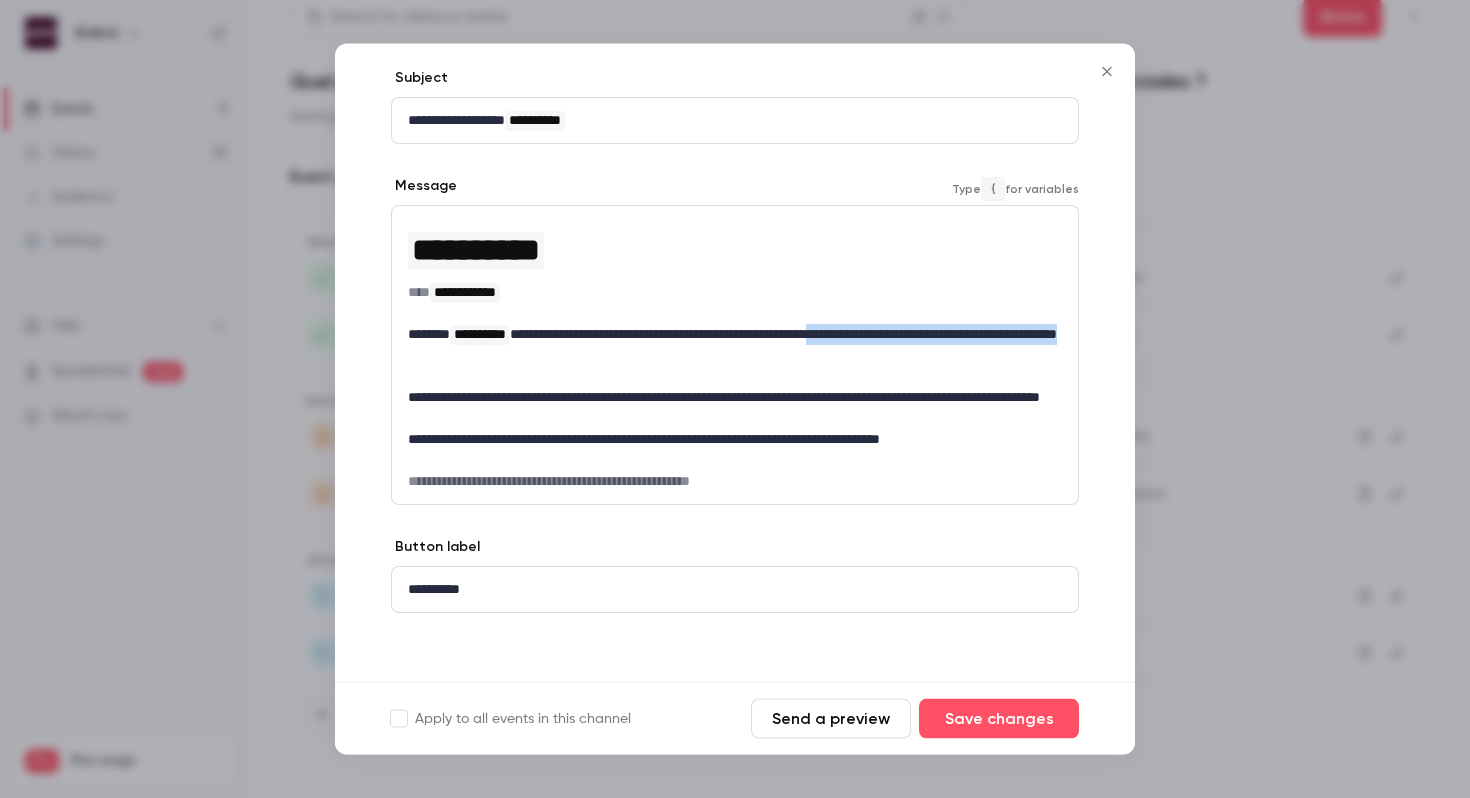 click on "**********" at bounding box center (735, 346) 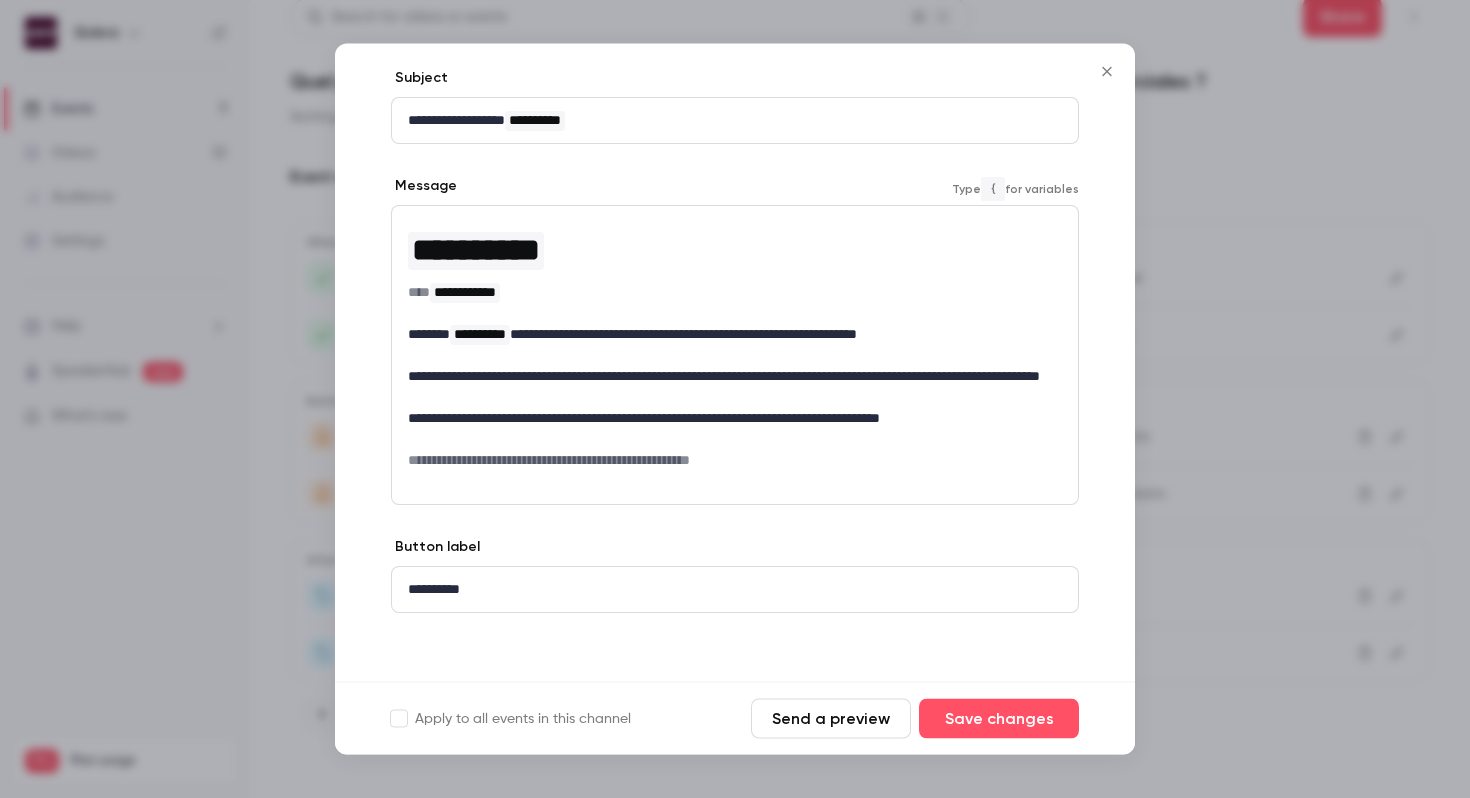click on "**********" at bounding box center (735, 388) 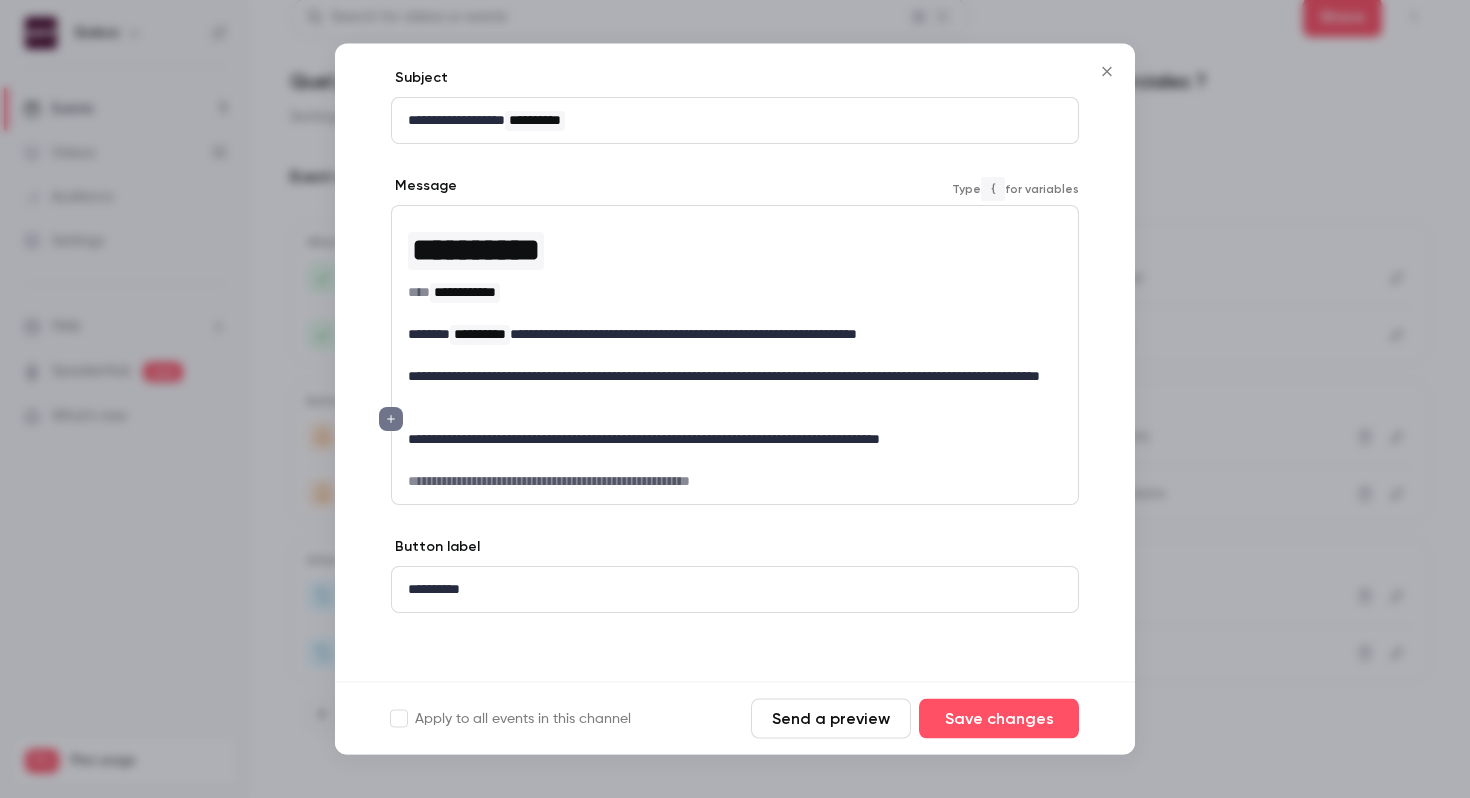 click on "**********" at bounding box center [735, 388] 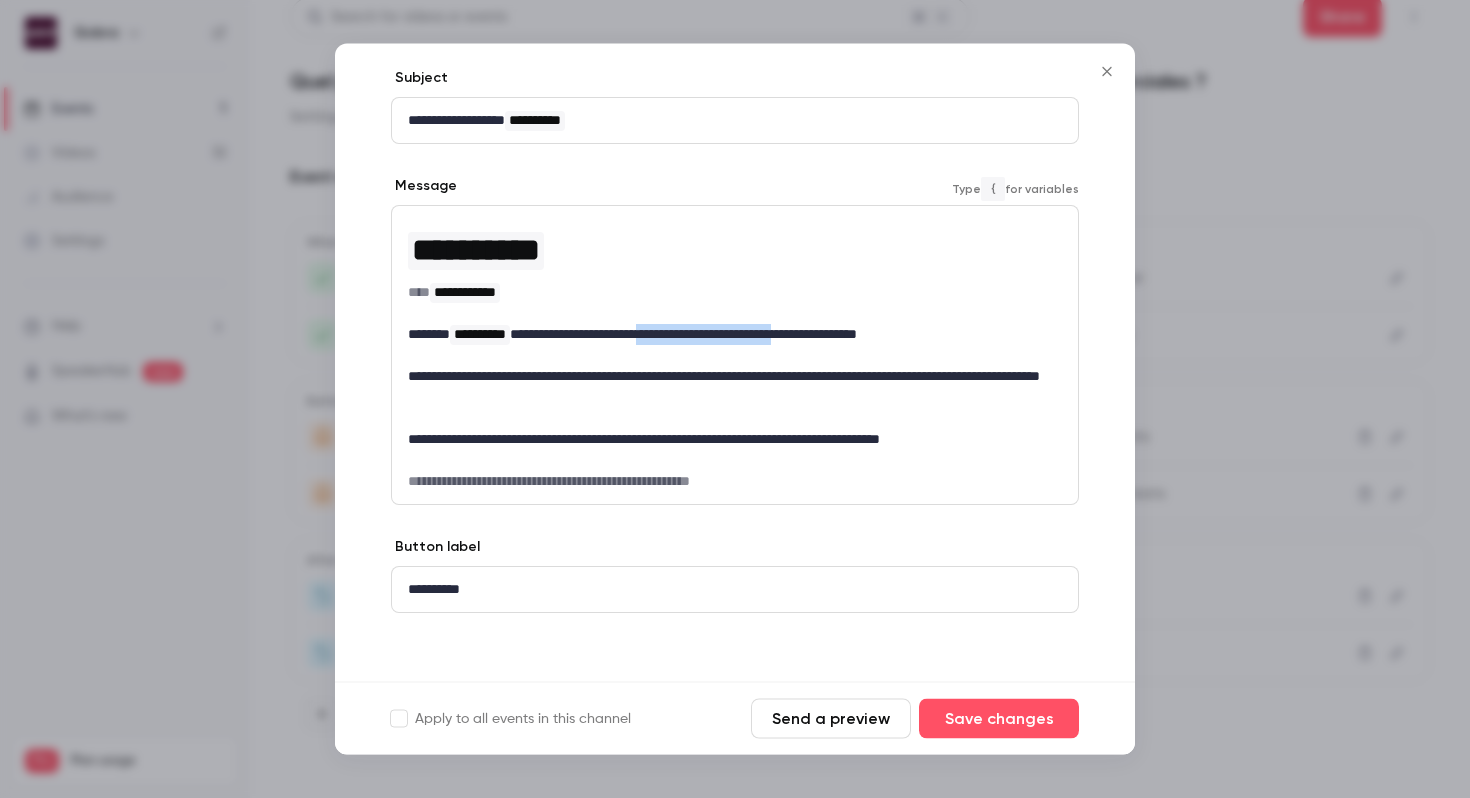 drag, startPoint x: 877, startPoint y: 338, endPoint x: 693, endPoint y: 337, distance: 184.00272 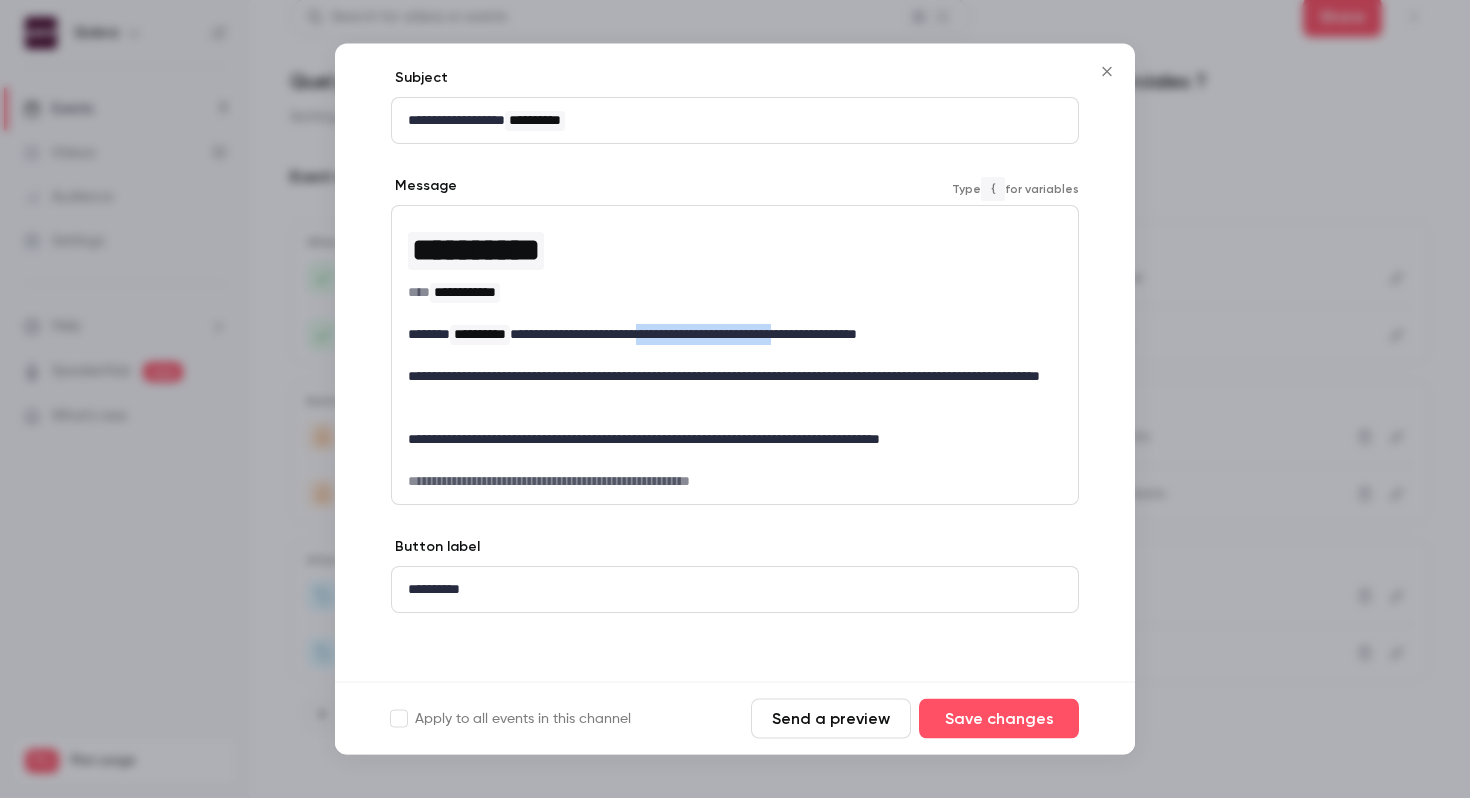click on "**********" at bounding box center [735, 335] 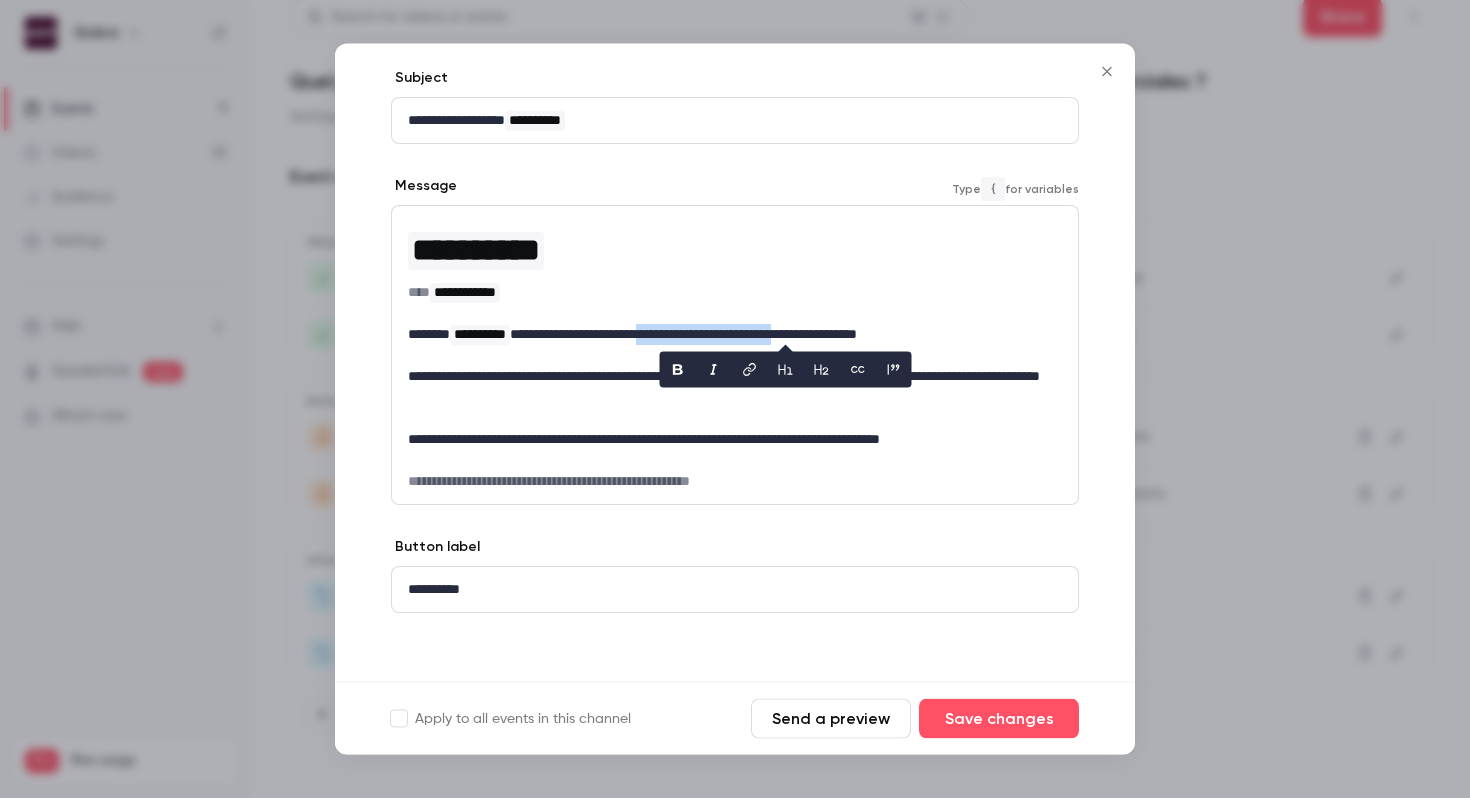 copy on "**********" 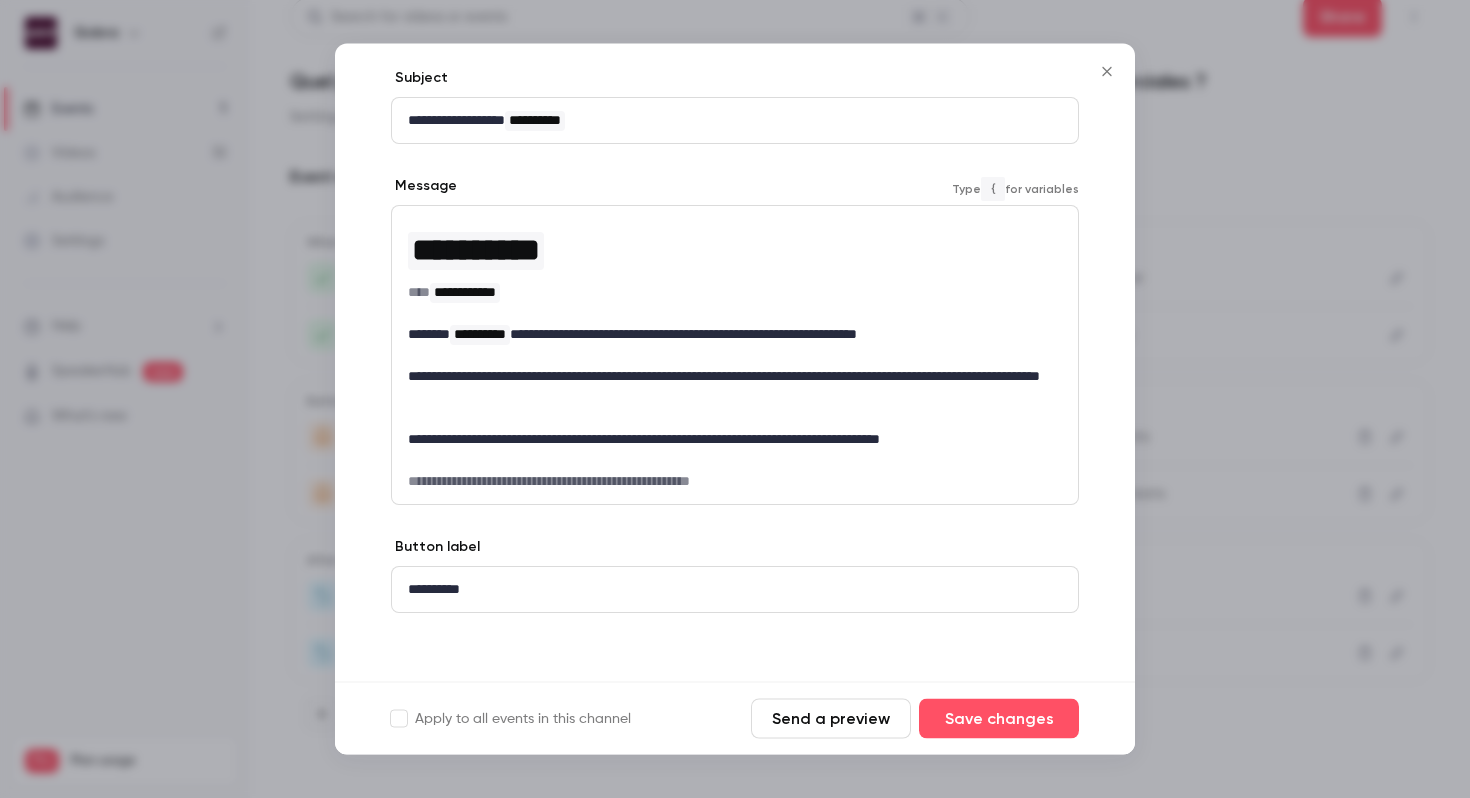 click on "**********" at bounding box center [735, 388] 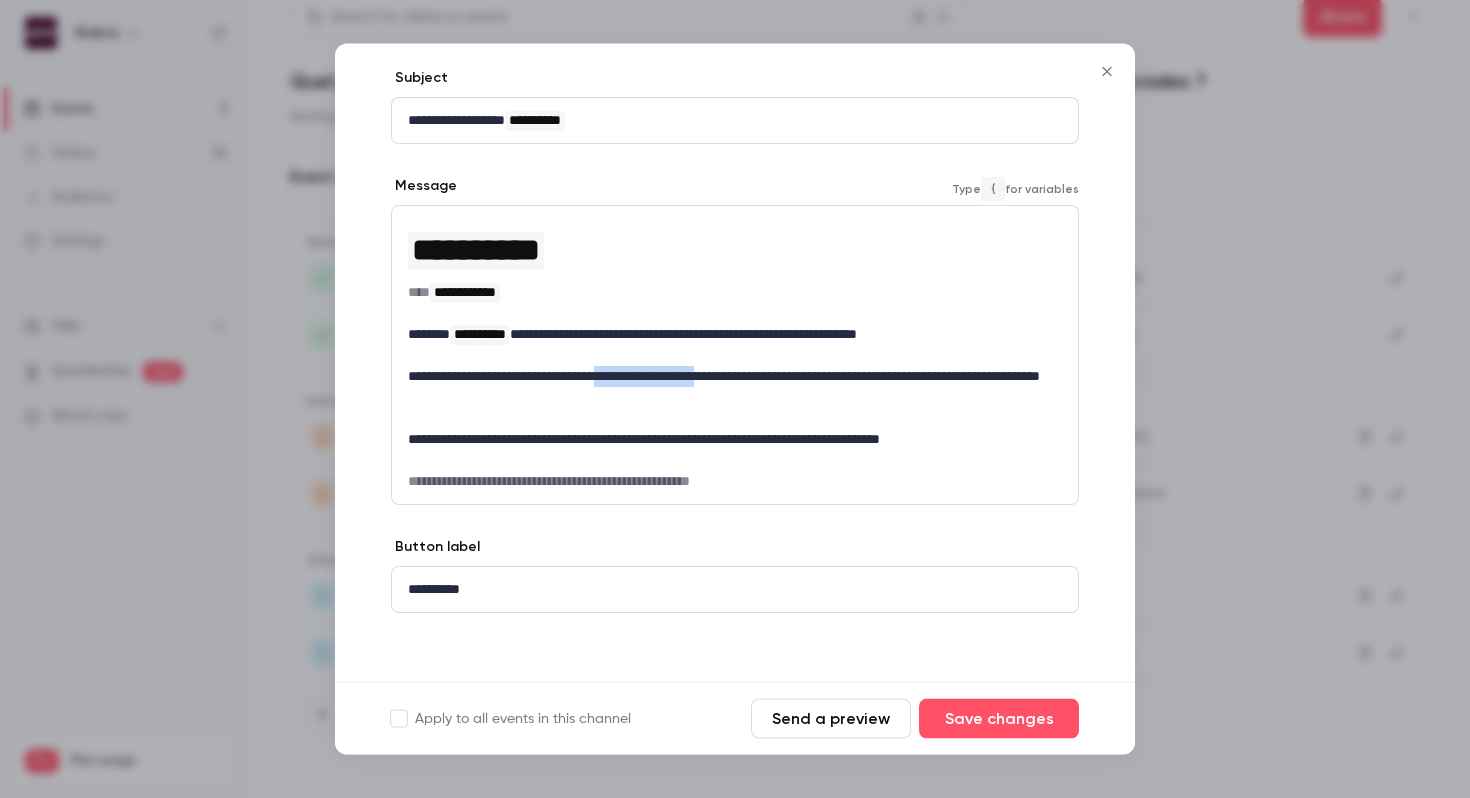 drag, startPoint x: 657, startPoint y: 382, endPoint x: 782, endPoint y: 383, distance: 125.004 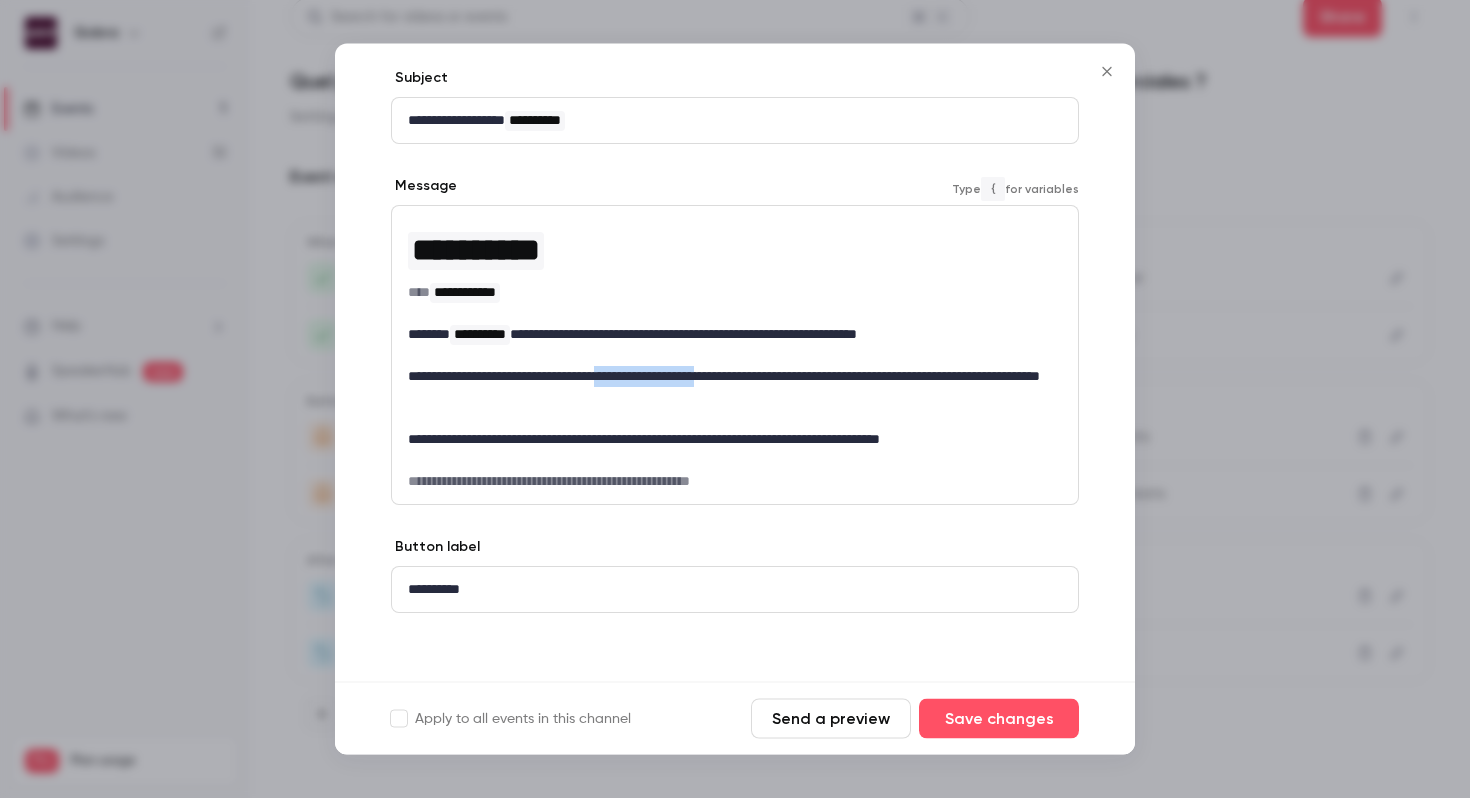 click on "**********" at bounding box center (735, 388) 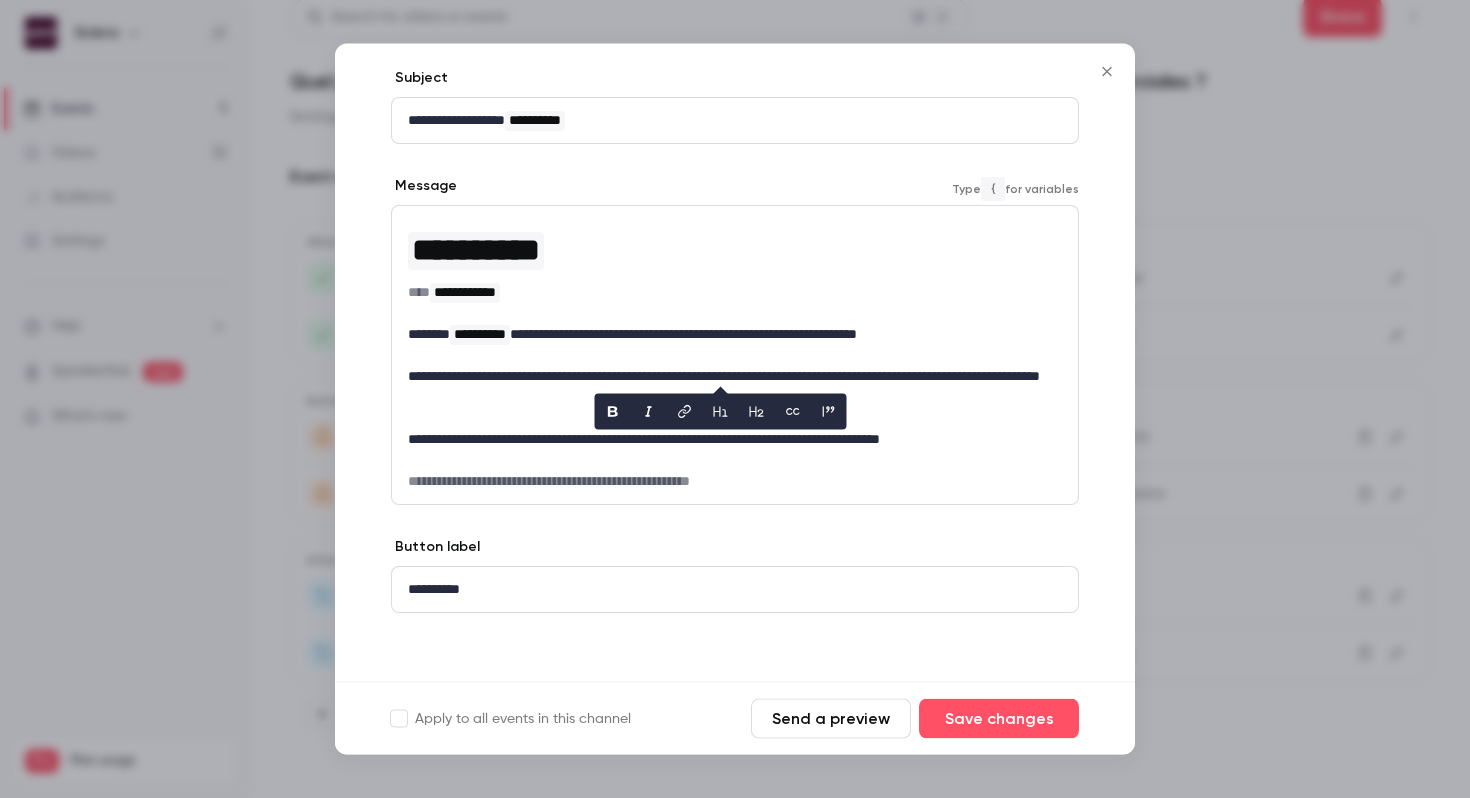 scroll, scrollTop: 0, scrollLeft: 0, axis: both 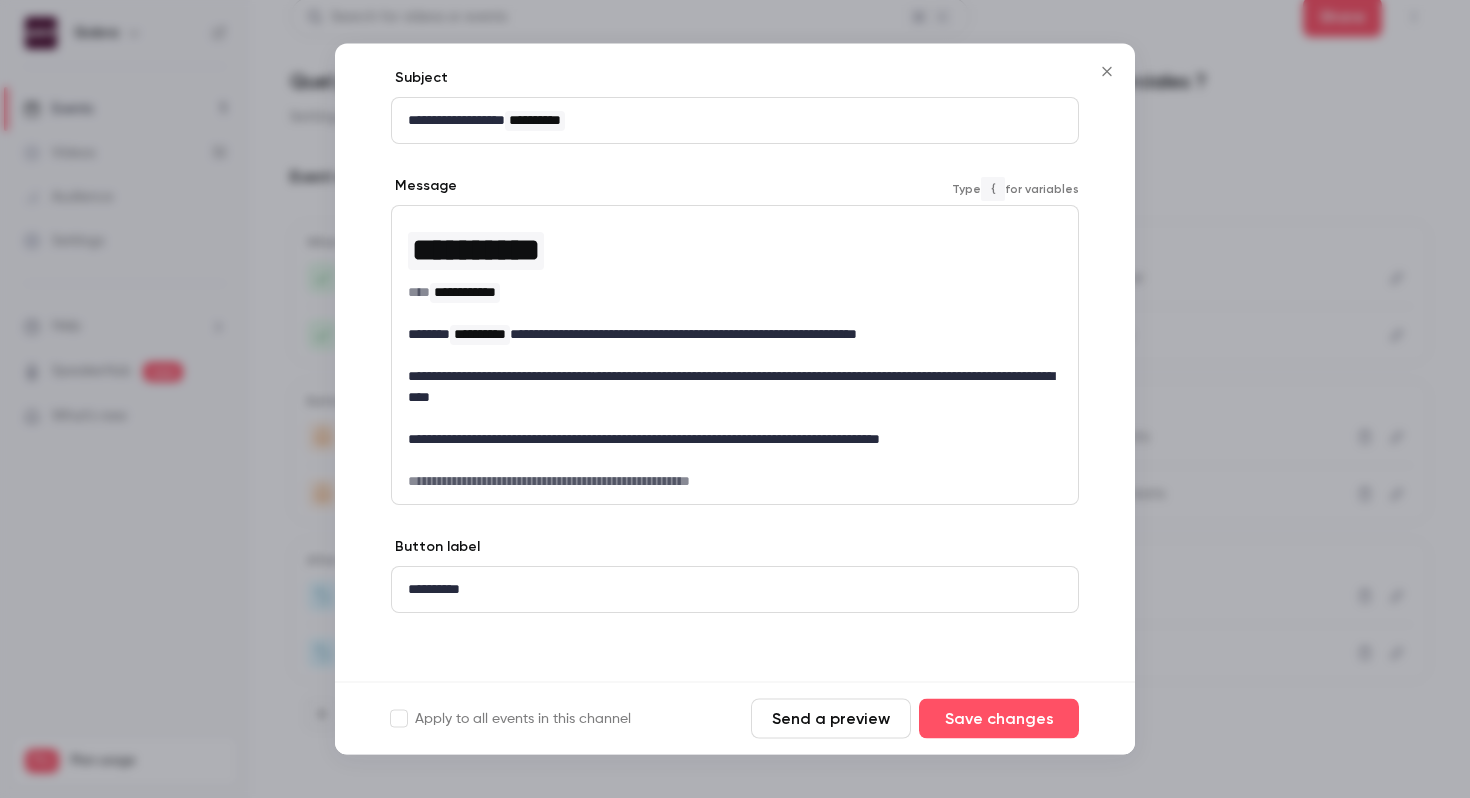 click on "**********" at bounding box center [661, 377] 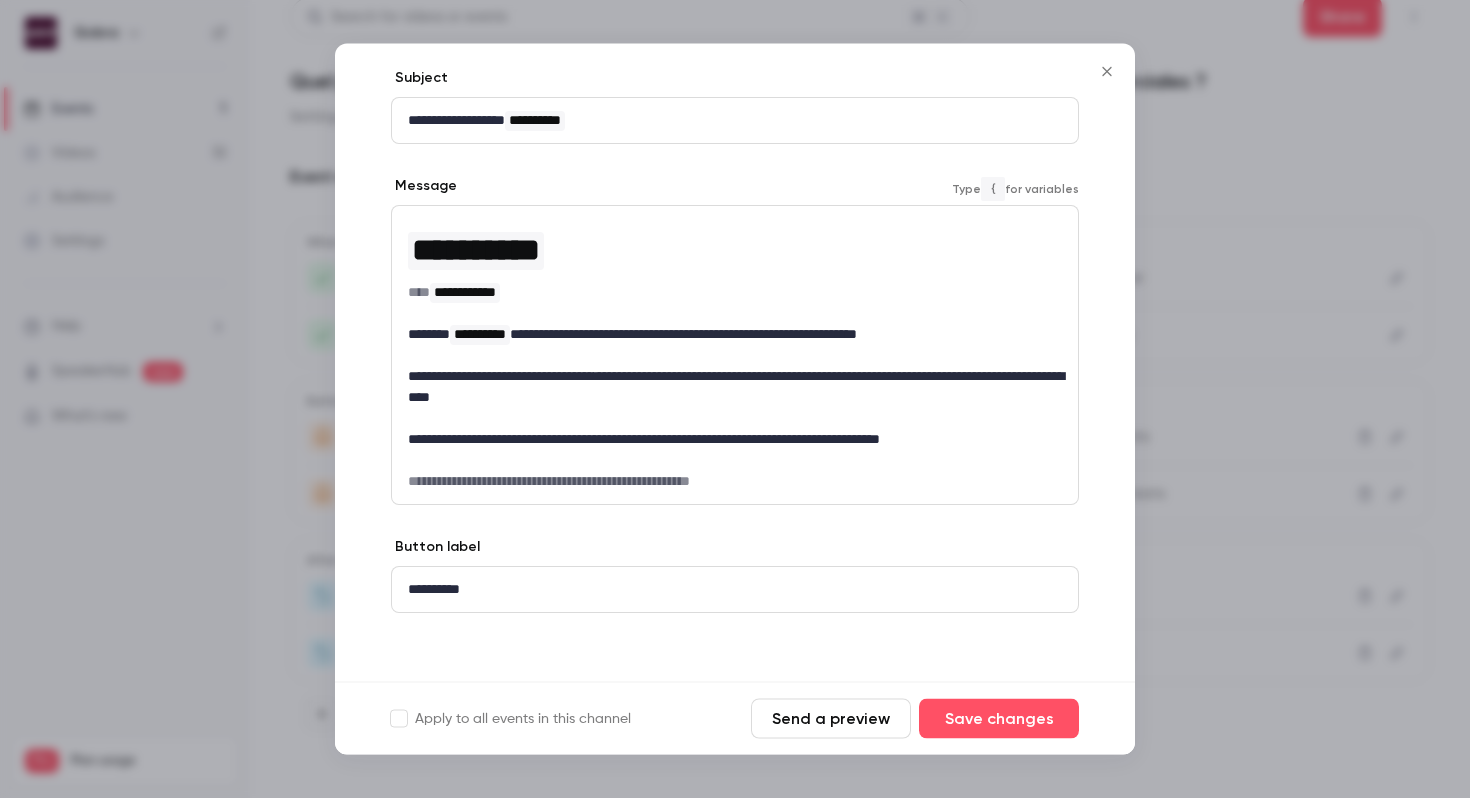 click on "**********" at bounding box center (735, 388) 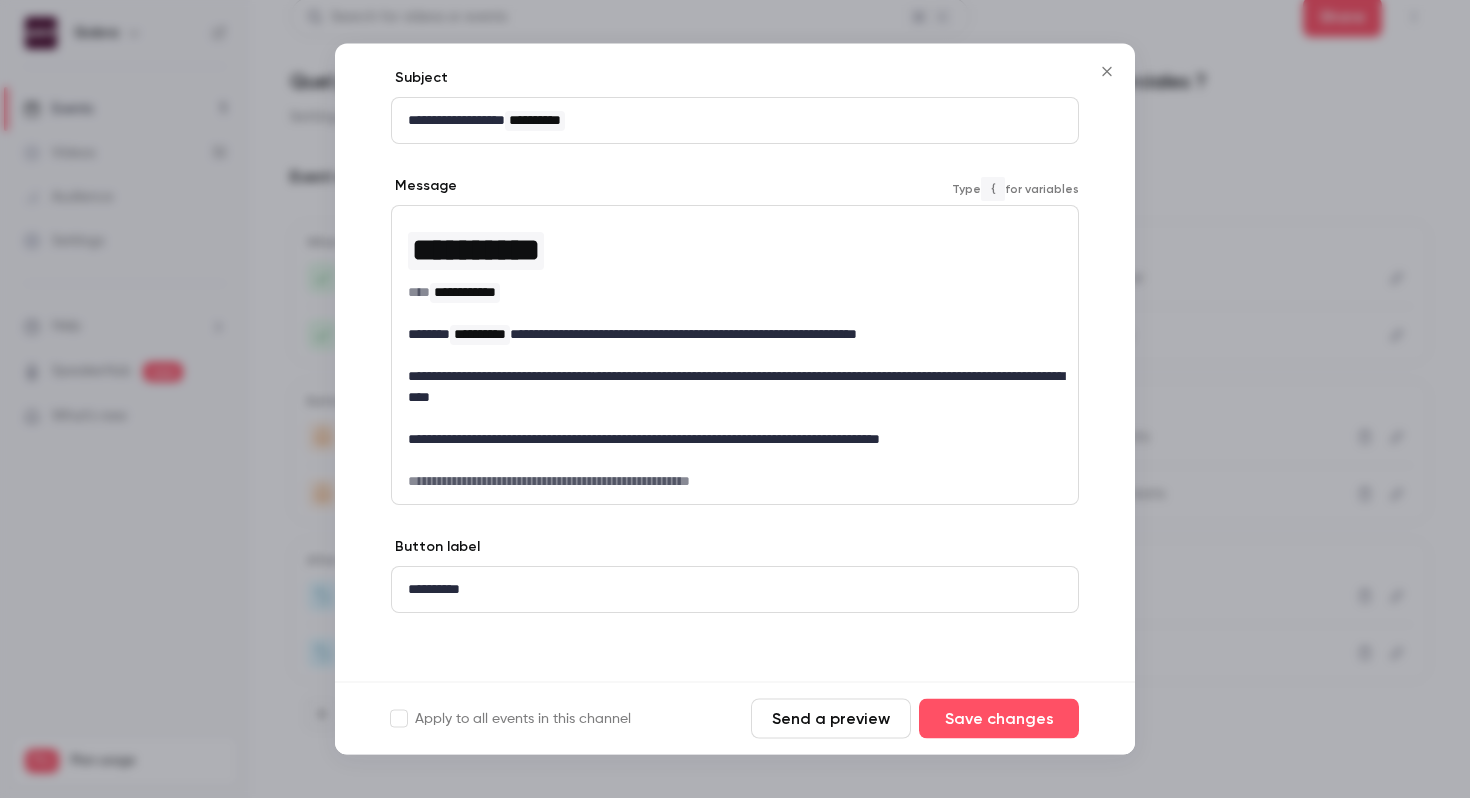 scroll, scrollTop: 204, scrollLeft: 0, axis: vertical 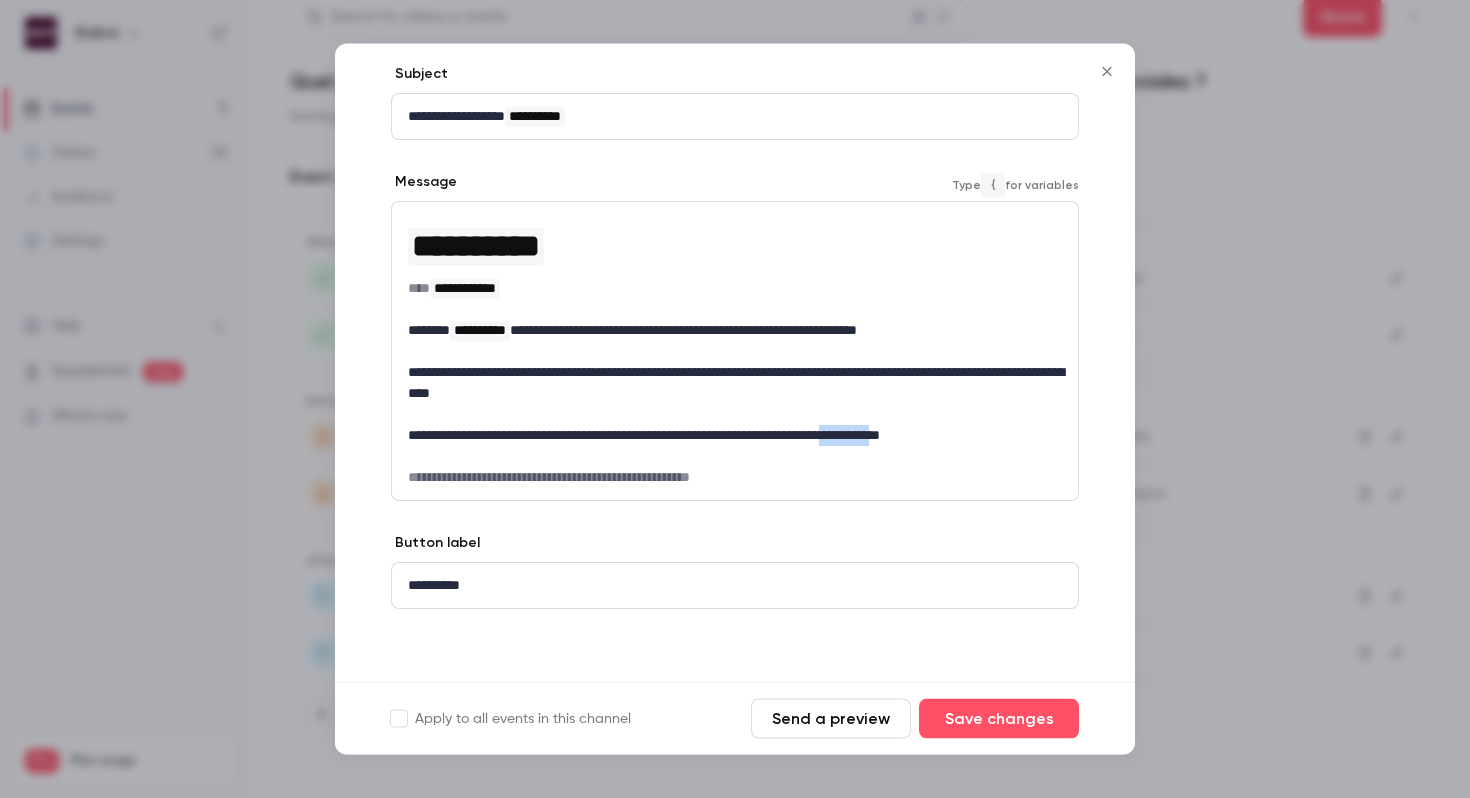 drag, startPoint x: 1009, startPoint y: 442, endPoint x: 943, endPoint y: 442, distance: 66 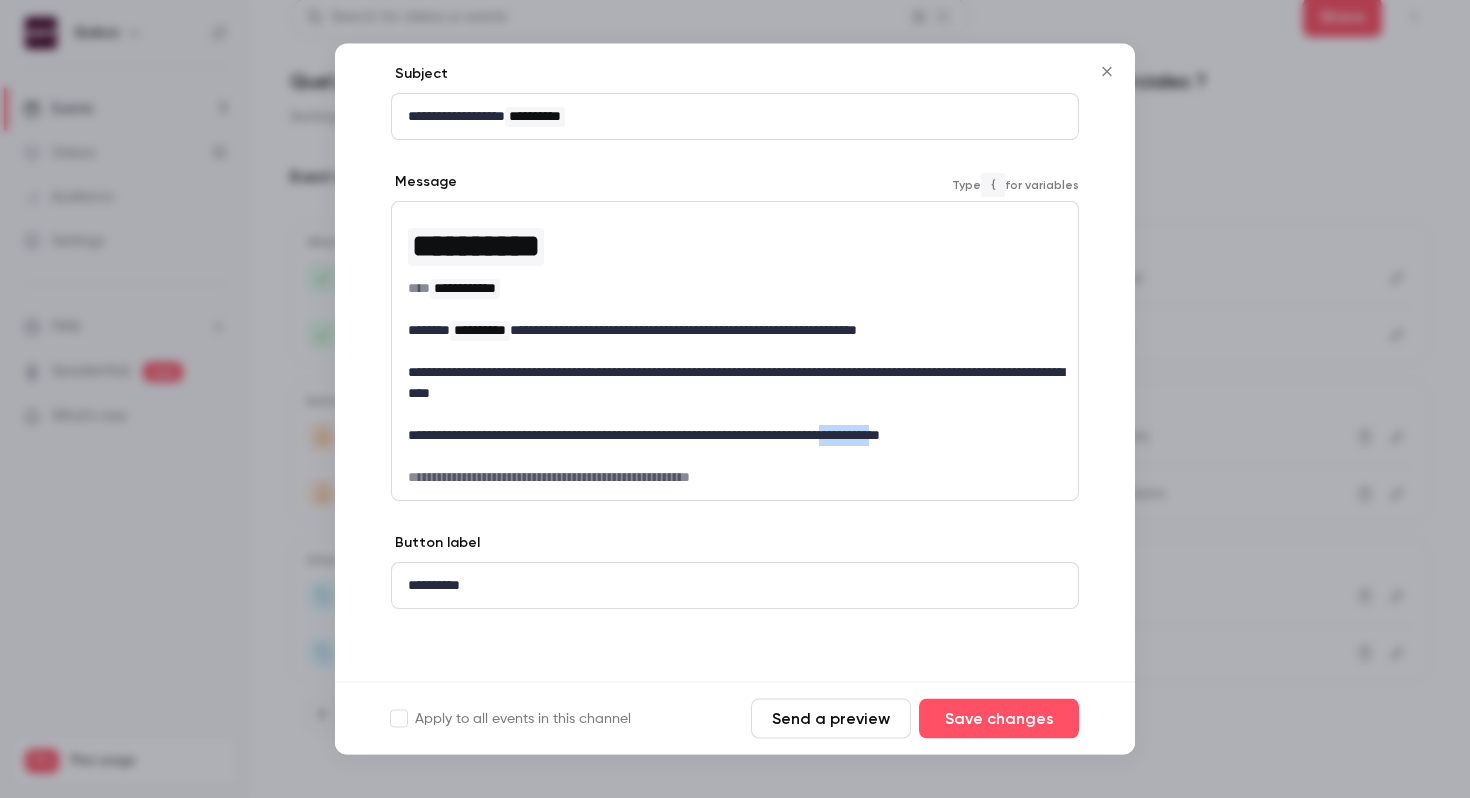 click on "**********" at bounding box center [735, 436] 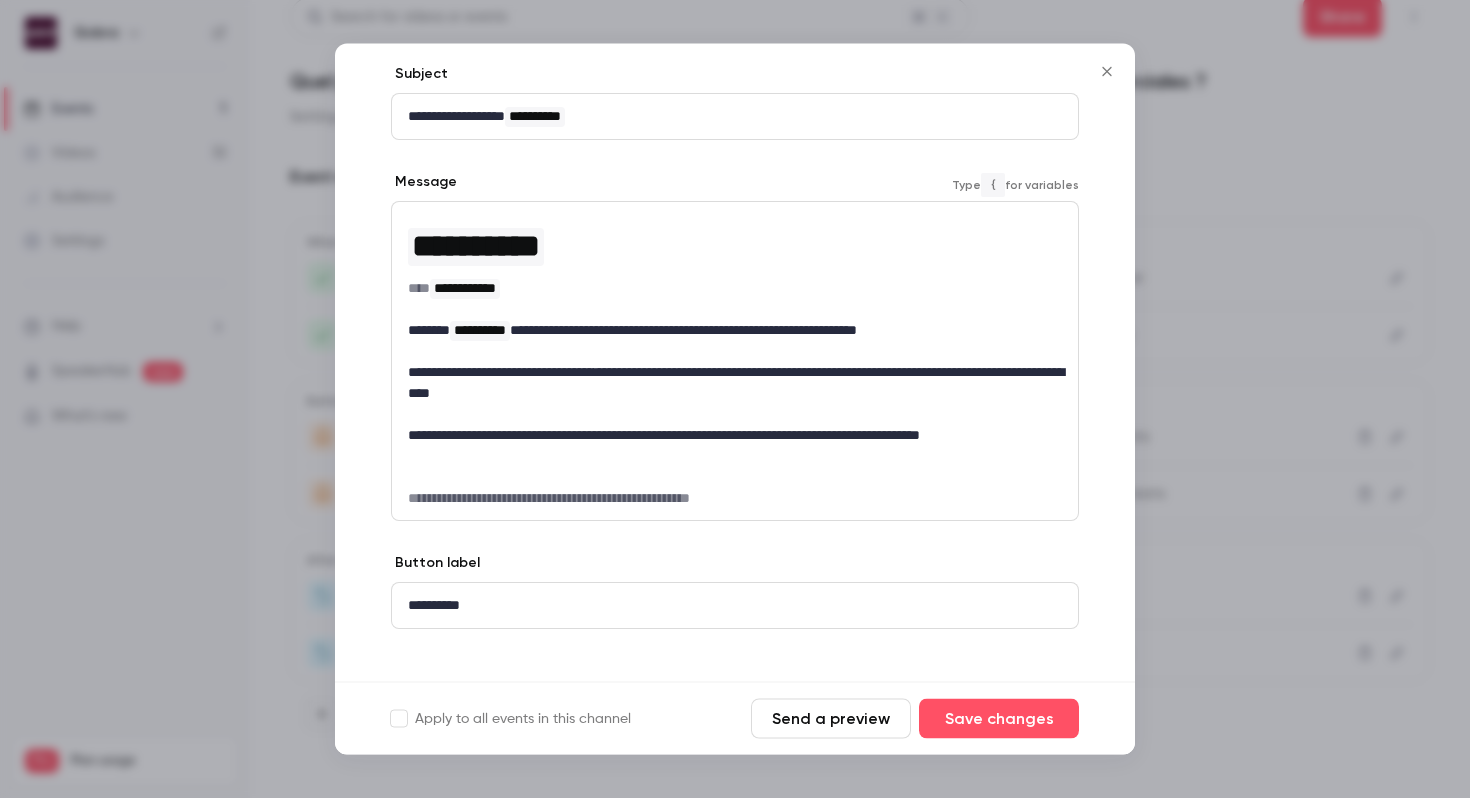 scroll, scrollTop: 224, scrollLeft: 0, axis: vertical 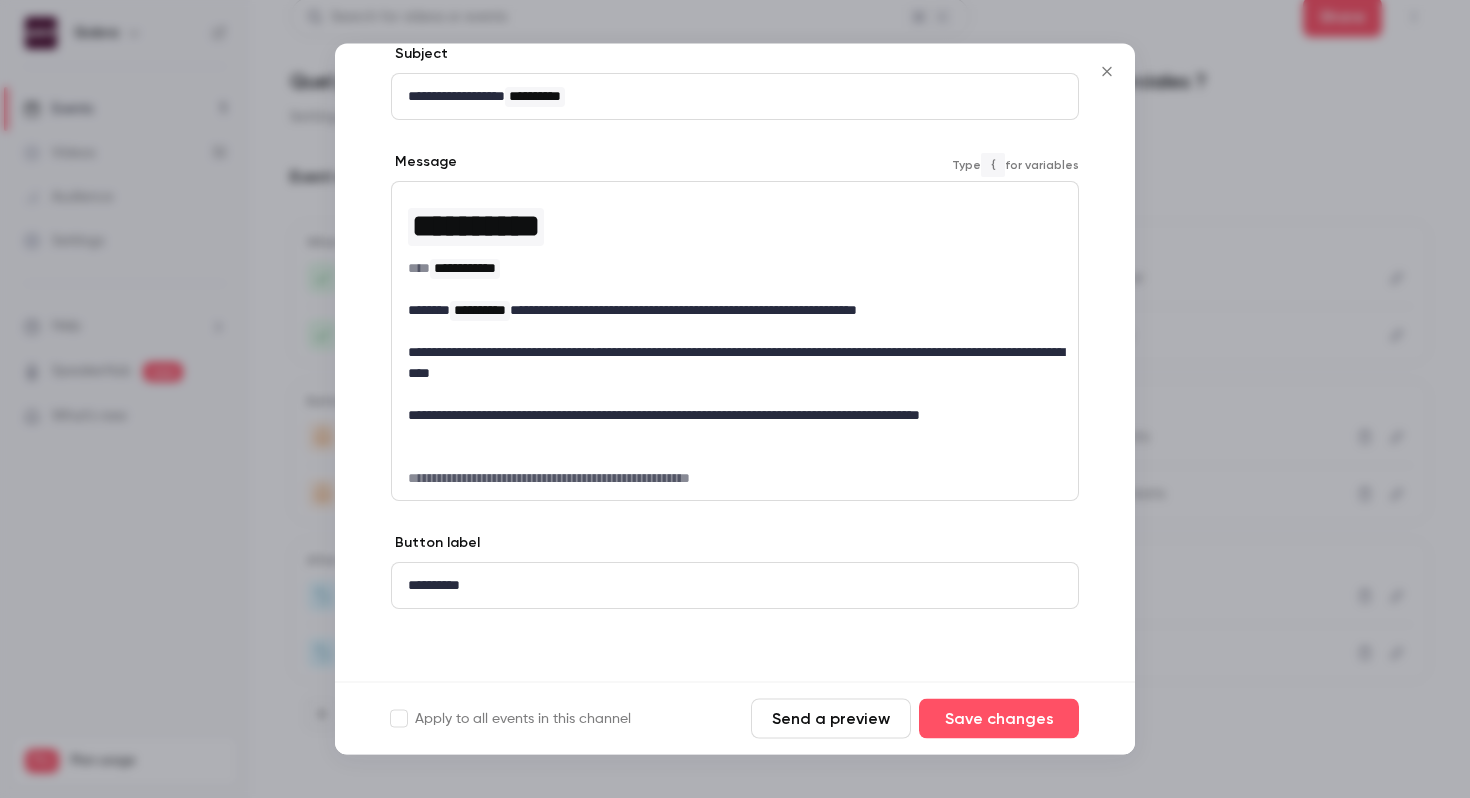 click on "**********" at bounding box center (735, 479) 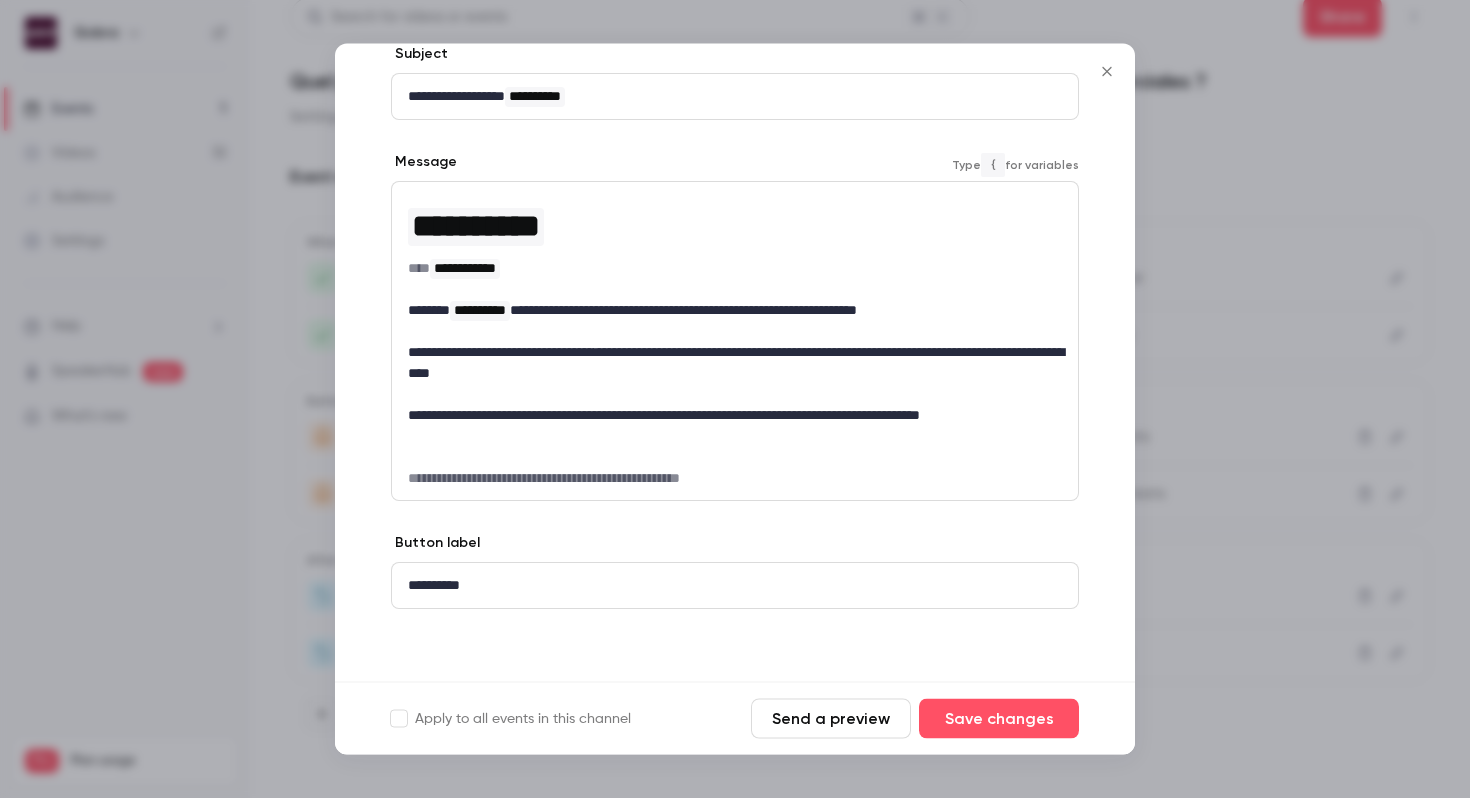 click on "**********" at bounding box center (735, 586) 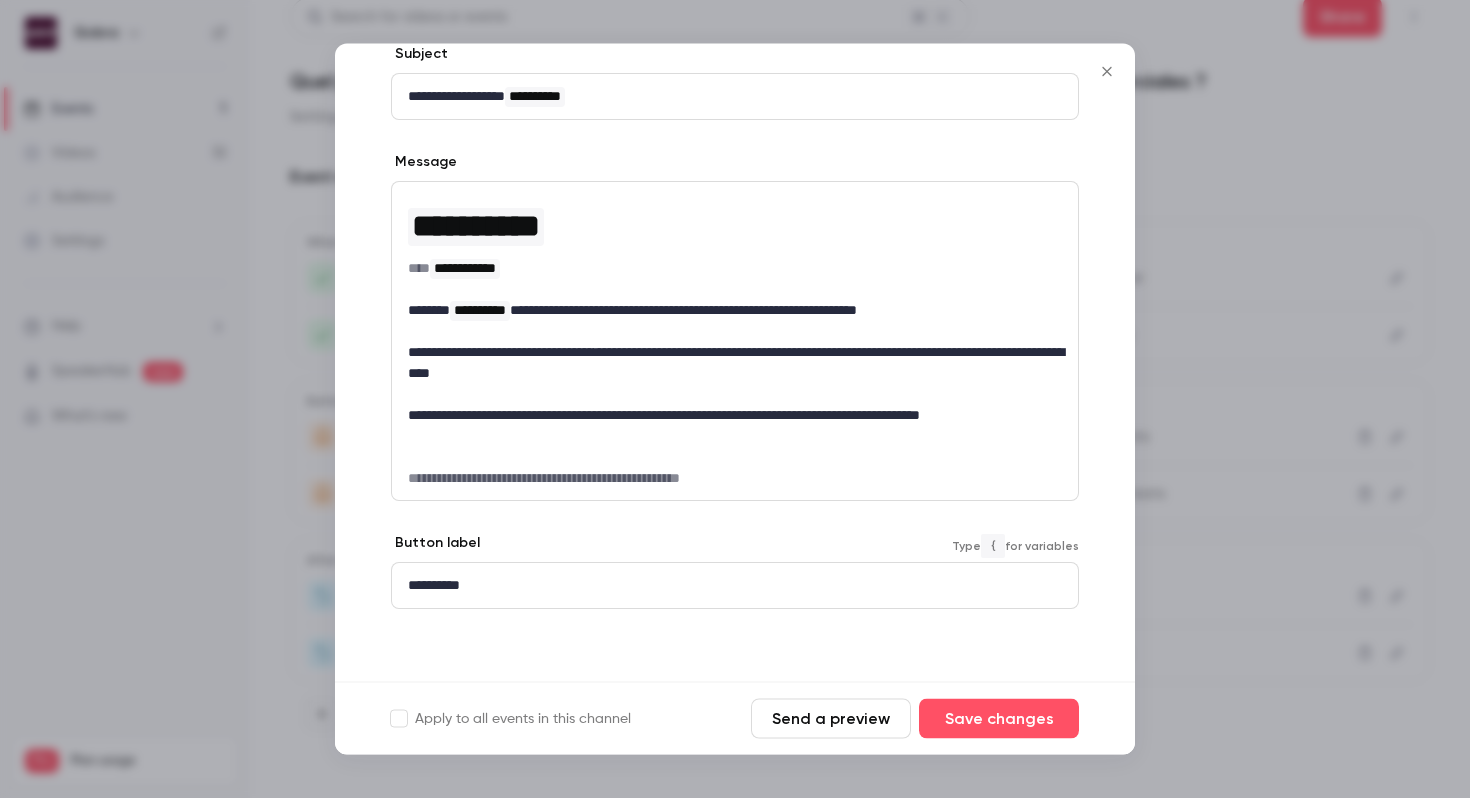 click on "**********" at bounding box center [735, 586] 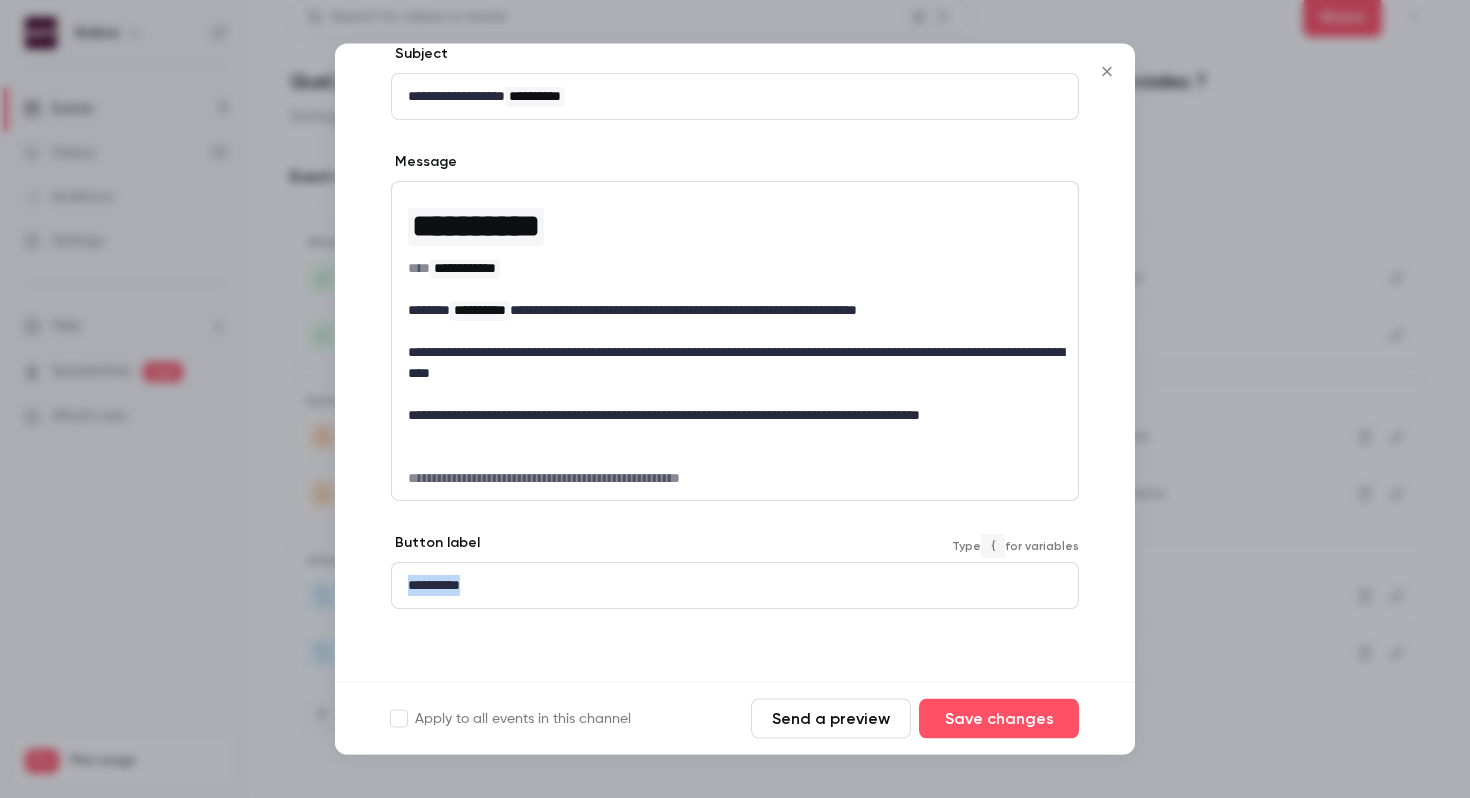 type 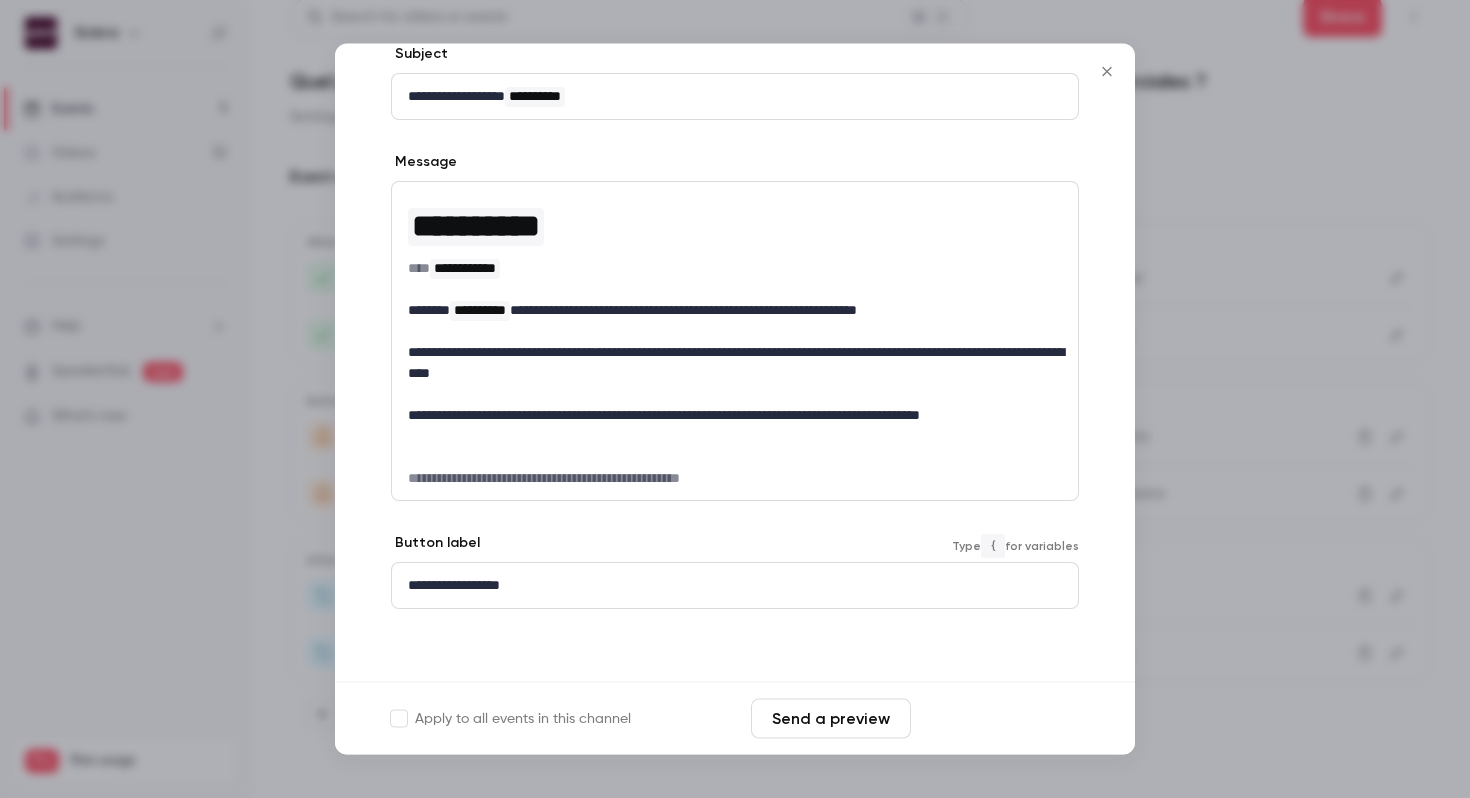 click on "Save changes" at bounding box center [999, 719] 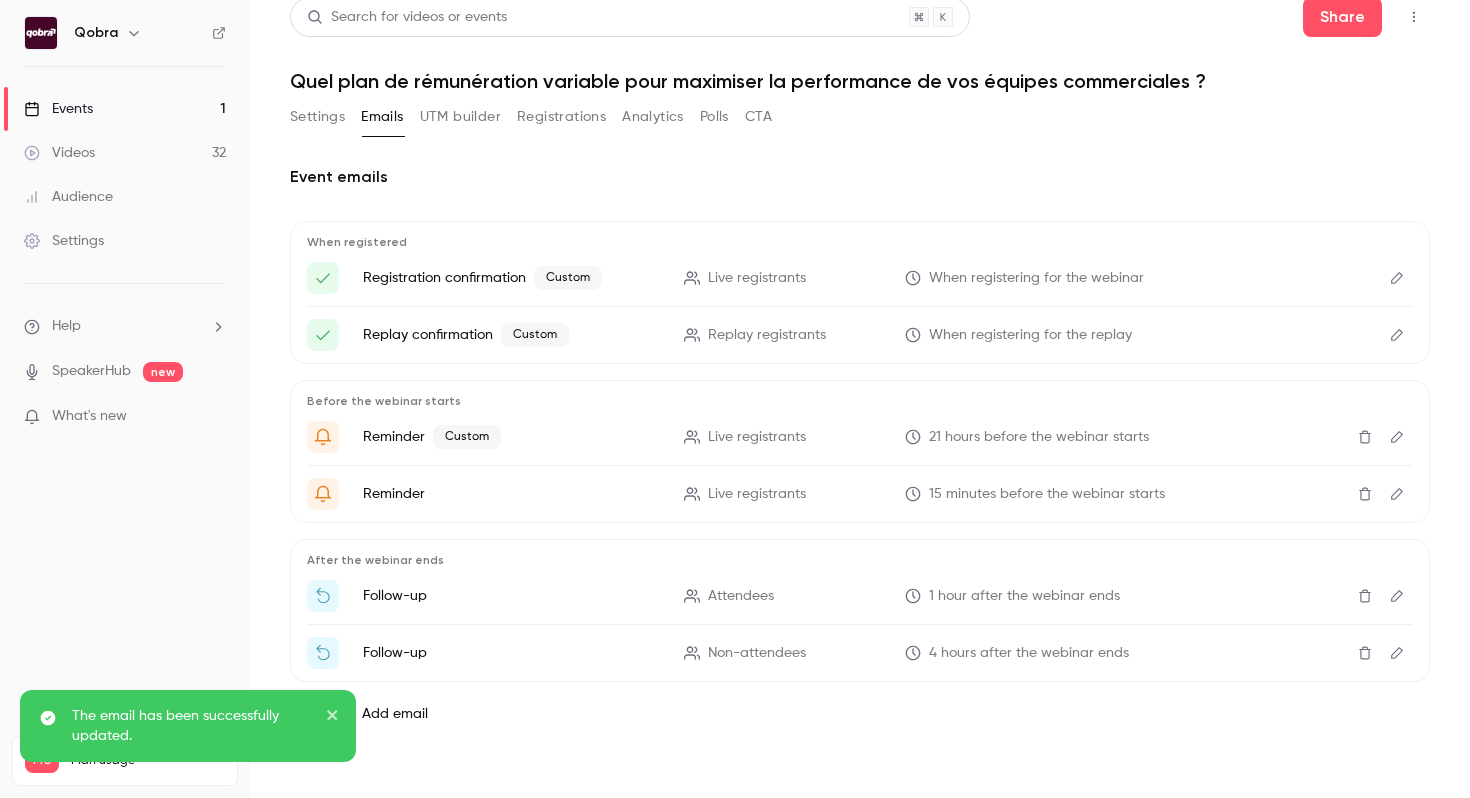 click 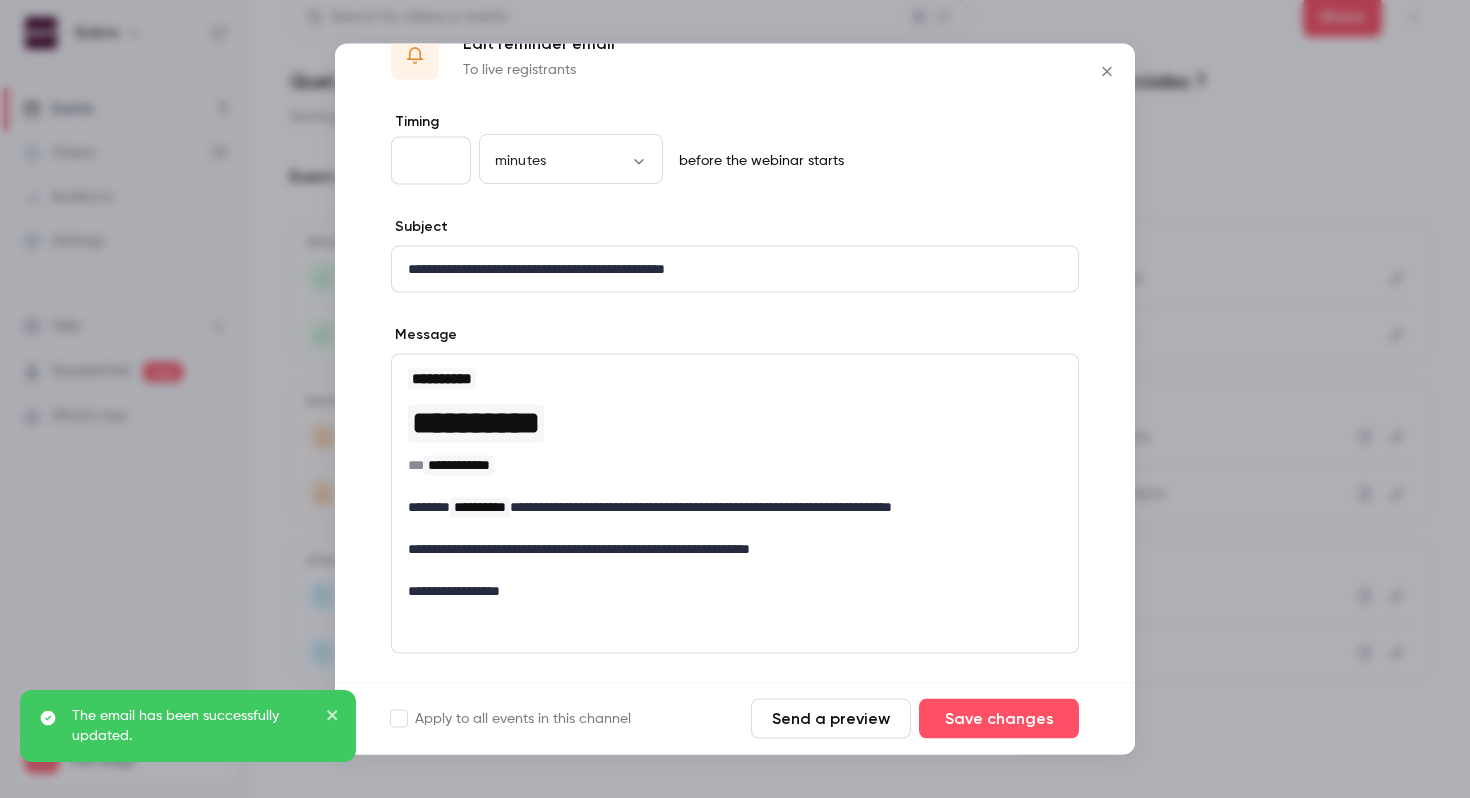 scroll, scrollTop: 71, scrollLeft: 0, axis: vertical 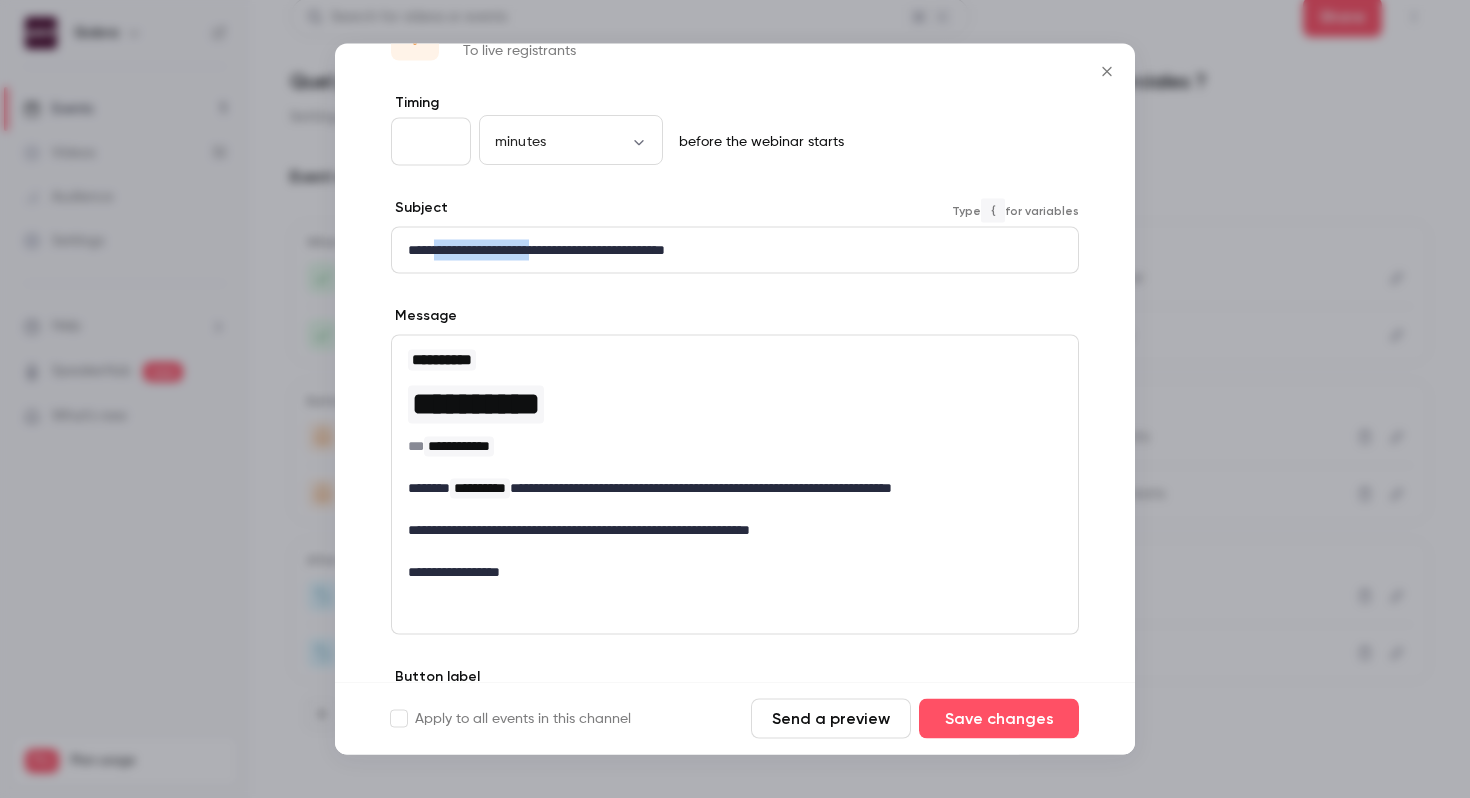 drag, startPoint x: 576, startPoint y: 253, endPoint x: 444, endPoint y: 251, distance: 132.01515 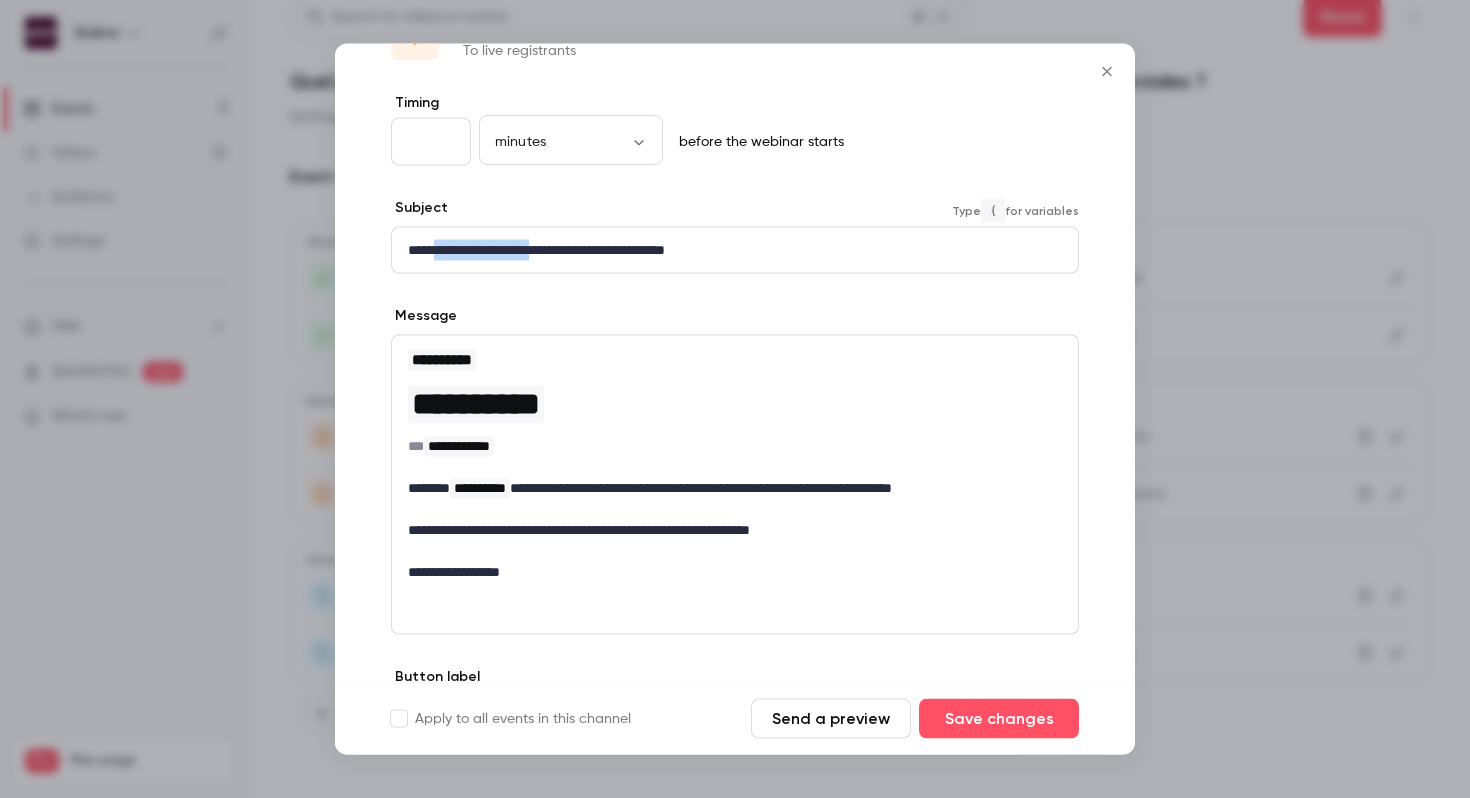click on "**********" at bounding box center [735, 250] 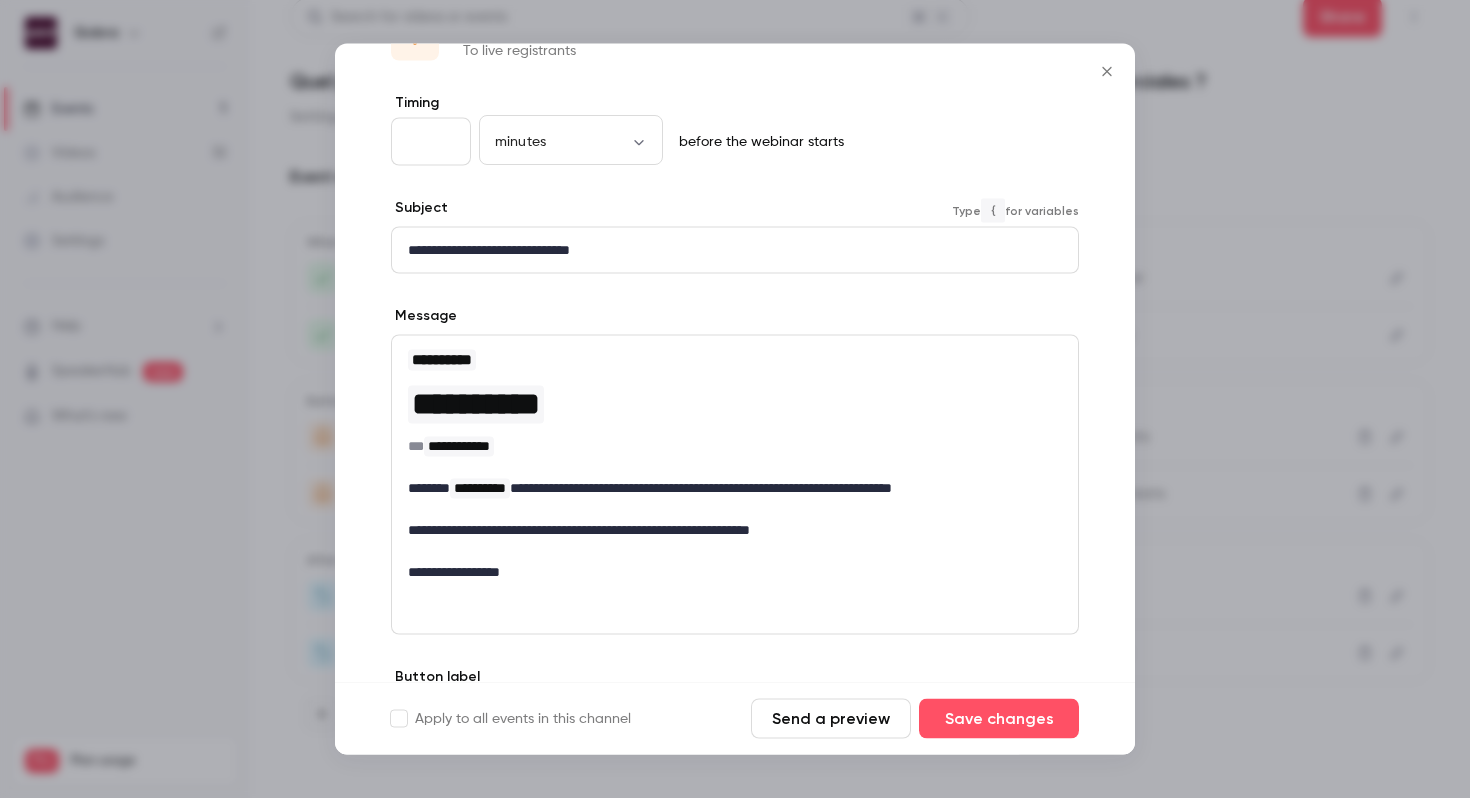 type 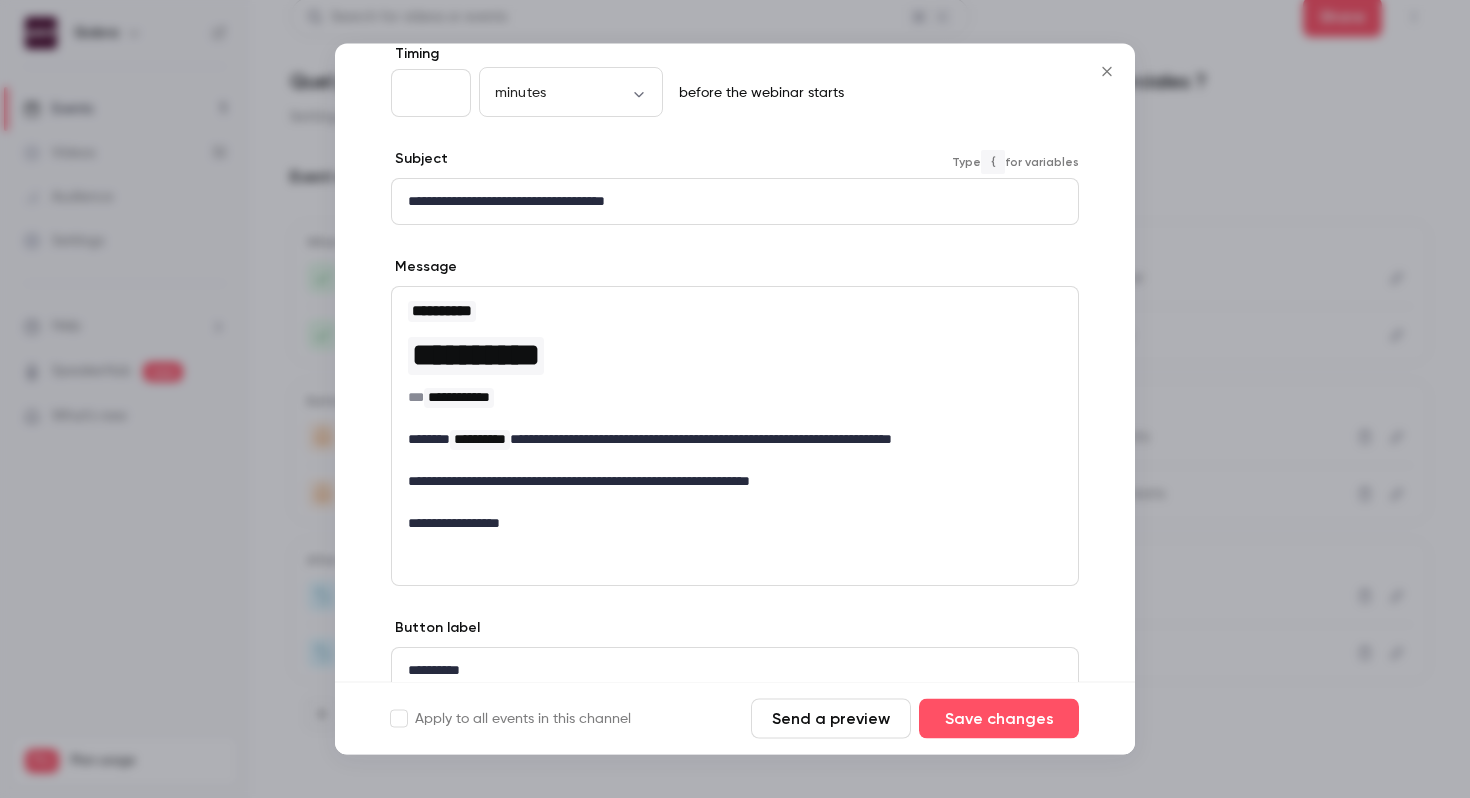 scroll, scrollTop: 120, scrollLeft: 0, axis: vertical 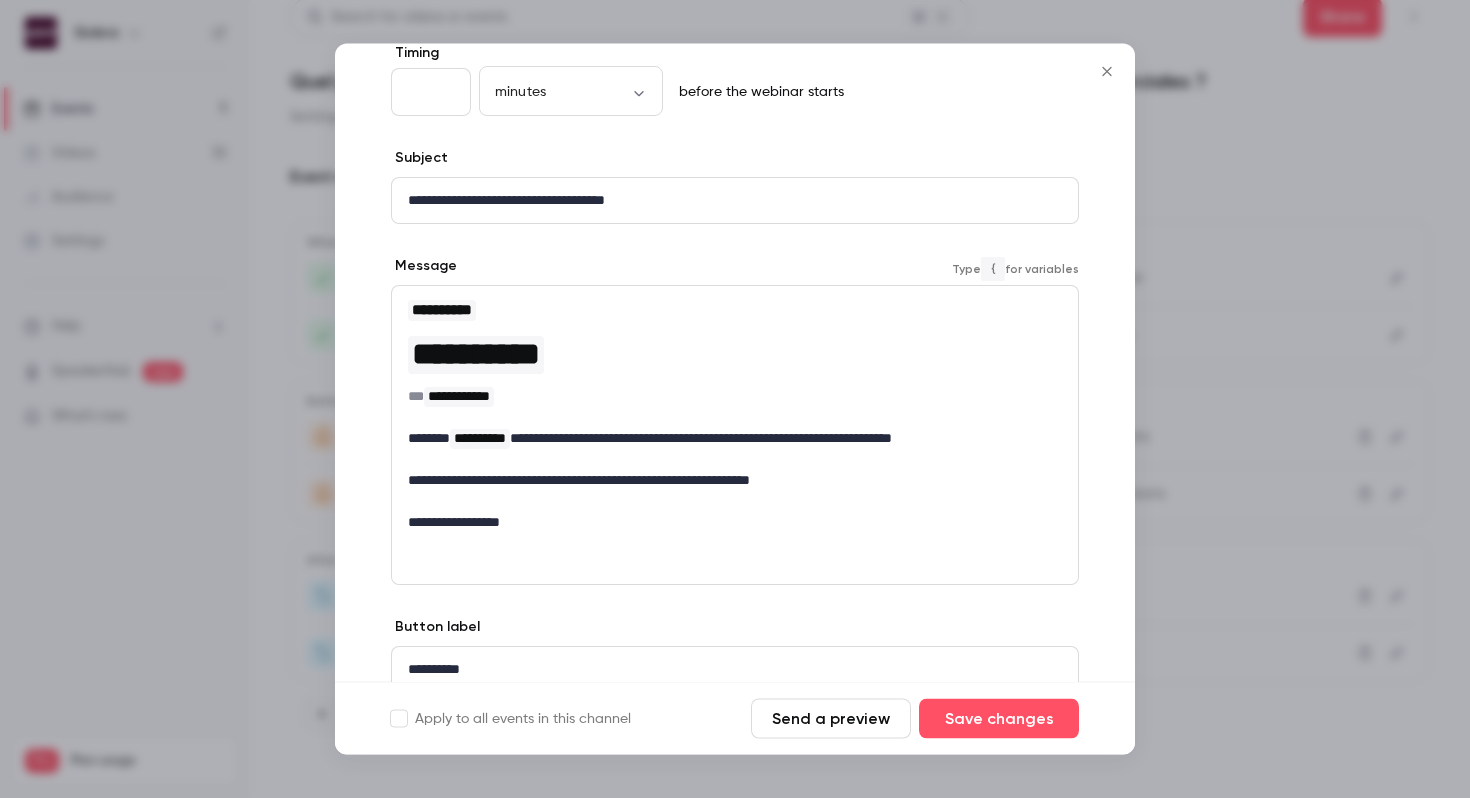 click on "**********" at bounding box center (735, 397) 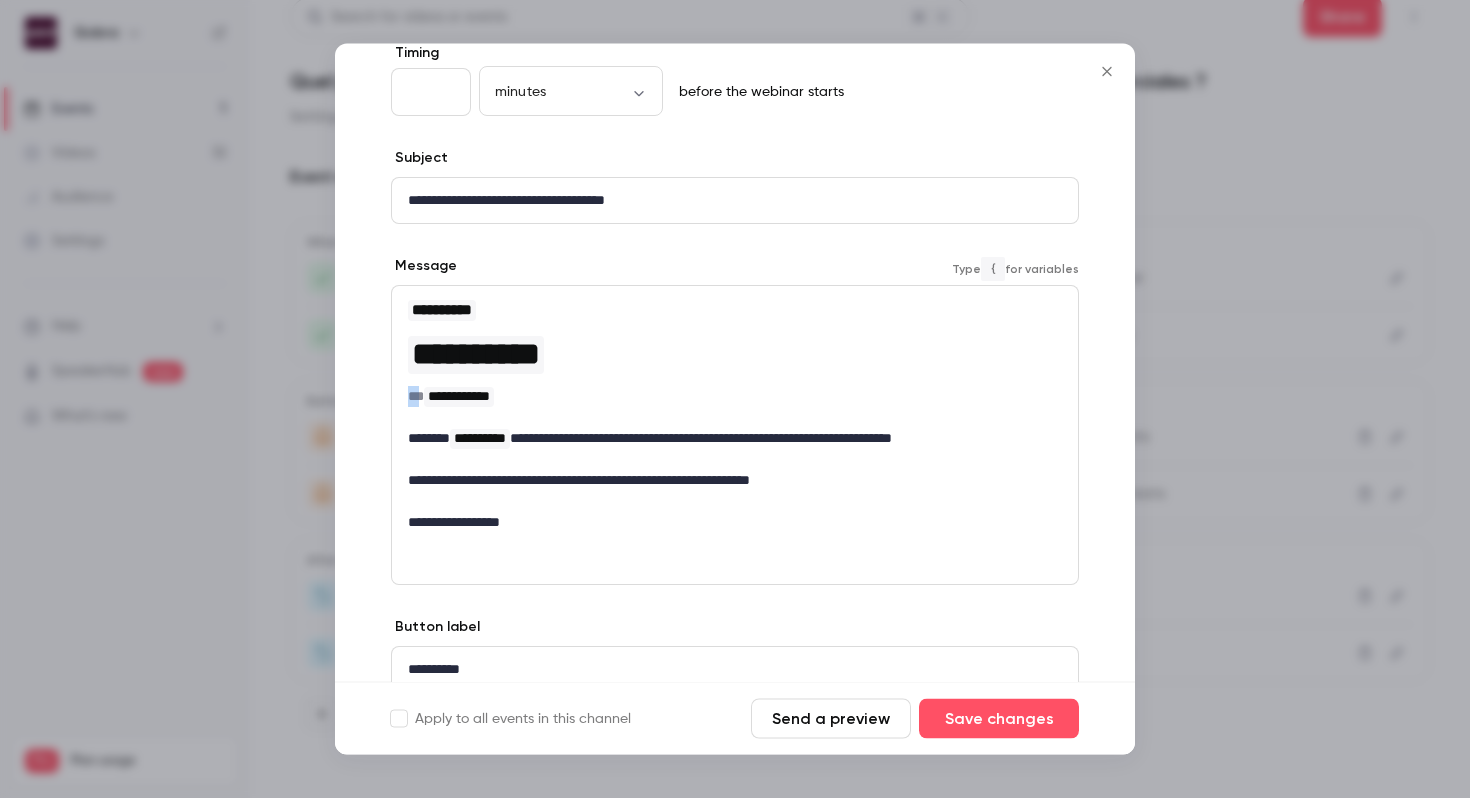 click on "**********" at bounding box center [735, 397] 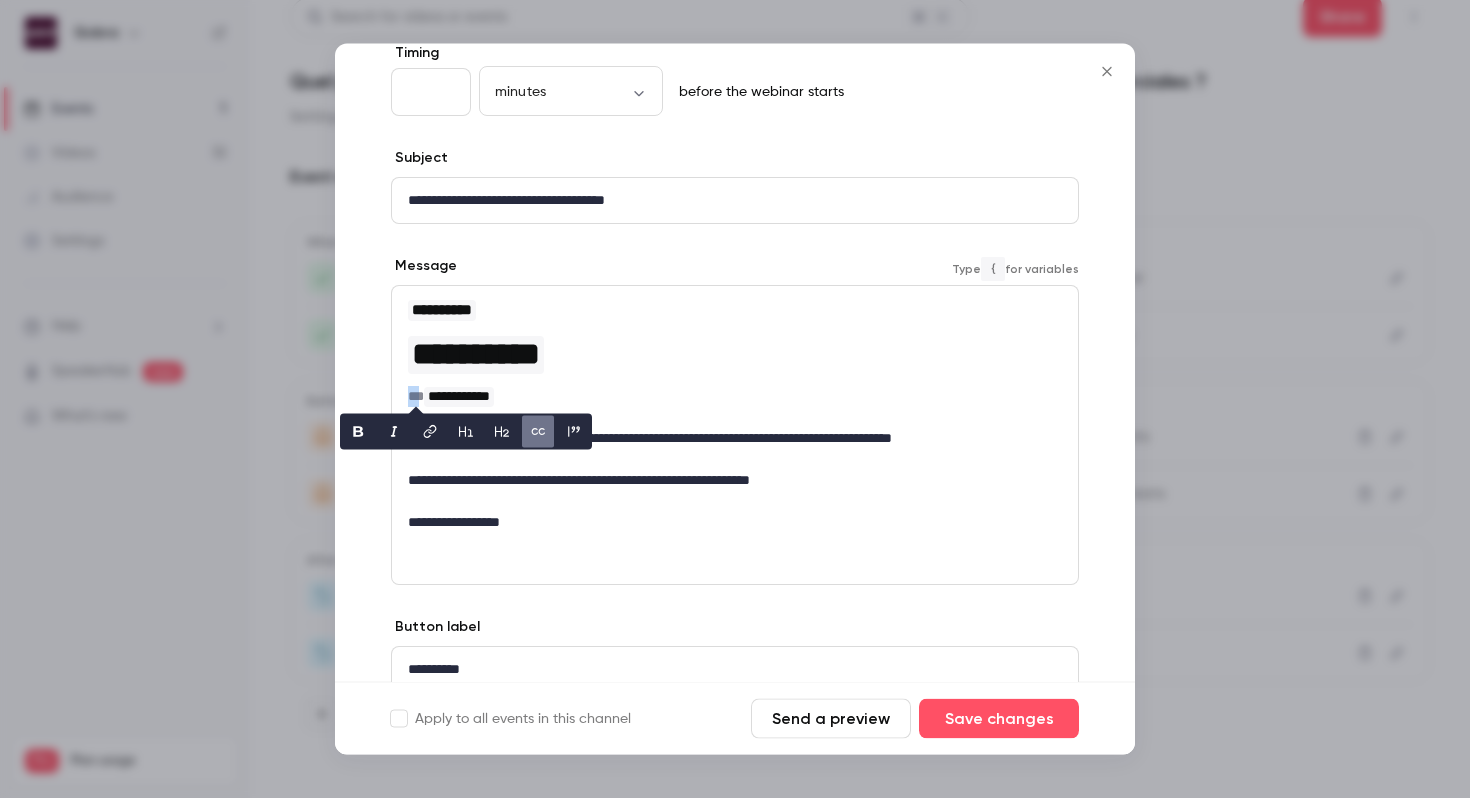 type 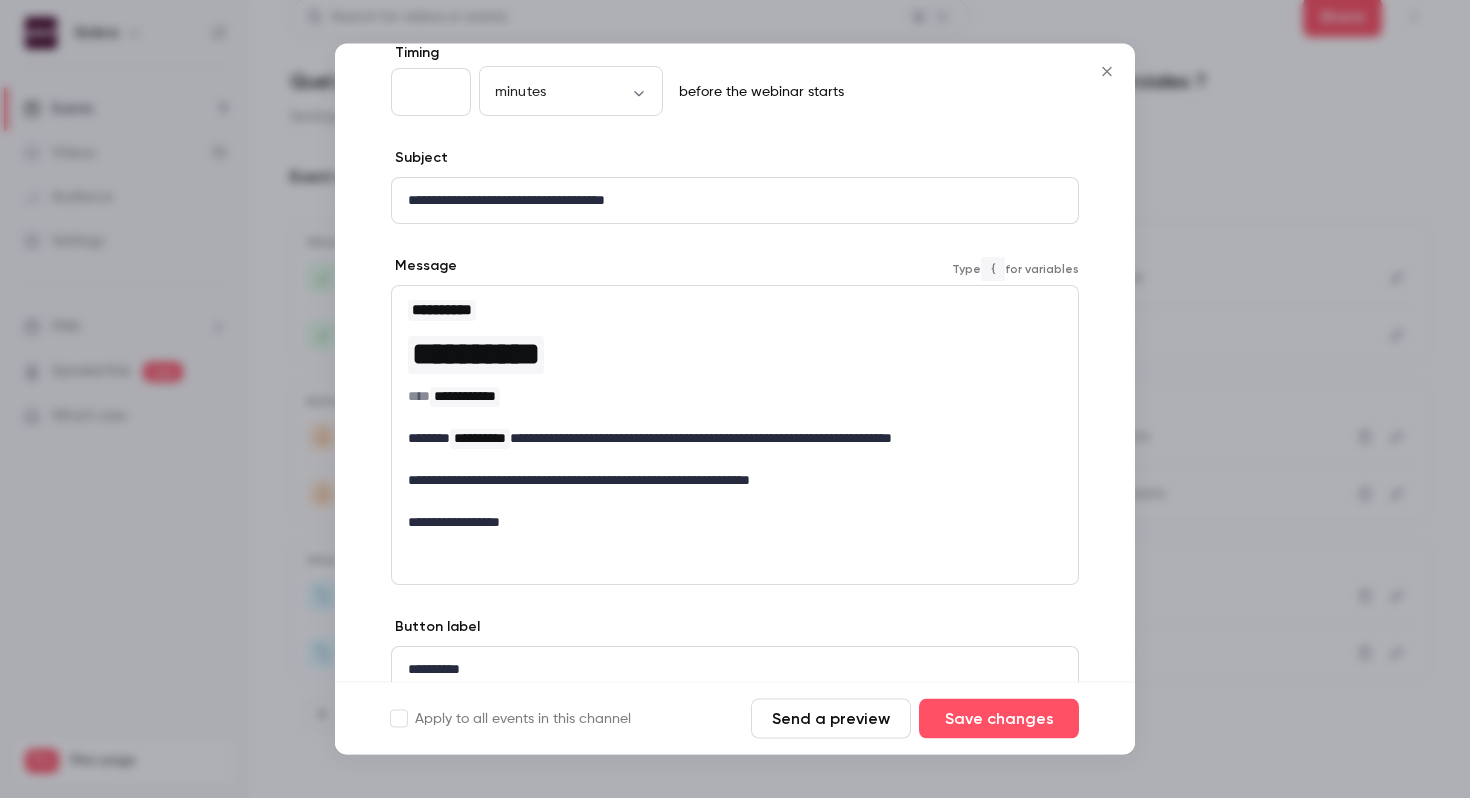 scroll, scrollTop: 175, scrollLeft: 0, axis: vertical 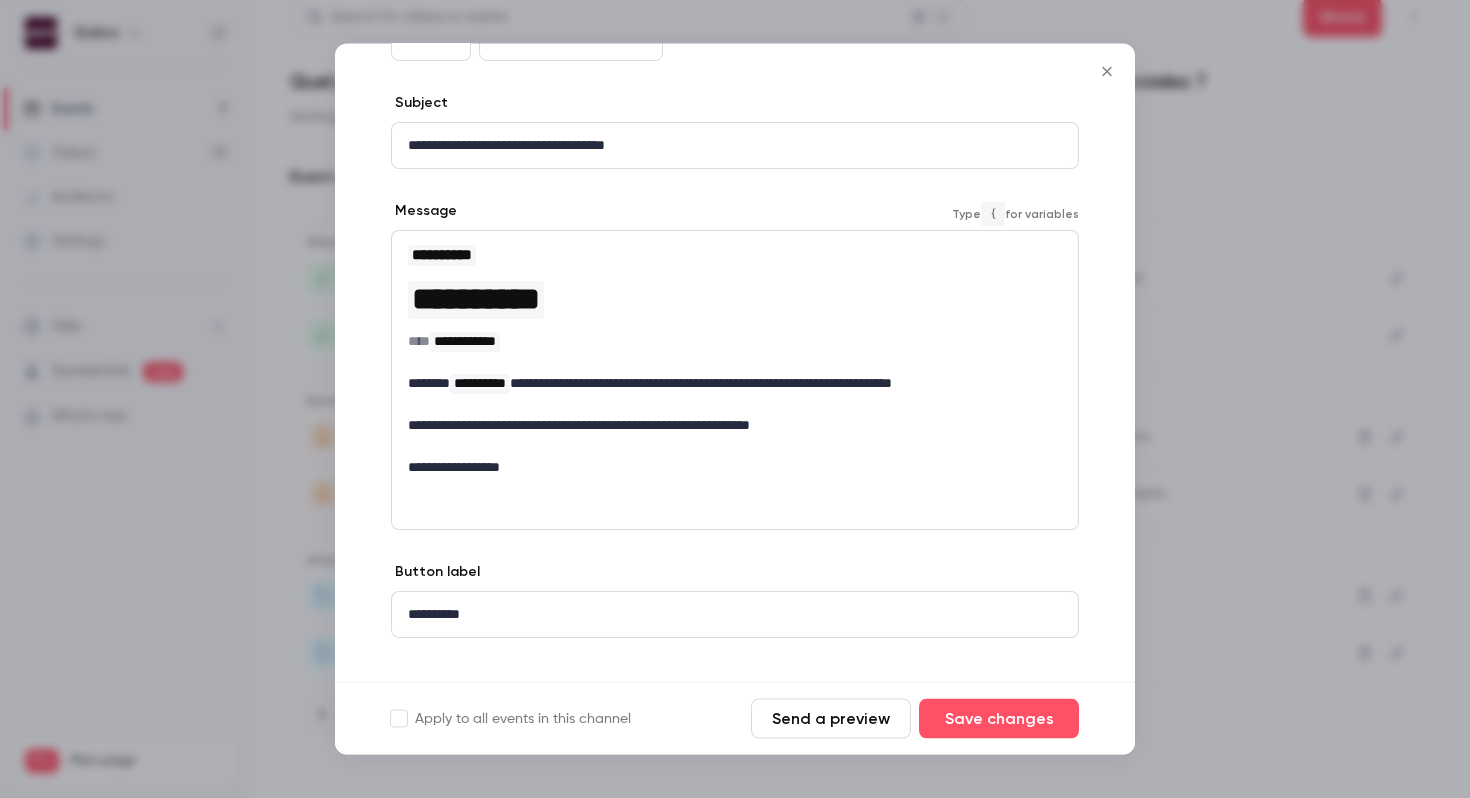 click on "**********" at bounding box center [735, 384] 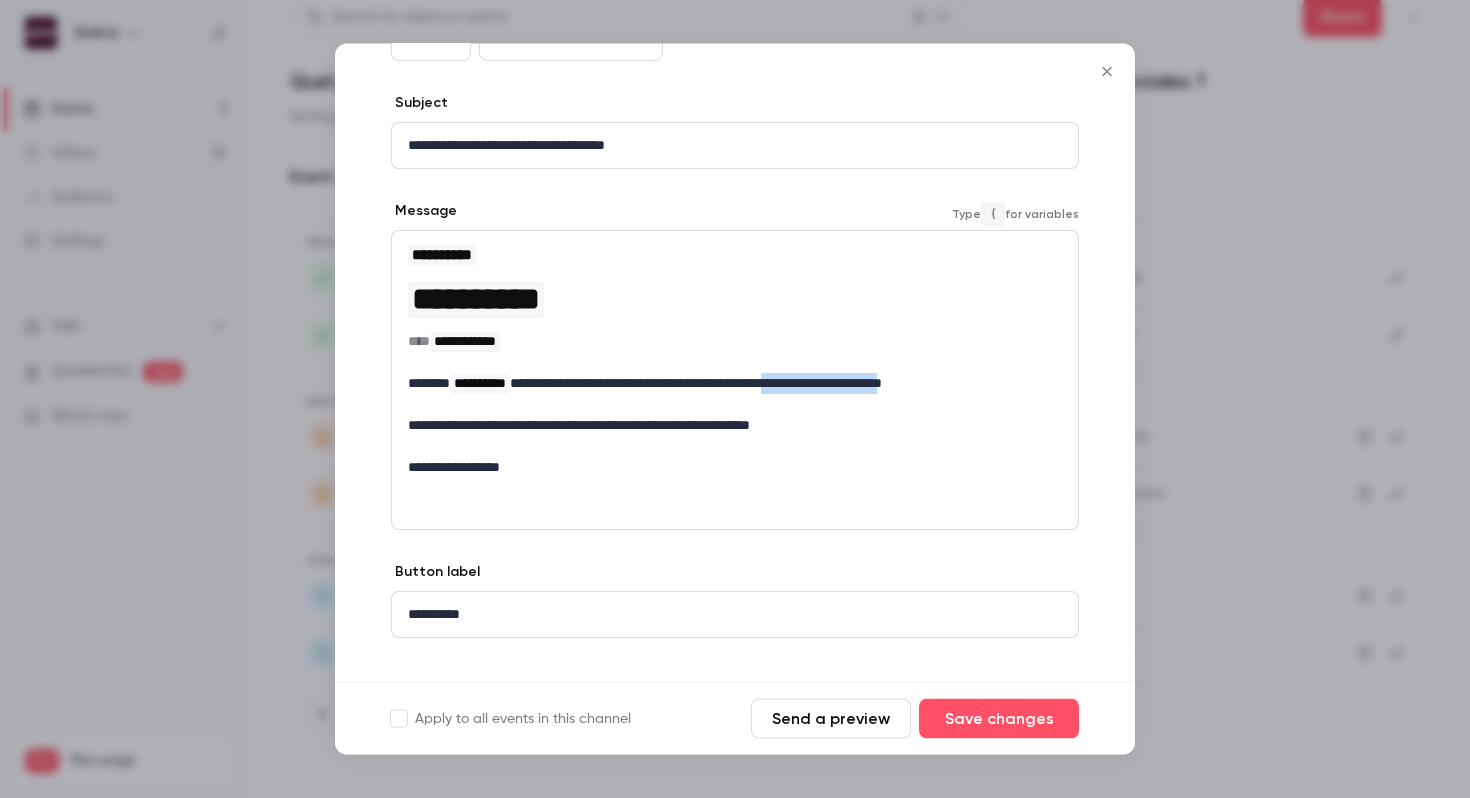 drag, startPoint x: 856, startPoint y: 382, endPoint x: 1011, endPoint y: 384, distance: 155.01291 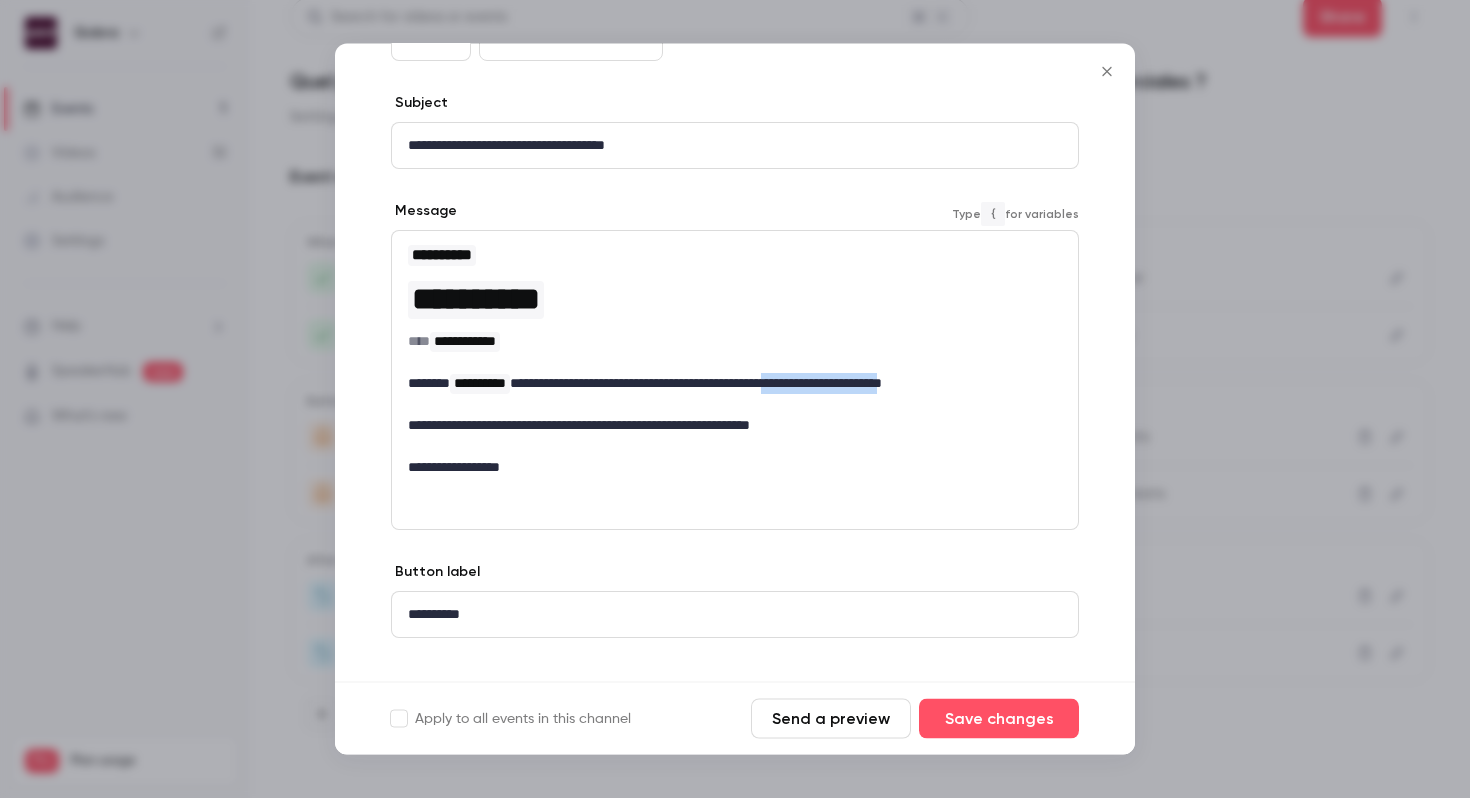 click on "**********" at bounding box center [735, 384] 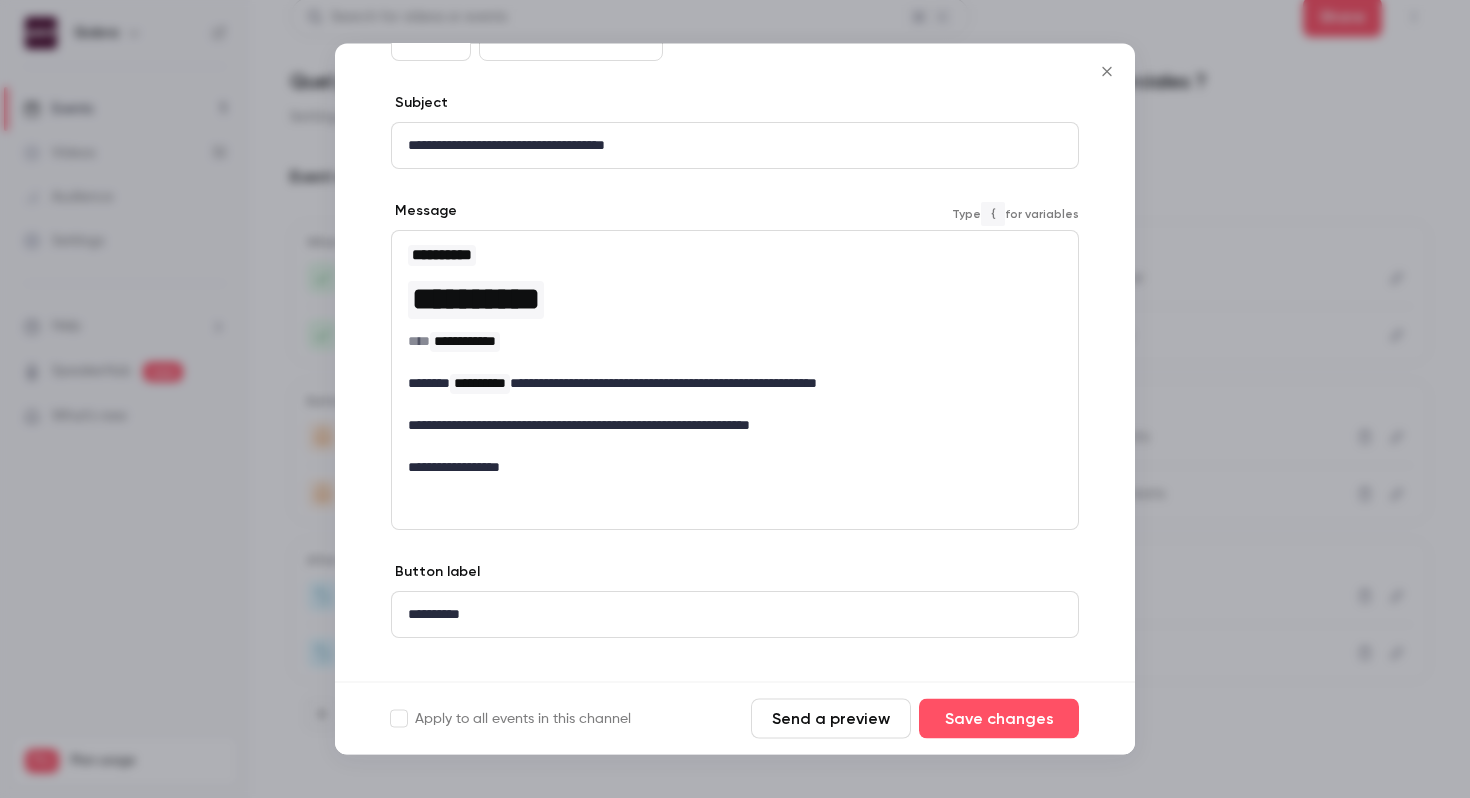 click on "**********" at bounding box center (735, 426) 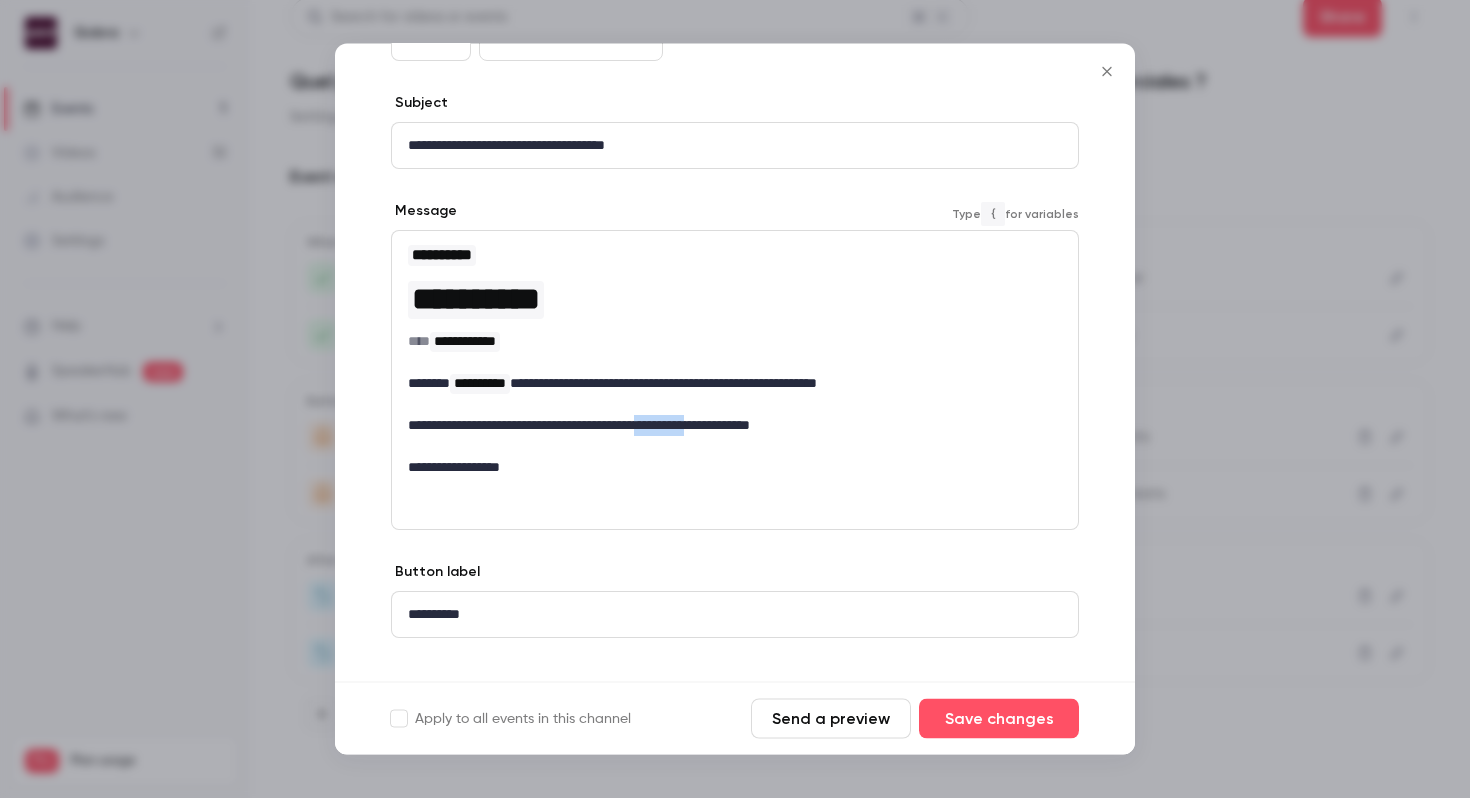 drag, startPoint x: 746, startPoint y: 432, endPoint x: 683, endPoint y: 431, distance: 63.007935 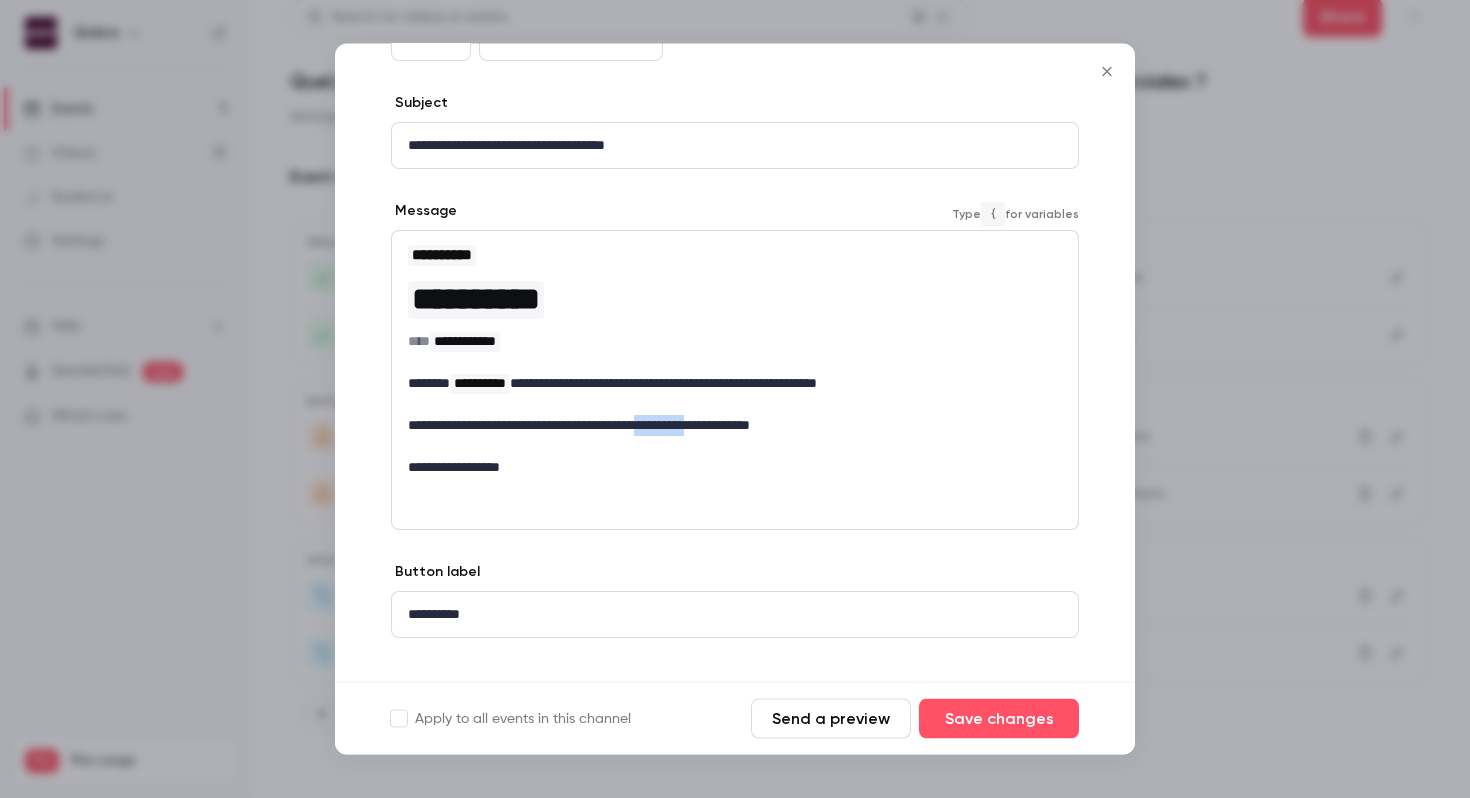 click on "**********" at bounding box center (735, 426) 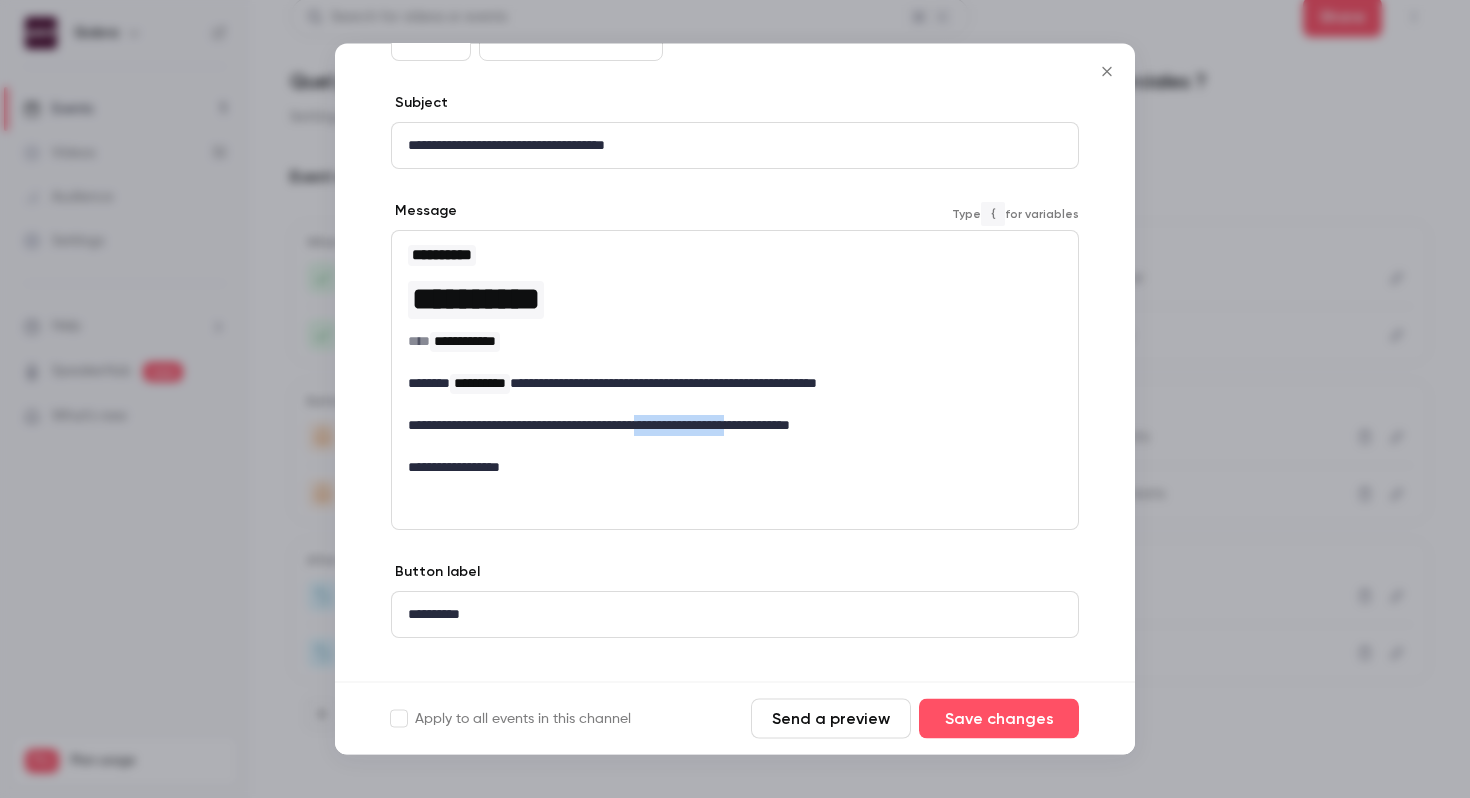 drag, startPoint x: 803, startPoint y: 430, endPoint x: 682, endPoint y: 432, distance: 121.016525 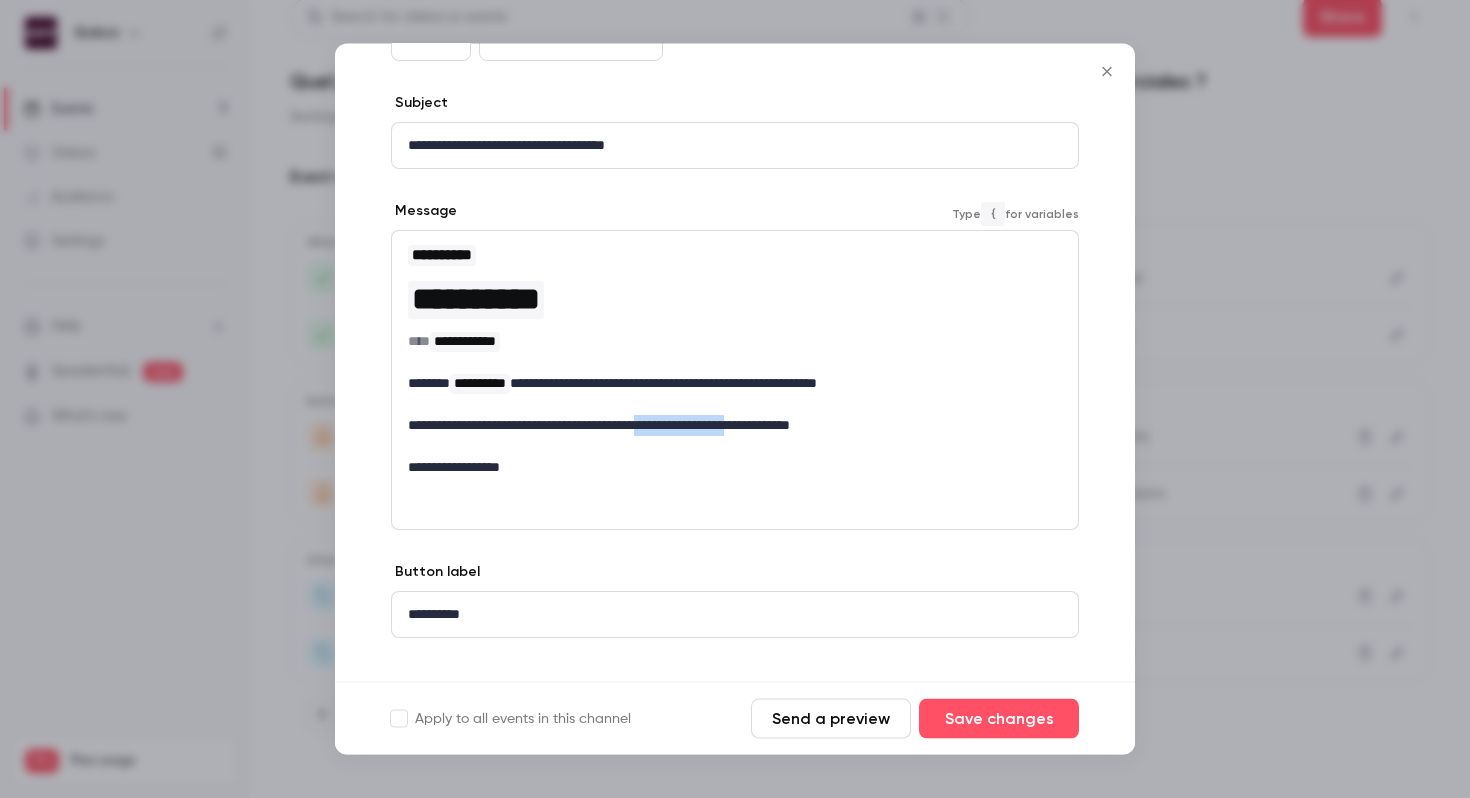 click on "**********" at bounding box center [735, 426] 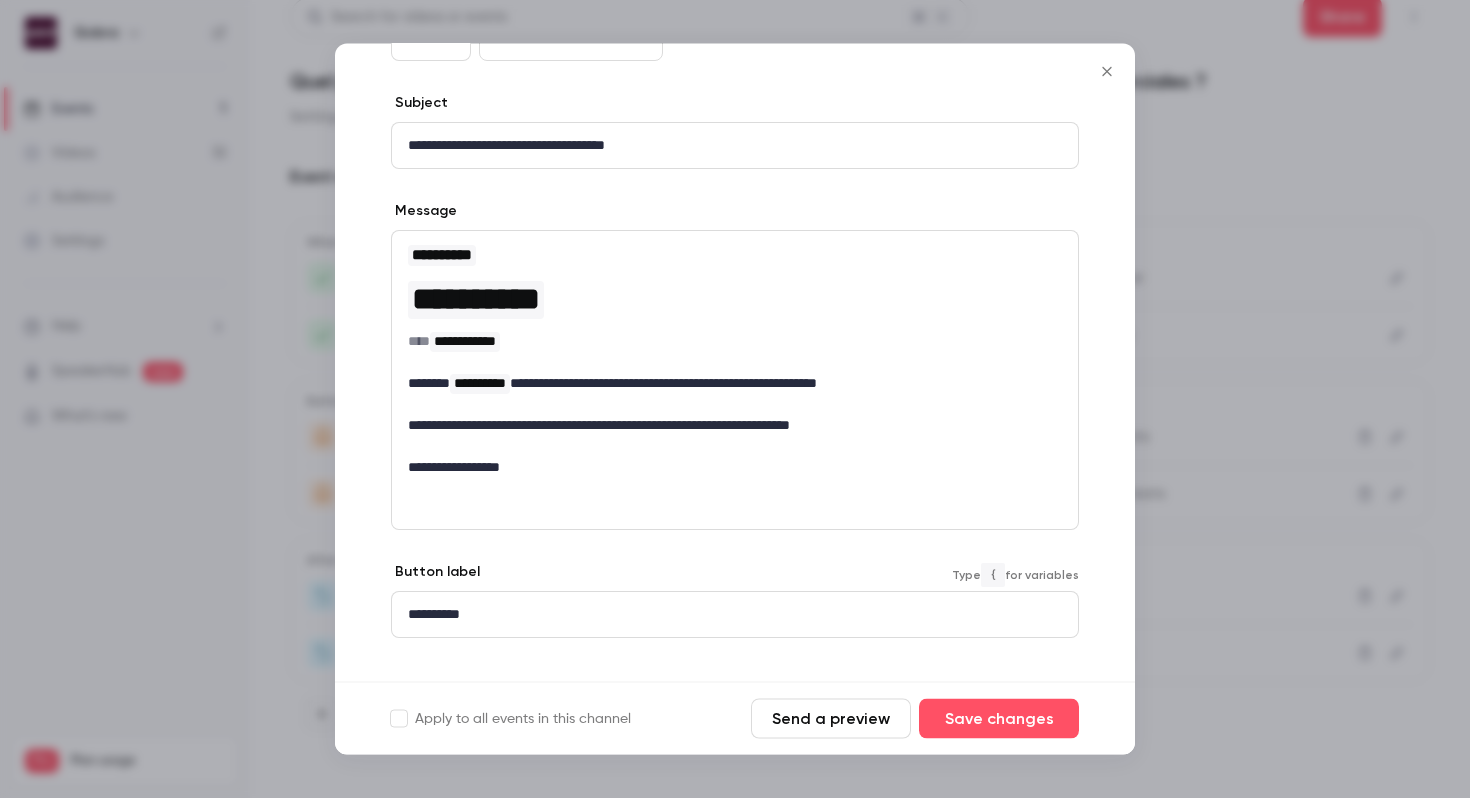 click on "**********" at bounding box center (735, 615) 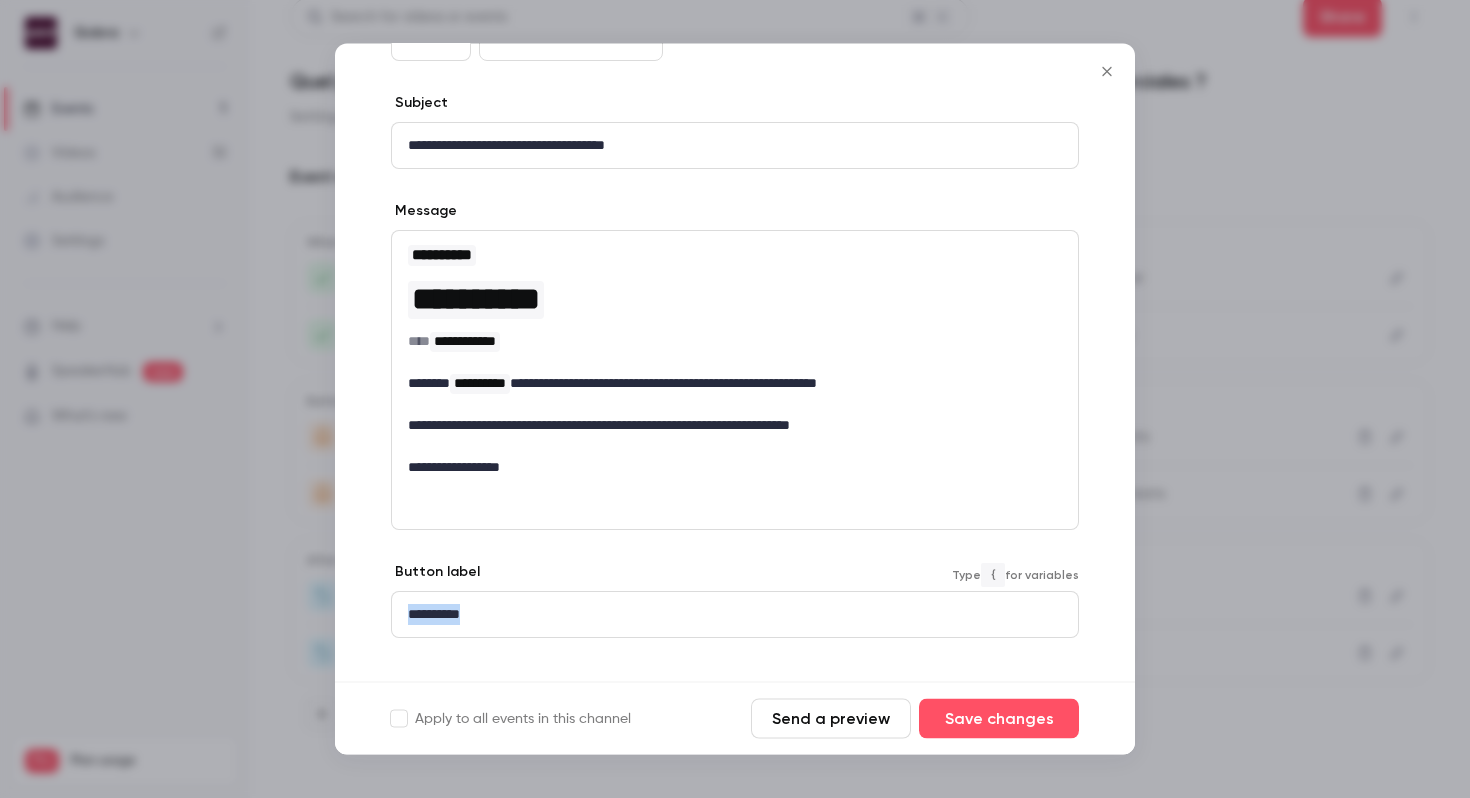 click on "**********" at bounding box center [735, 615] 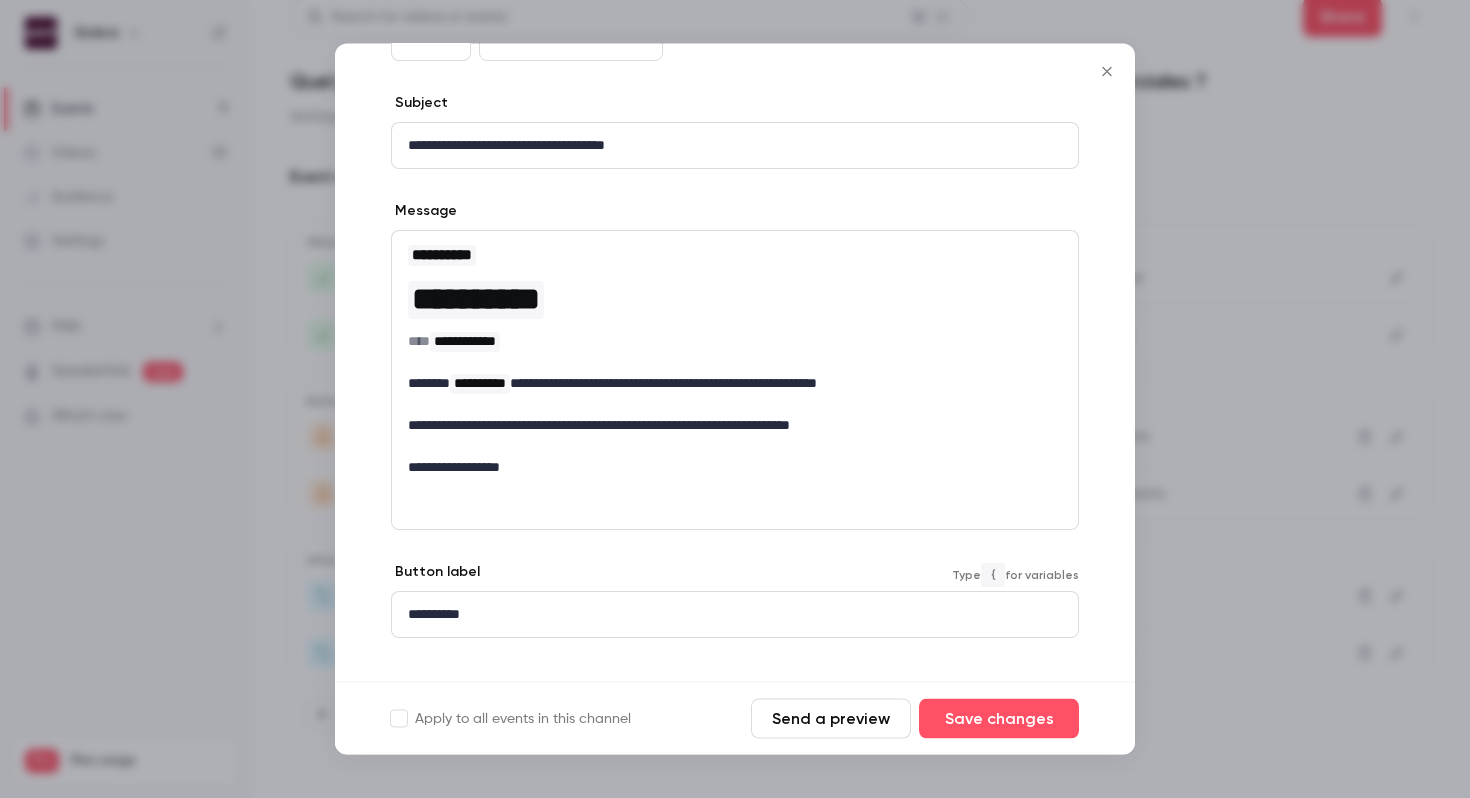 scroll, scrollTop: 0, scrollLeft: 0, axis: both 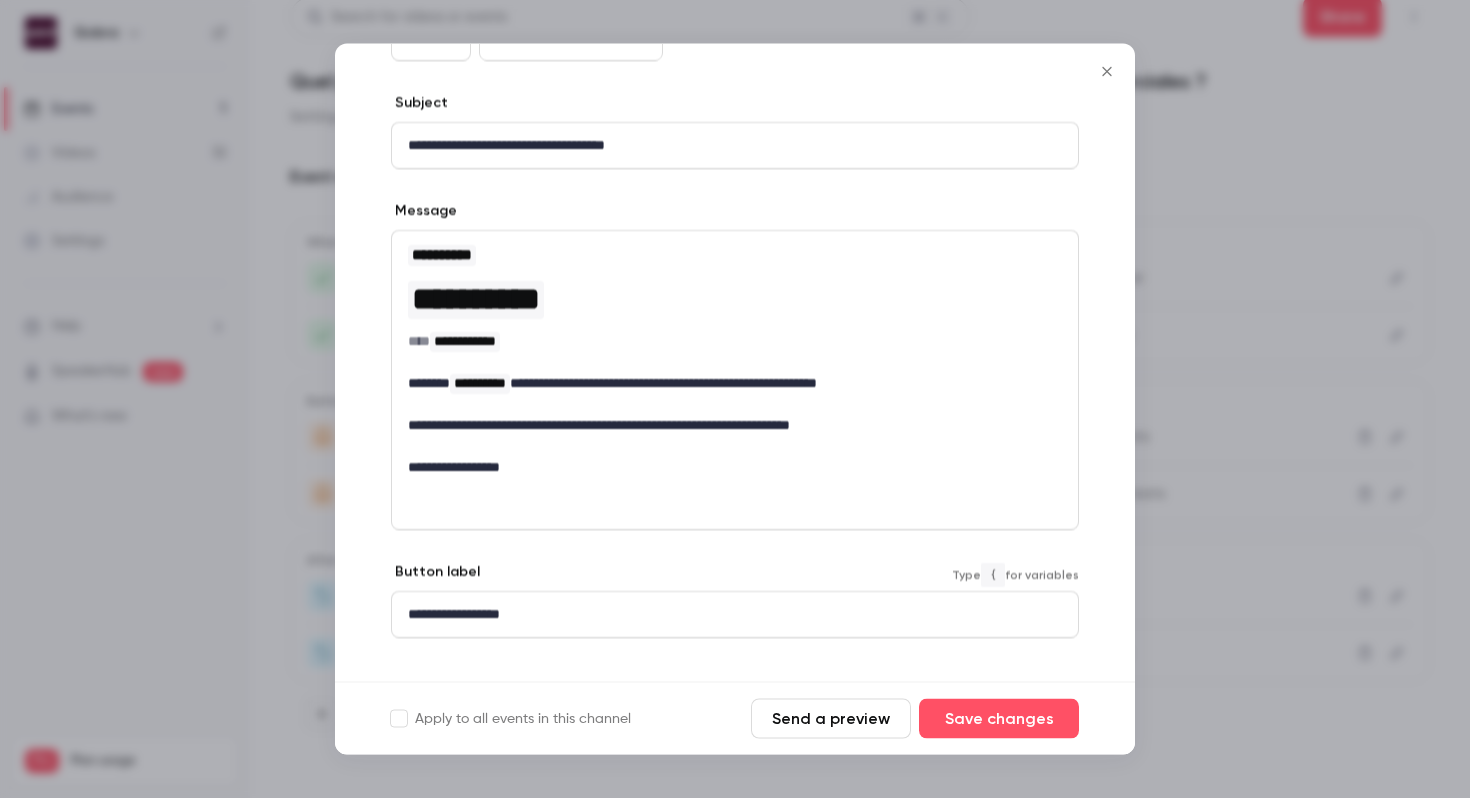 click at bounding box center [735, 447] 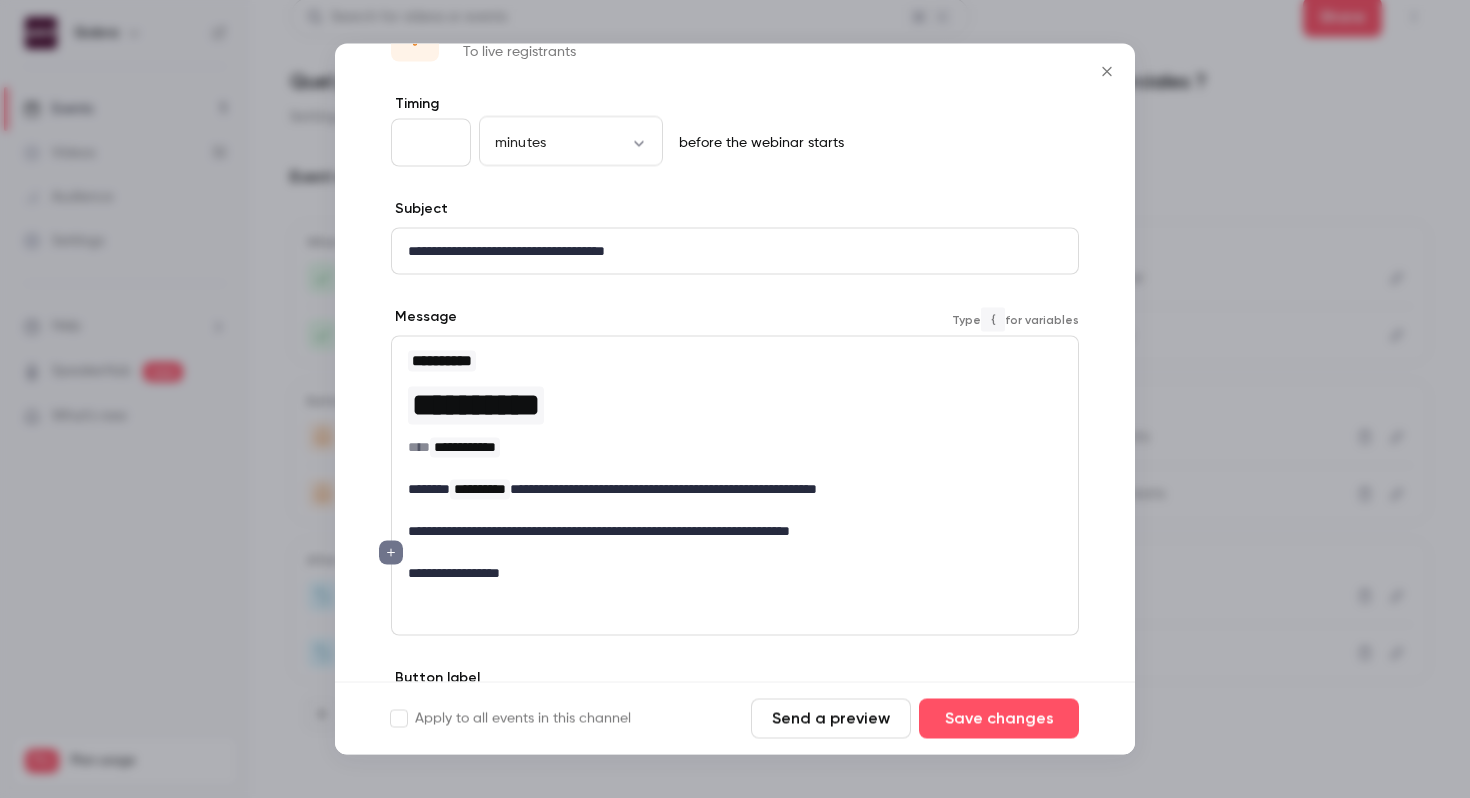 scroll, scrollTop: 0, scrollLeft: 0, axis: both 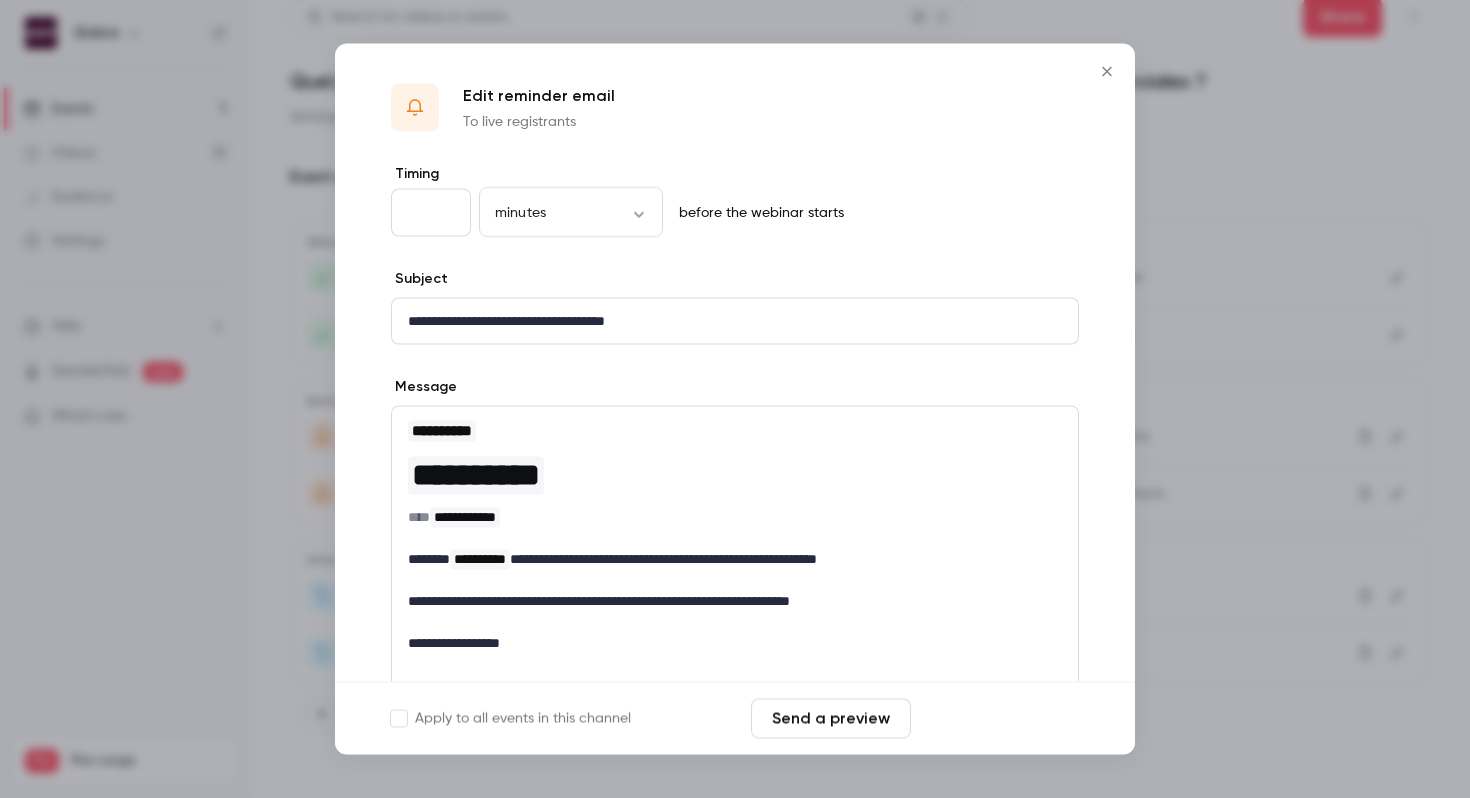 click on "Save changes" at bounding box center (999, 719) 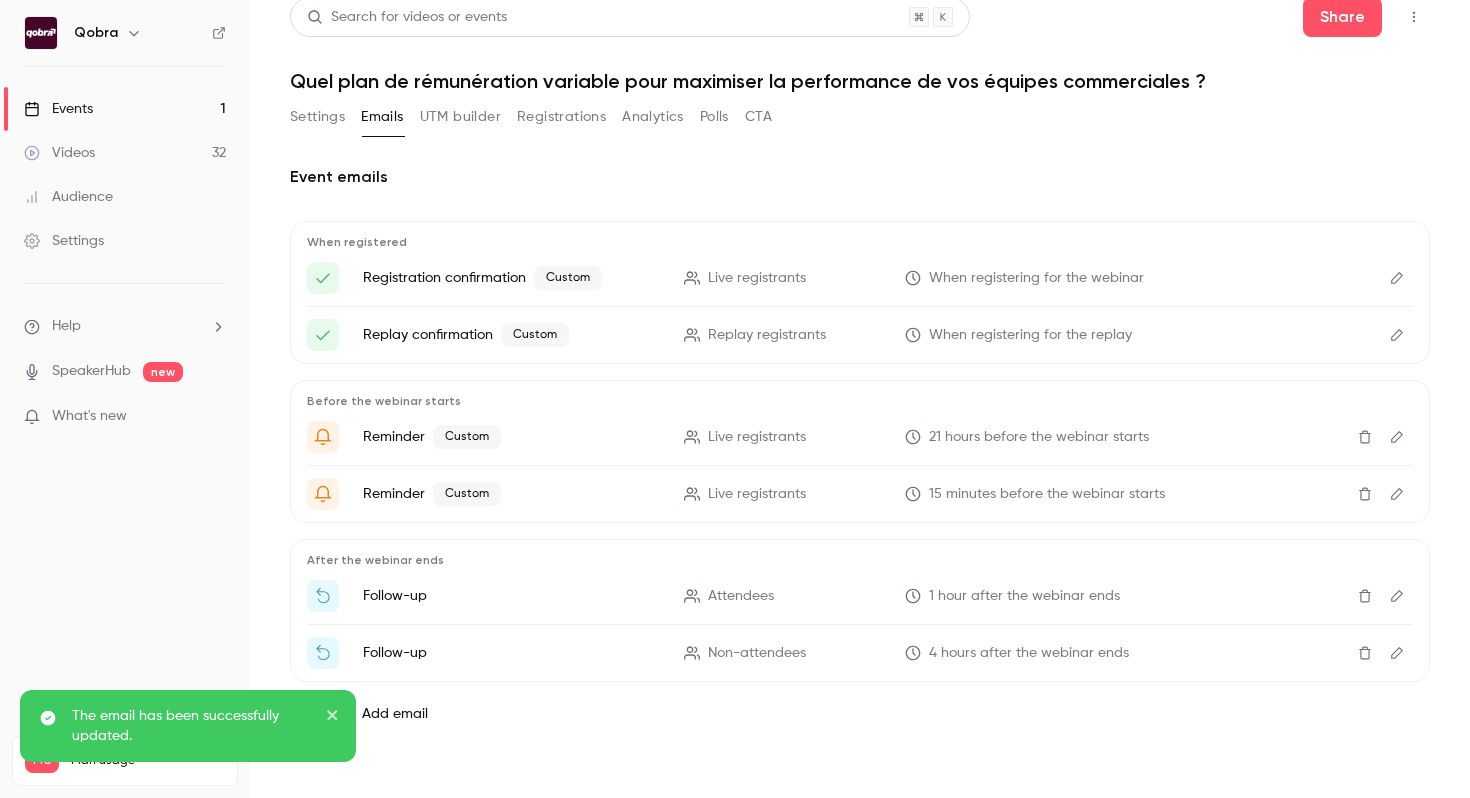 click at bounding box center (1397, 596) 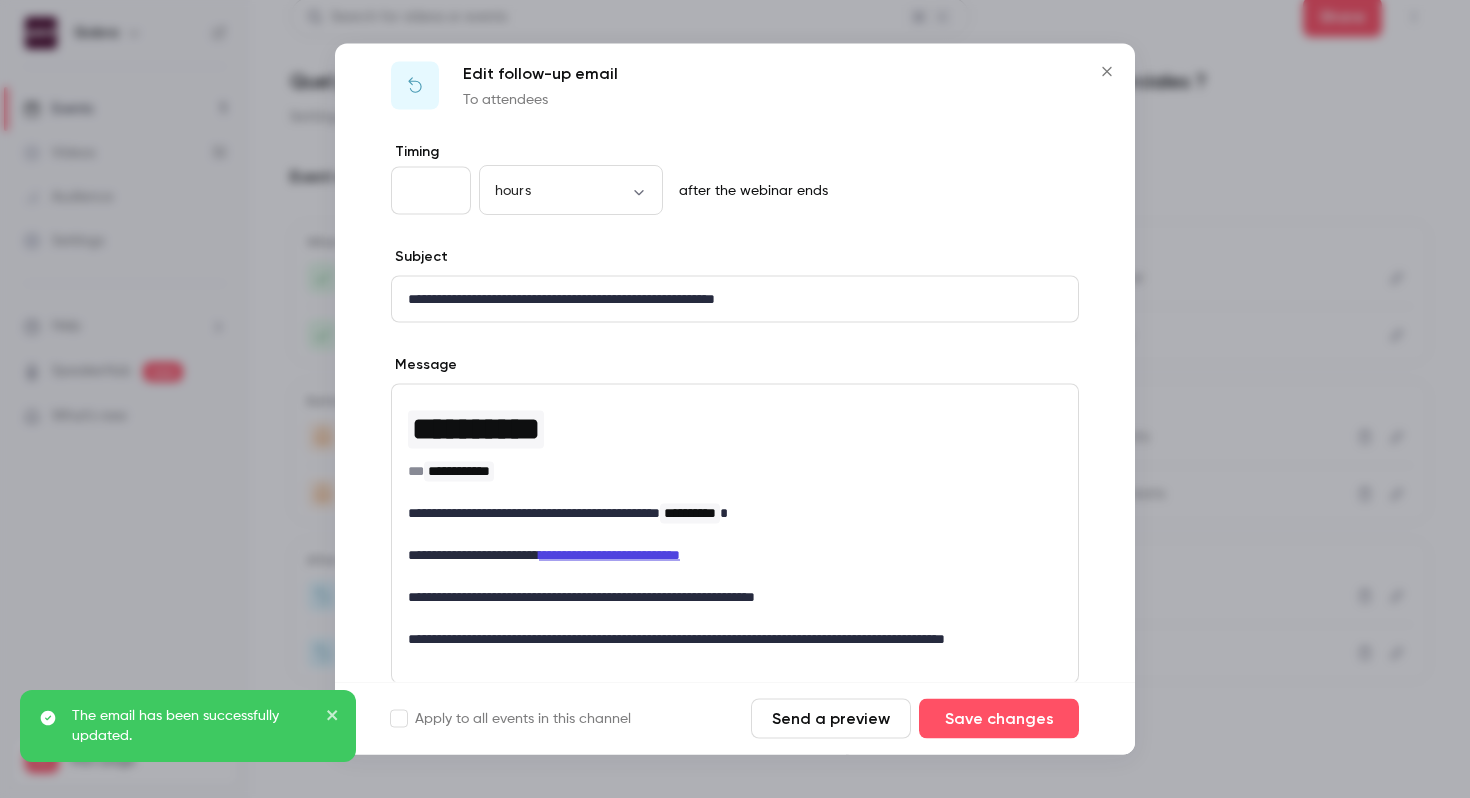scroll, scrollTop: 33, scrollLeft: 0, axis: vertical 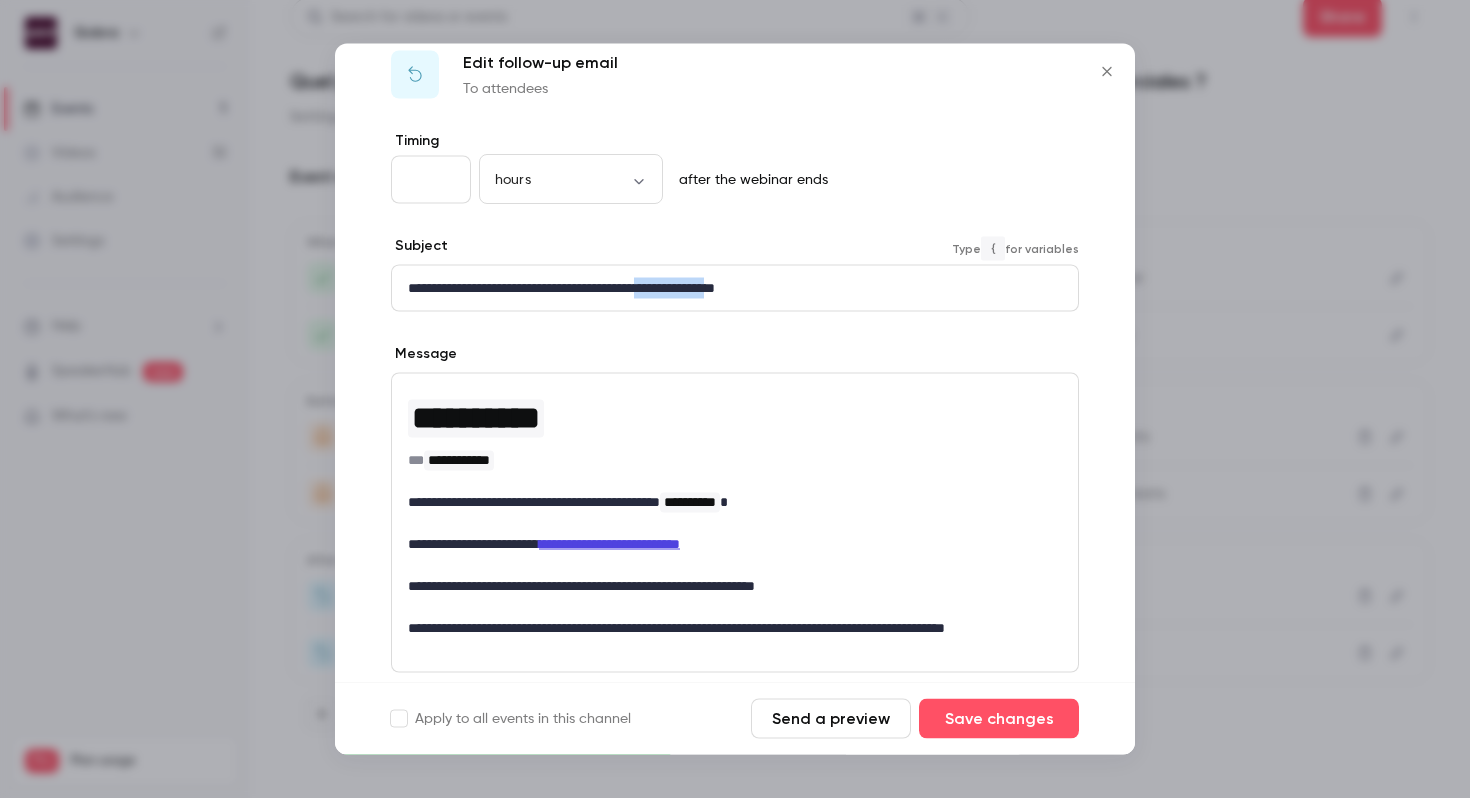 drag, startPoint x: 798, startPoint y: 293, endPoint x: 704, endPoint y: 290, distance: 94.04786 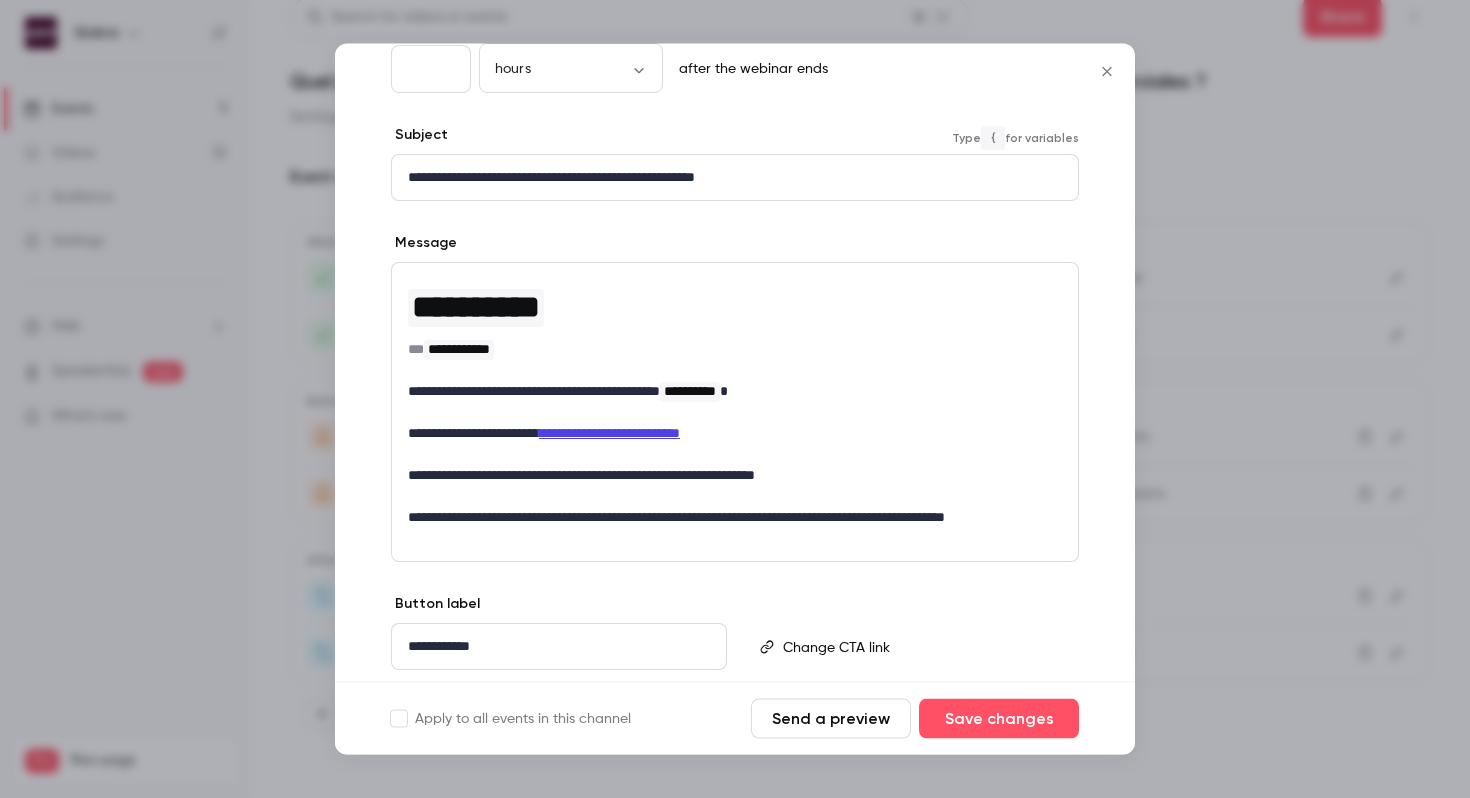 scroll, scrollTop: 174, scrollLeft: 0, axis: vertical 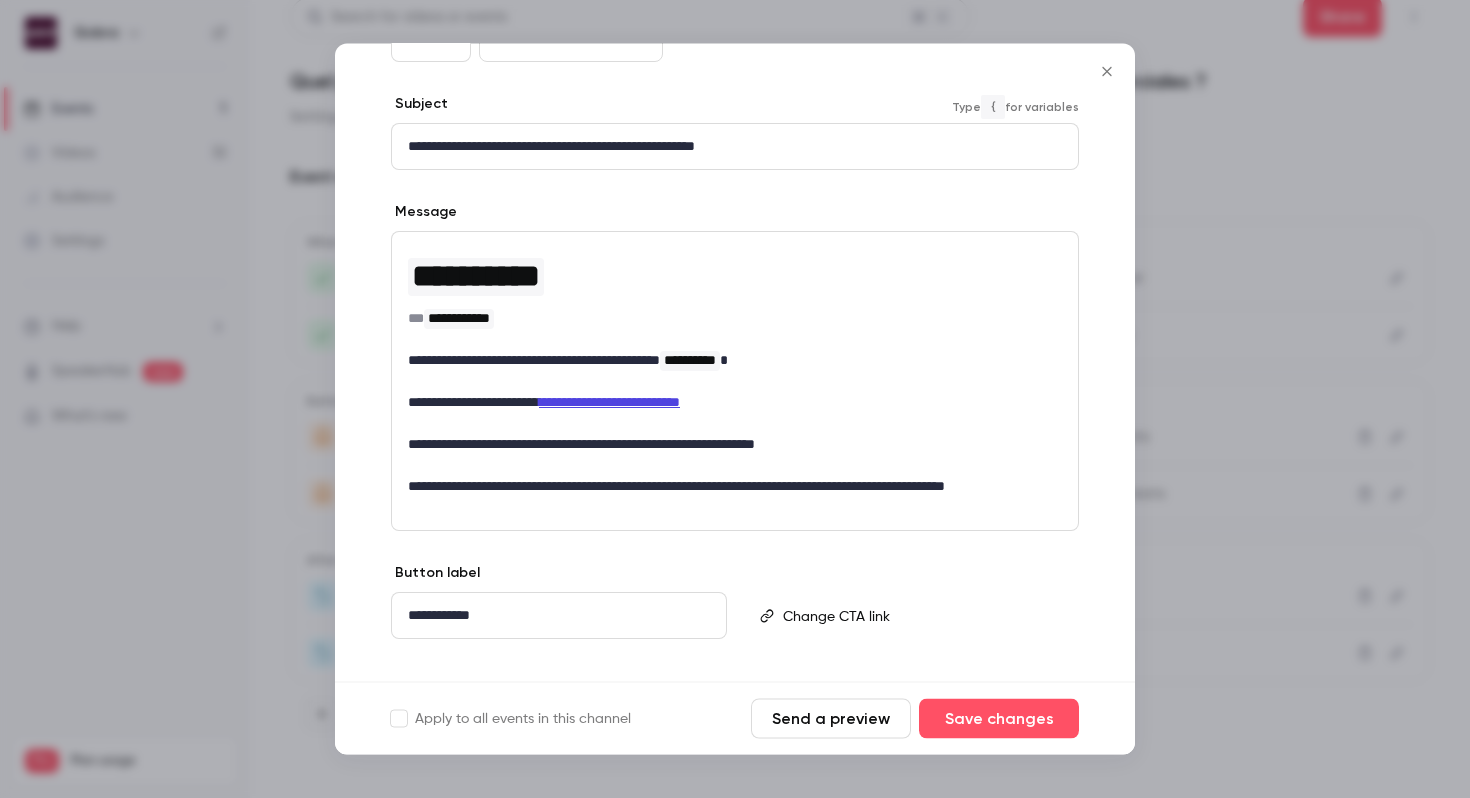 click on "**********" at bounding box center (735, 319) 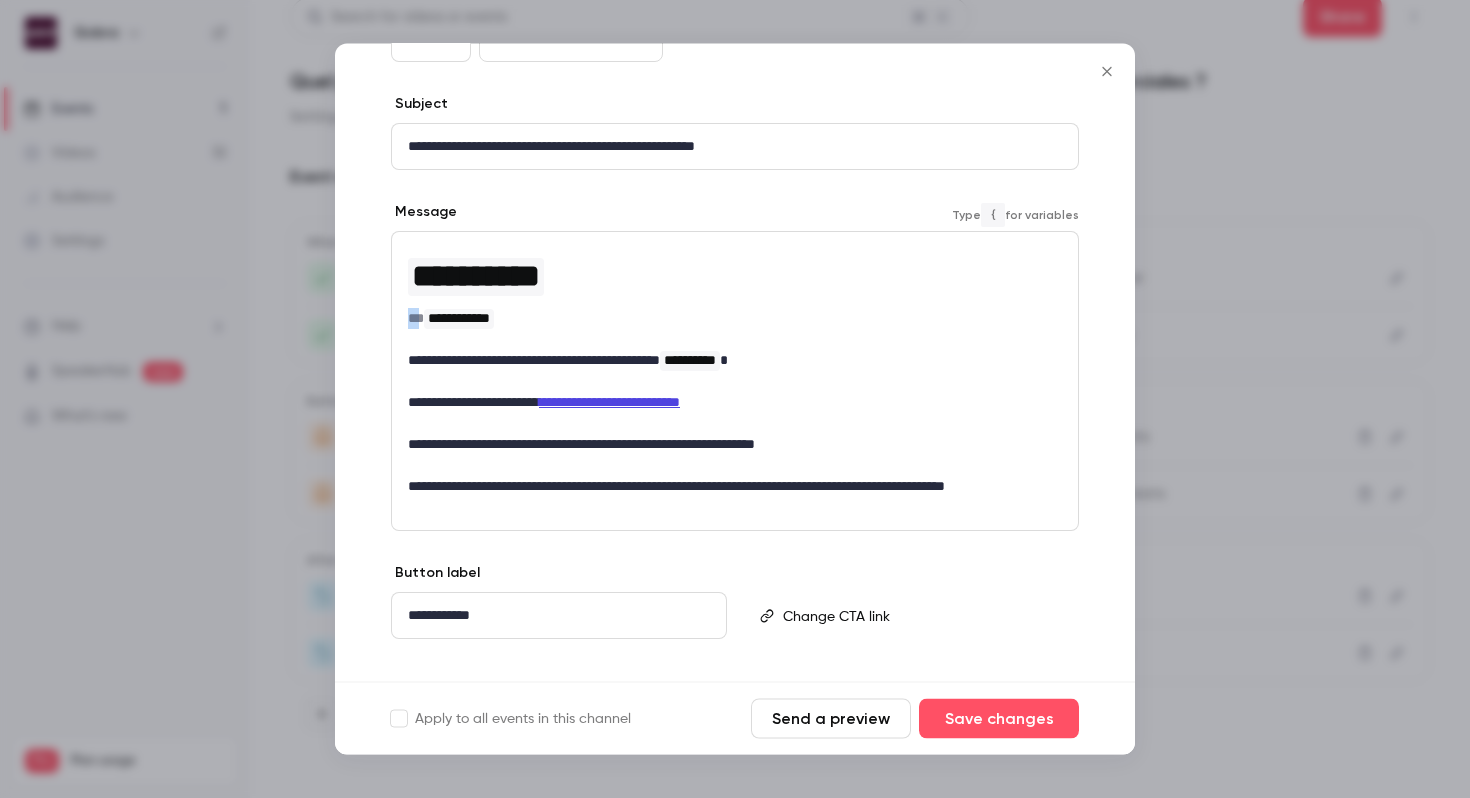 click on "**********" at bounding box center [735, 319] 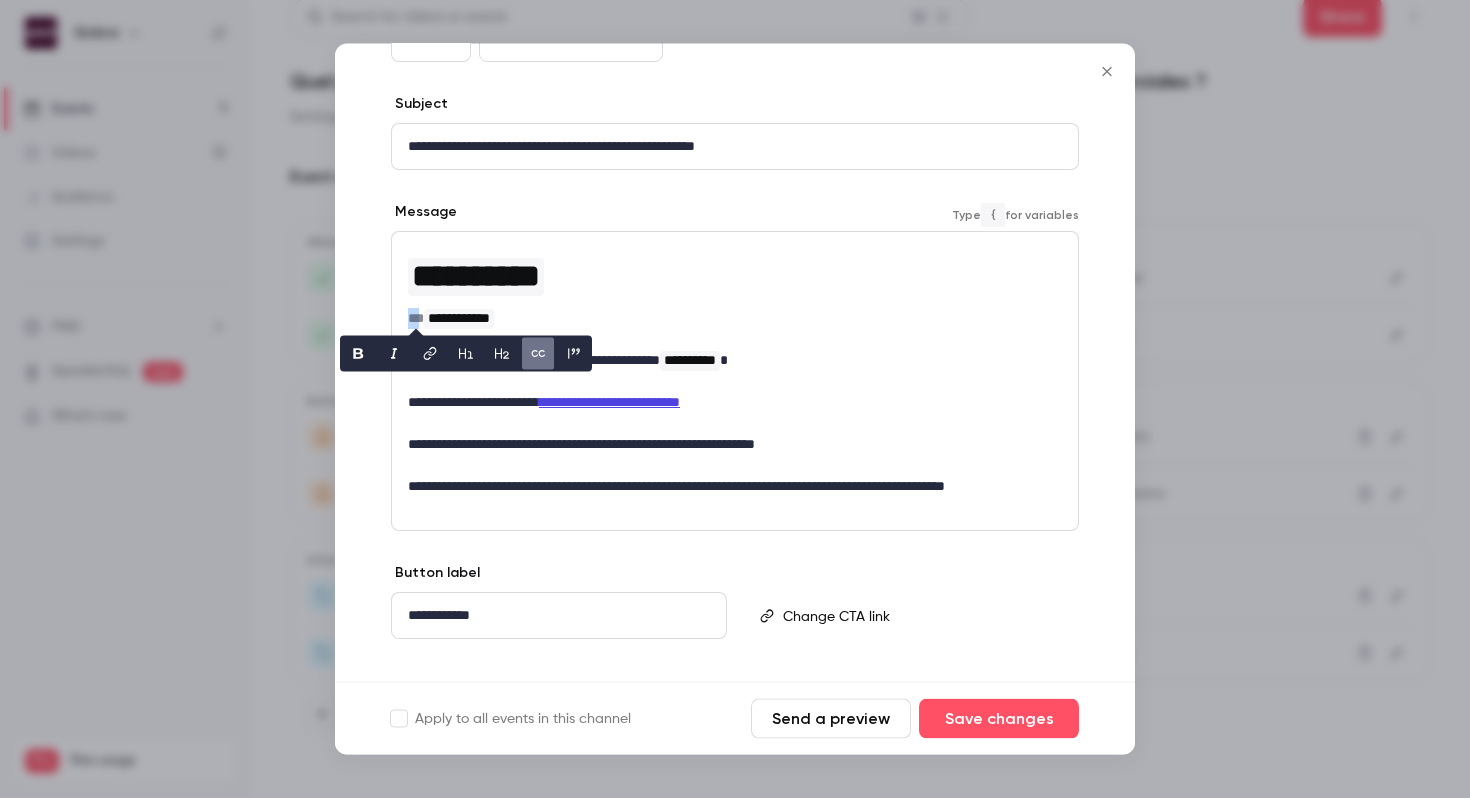 type 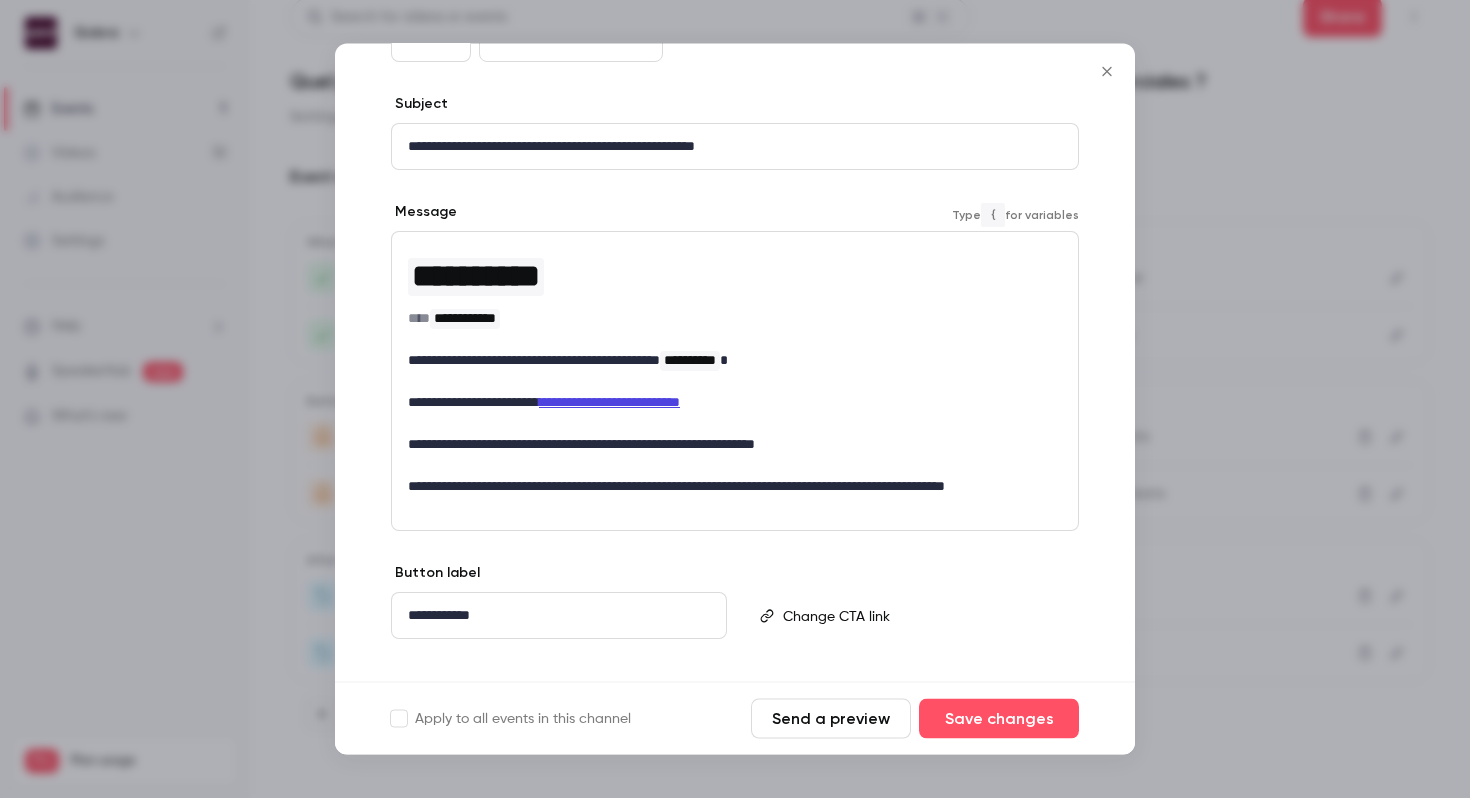 click on "**********" at bounding box center (609, 403) 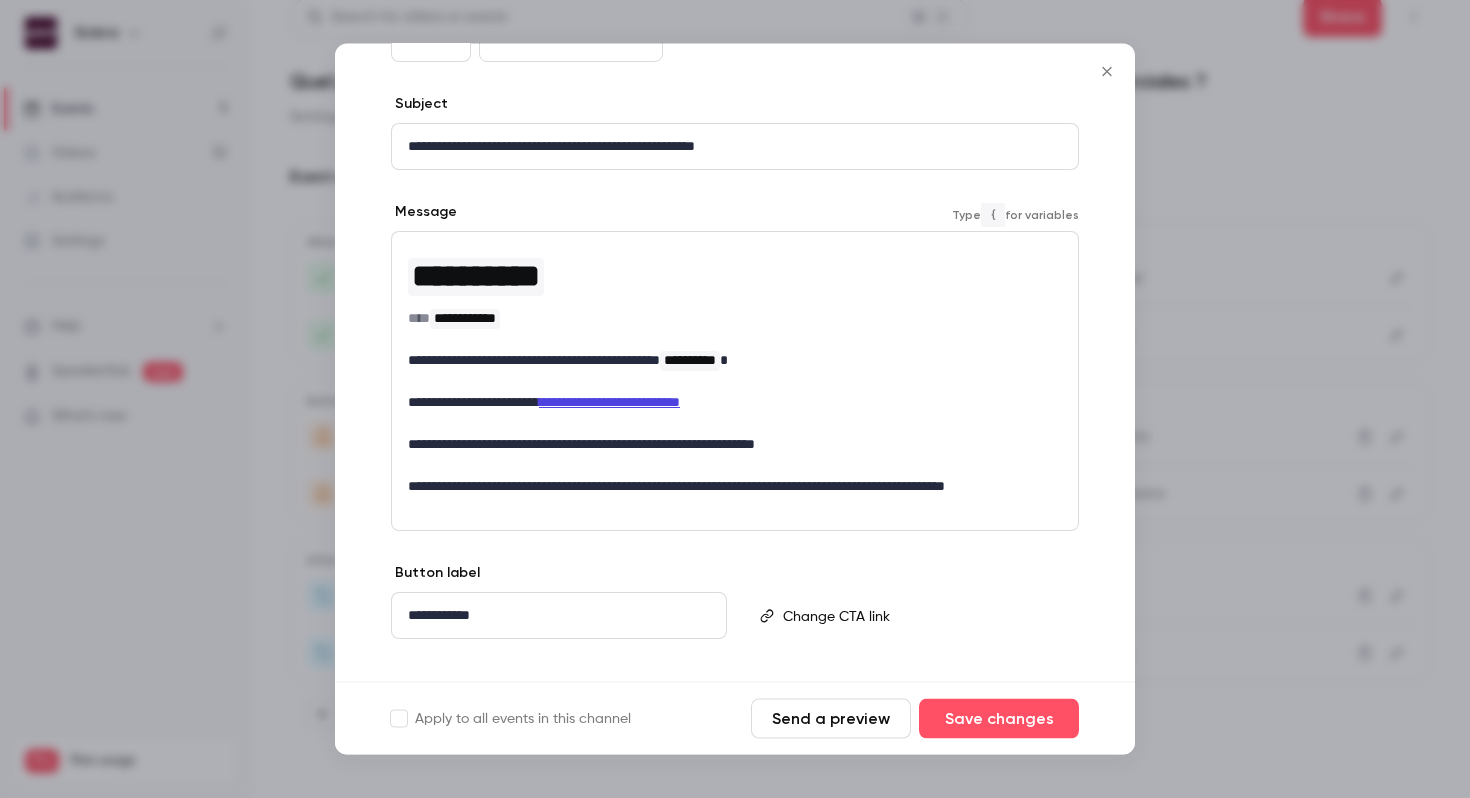 click on "**********" at bounding box center (609, 403) 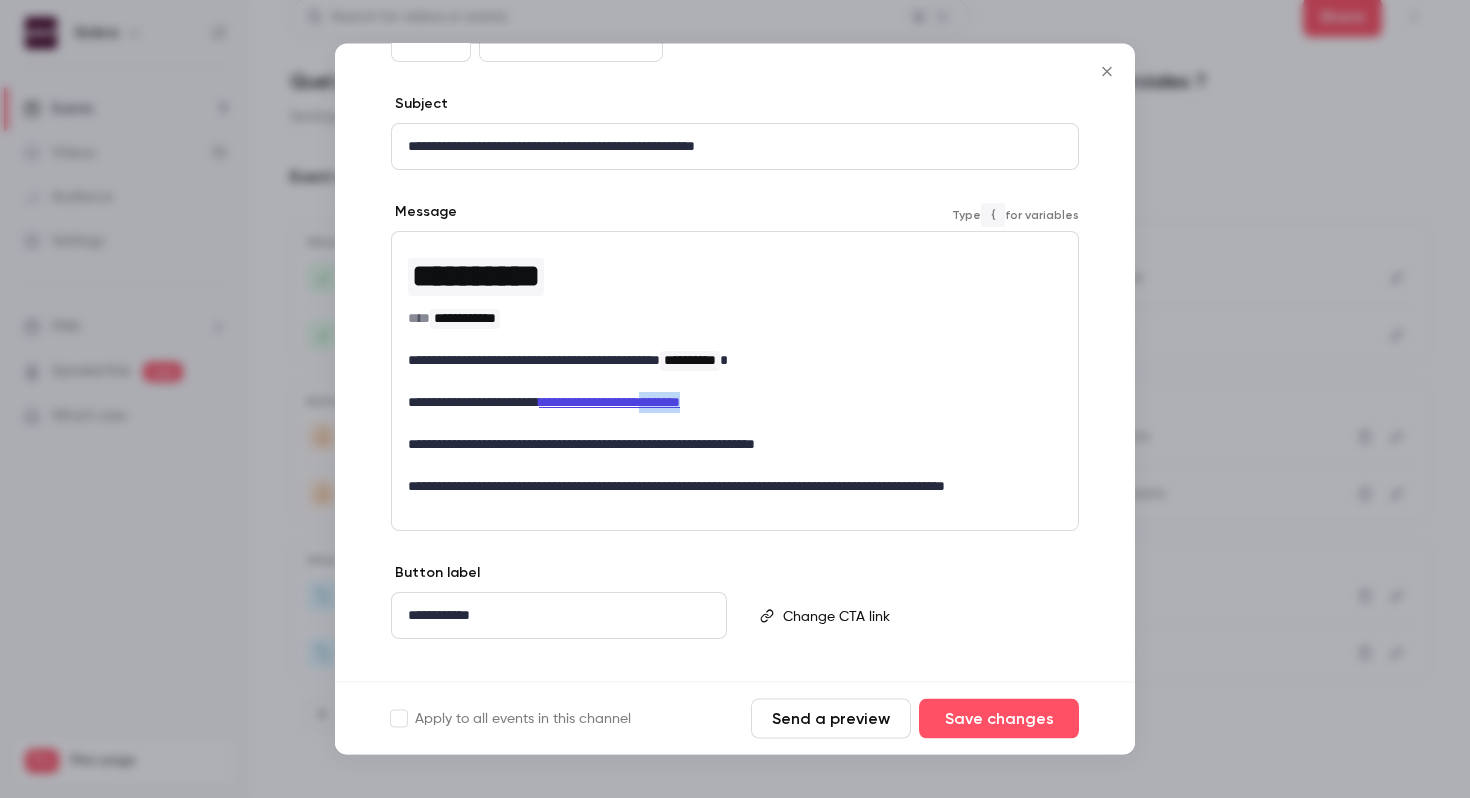 click on "**********" at bounding box center [609, 403] 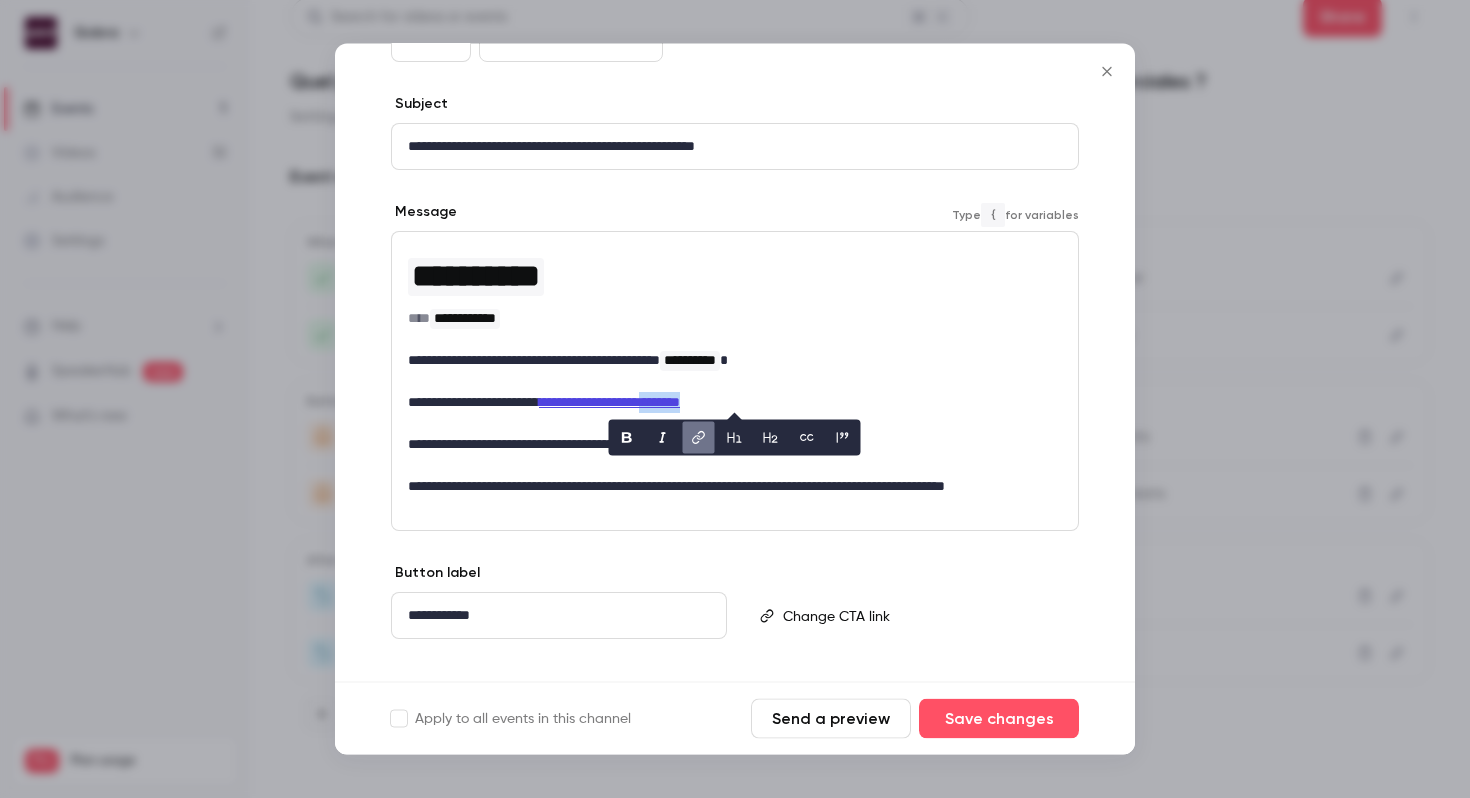 click on "**********" at bounding box center (609, 403) 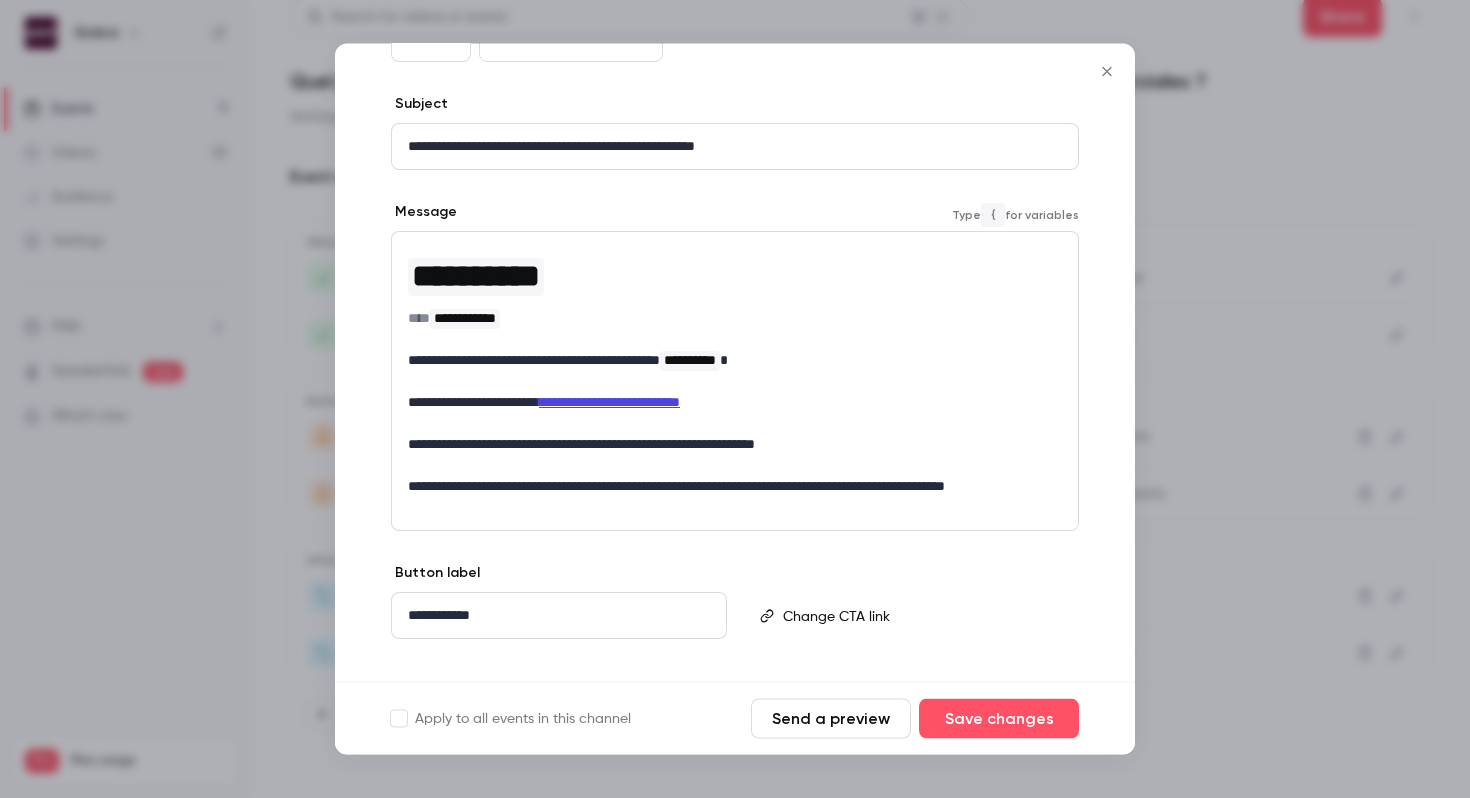 click on "**********" at bounding box center (609, 403) 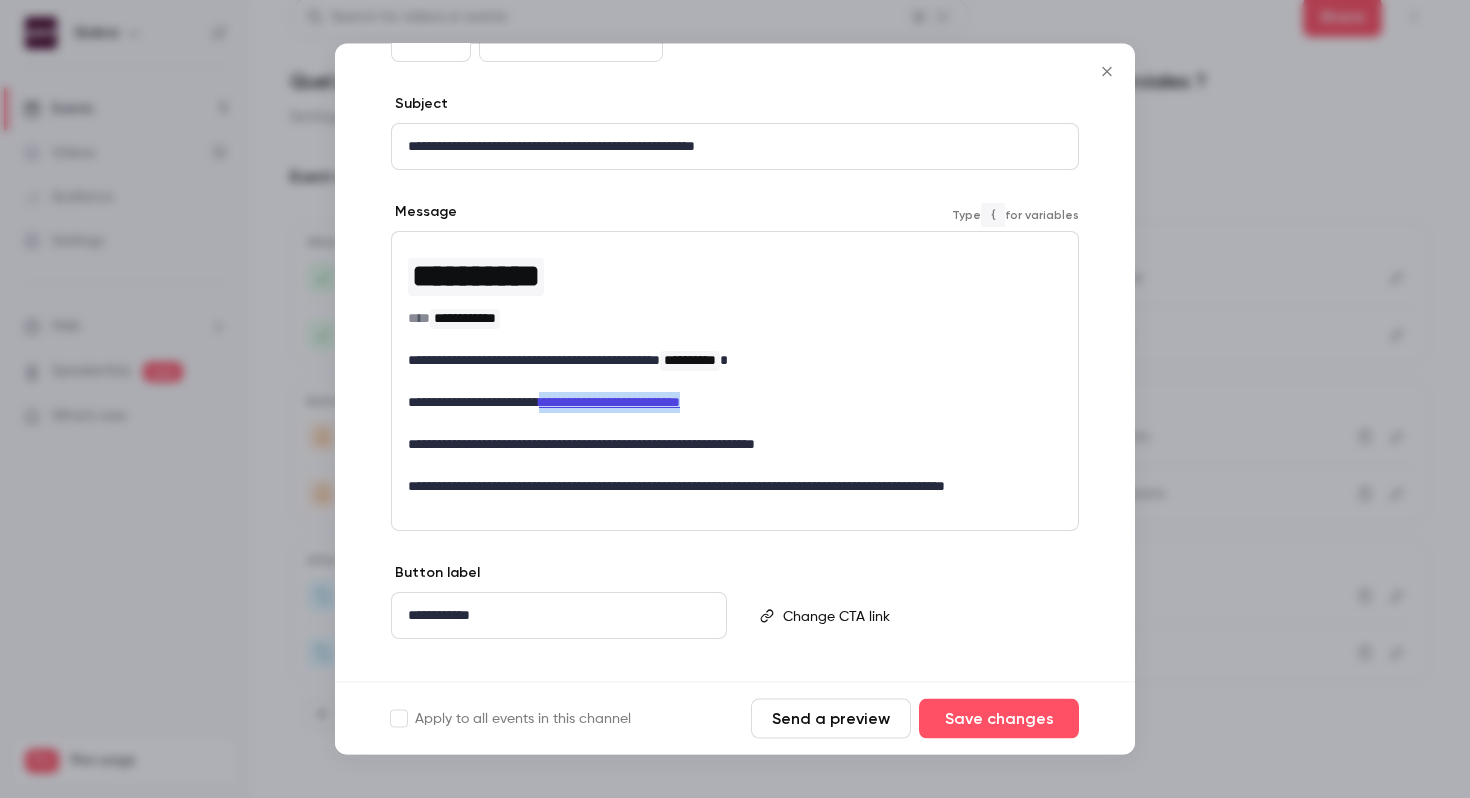 drag, startPoint x: 767, startPoint y: 403, endPoint x: 575, endPoint y: 404, distance: 192.00261 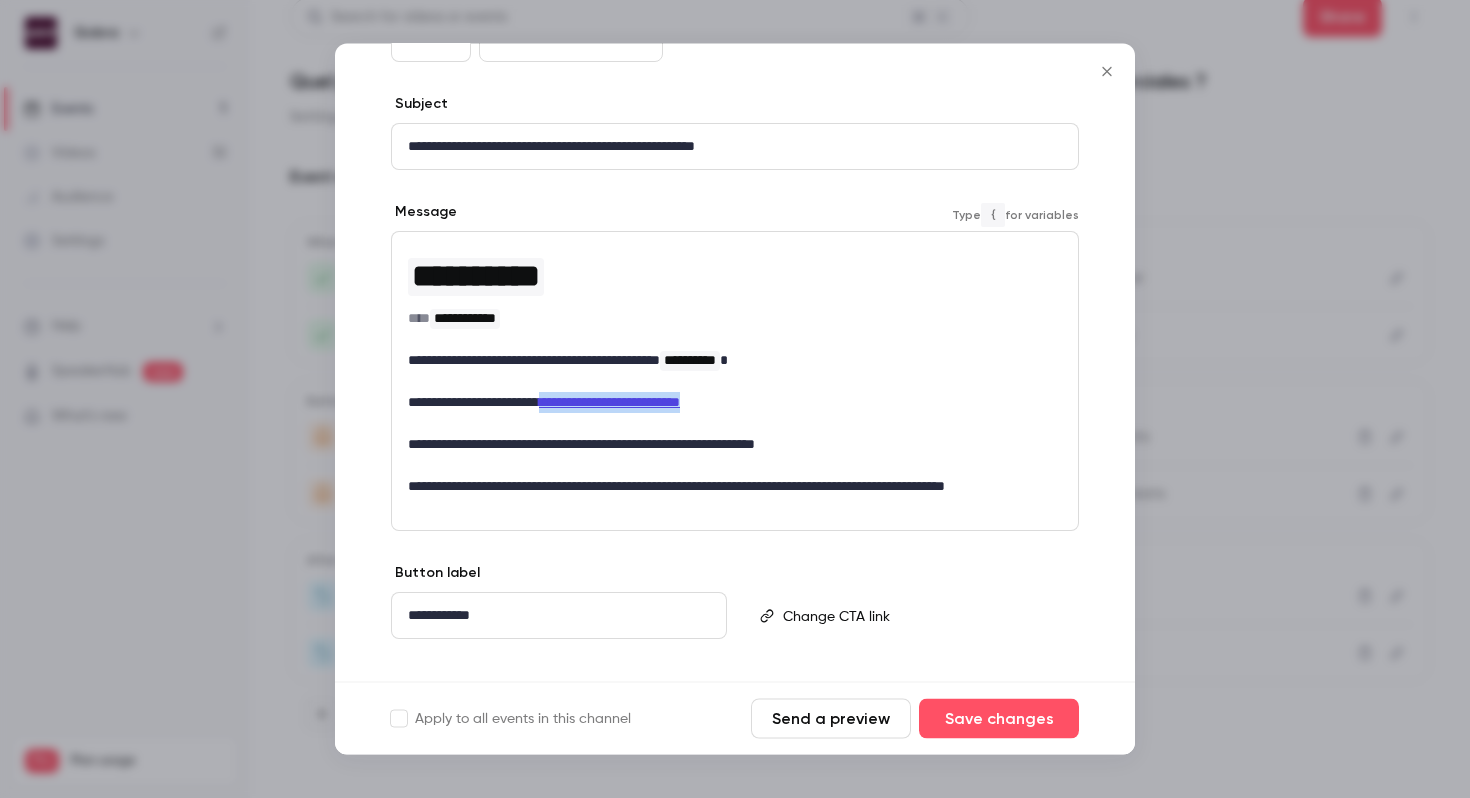 click on "**********" at bounding box center (609, 403) 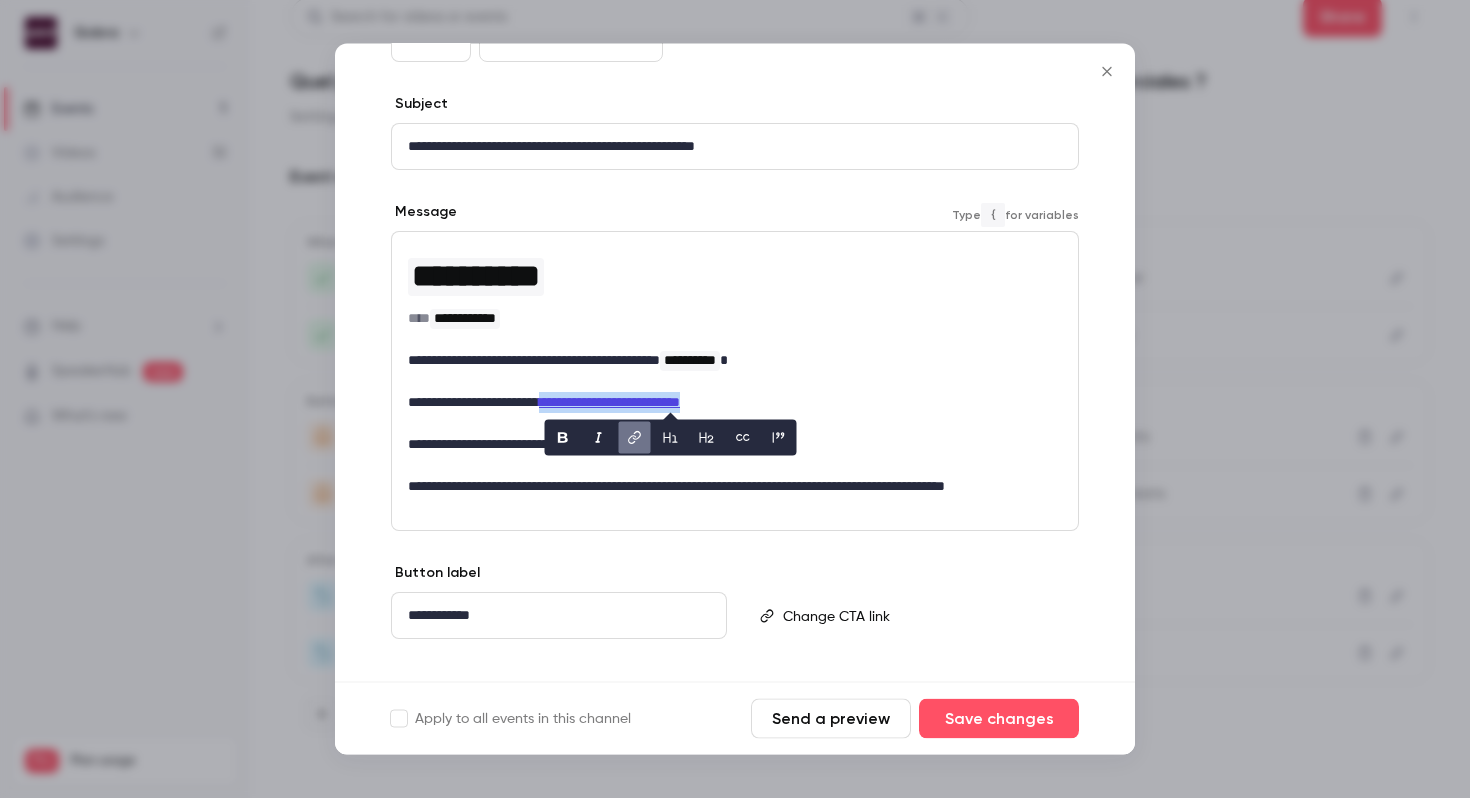 click at bounding box center [635, 438] 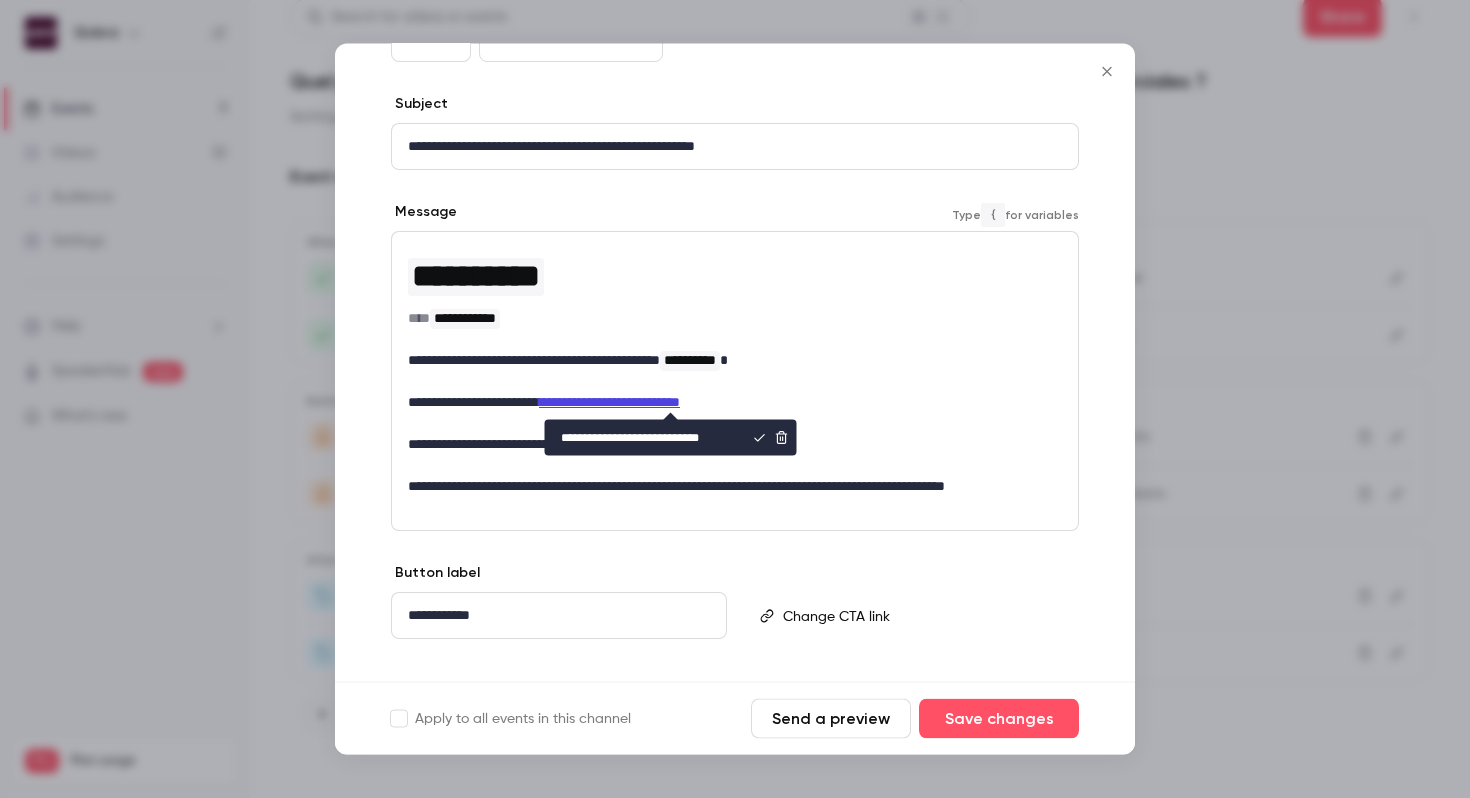 click on "**********" at bounding box center (645, 438) 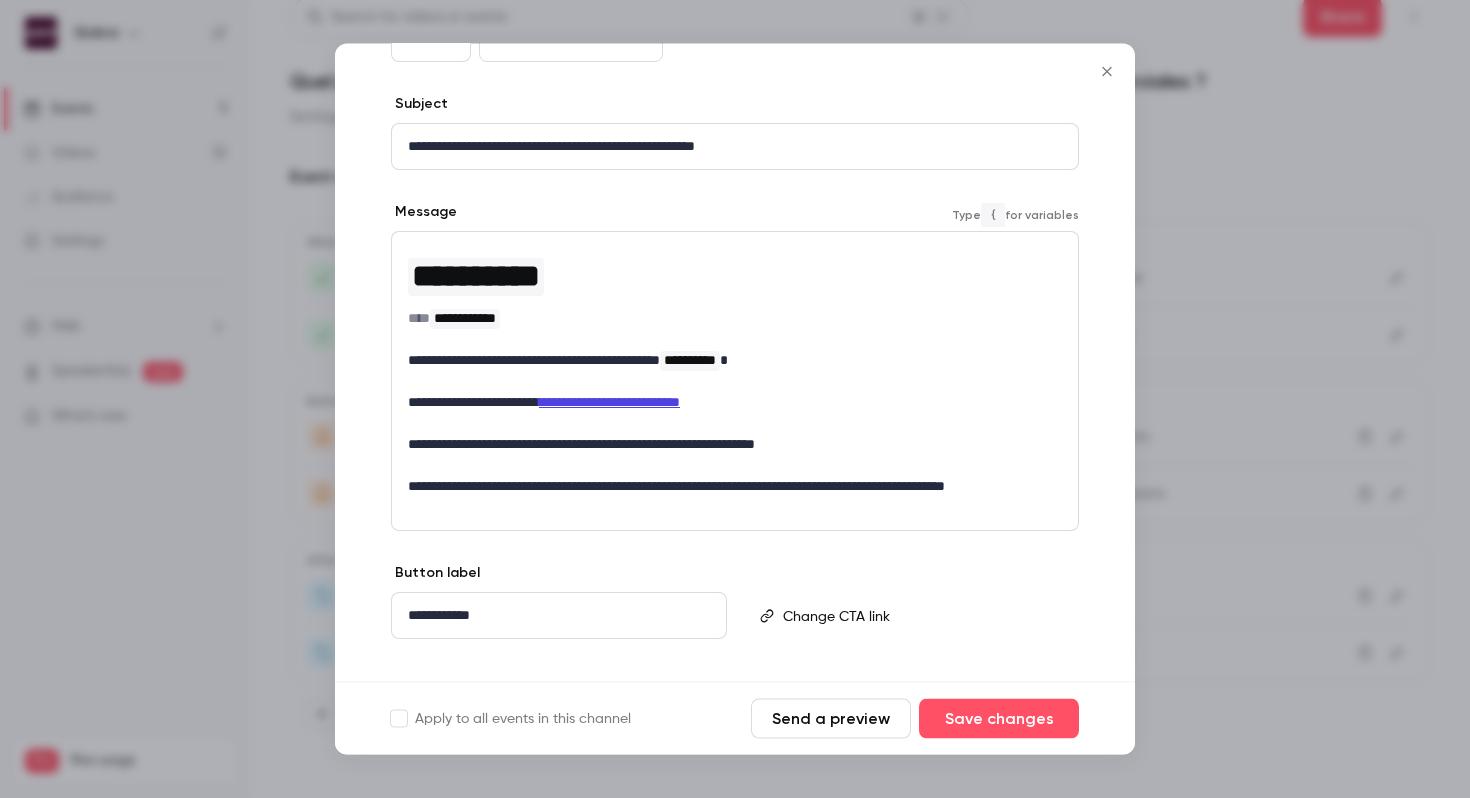 click on "**********" at bounding box center [735, 403] 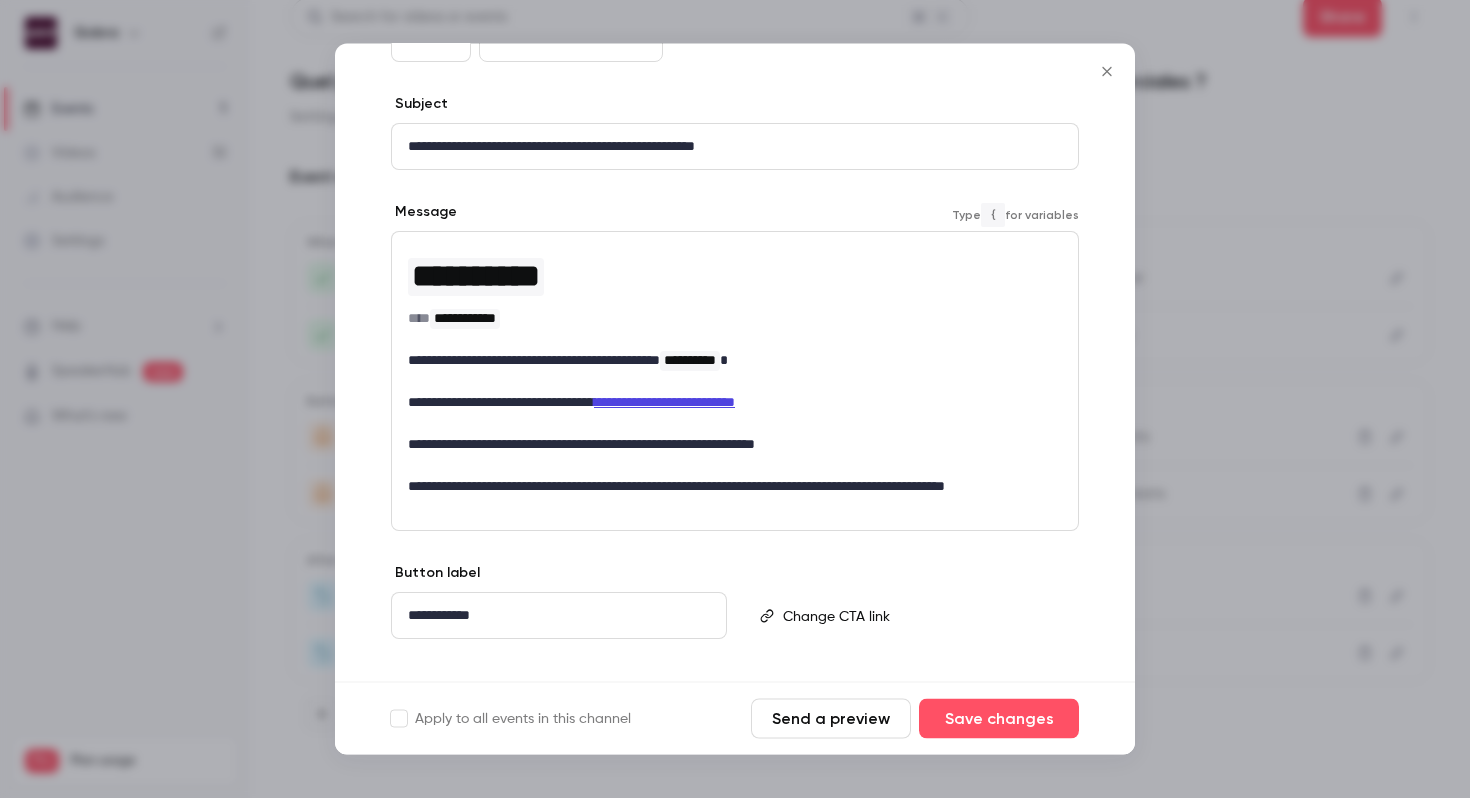 click on "**********" at bounding box center (735, 498) 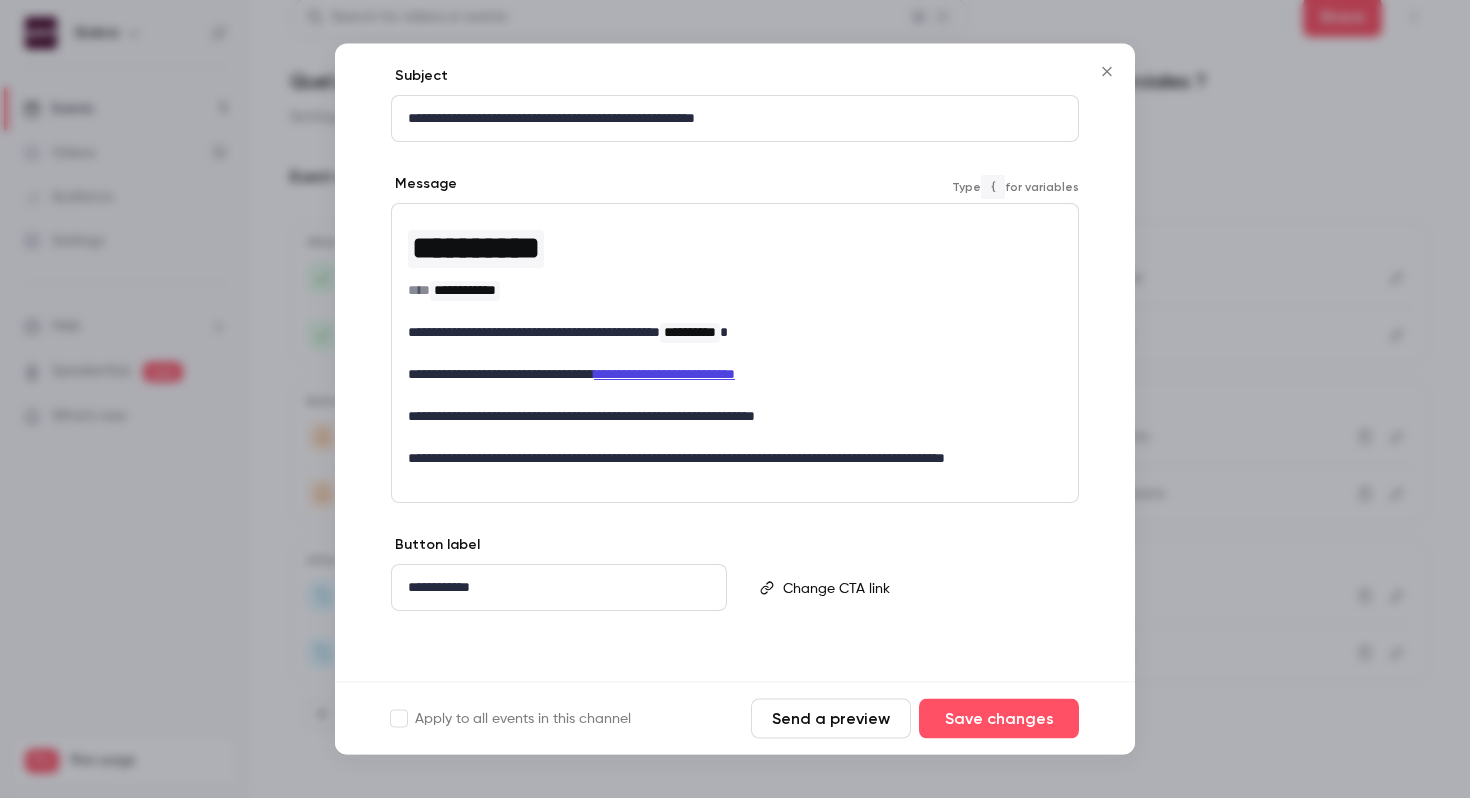 scroll, scrollTop: 204, scrollLeft: 0, axis: vertical 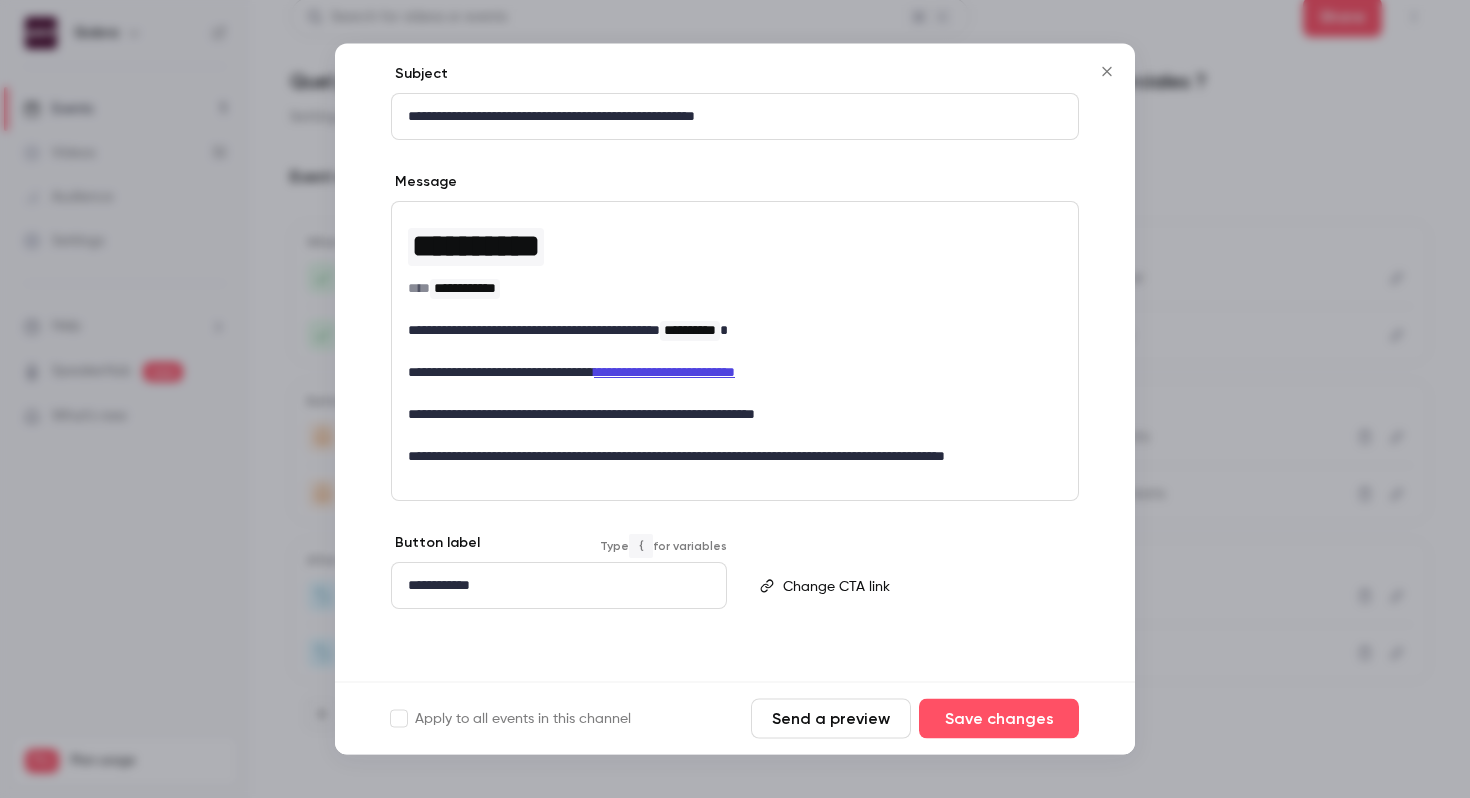 click on "**********" at bounding box center (559, 586) 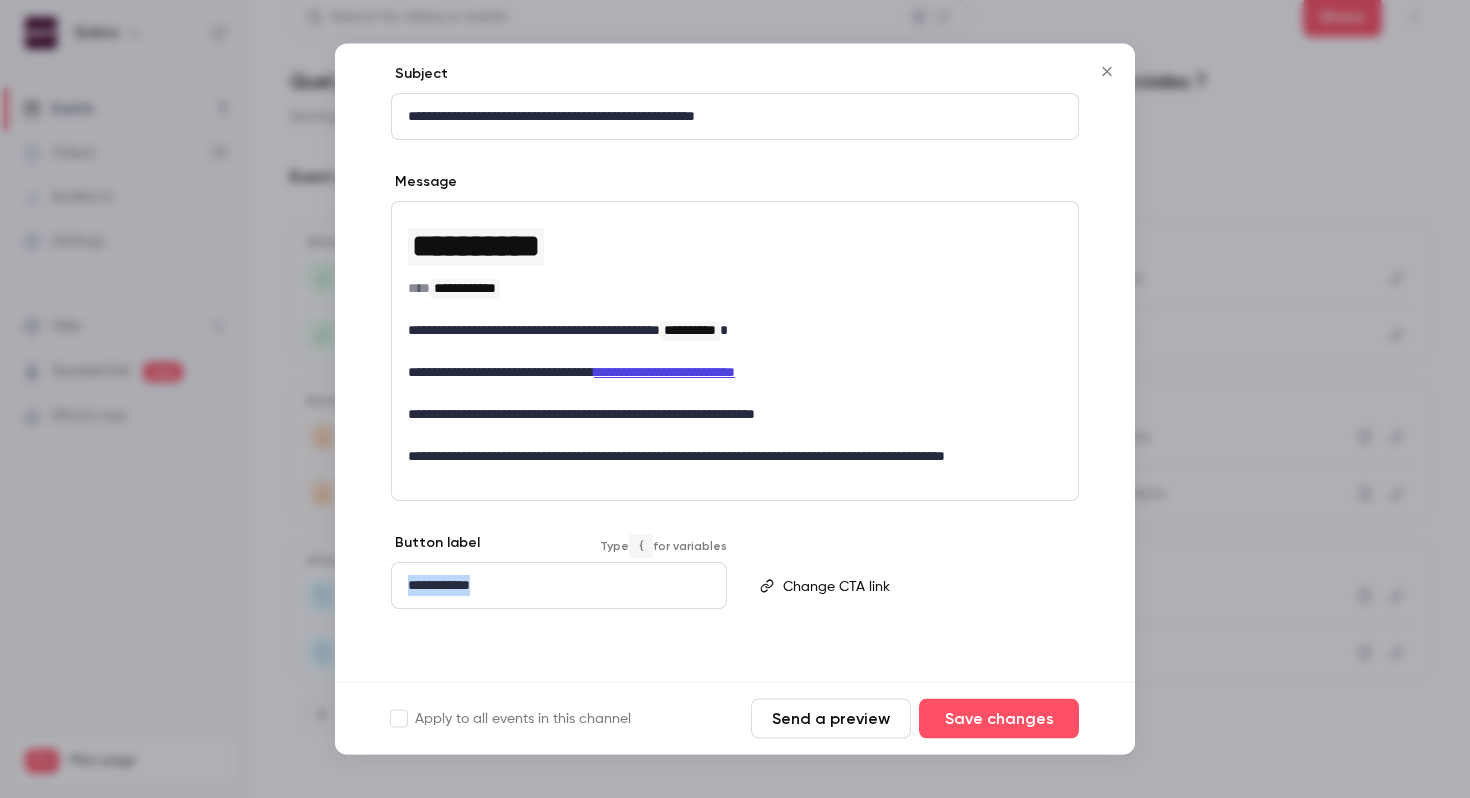 click on "**********" at bounding box center [559, 586] 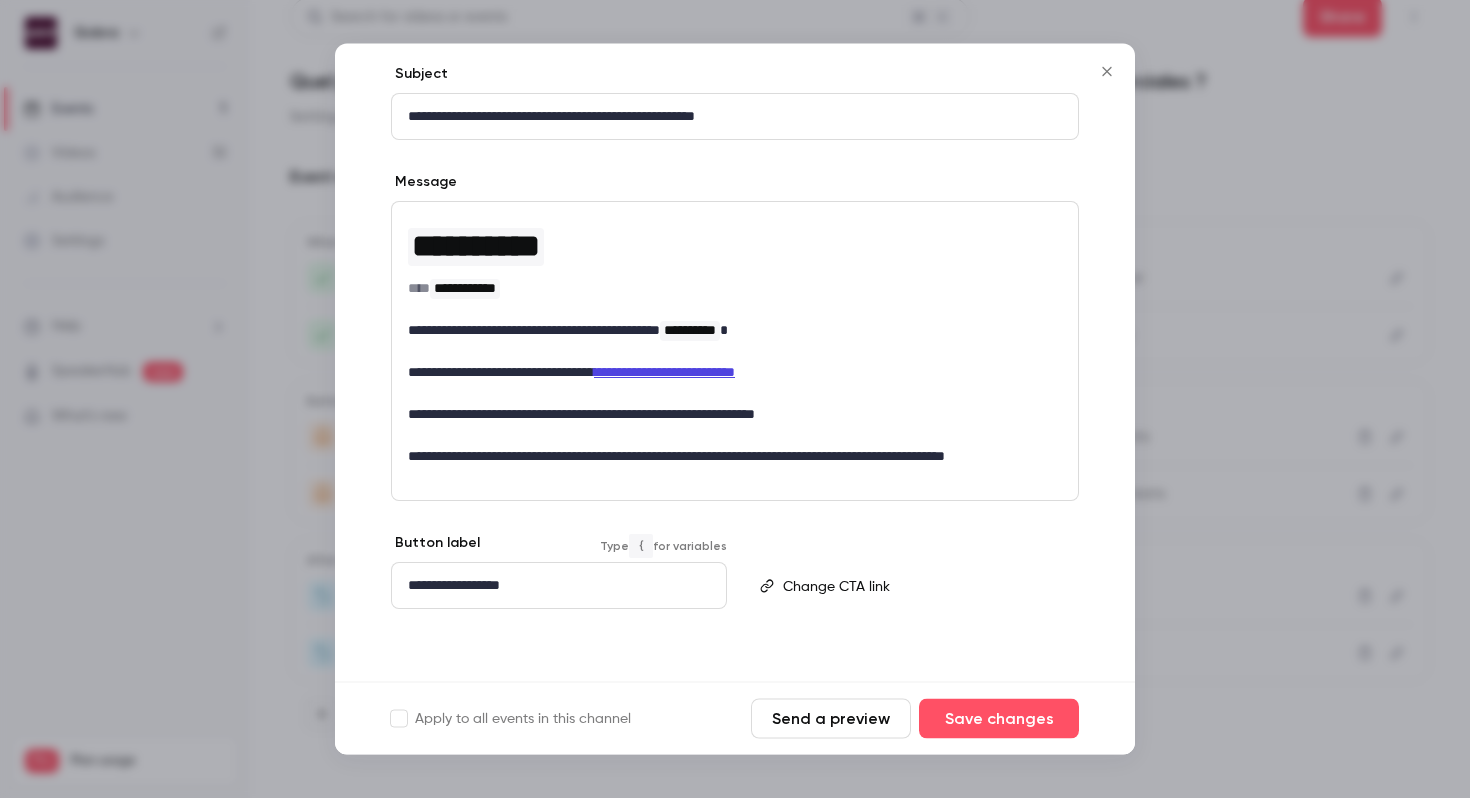 click at bounding box center [922, 586] 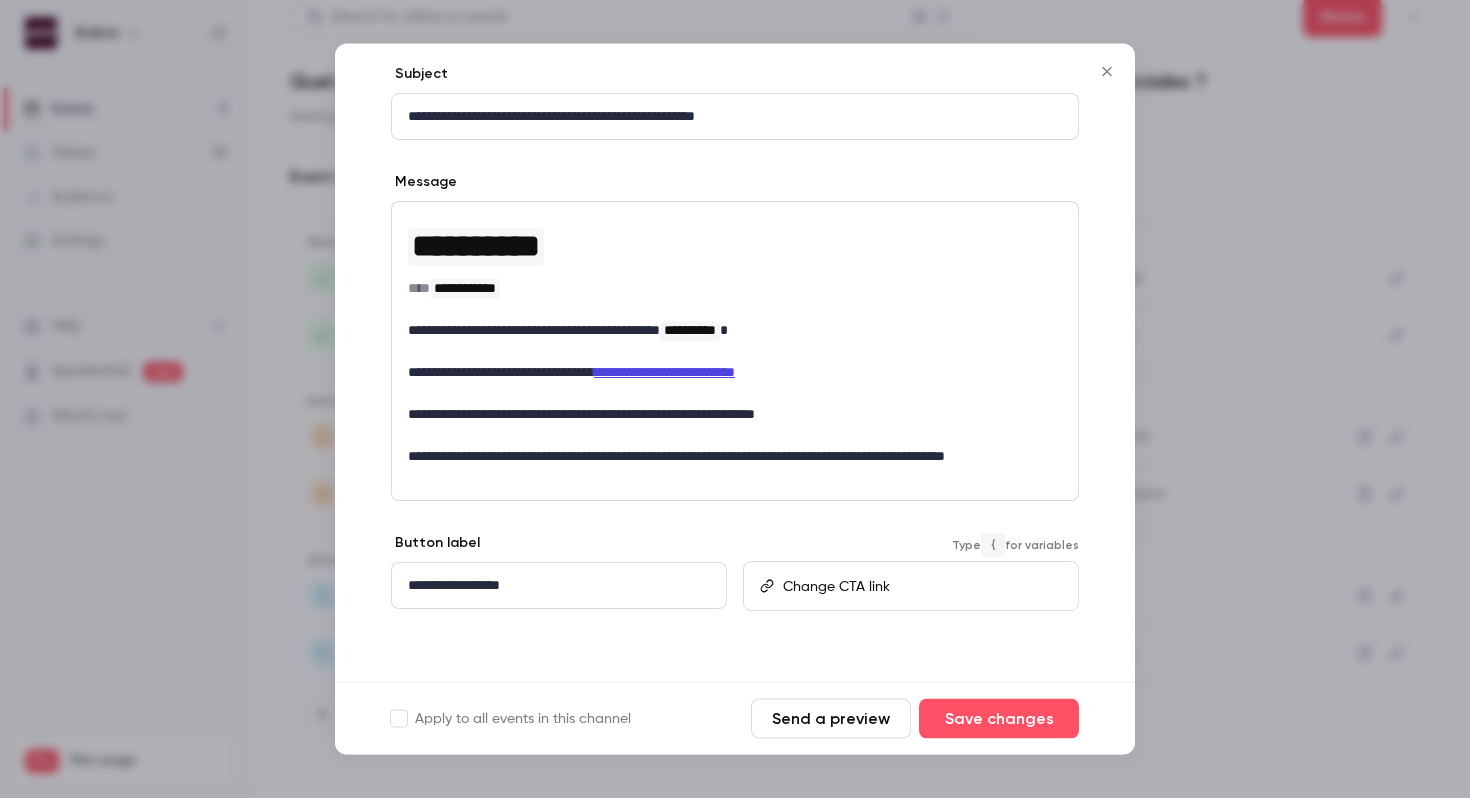 click at bounding box center [922, 586] 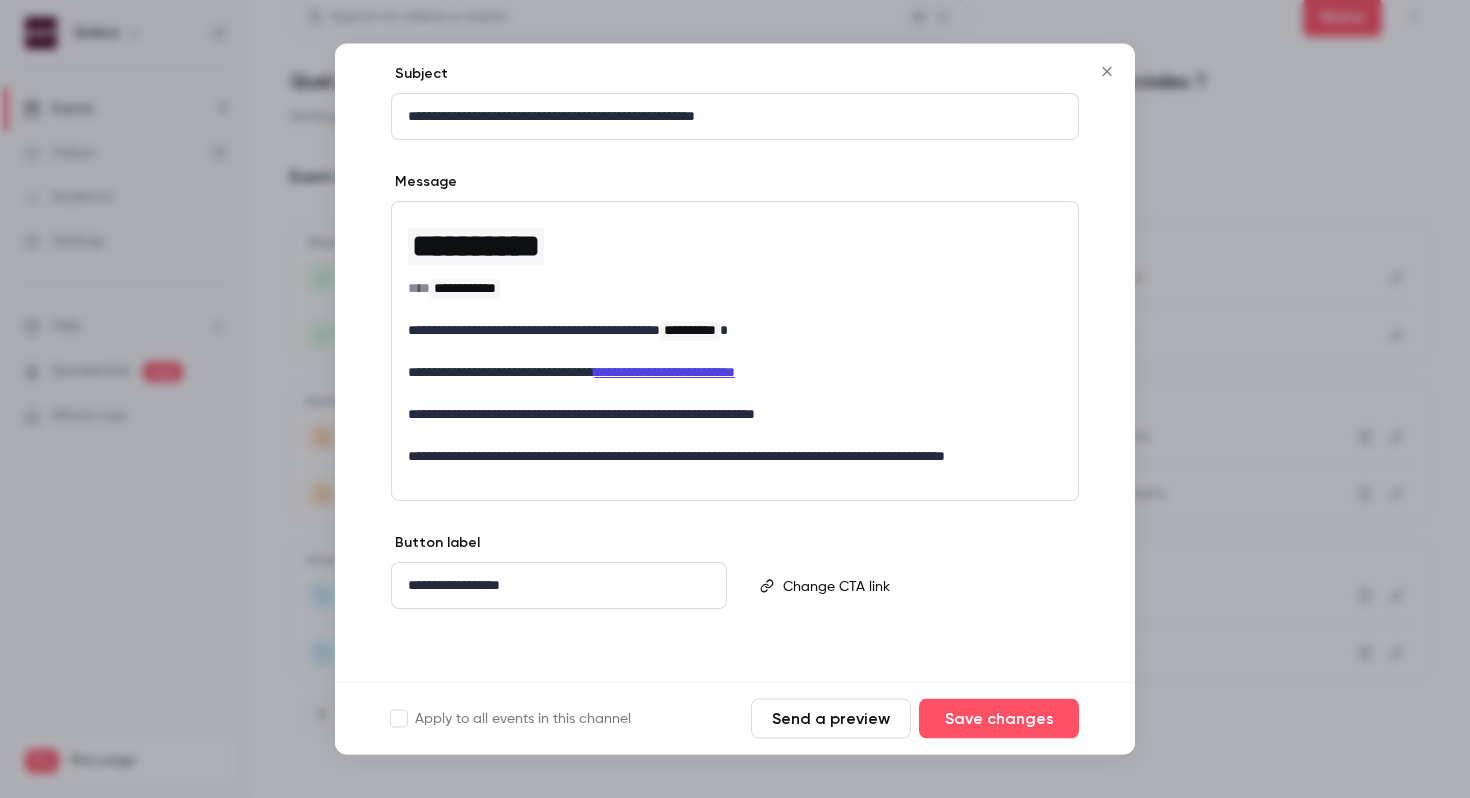 click on "Type  {  for variables" at bounding box center (911, 588) 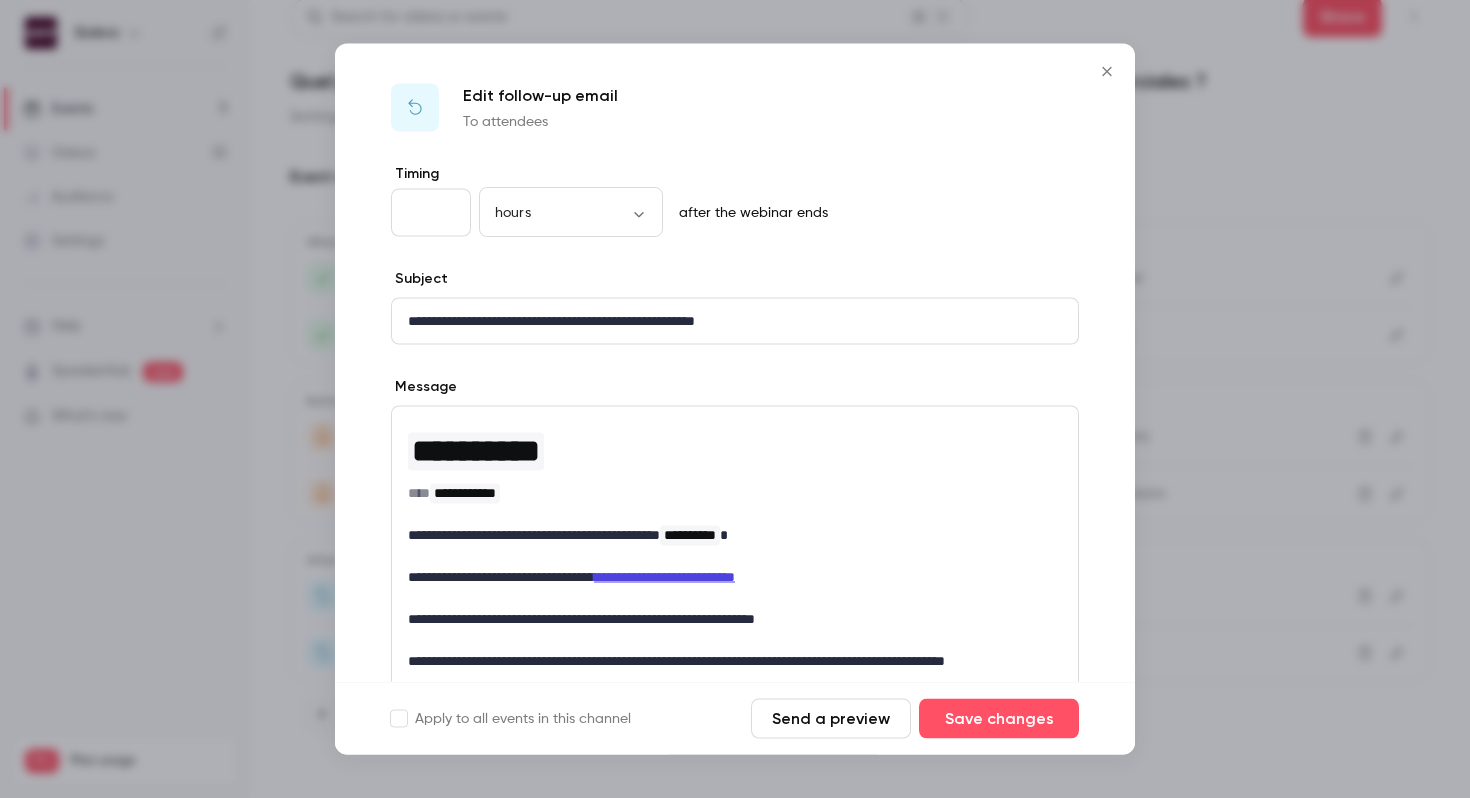 scroll, scrollTop: 204, scrollLeft: 0, axis: vertical 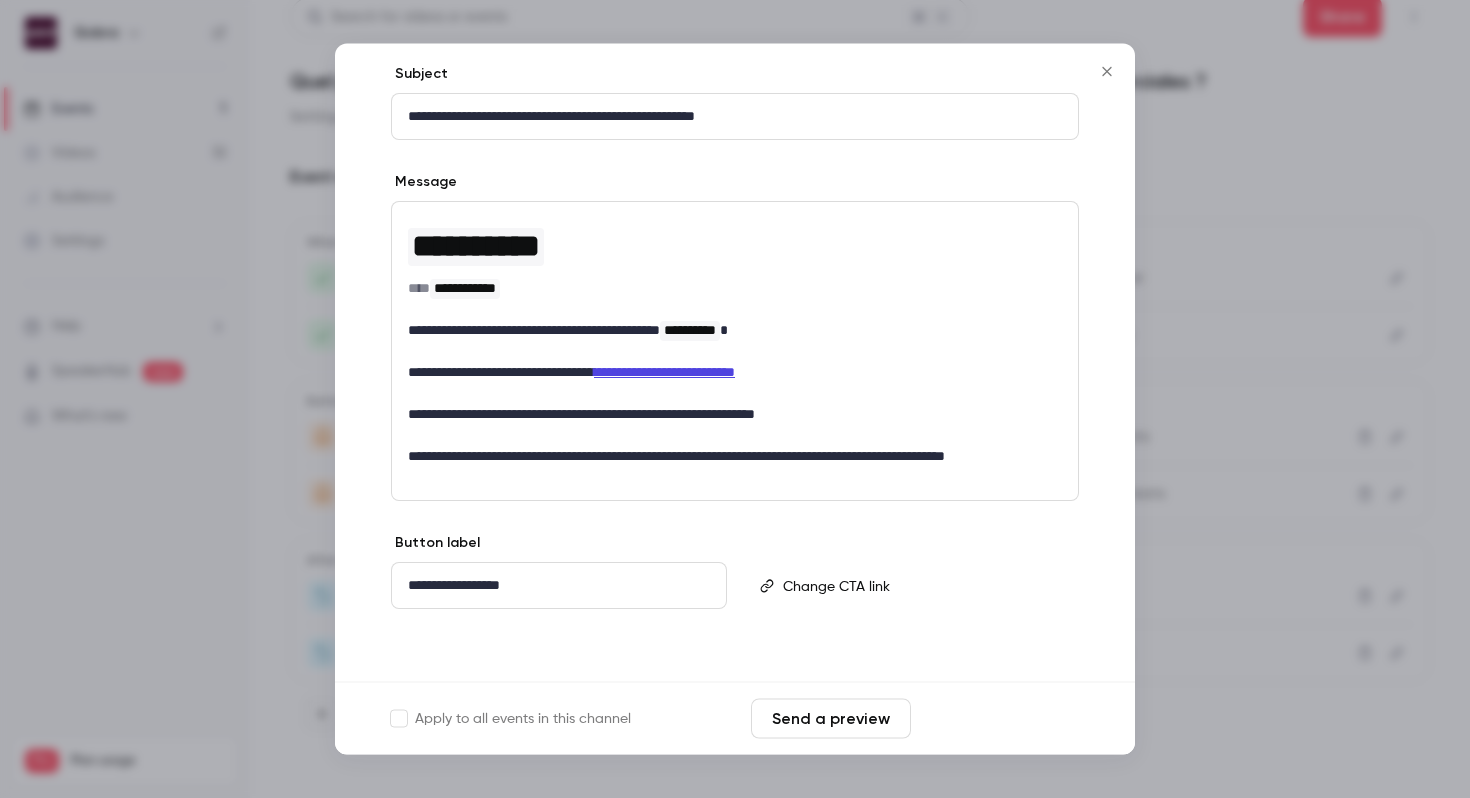click on "Save changes" at bounding box center (999, 719) 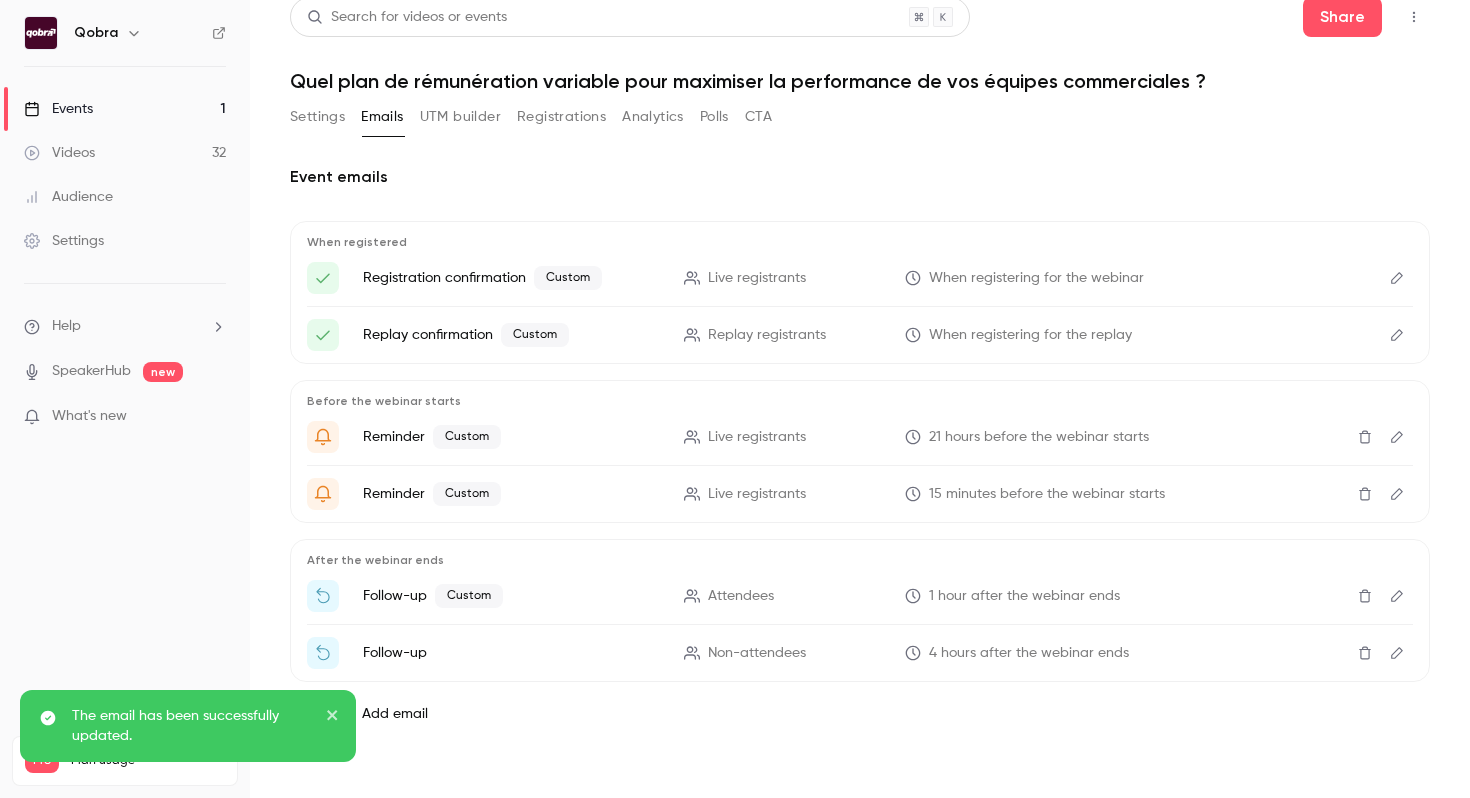 click 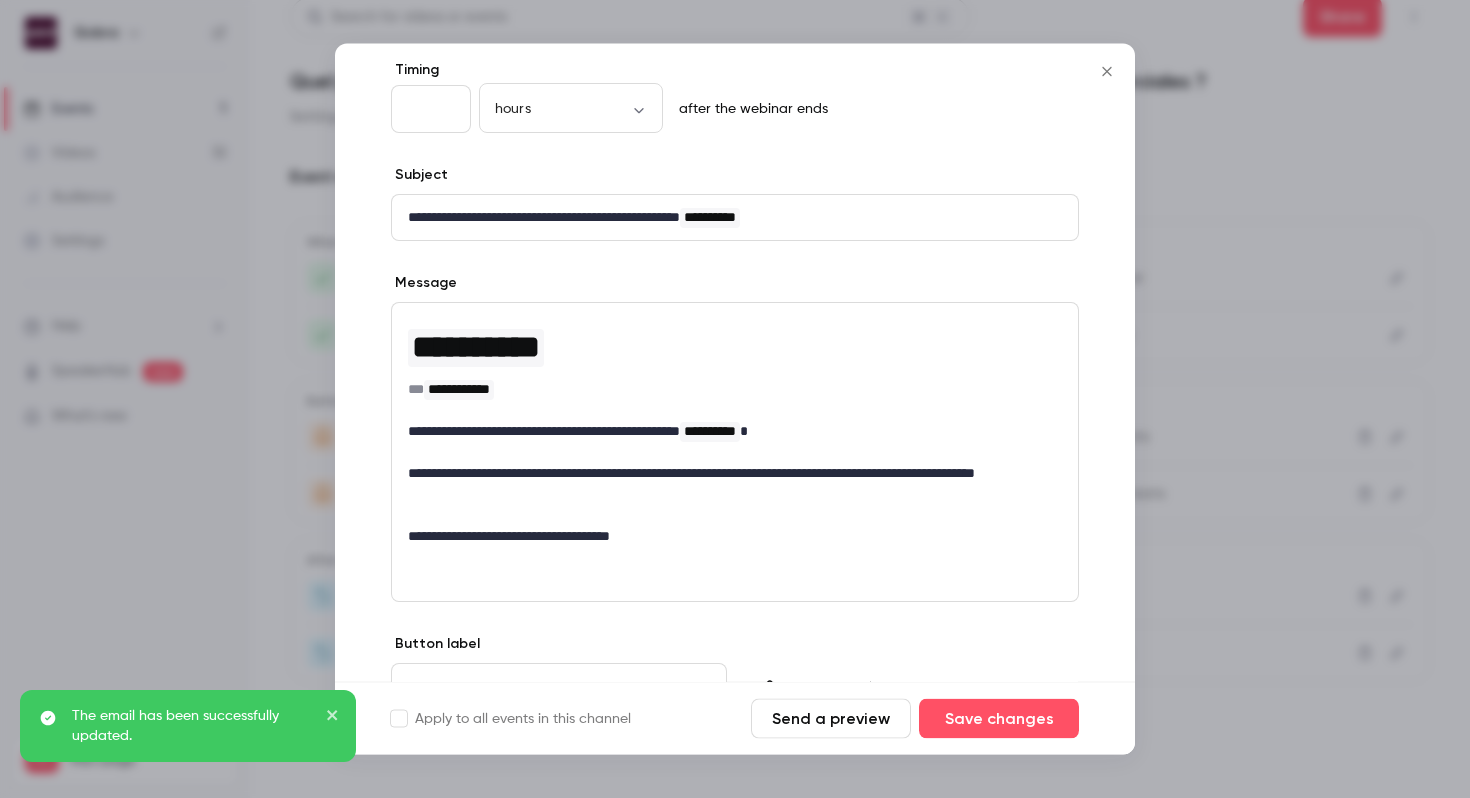 scroll, scrollTop: 134, scrollLeft: 0, axis: vertical 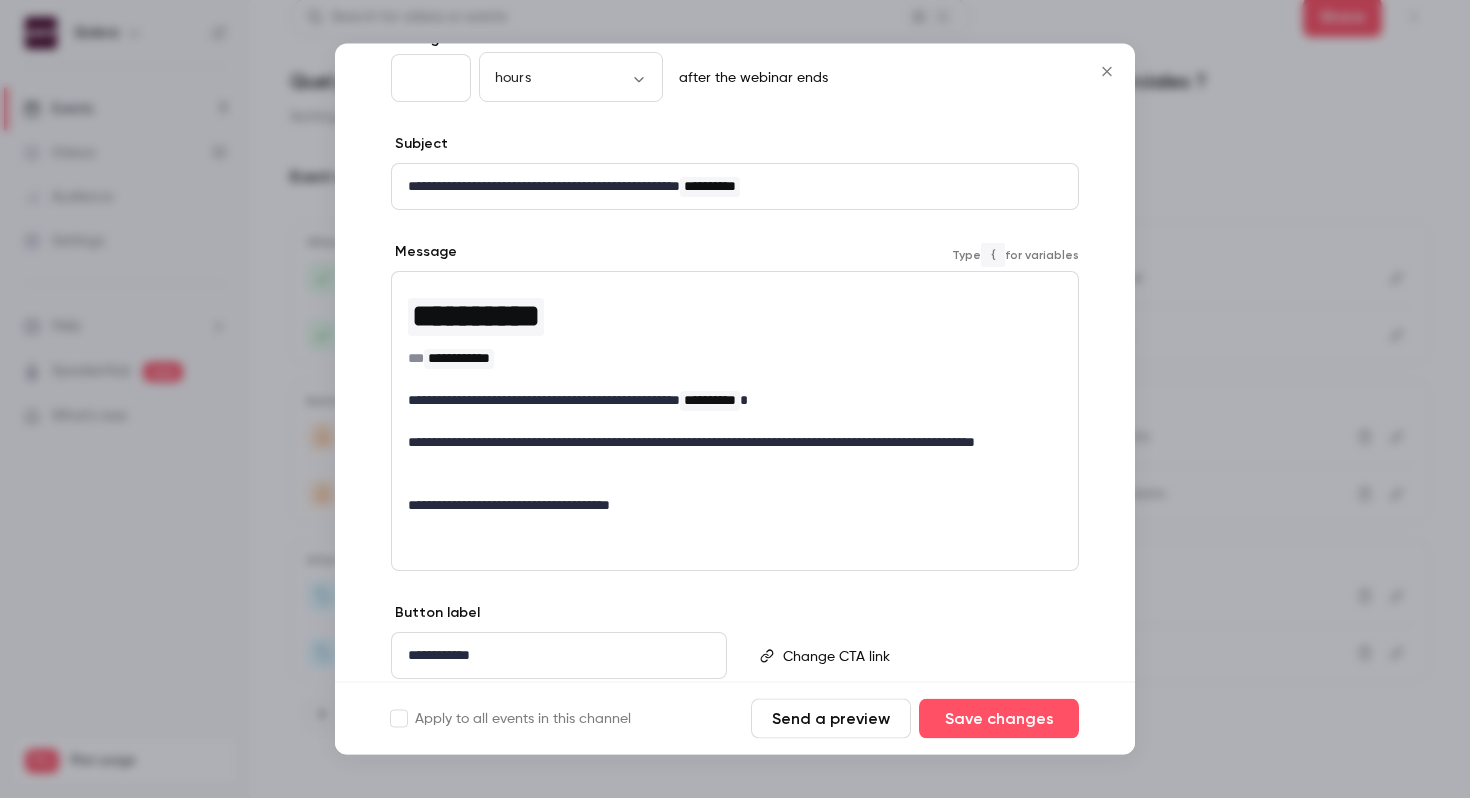 click on "**********" at bounding box center (735, 359) 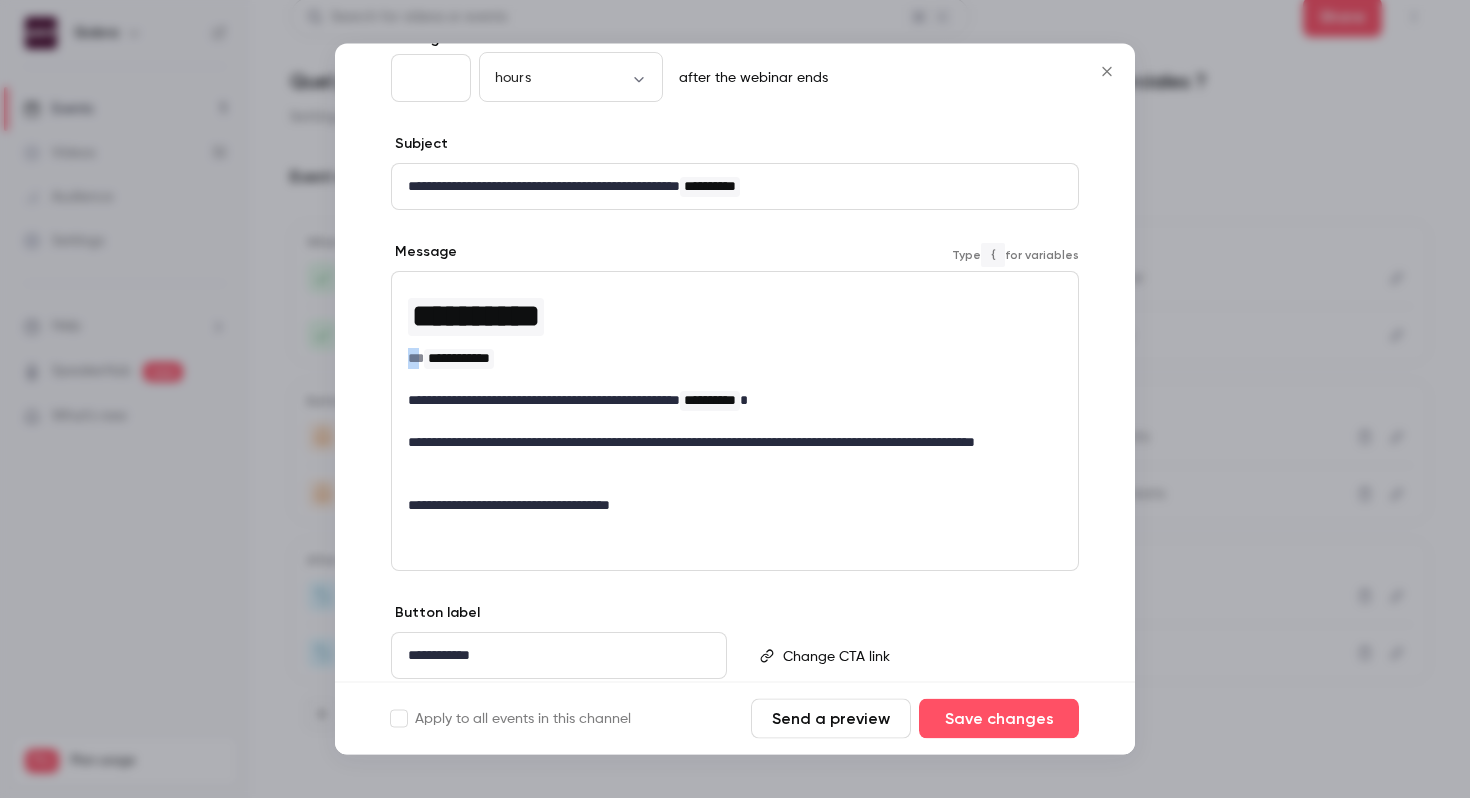click on "**********" at bounding box center (735, 359) 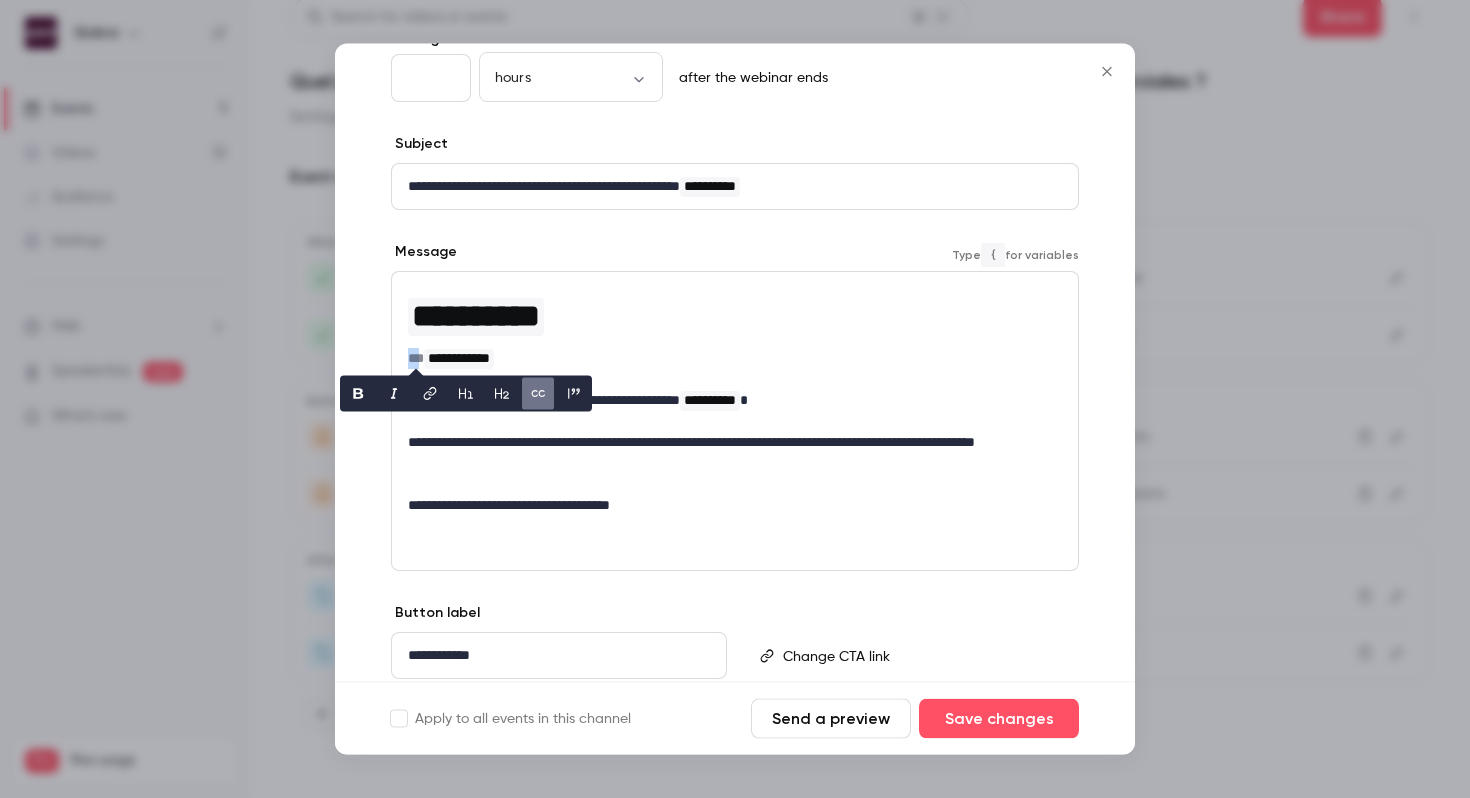type 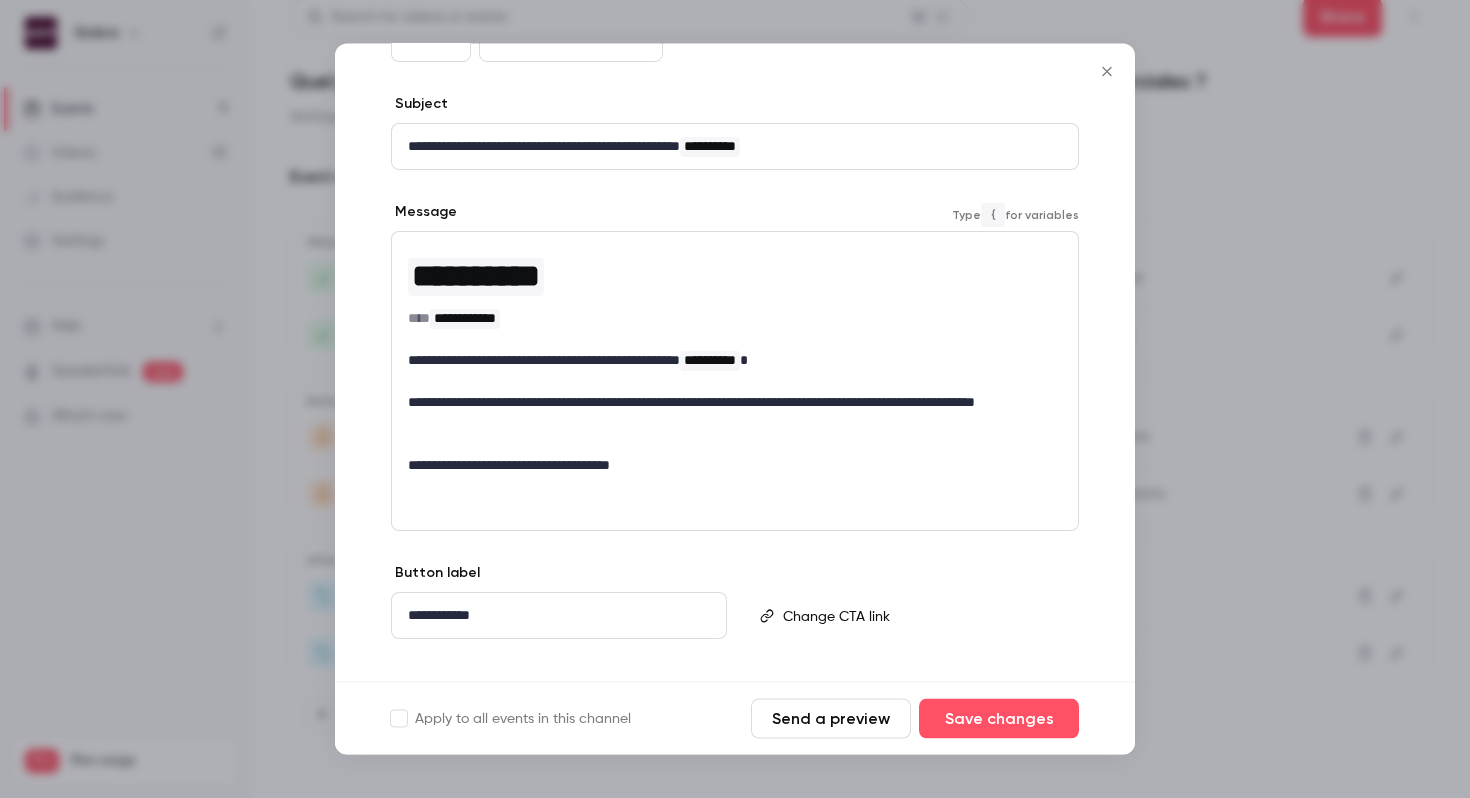 scroll, scrollTop: 204, scrollLeft: 0, axis: vertical 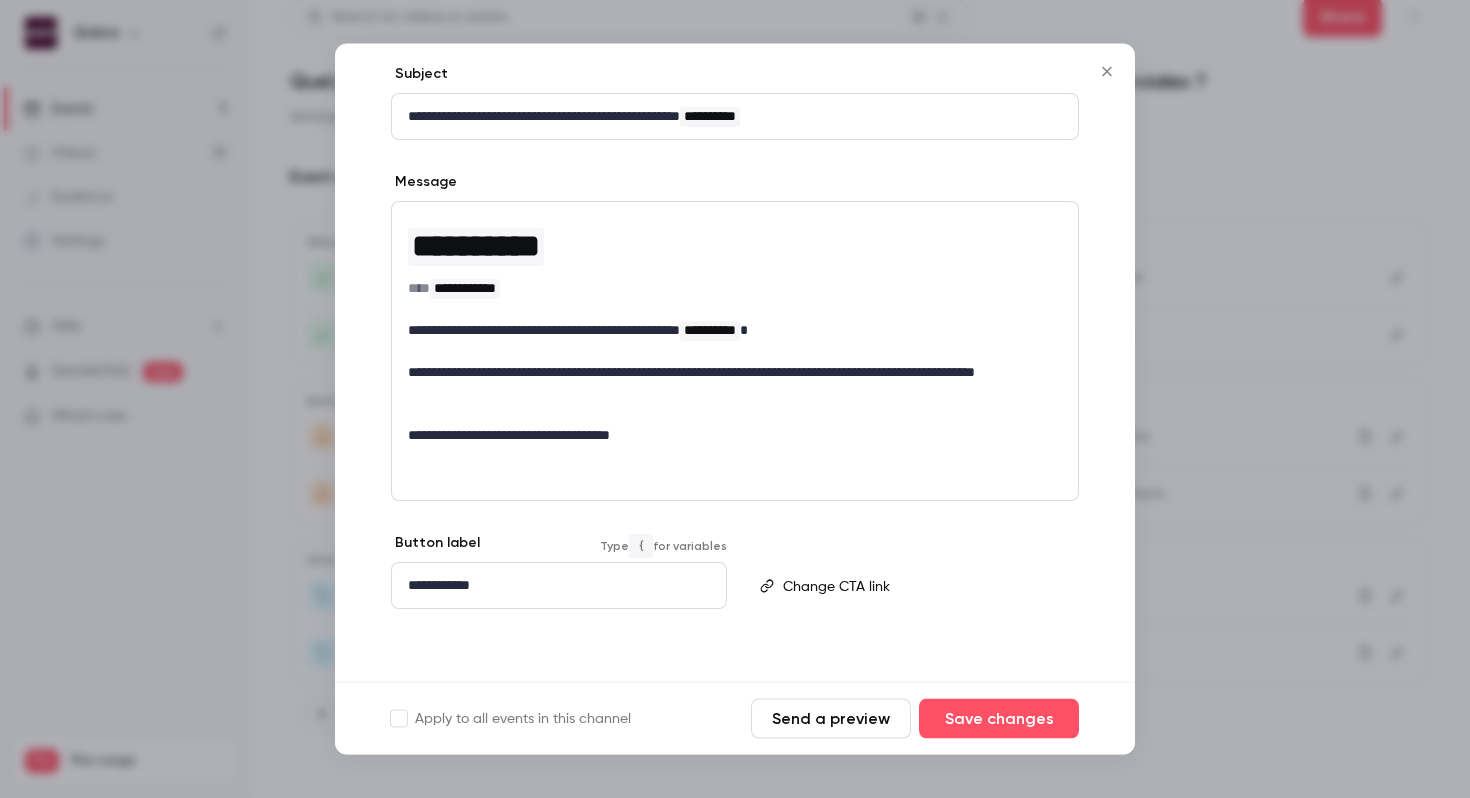 click on "**********" at bounding box center (559, 586) 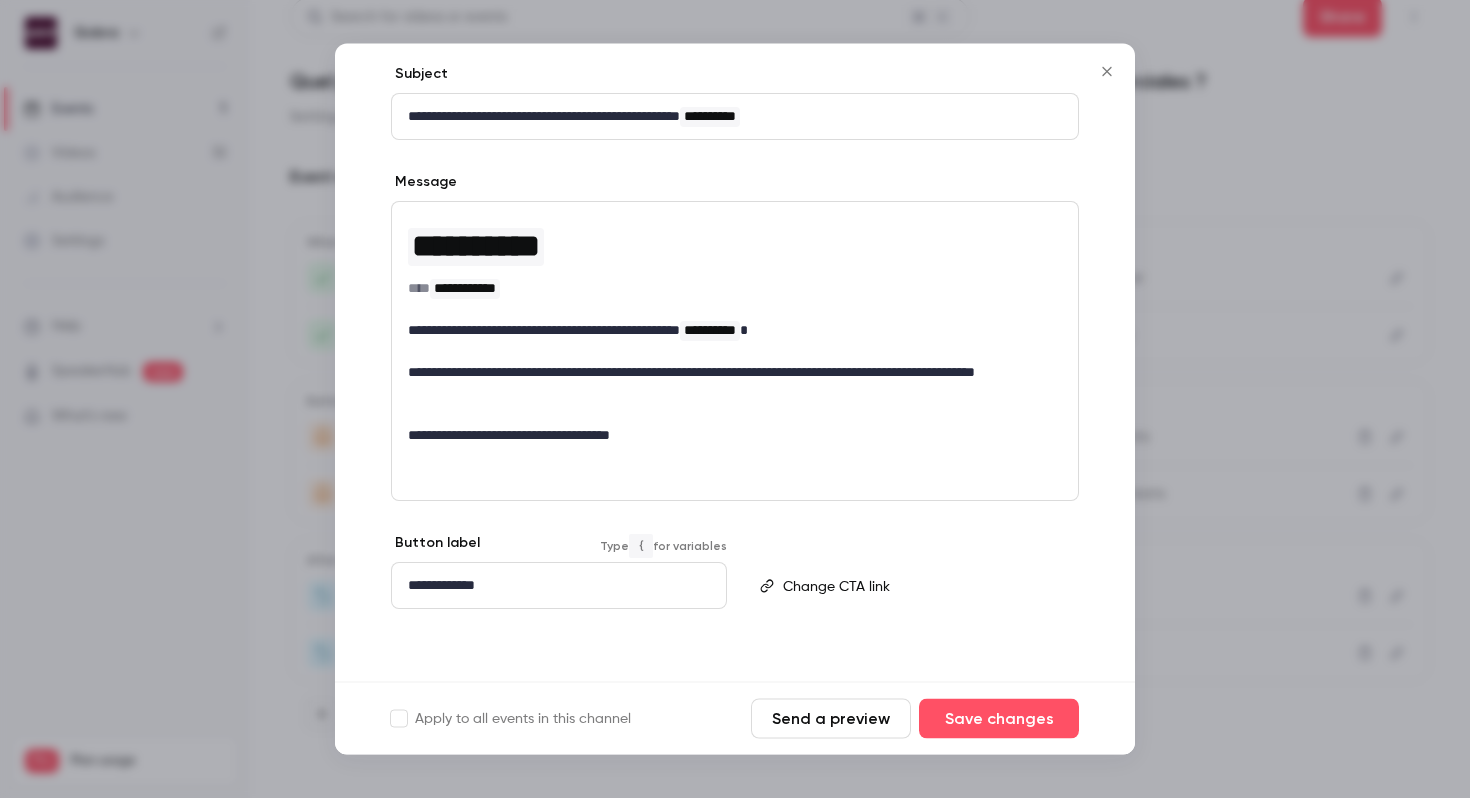click on "**********" at bounding box center (559, 586) 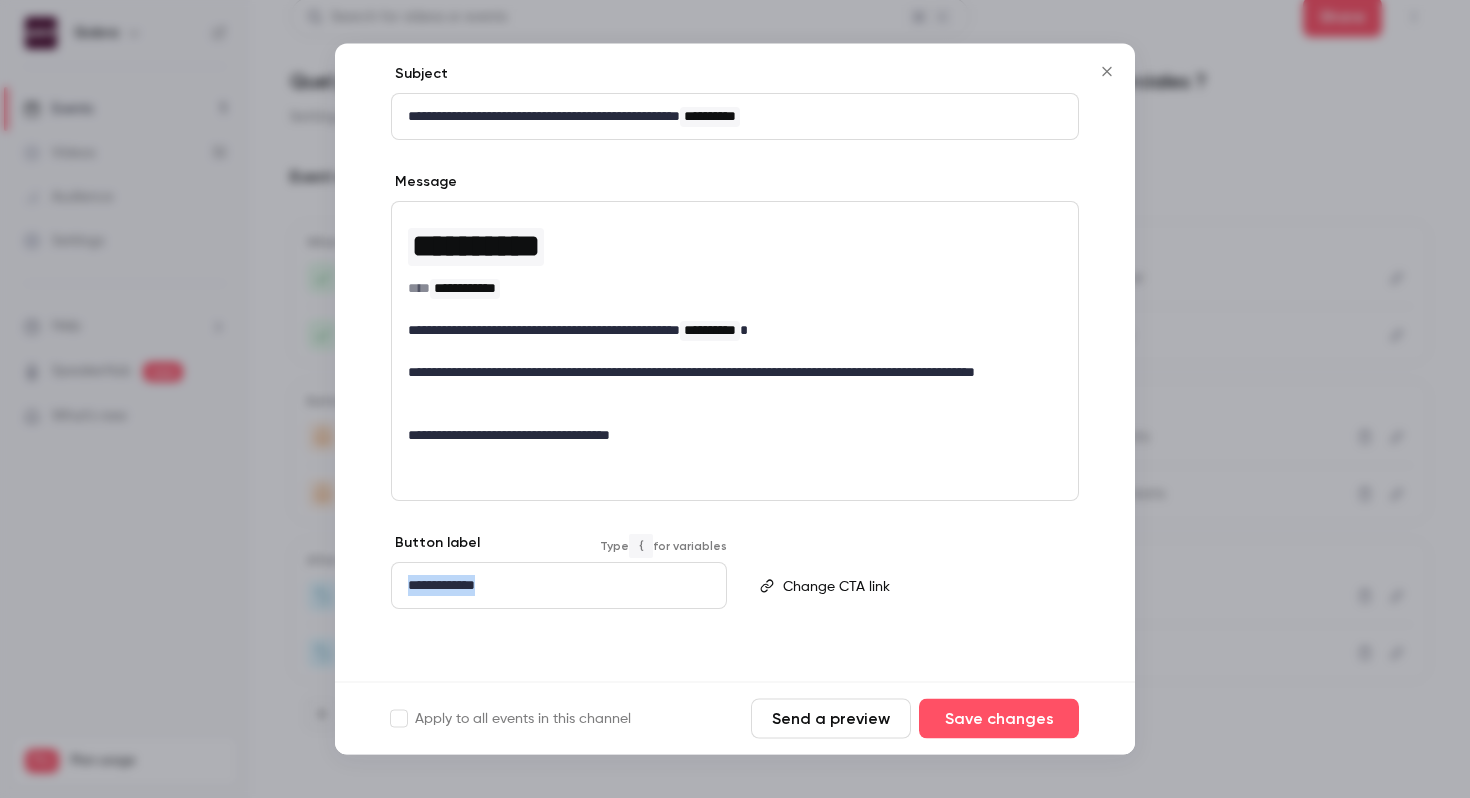click on "**********" at bounding box center [559, 586] 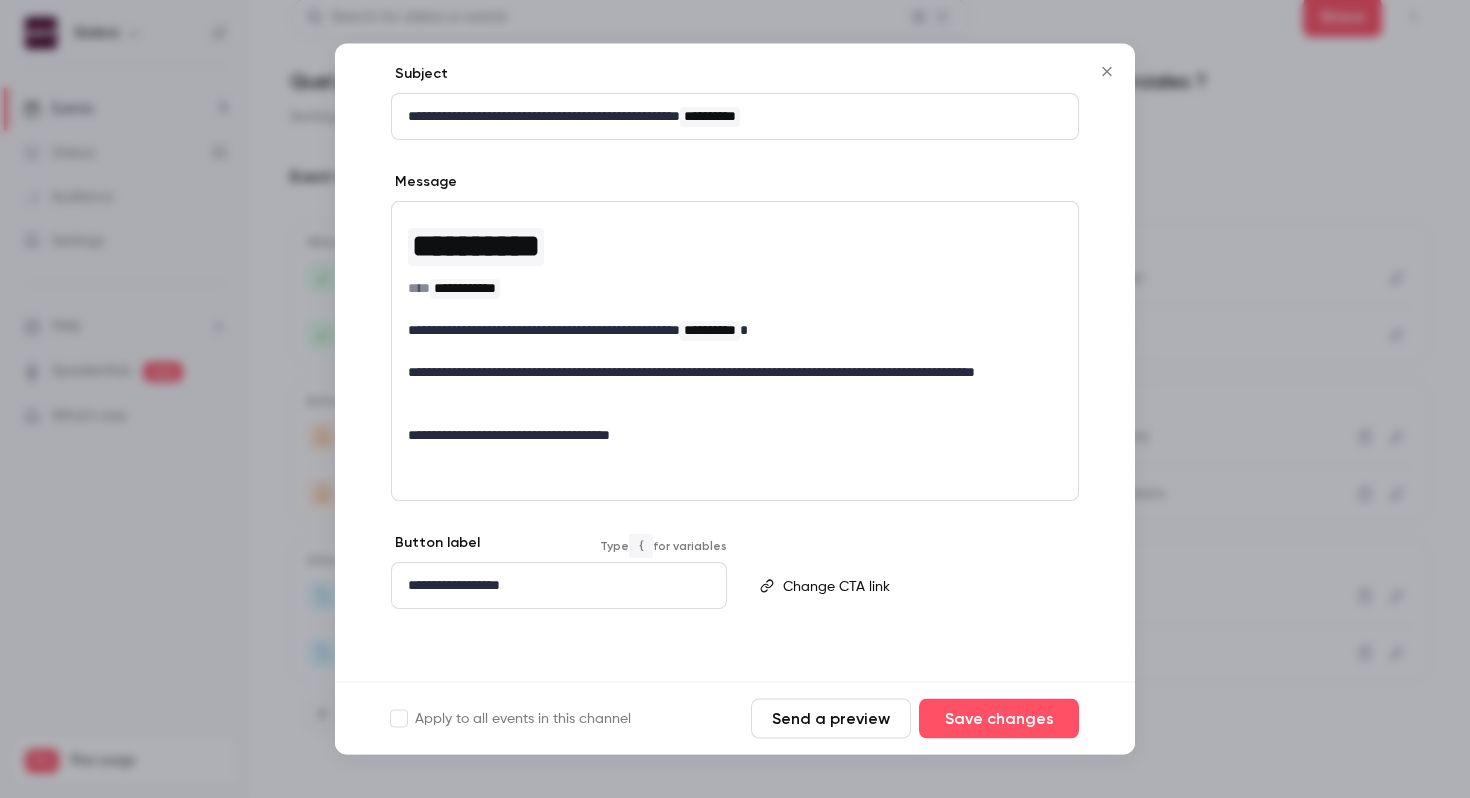 click at bounding box center (922, 586) 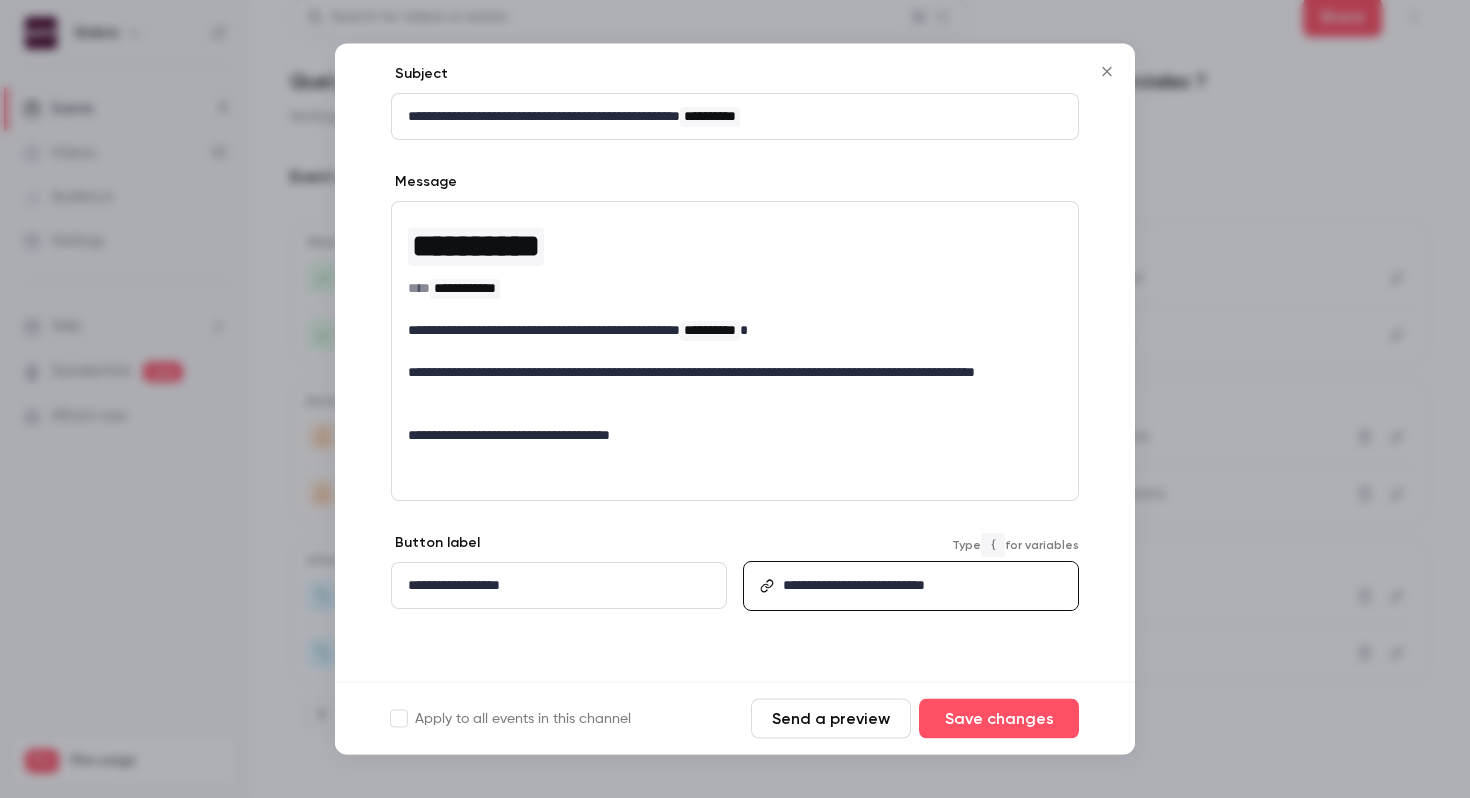 scroll, scrollTop: 0, scrollLeft: 0, axis: both 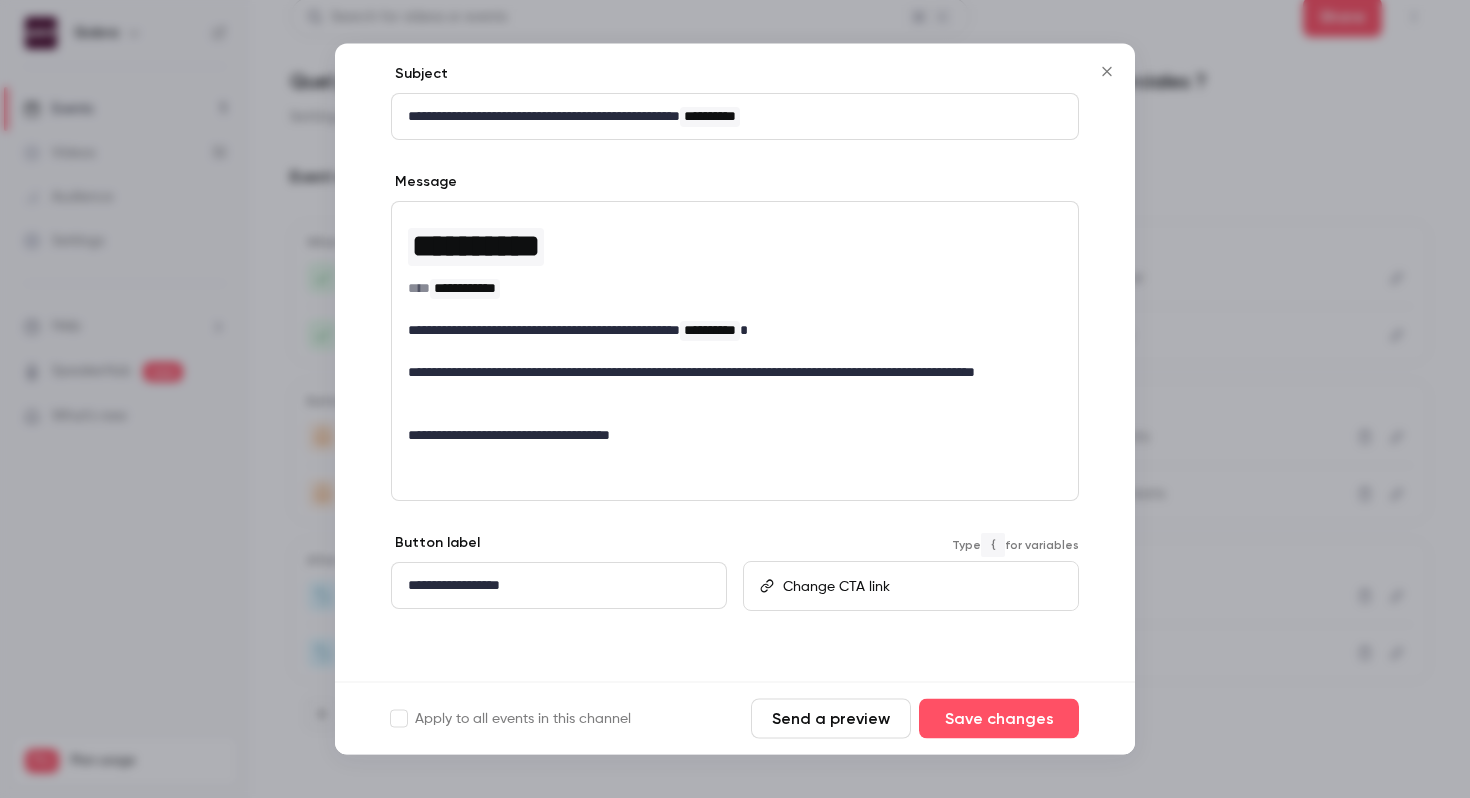 click on "**********" at bounding box center [735, 321] 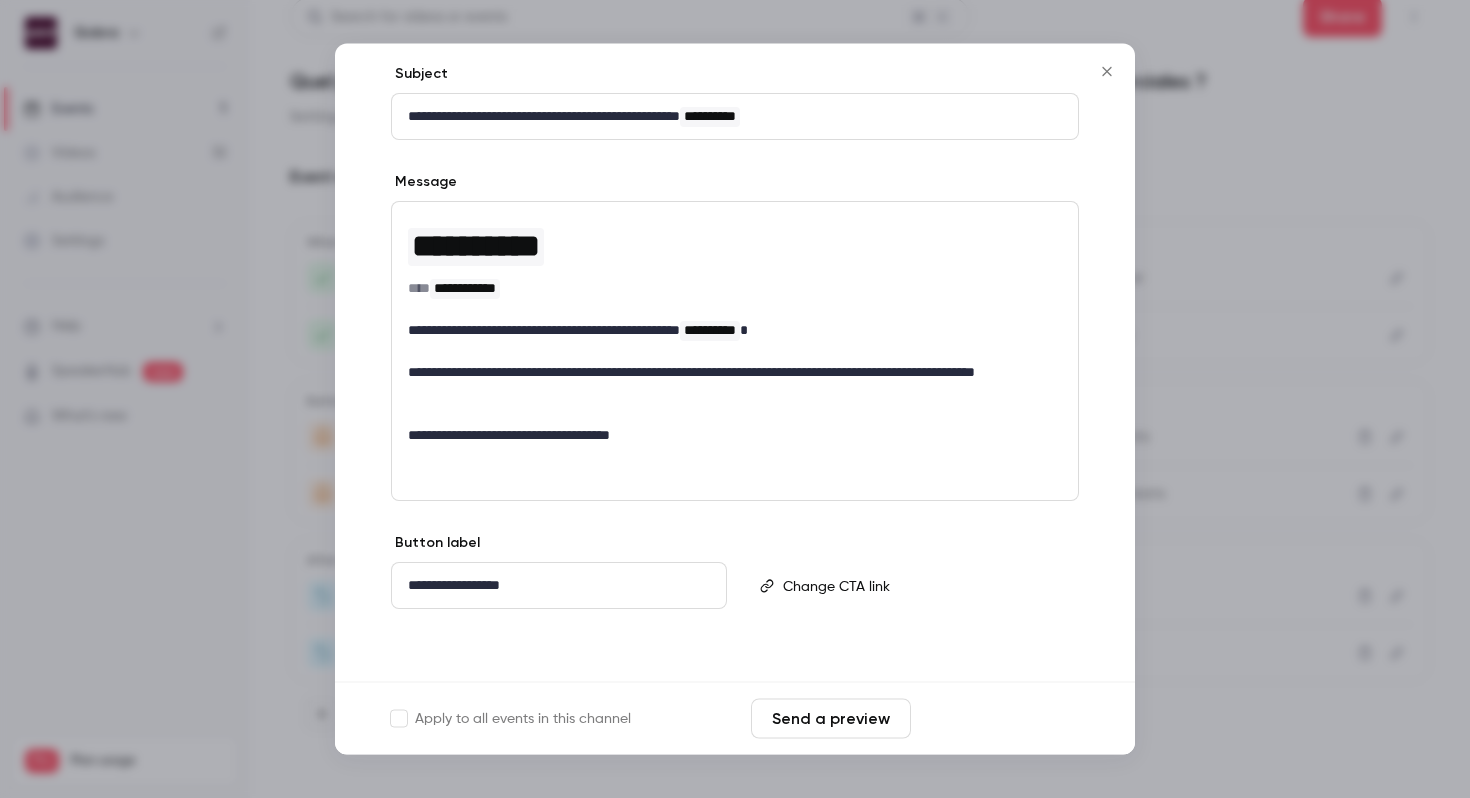 click on "Save changes" at bounding box center (999, 719) 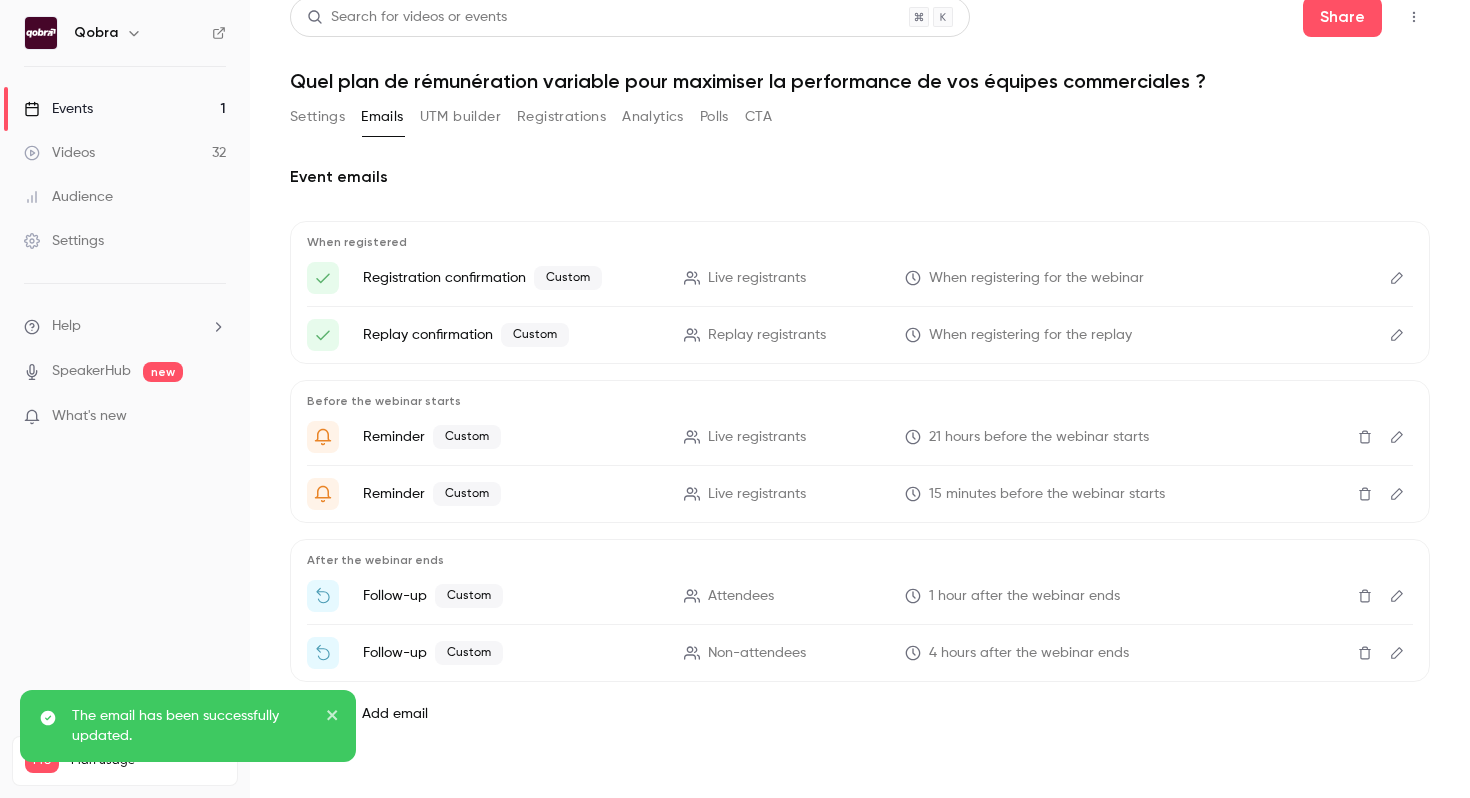 click 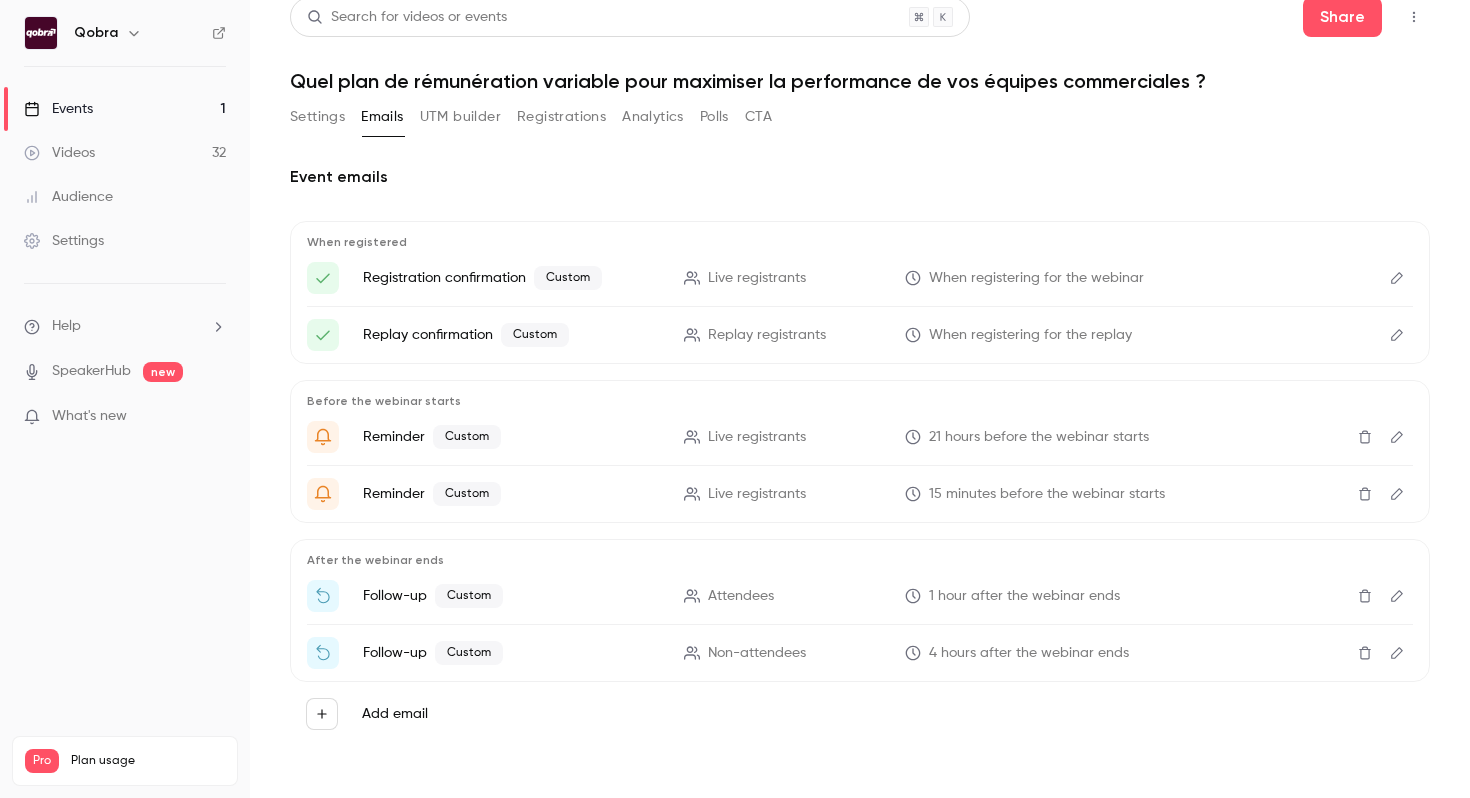 click on "UTM builder" at bounding box center (460, 117) 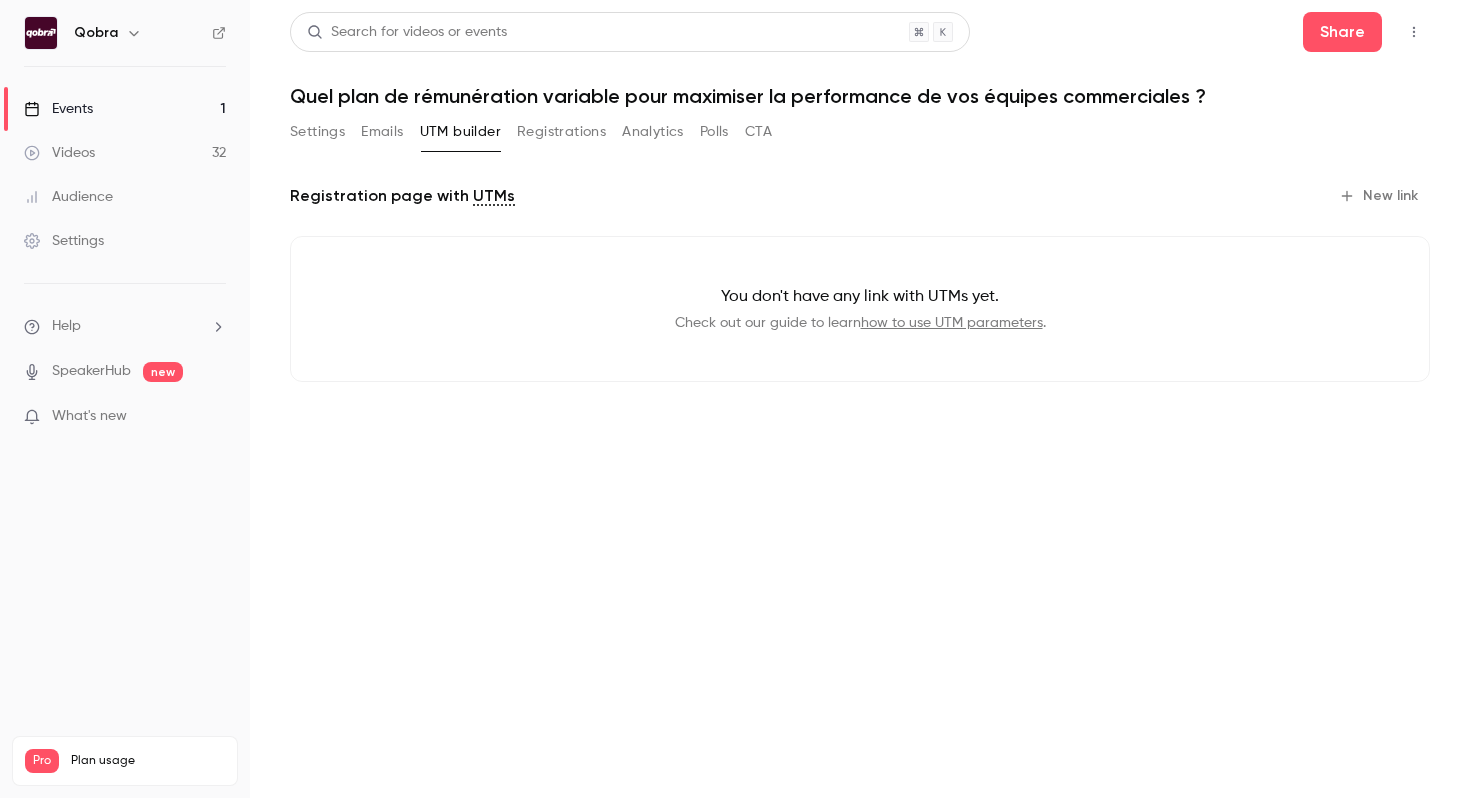 scroll, scrollTop: 0, scrollLeft: 0, axis: both 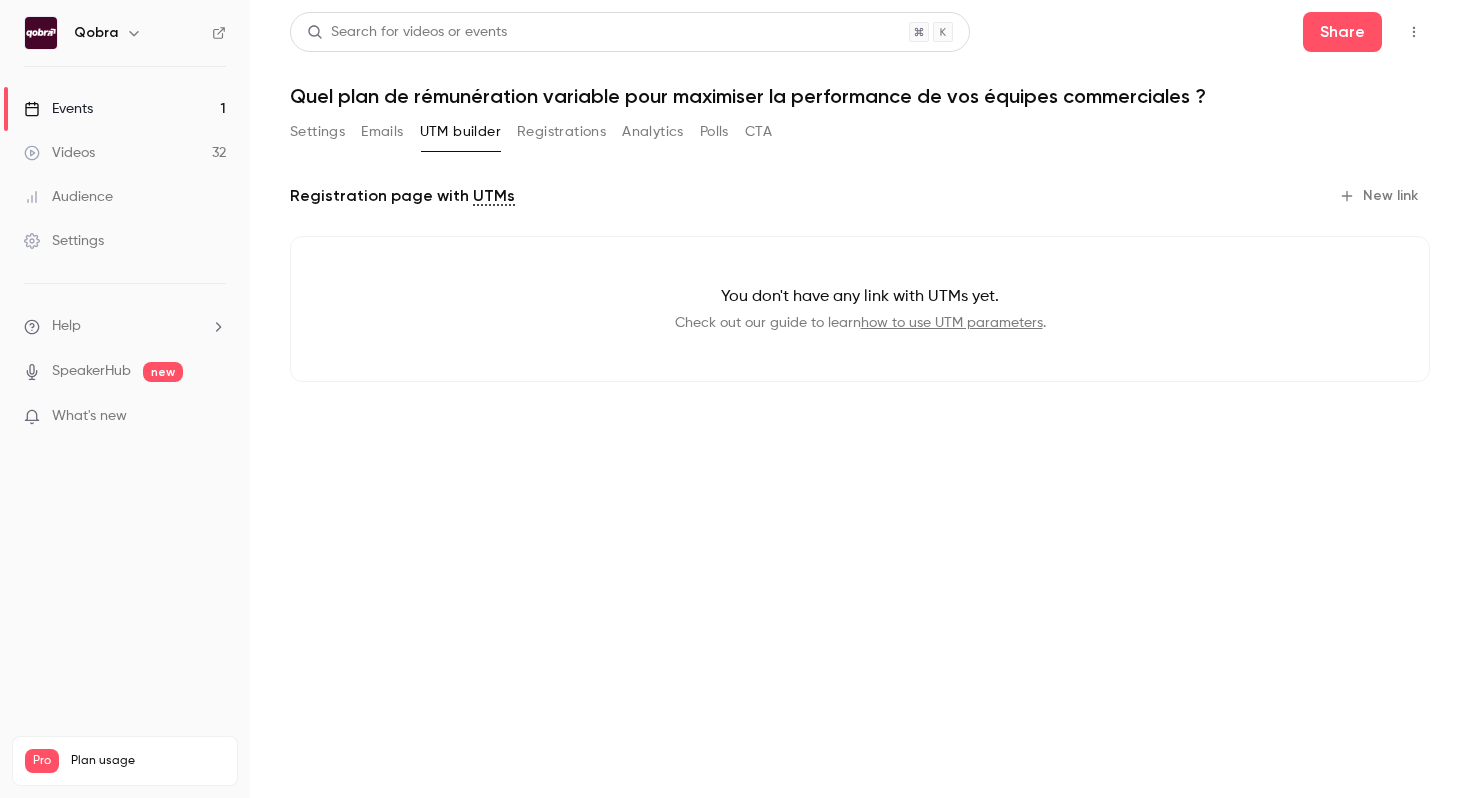 click on "Registrations" at bounding box center (561, 132) 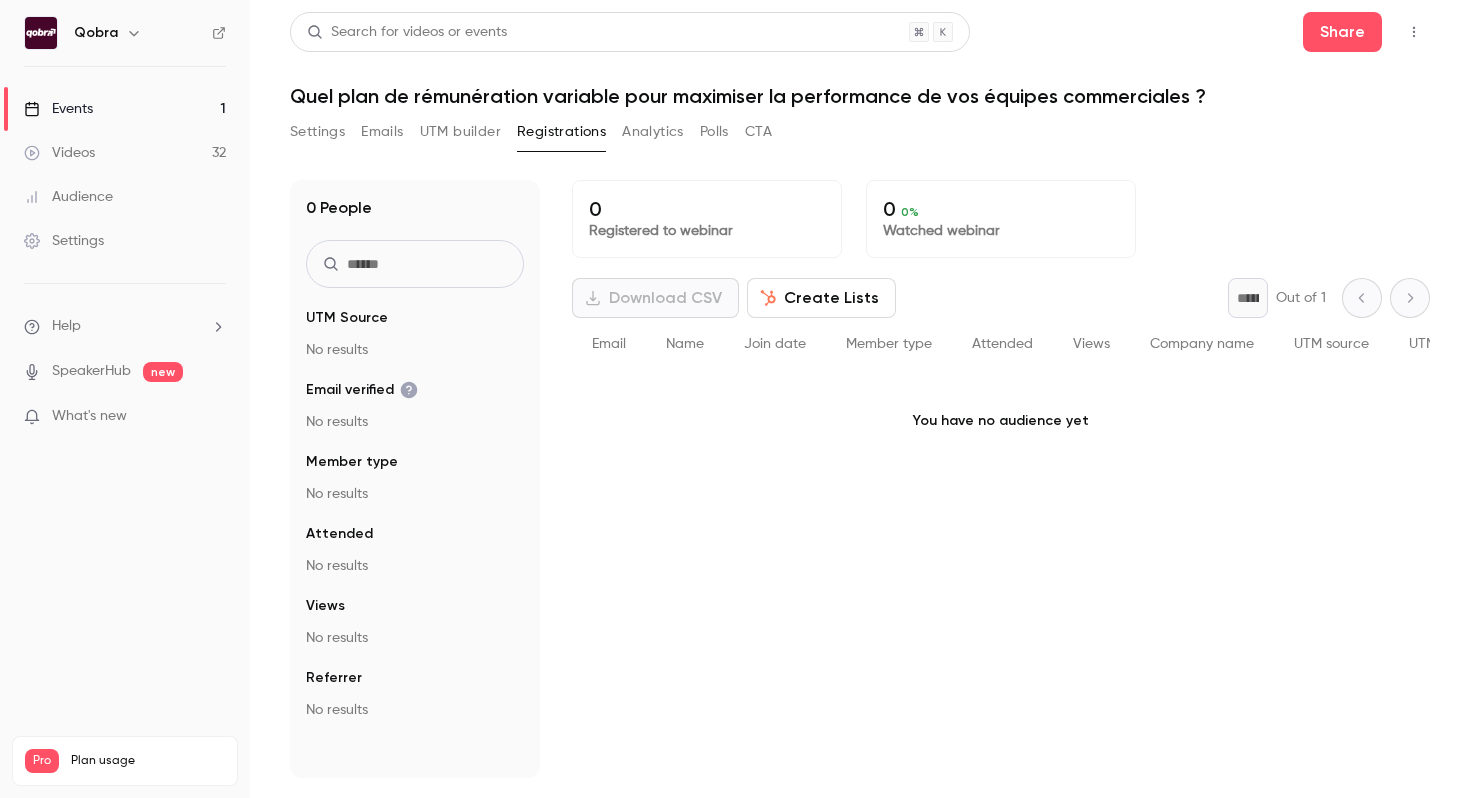 click on "Analytics" at bounding box center [653, 132] 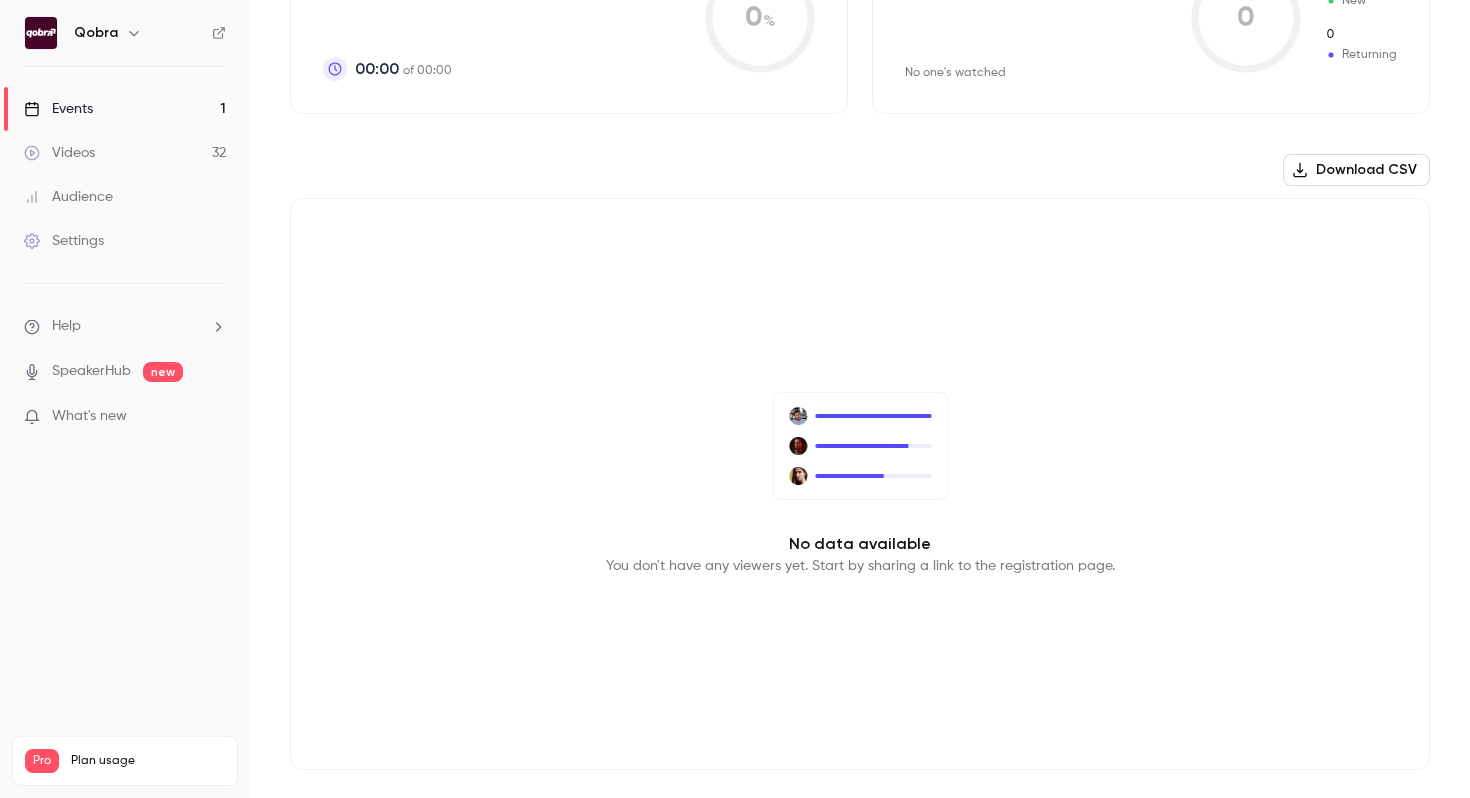 scroll, scrollTop: 0, scrollLeft: 0, axis: both 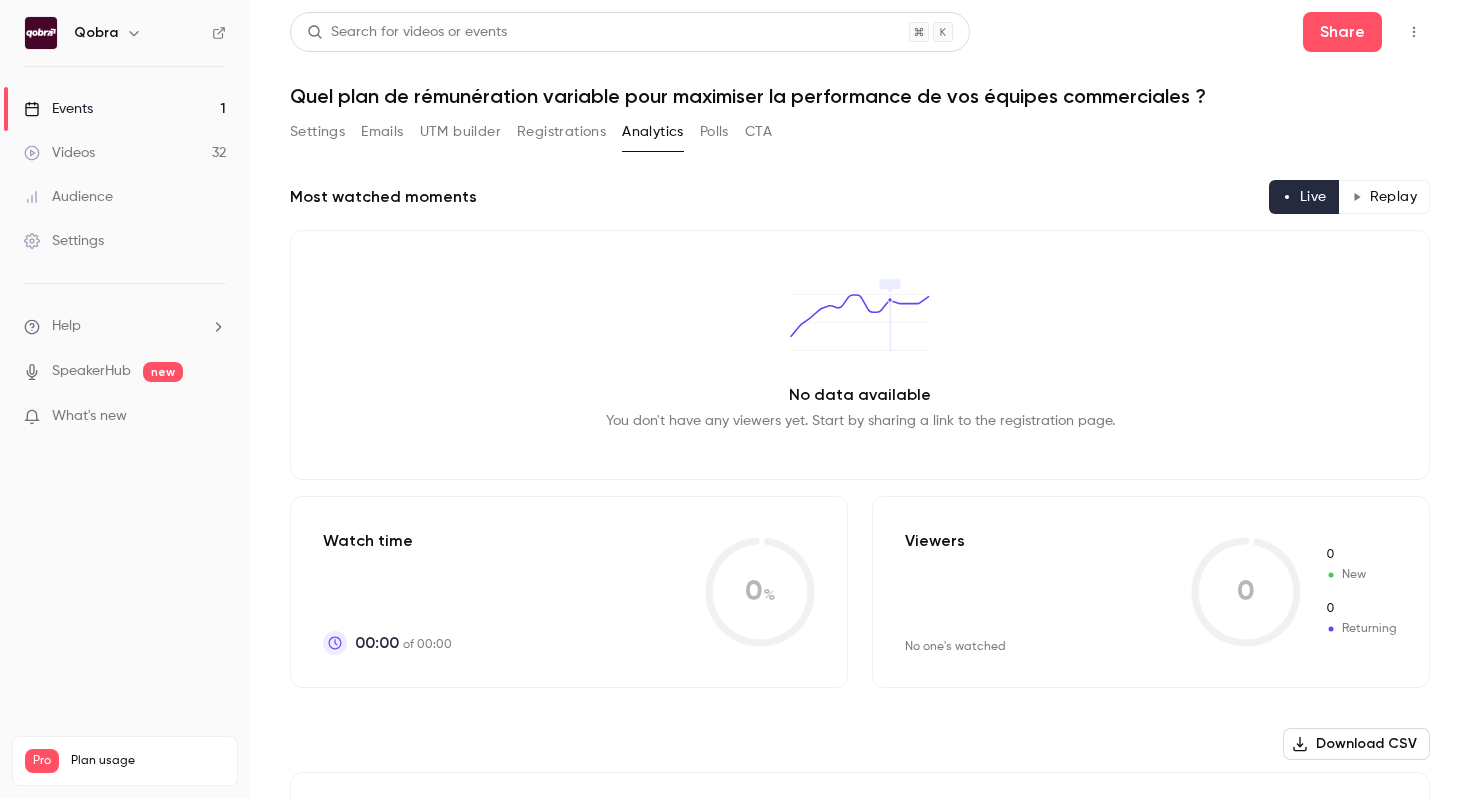 click on "Polls" at bounding box center [714, 132] 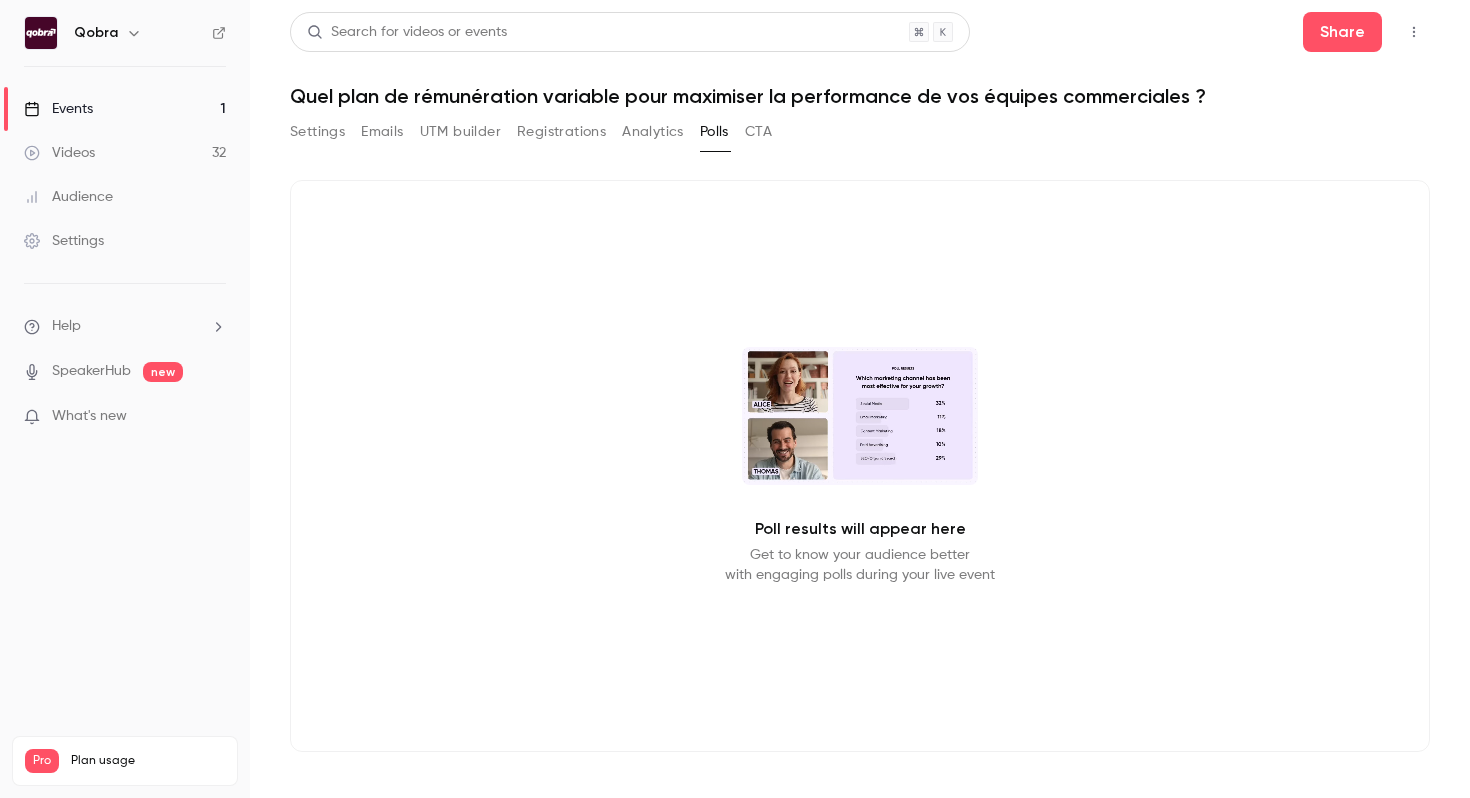 click on "CTA" at bounding box center (758, 132) 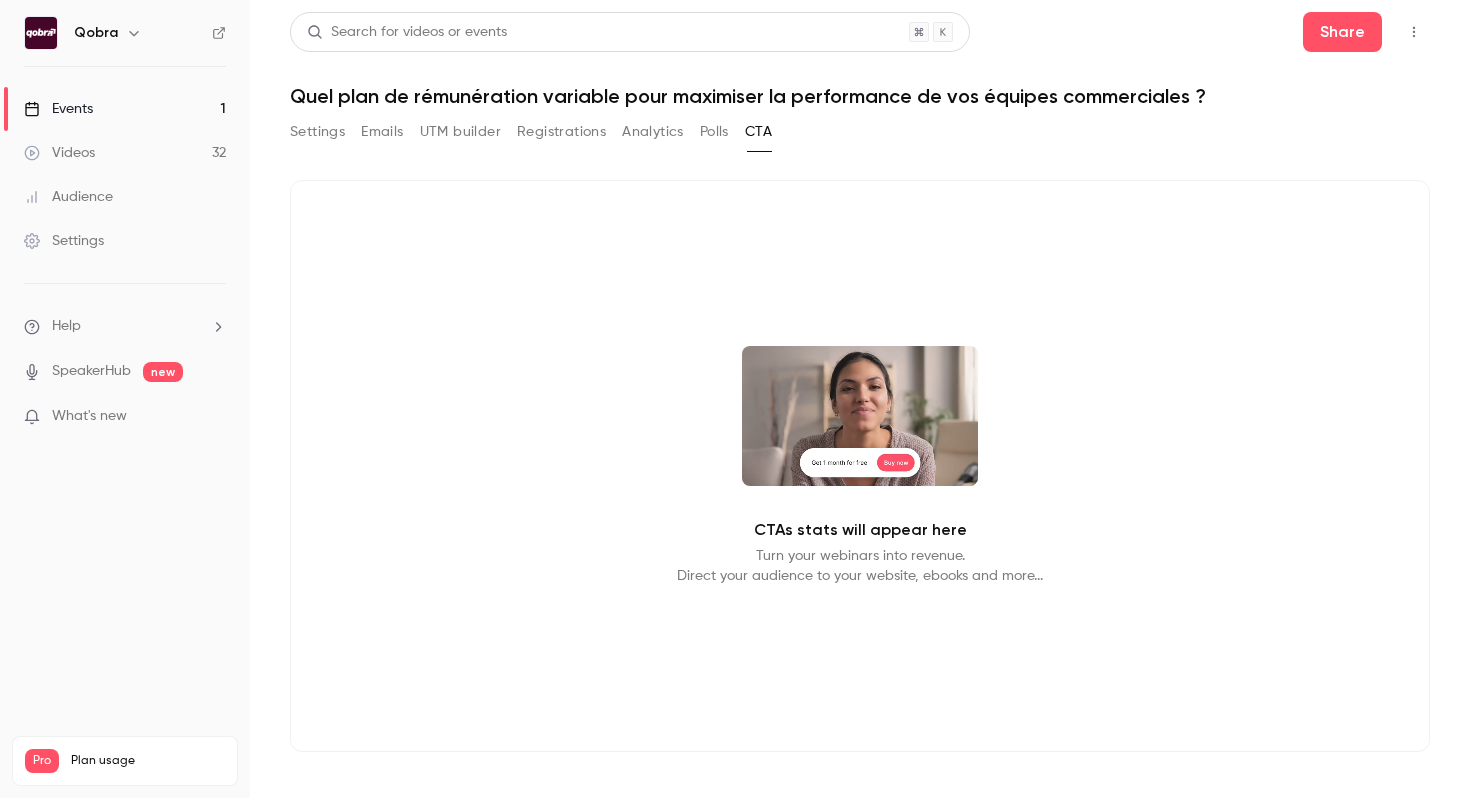 click on "CTAs stats will appear here" at bounding box center [860, 530] 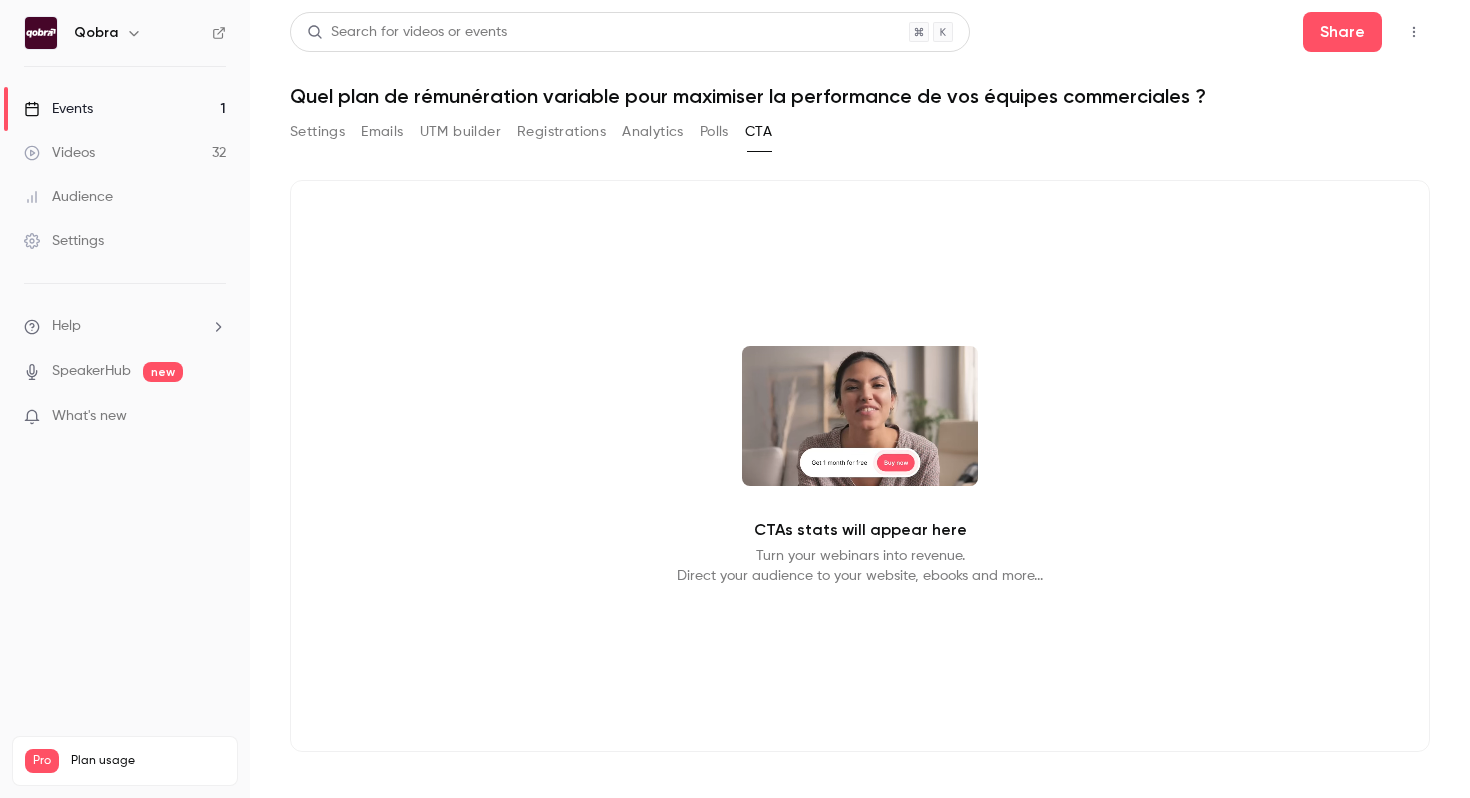 click on "Settings" at bounding box center (317, 132) 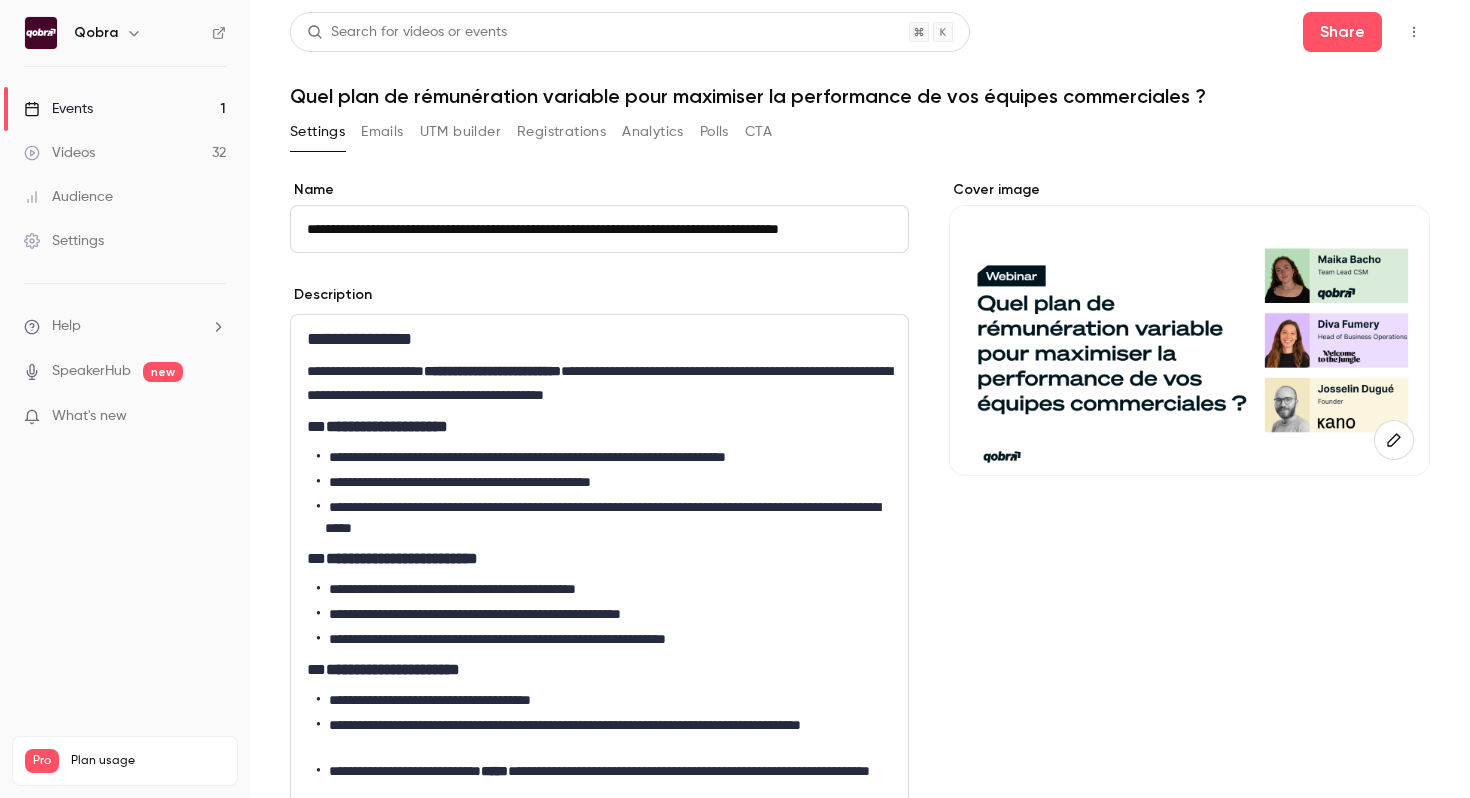 scroll, scrollTop: 0, scrollLeft: 51, axis: horizontal 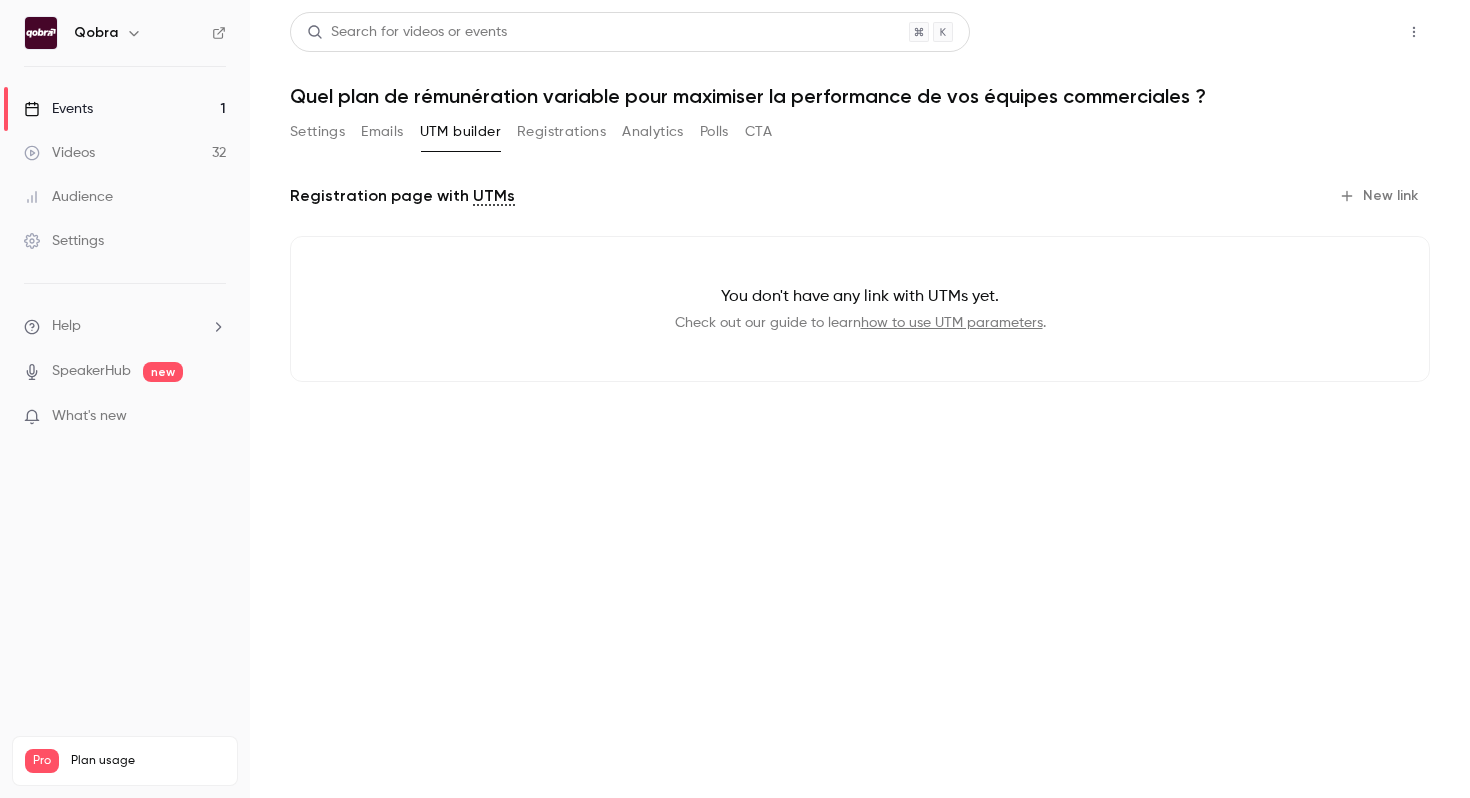 click on "Share" at bounding box center (1342, 32) 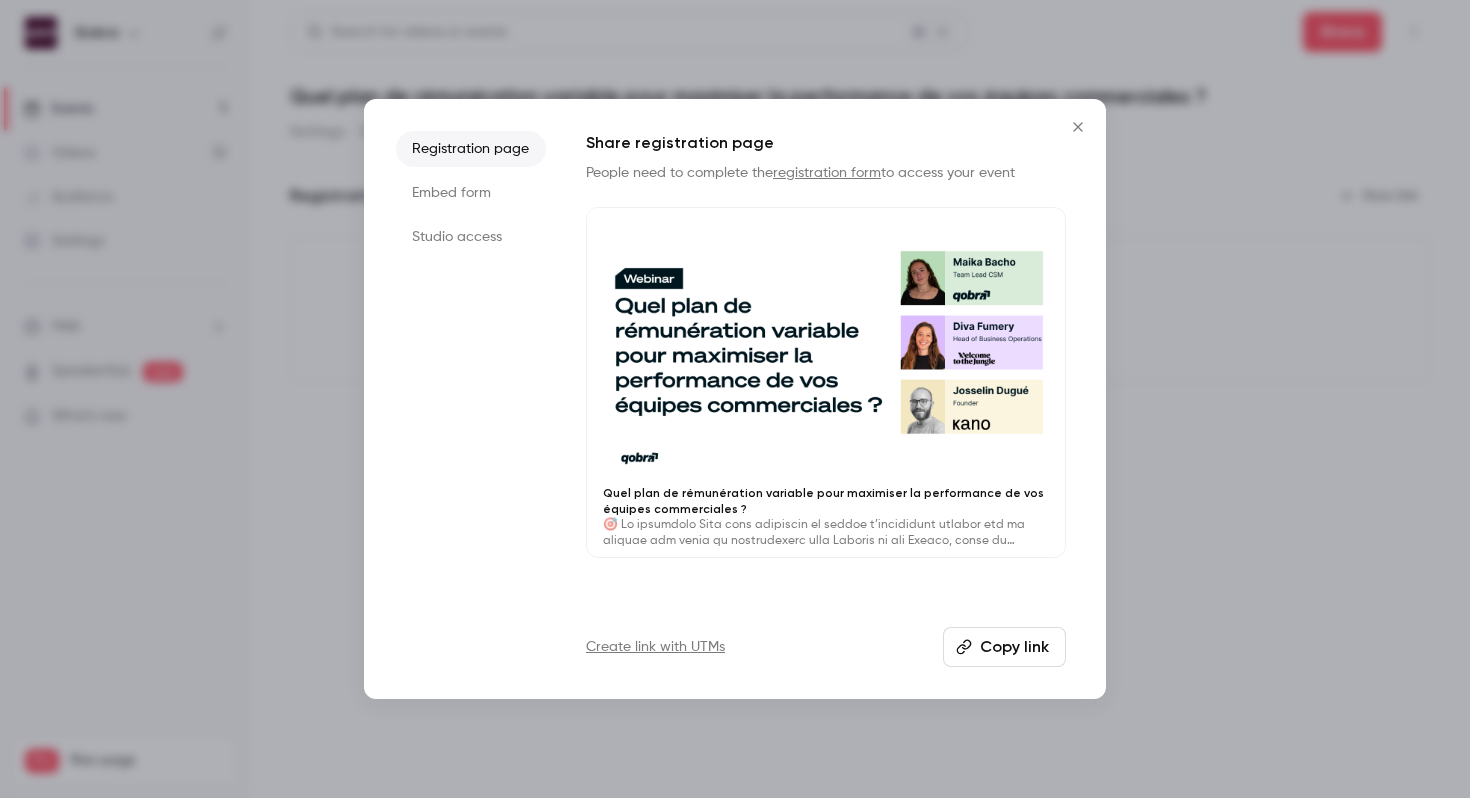 click on "Copy link" at bounding box center (1004, 647) 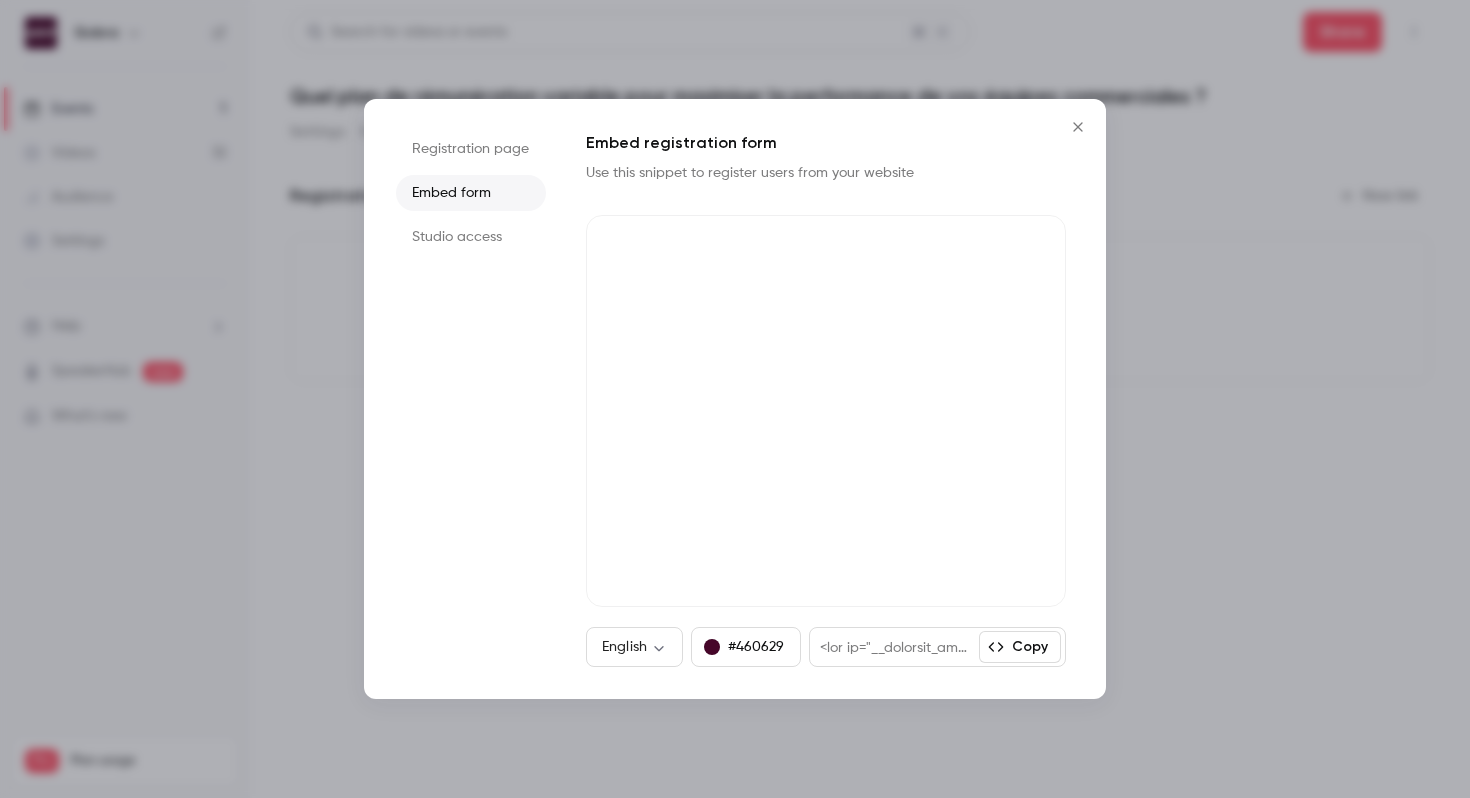 click on "Studio access" at bounding box center (471, 237) 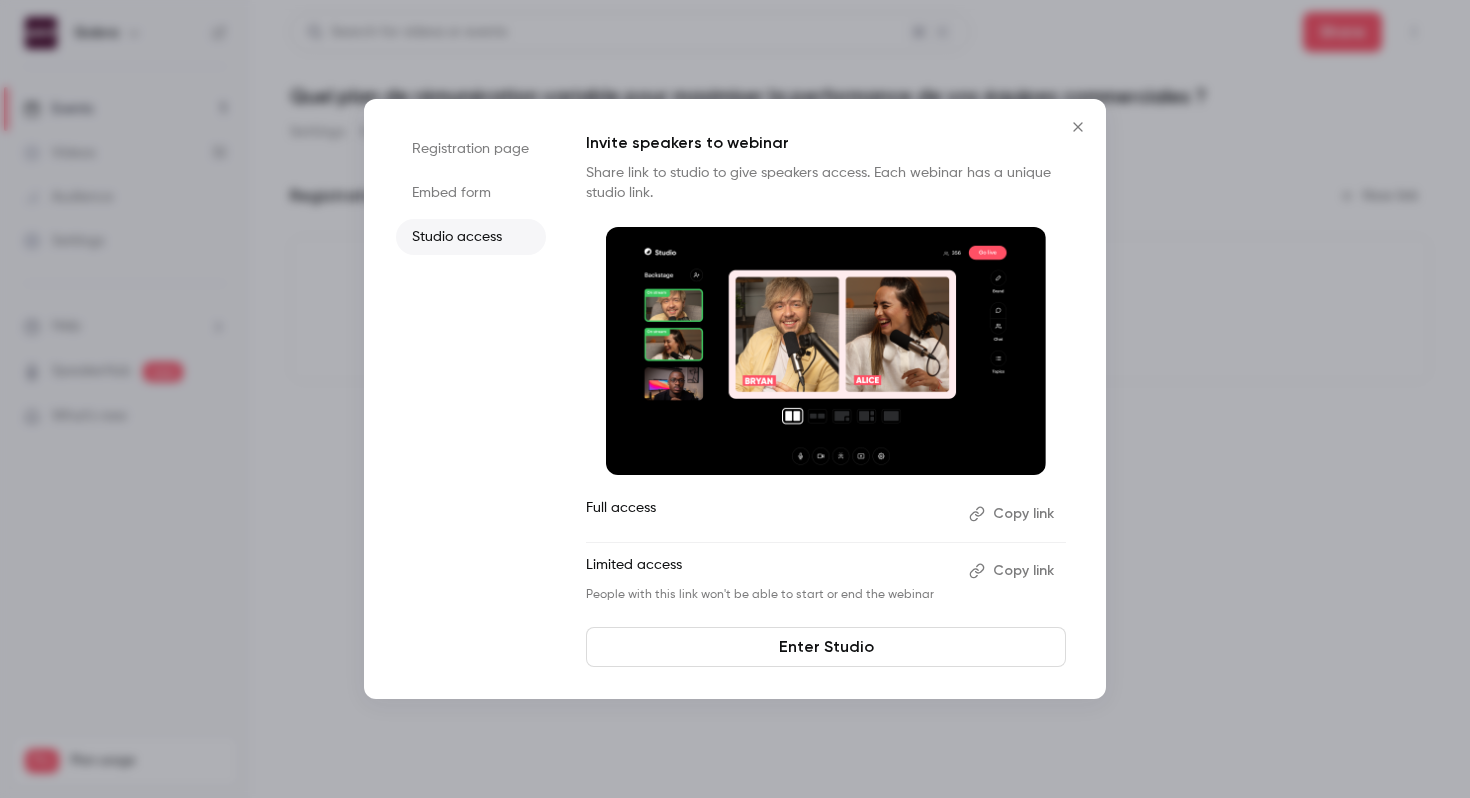 click 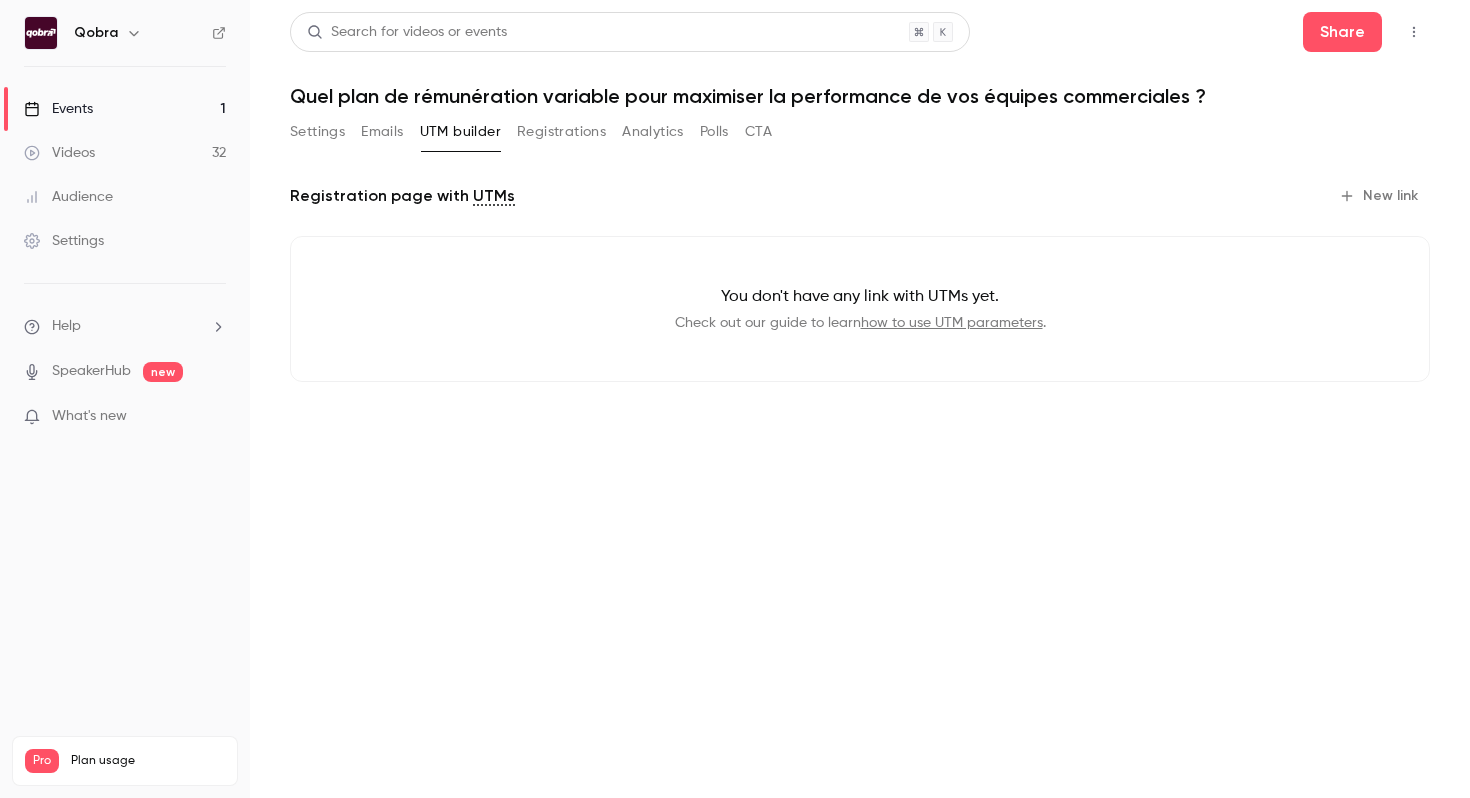 click on "Settings" at bounding box center (317, 132) 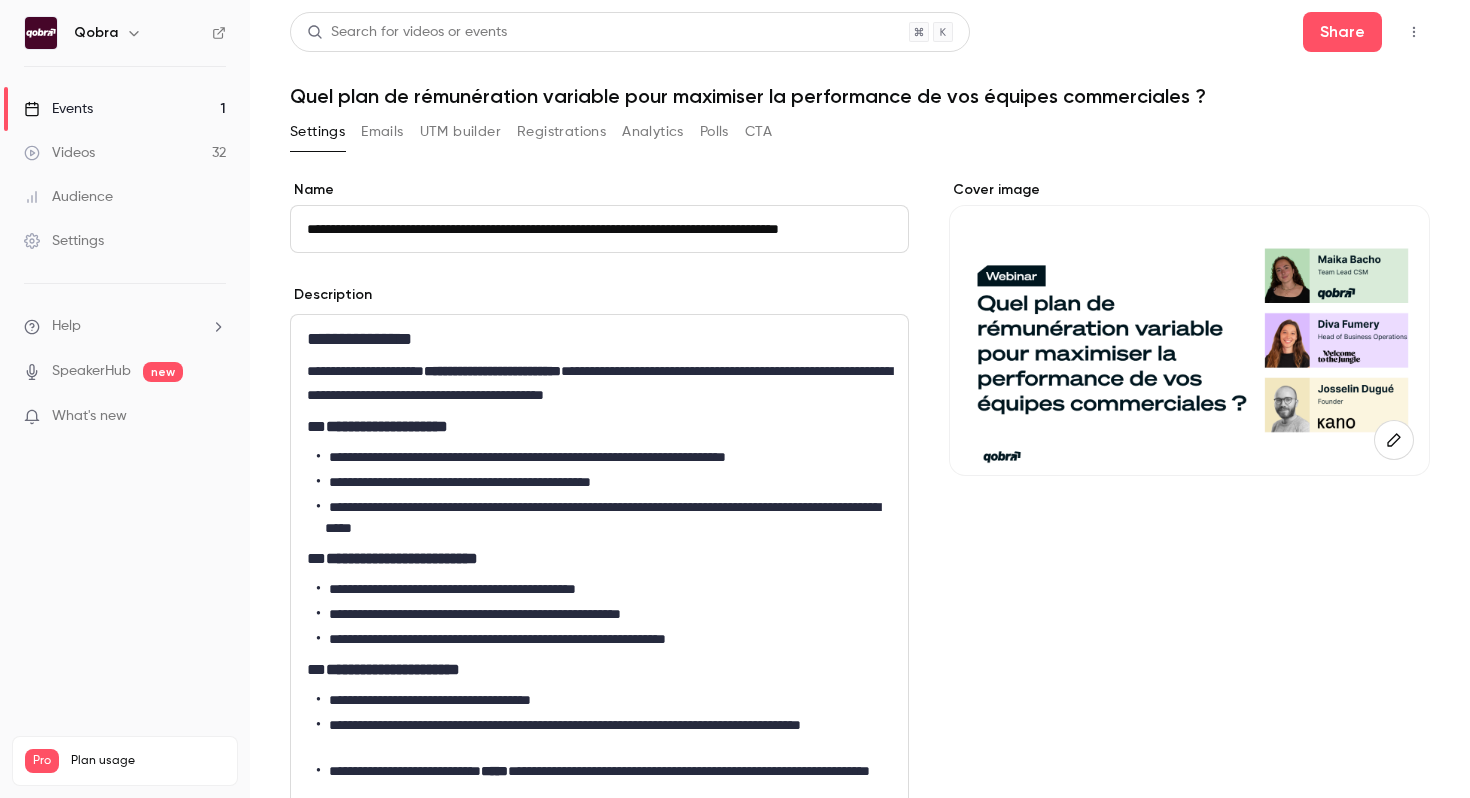 scroll, scrollTop: 0, scrollLeft: 0, axis: both 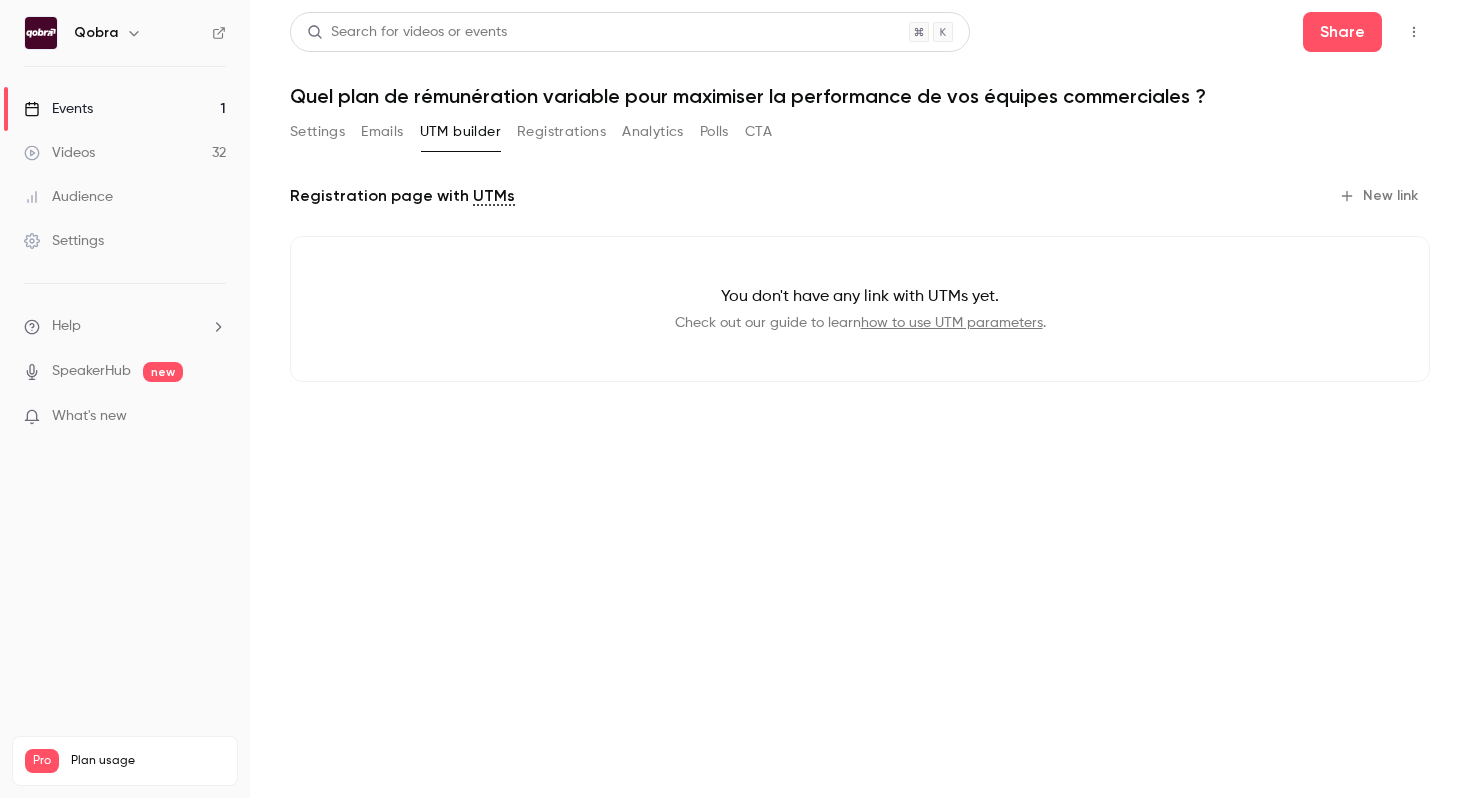 click on "Emails" at bounding box center [382, 132] 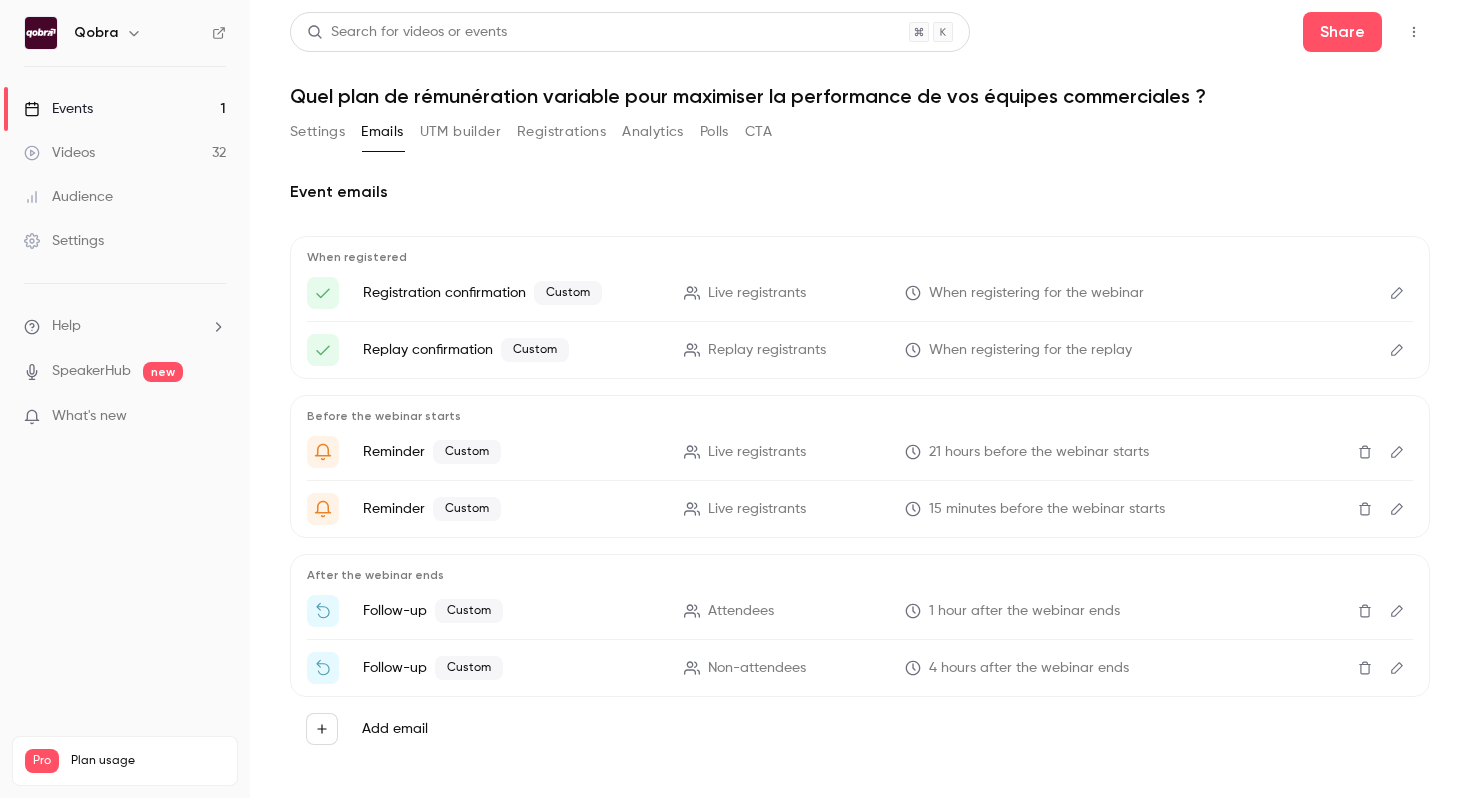 click on "Settings" at bounding box center [317, 132] 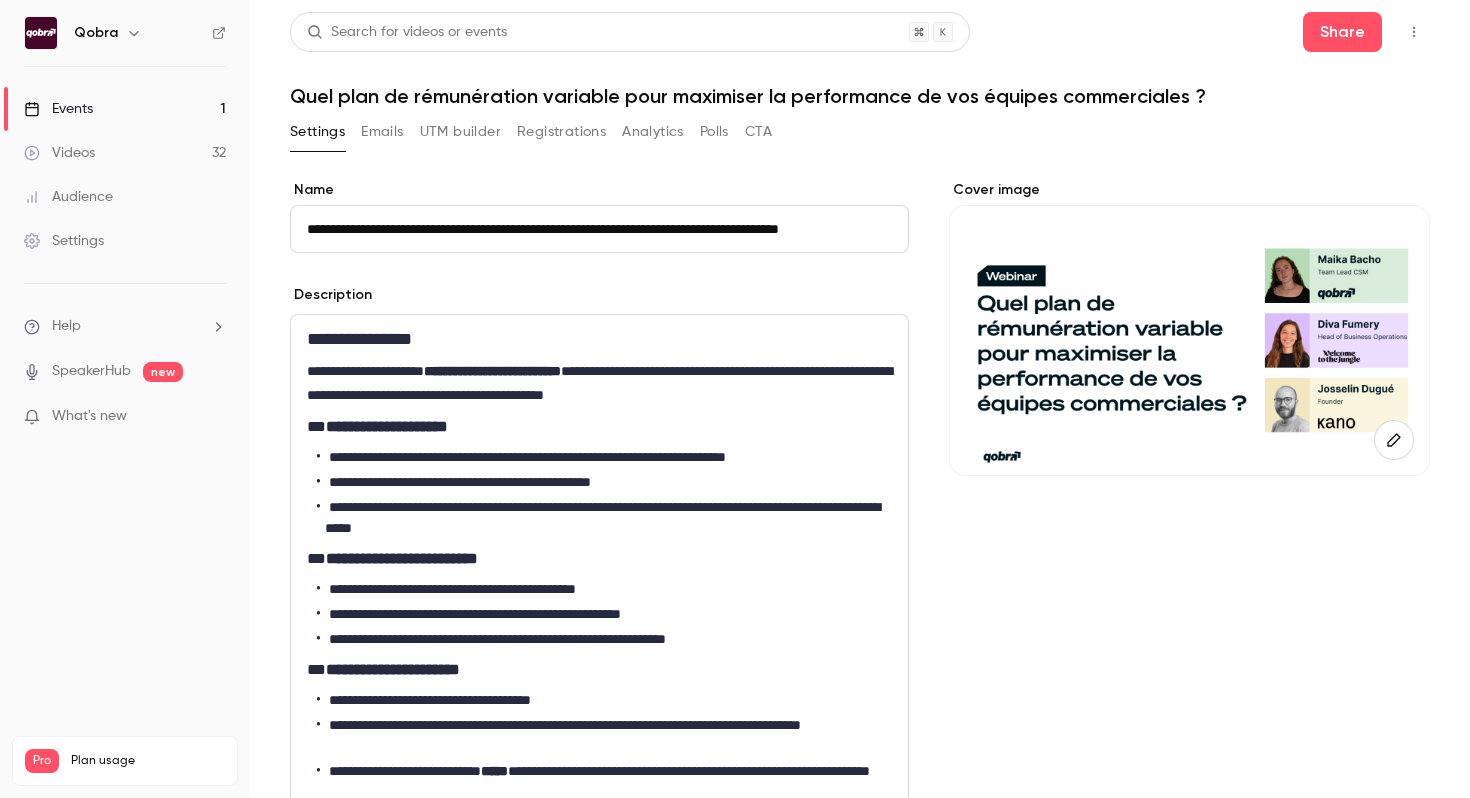 scroll, scrollTop: 0, scrollLeft: 51, axis: horizontal 